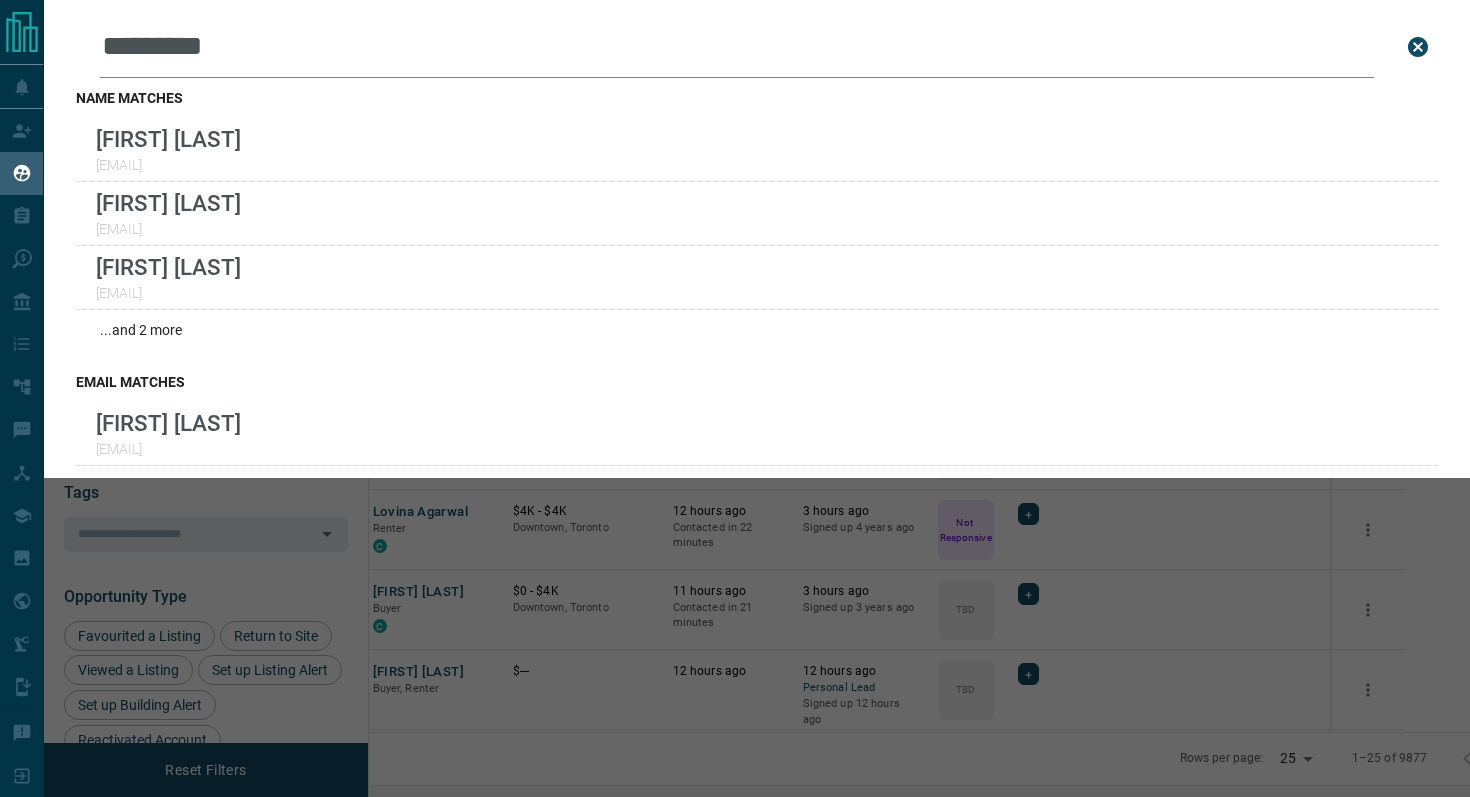 scroll, scrollTop: 0, scrollLeft: 0, axis: both 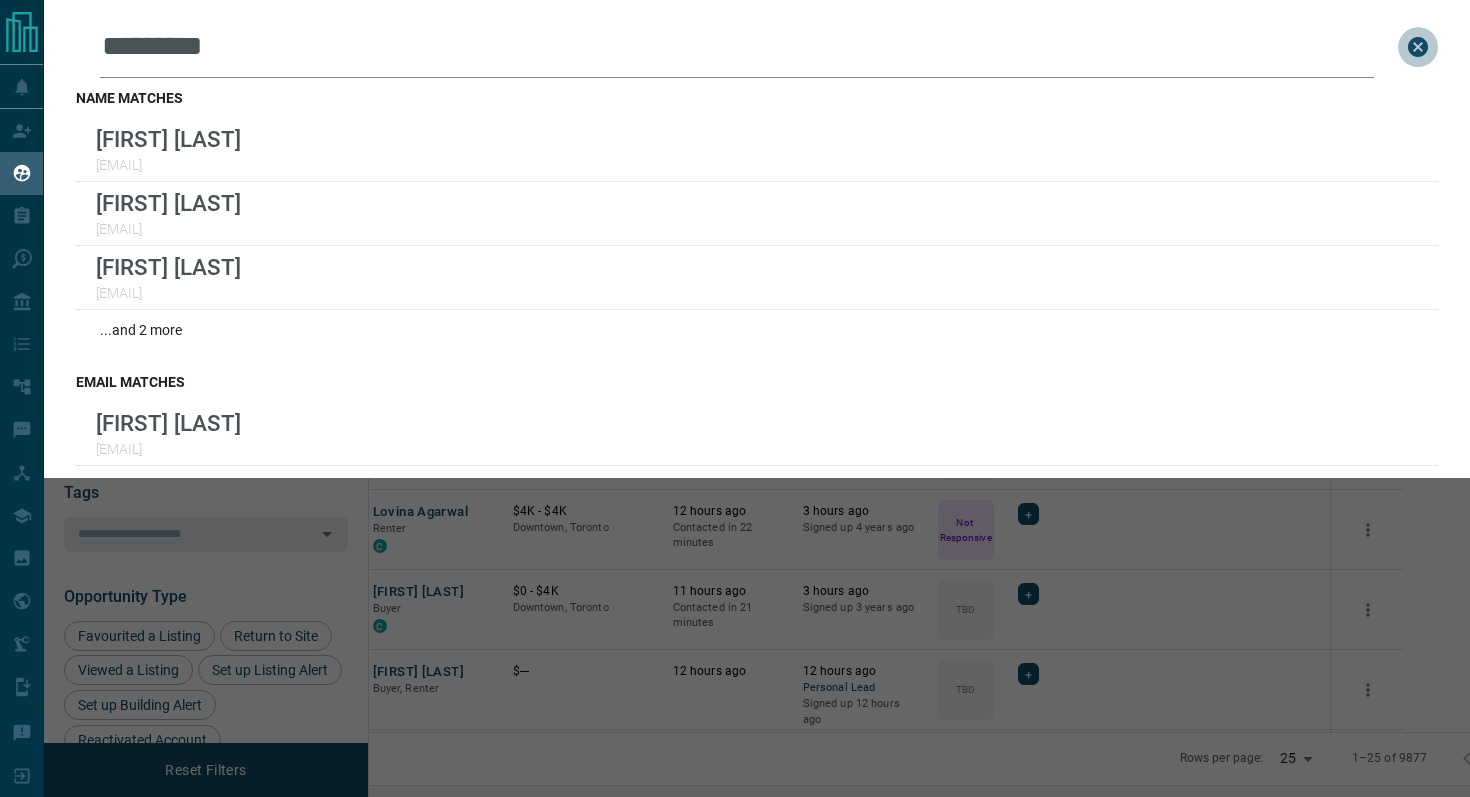 click 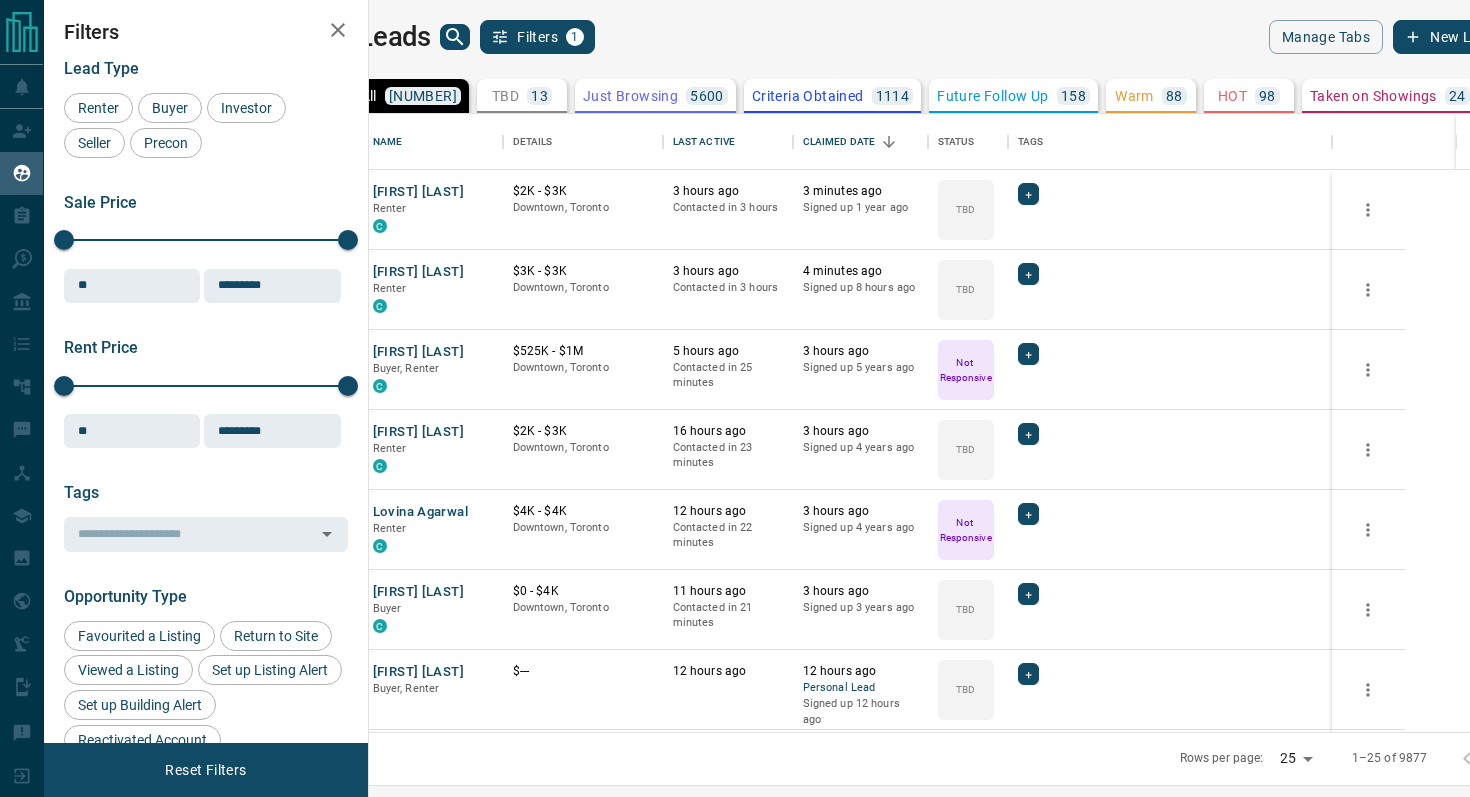 click on "TBD" at bounding box center (505, 96) 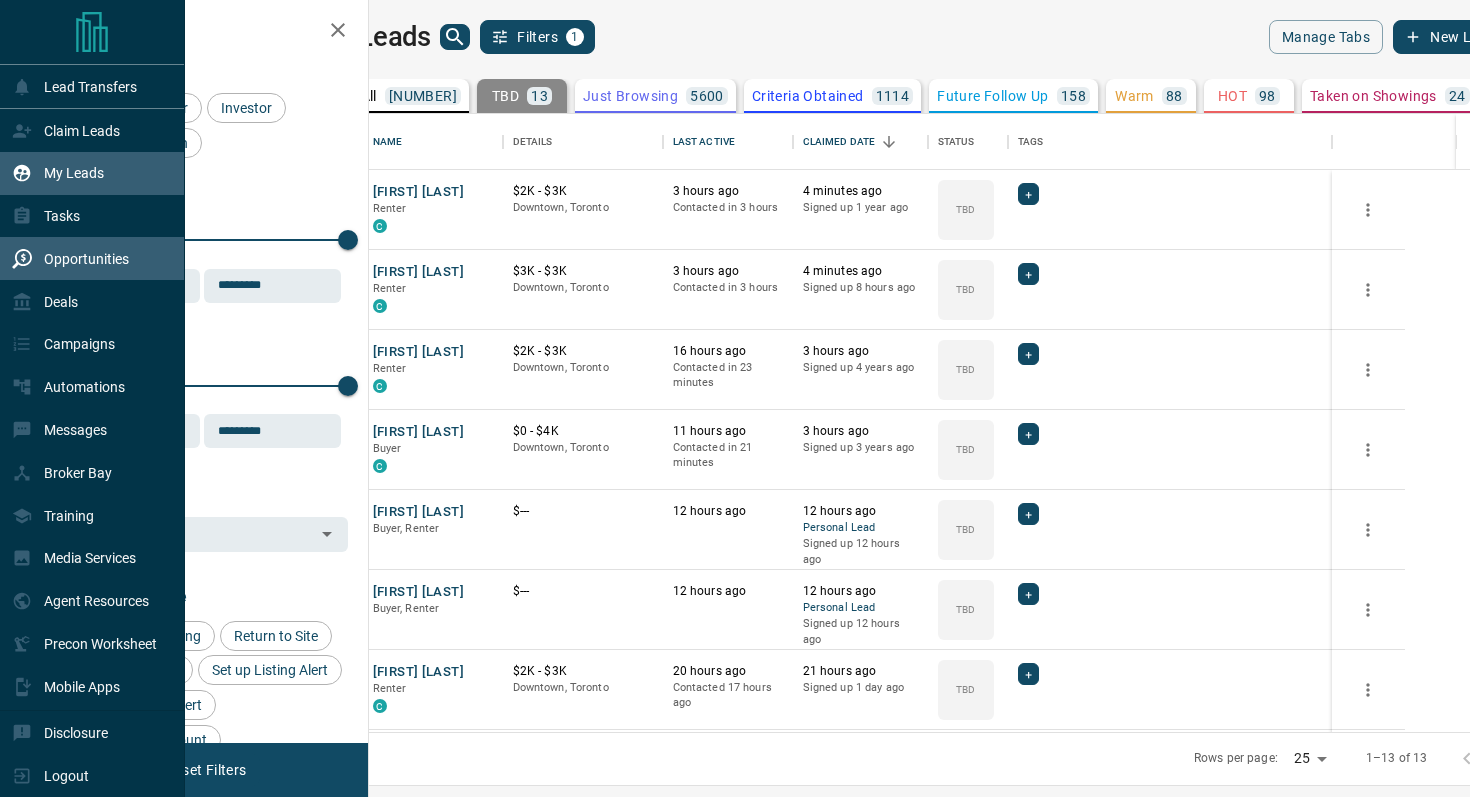 click on "Opportunities" at bounding box center (86, 259) 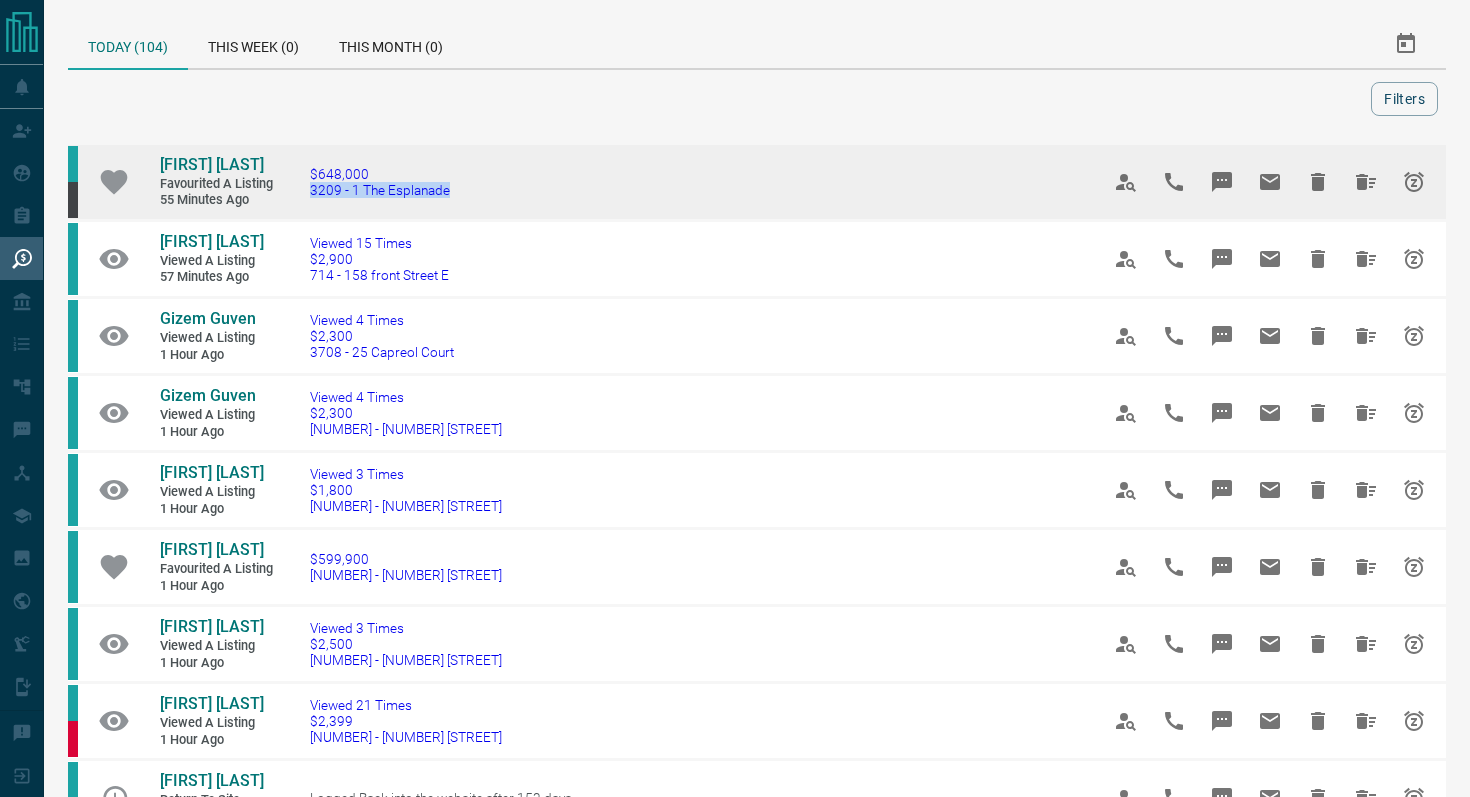 drag, startPoint x: 477, startPoint y: 200, endPoint x: 304, endPoint y: 207, distance: 173.14156 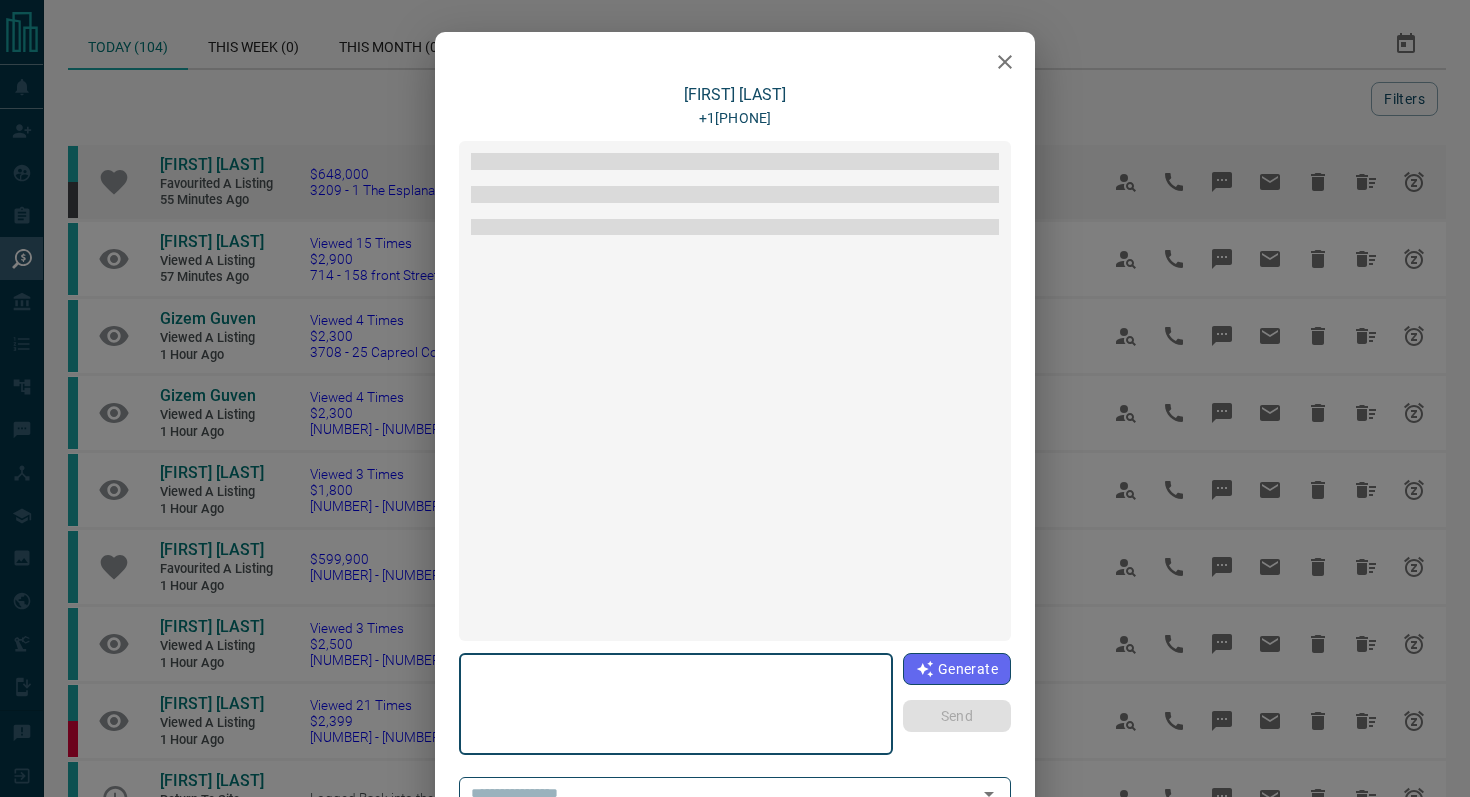 type on "**********" 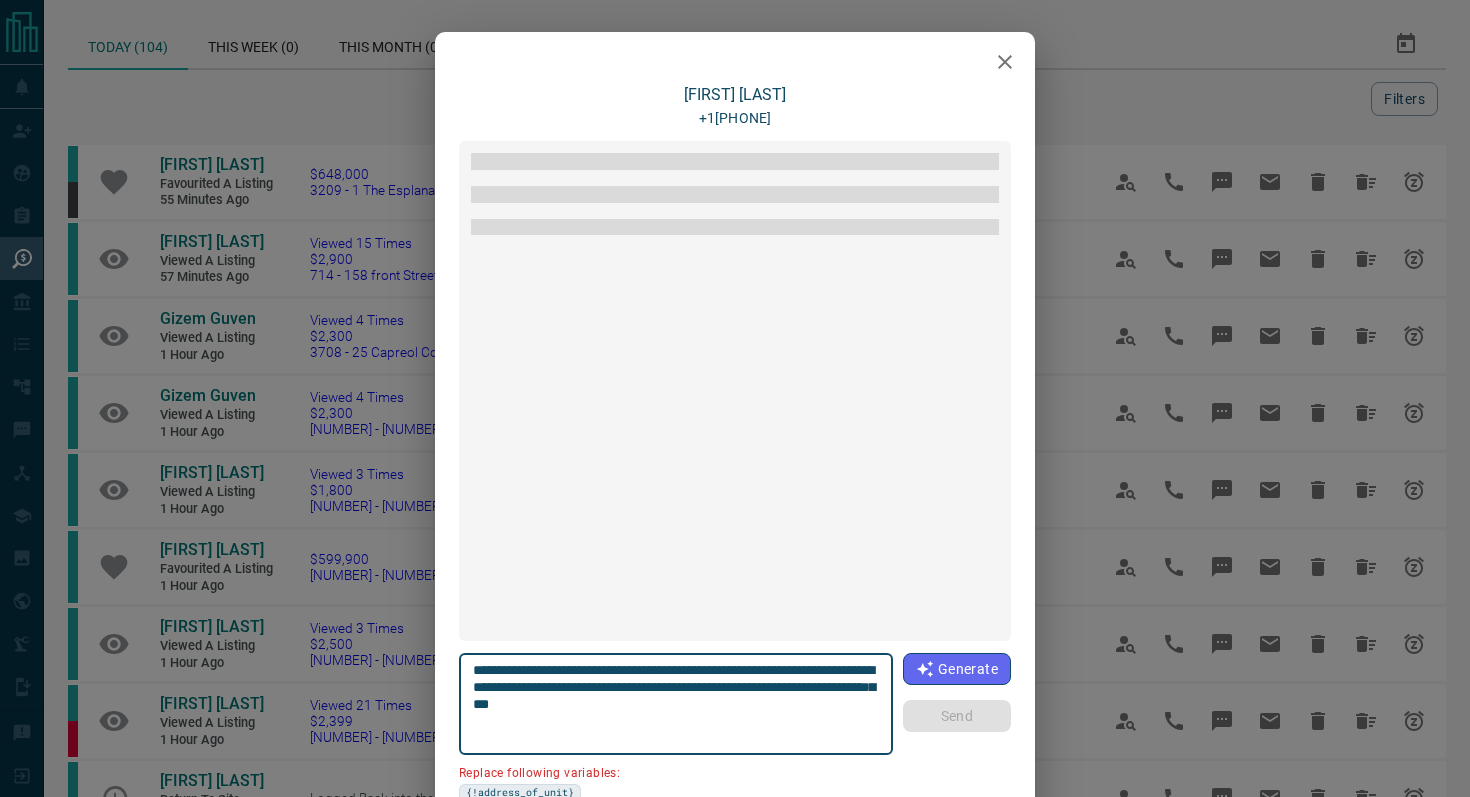 scroll, scrollTop: 168, scrollLeft: 0, axis: vertical 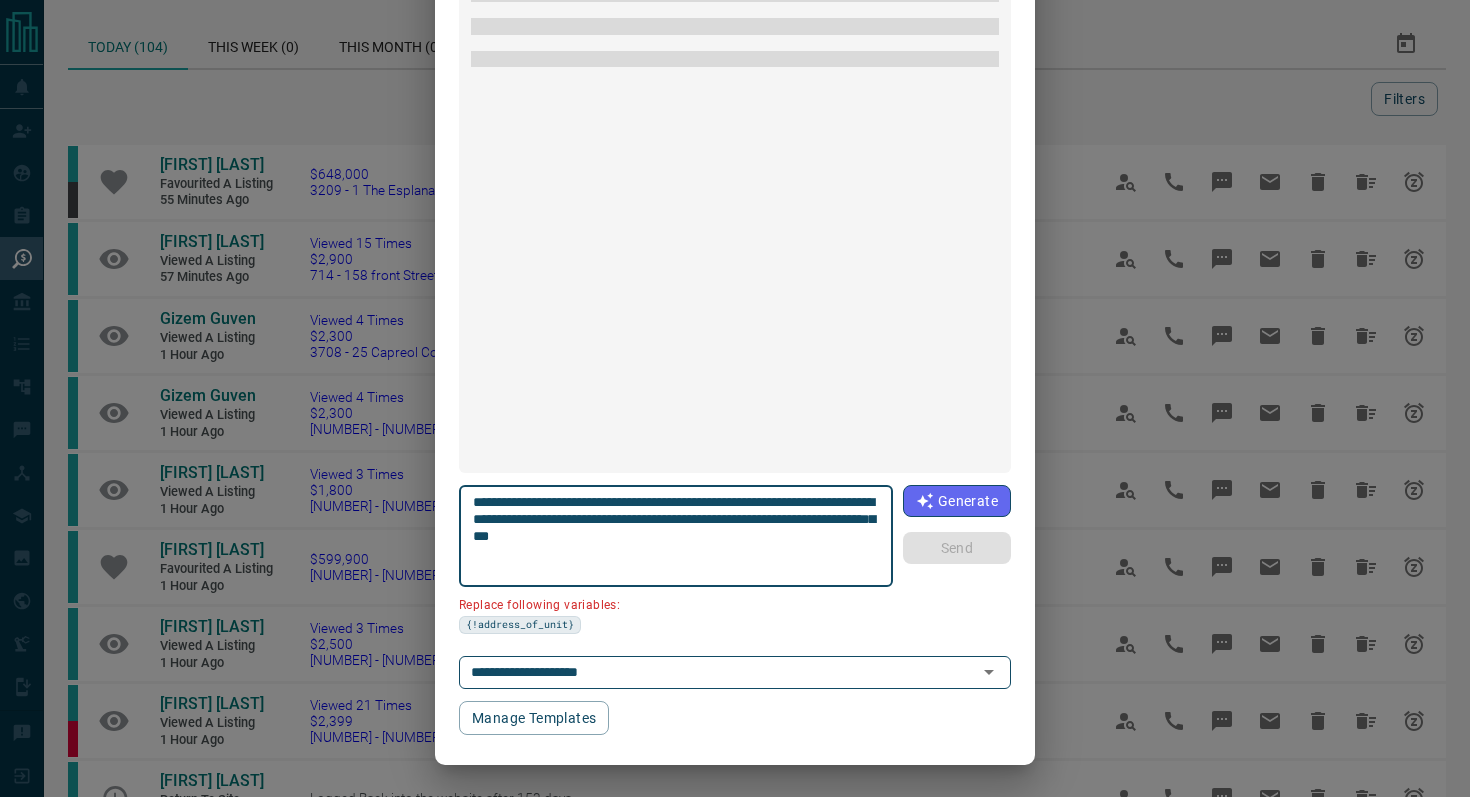 drag, startPoint x: 584, startPoint y: 515, endPoint x: 403, endPoint y: 514, distance: 181.00276 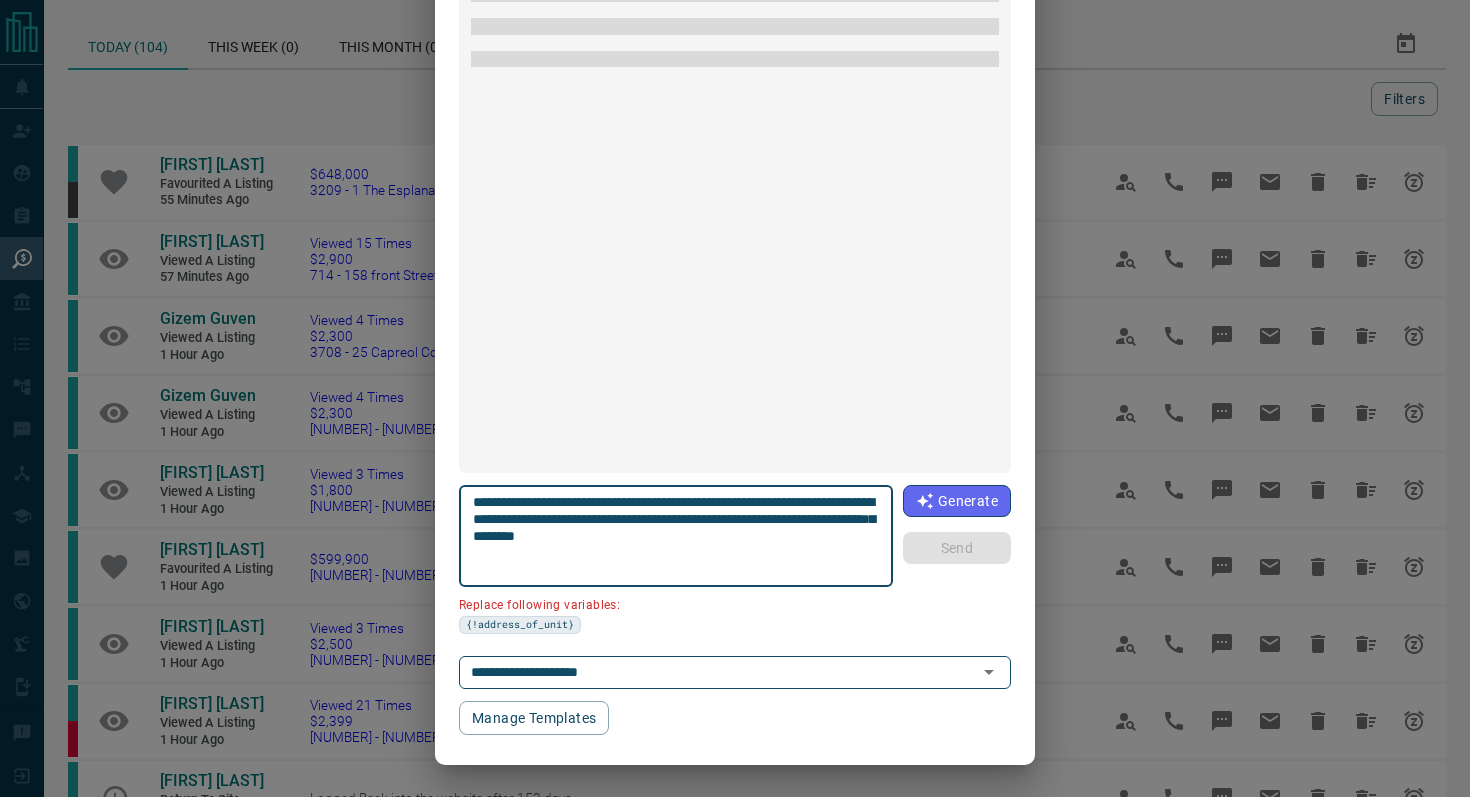 scroll, scrollTop: 121, scrollLeft: 0, axis: vertical 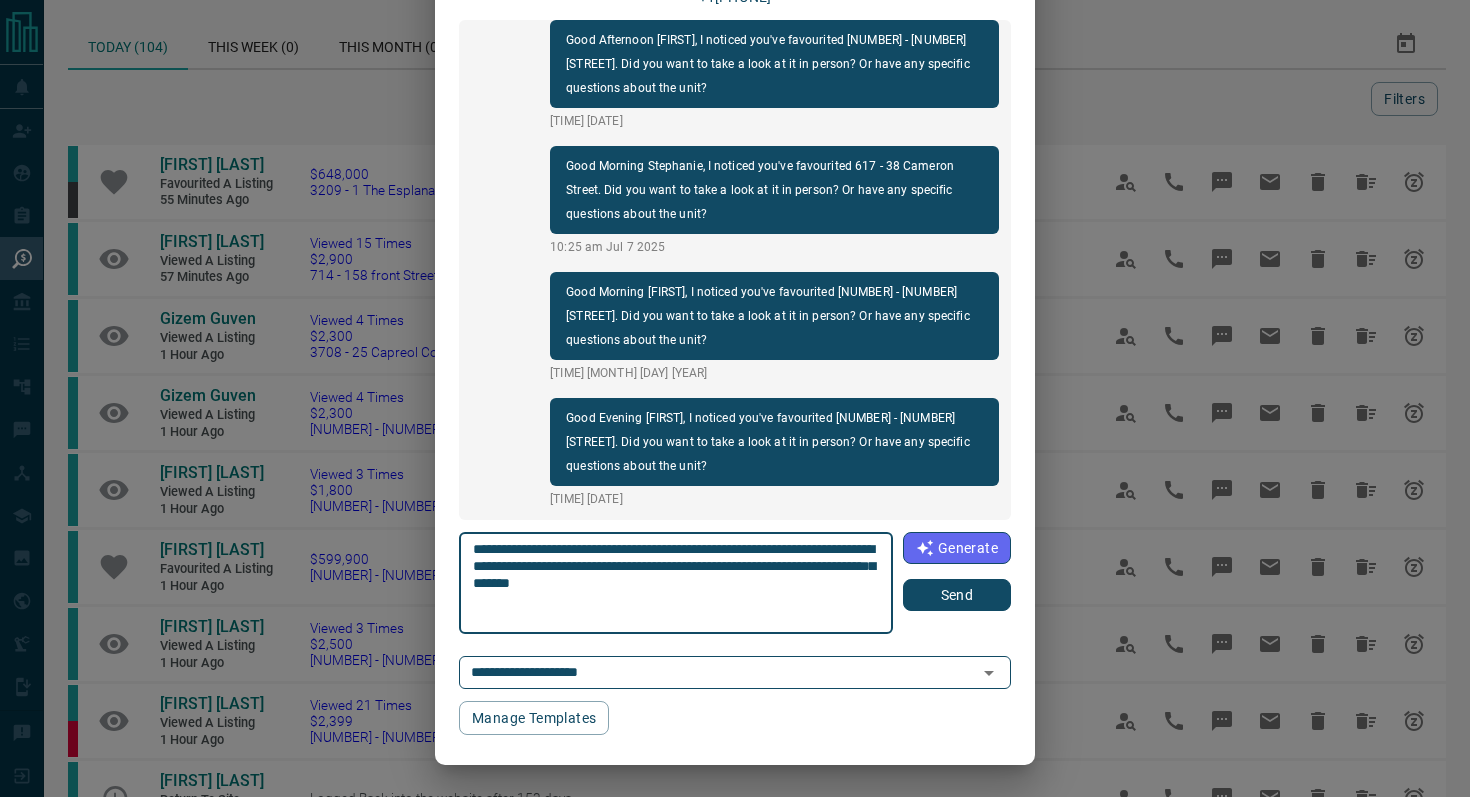 type on "**********" 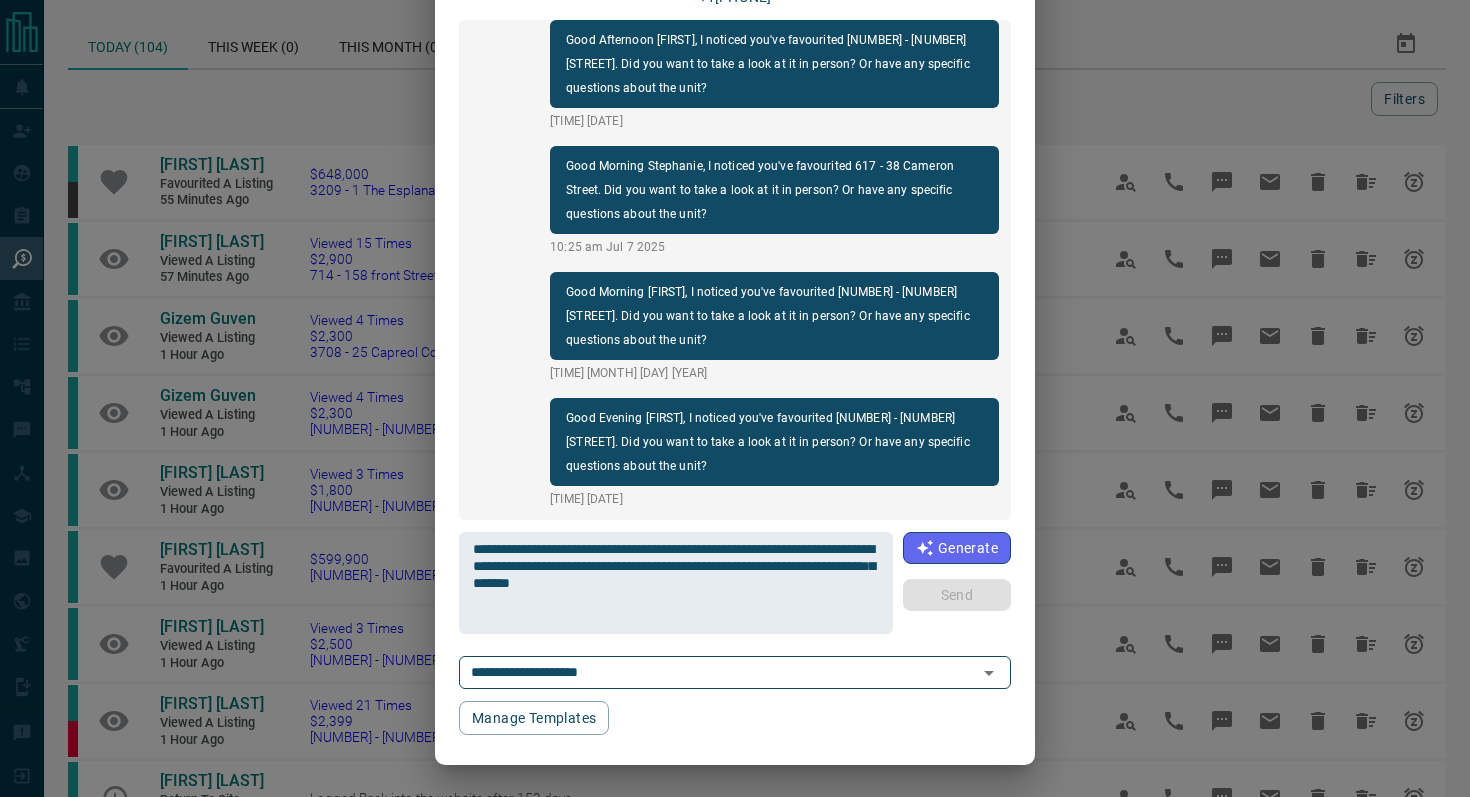 type 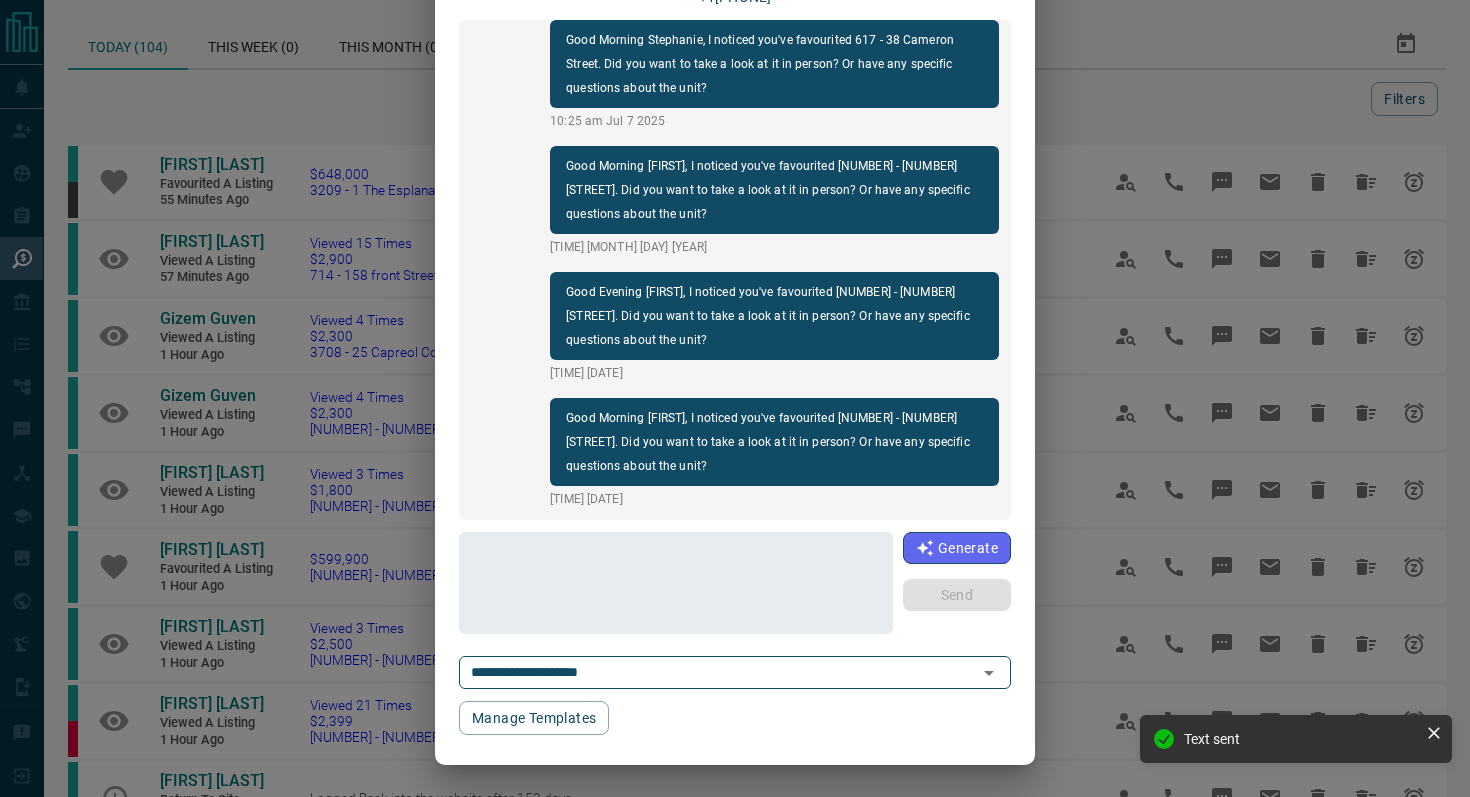scroll, scrollTop: 0, scrollLeft: 0, axis: both 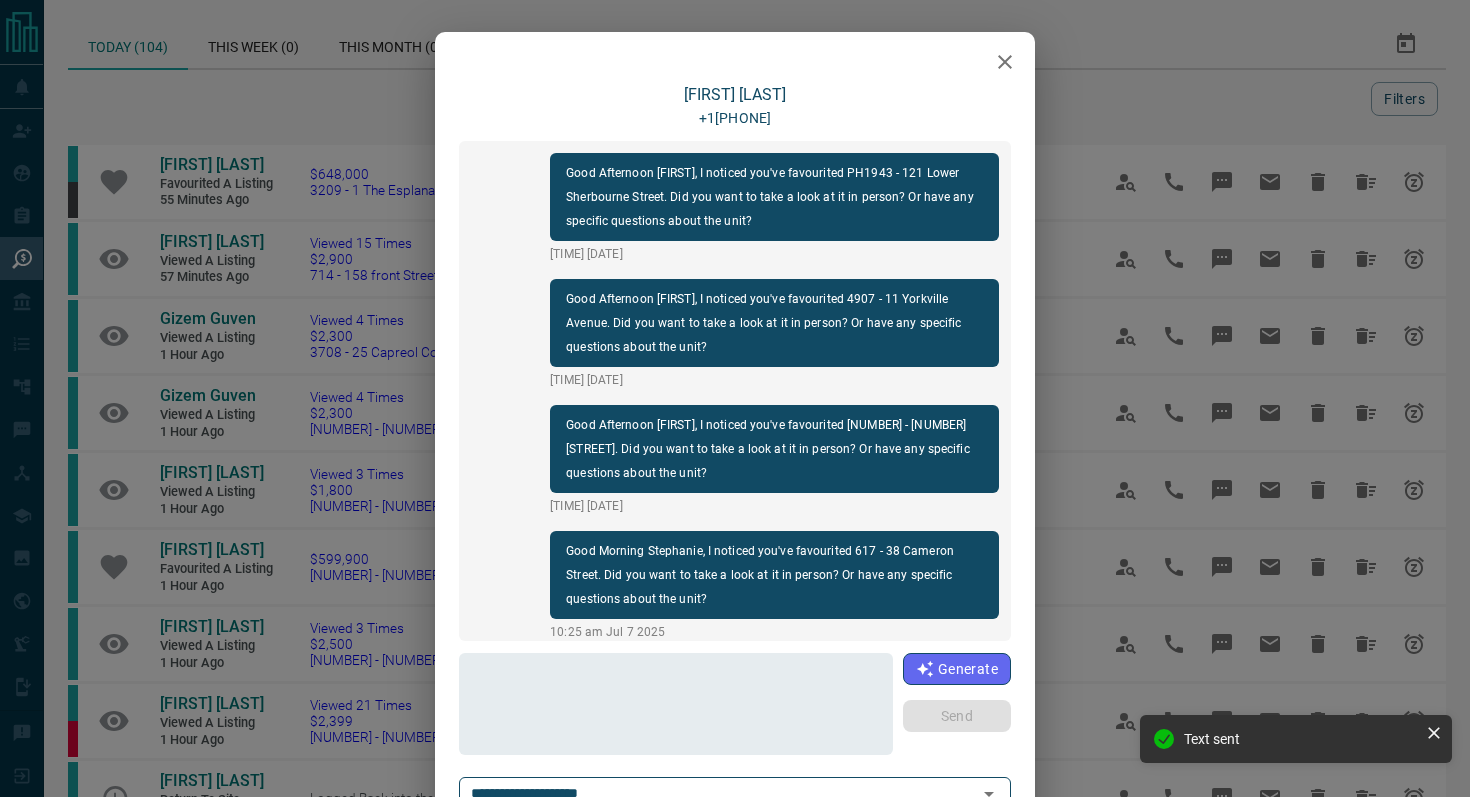 click 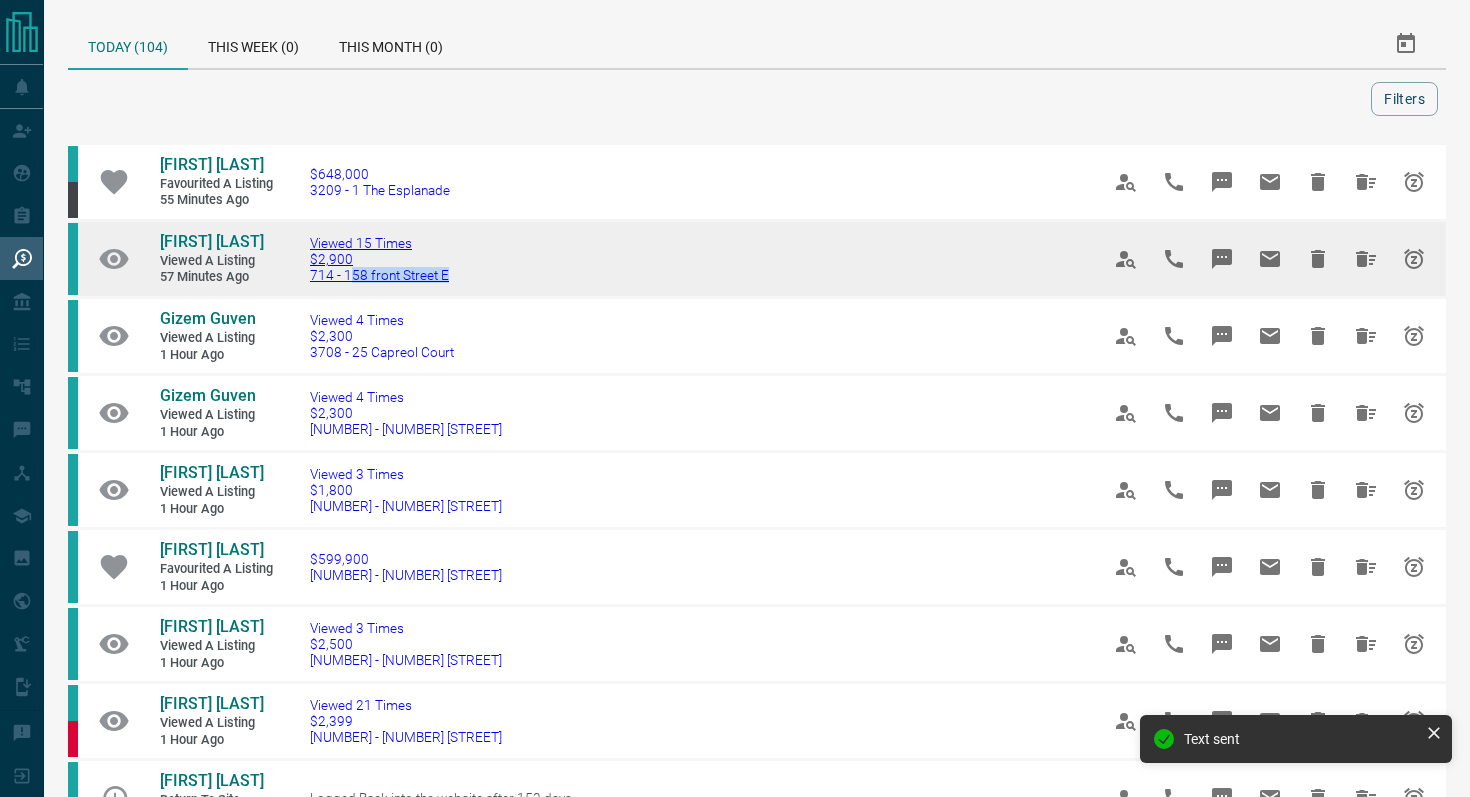 drag, startPoint x: 538, startPoint y: 294, endPoint x: 353, endPoint y: 292, distance: 185.0108 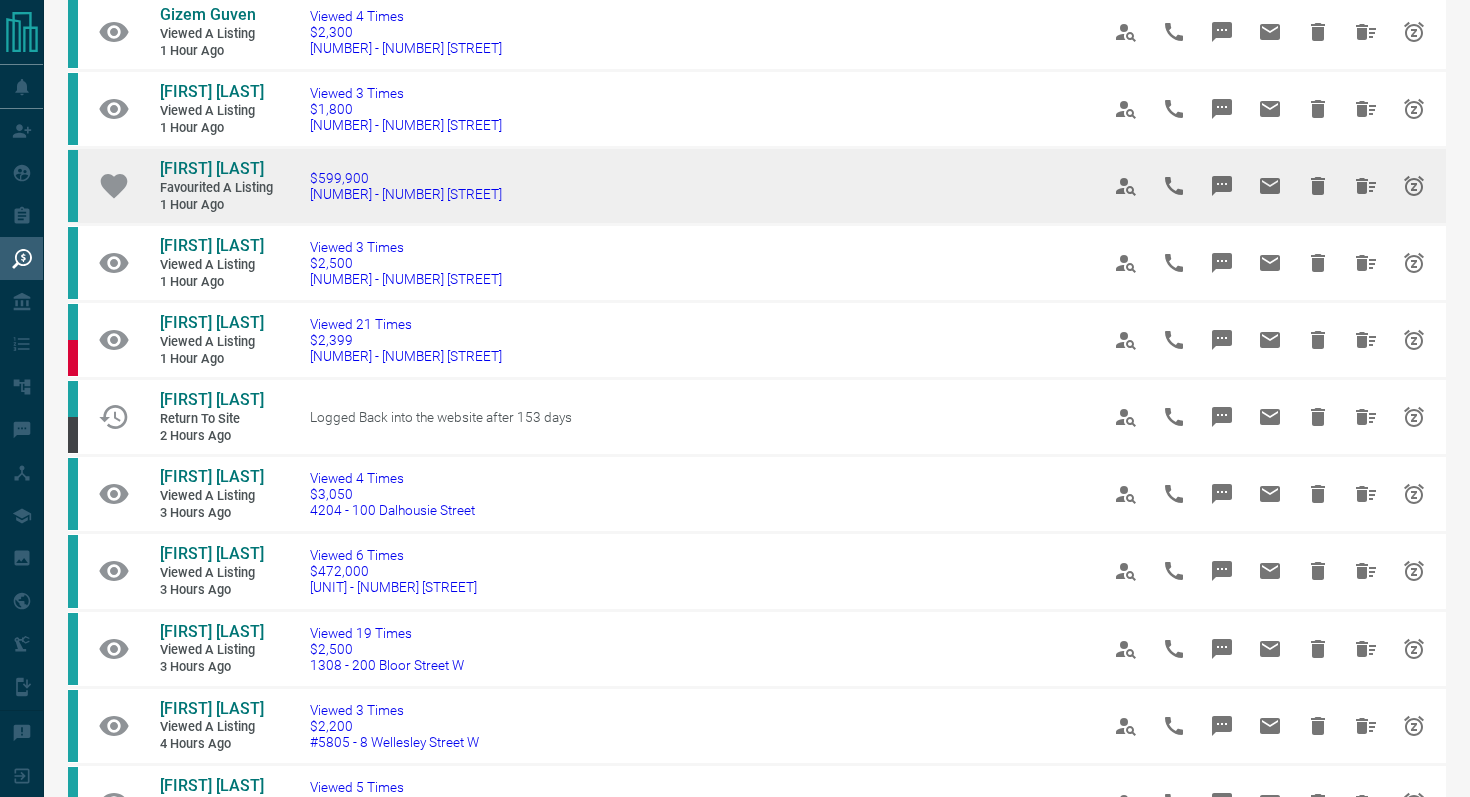 scroll, scrollTop: 420, scrollLeft: 0, axis: vertical 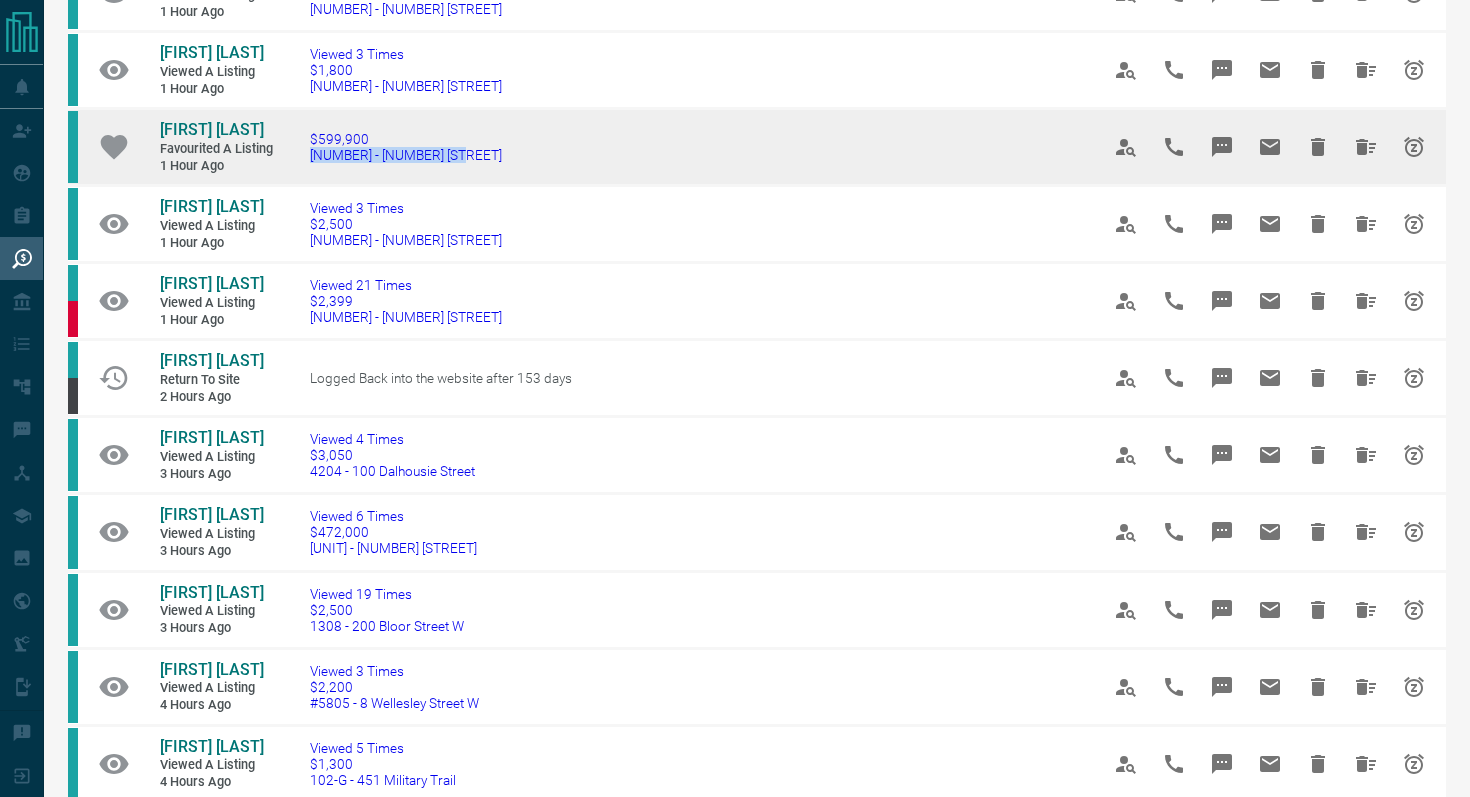 drag, startPoint x: 493, startPoint y: 177, endPoint x: 303, endPoint y: 175, distance: 190.01053 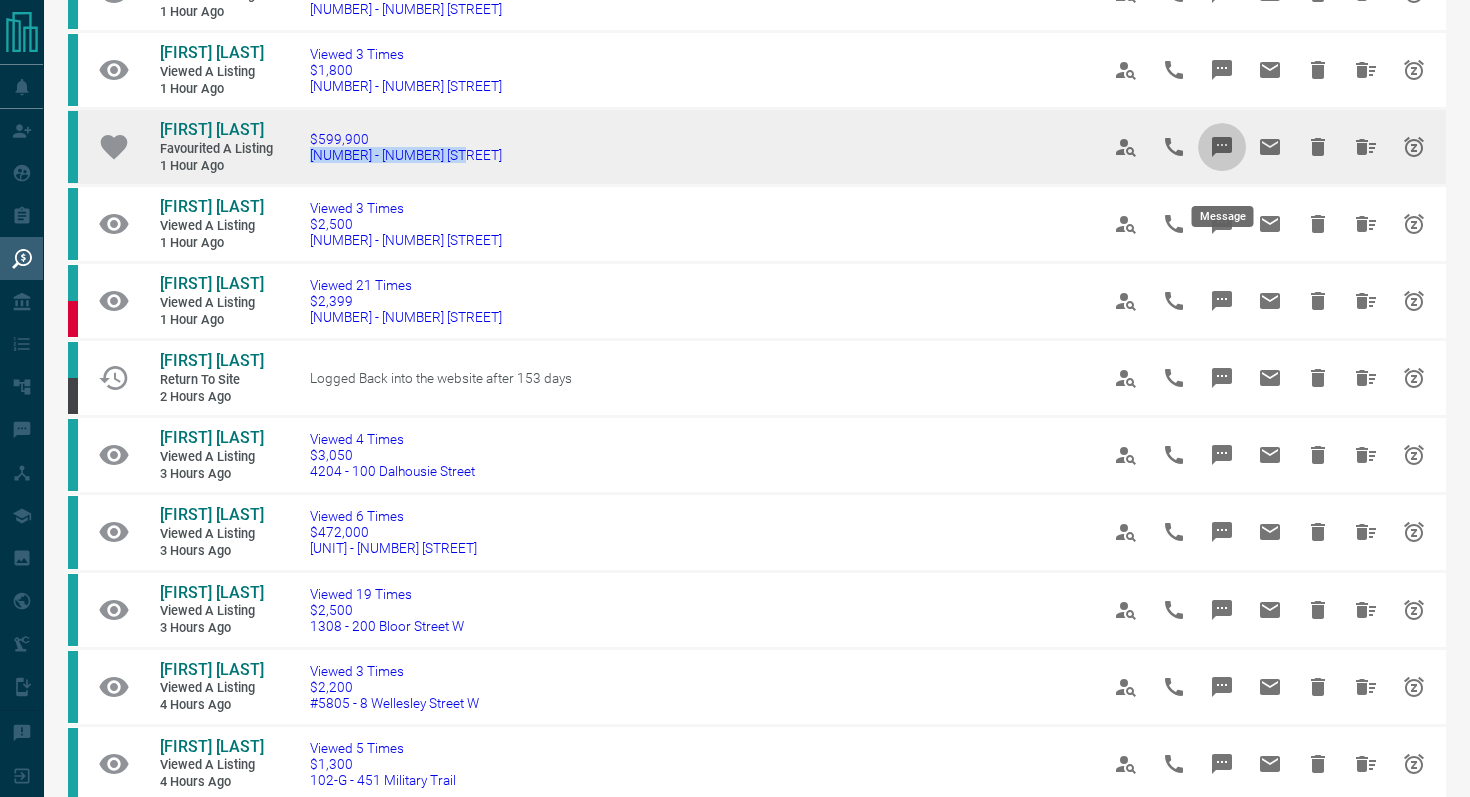 click 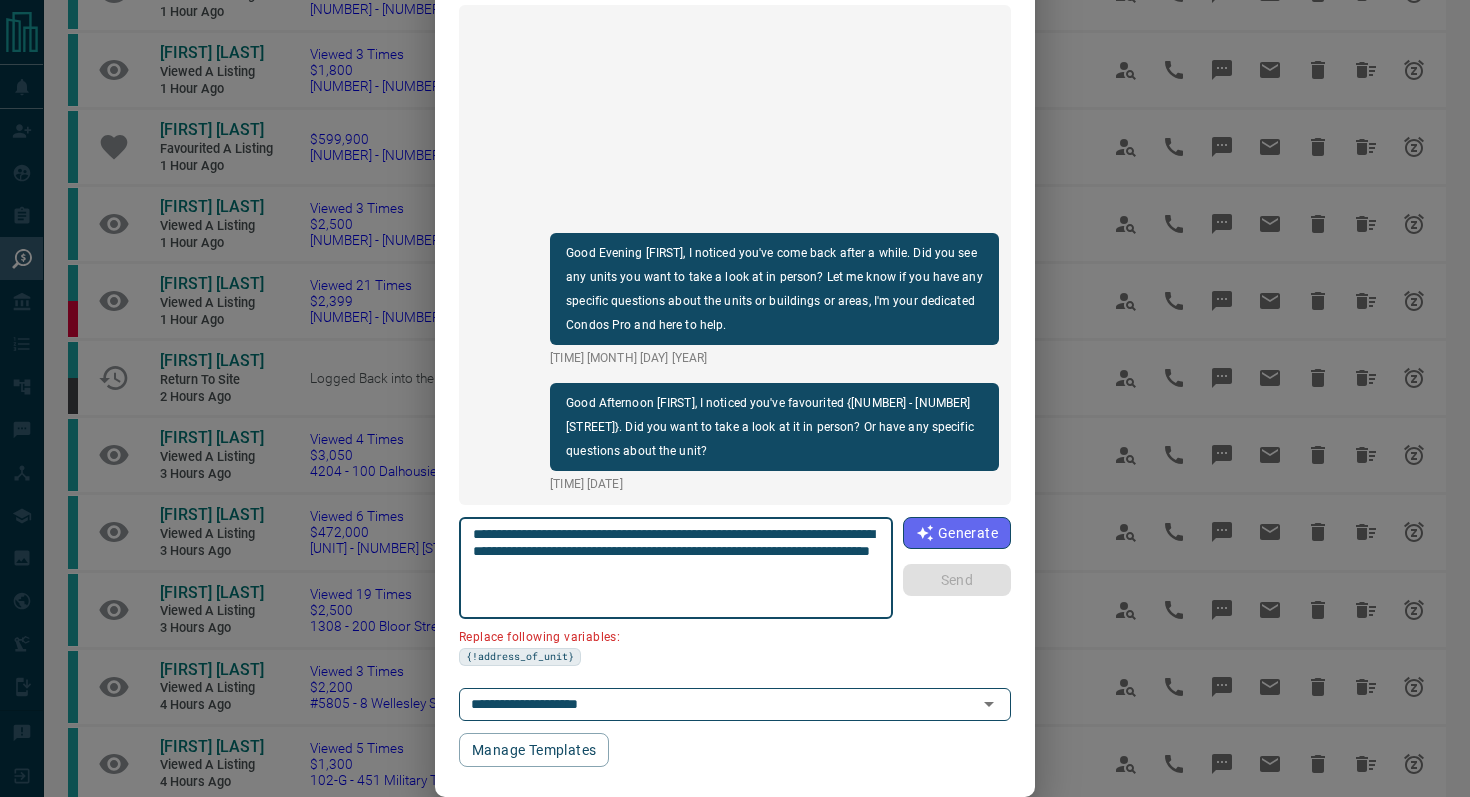 scroll, scrollTop: 168, scrollLeft: 0, axis: vertical 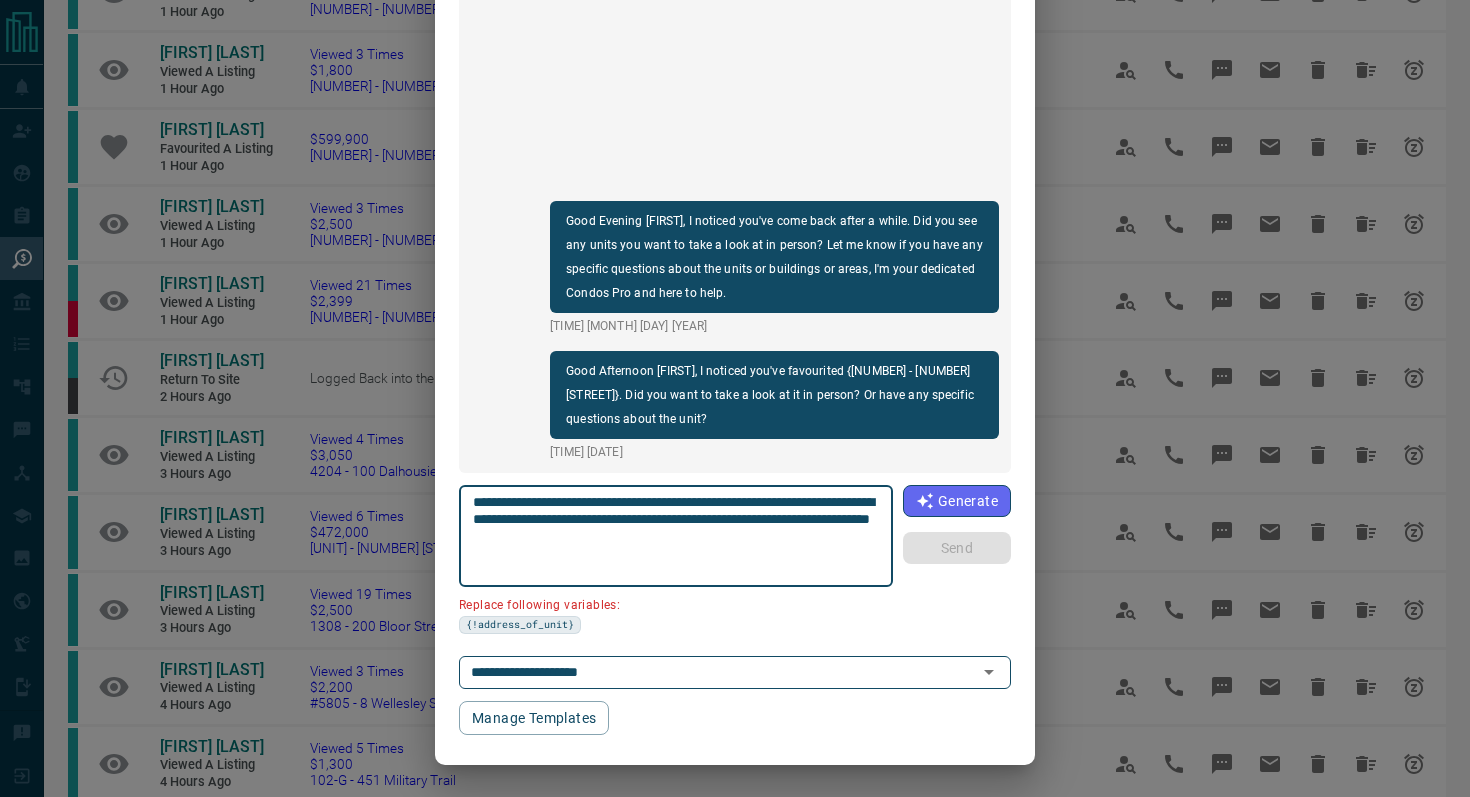 drag, startPoint x: 585, startPoint y: 520, endPoint x: 339, endPoint y: 520, distance: 246 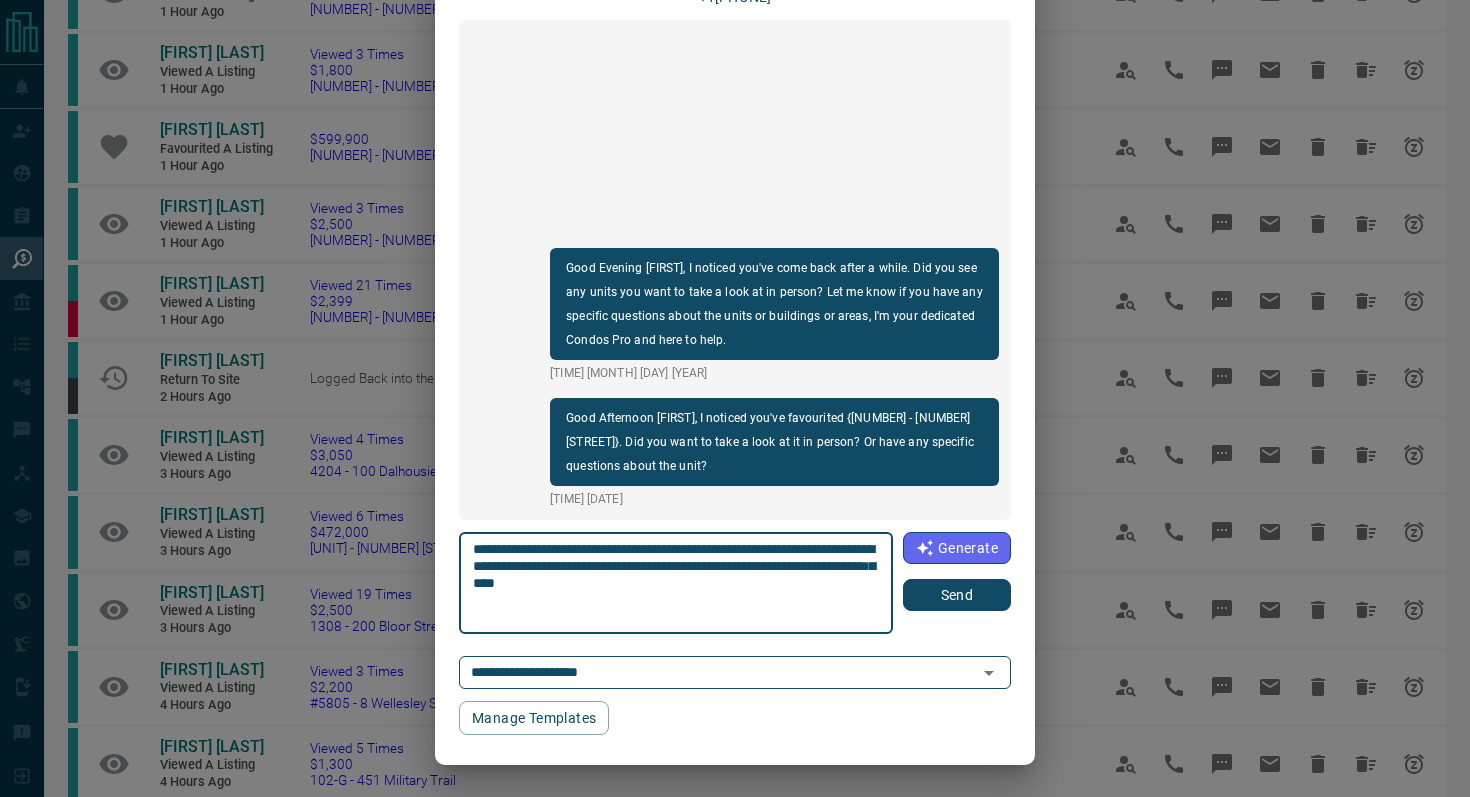 scroll, scrollTop: 121, scrollLeft: 0, axis: vertical 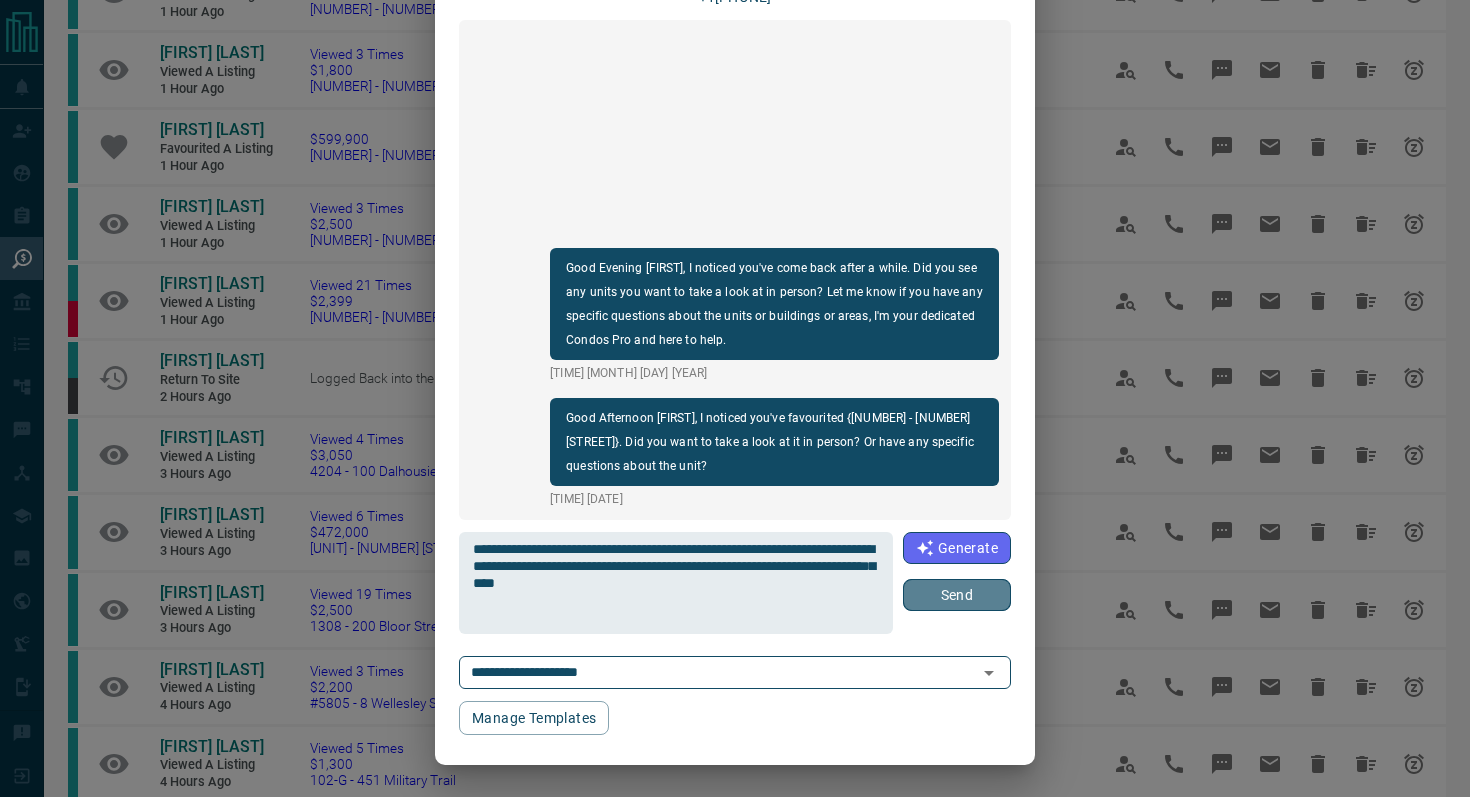click on "Send" at bounding box center (957, 595) 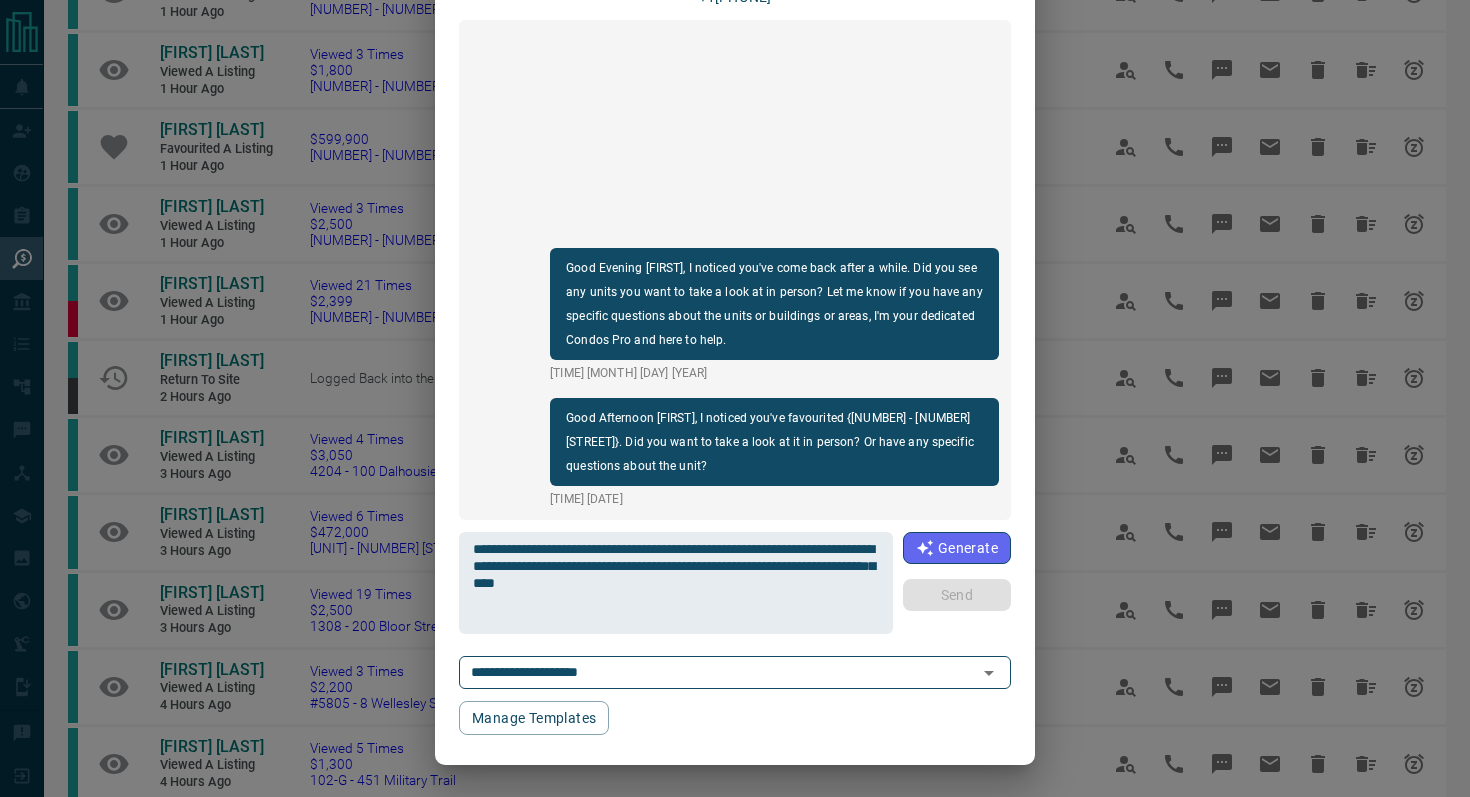 type 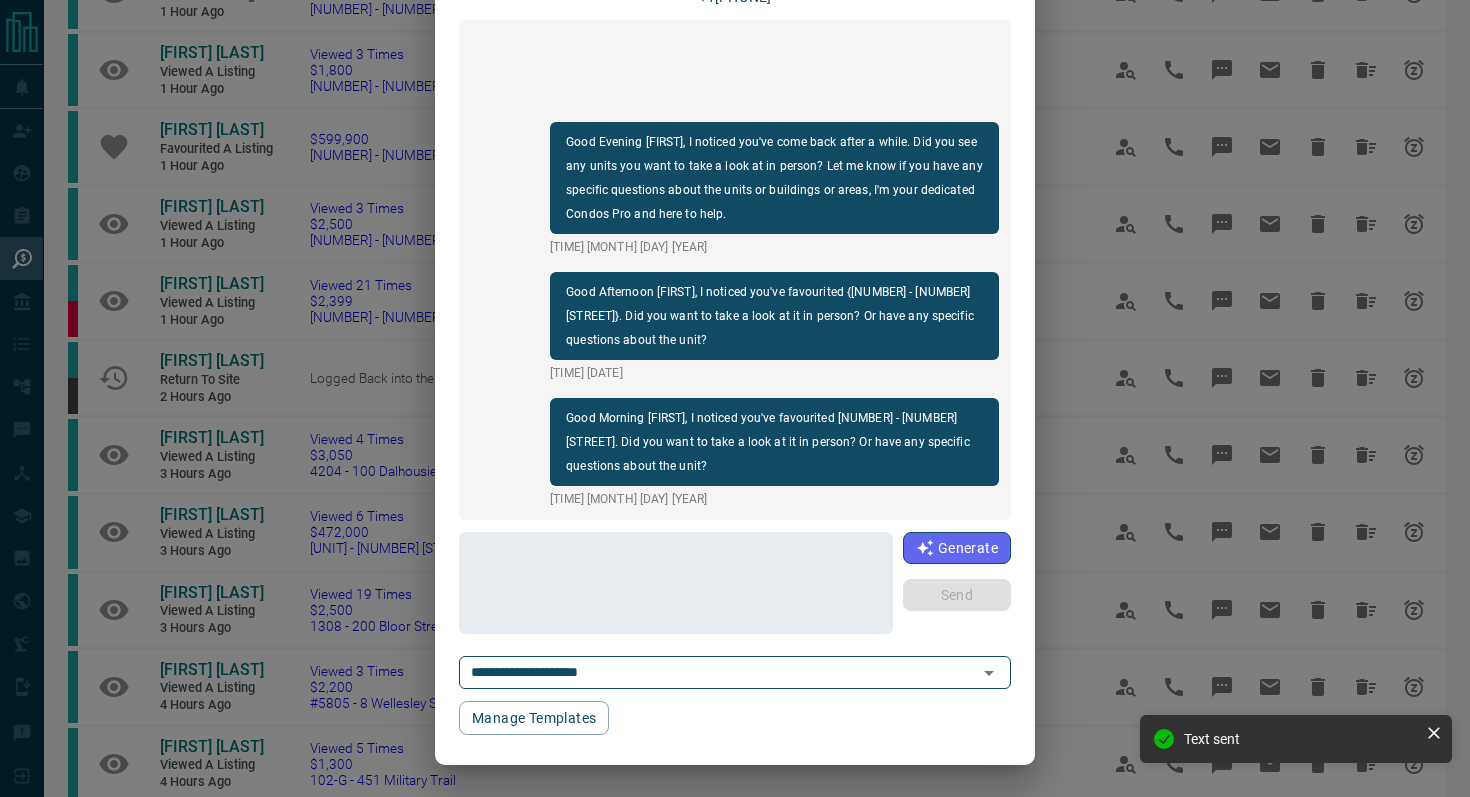 scroll, scrollTop: 0, scrollLeft: 0, axis: both 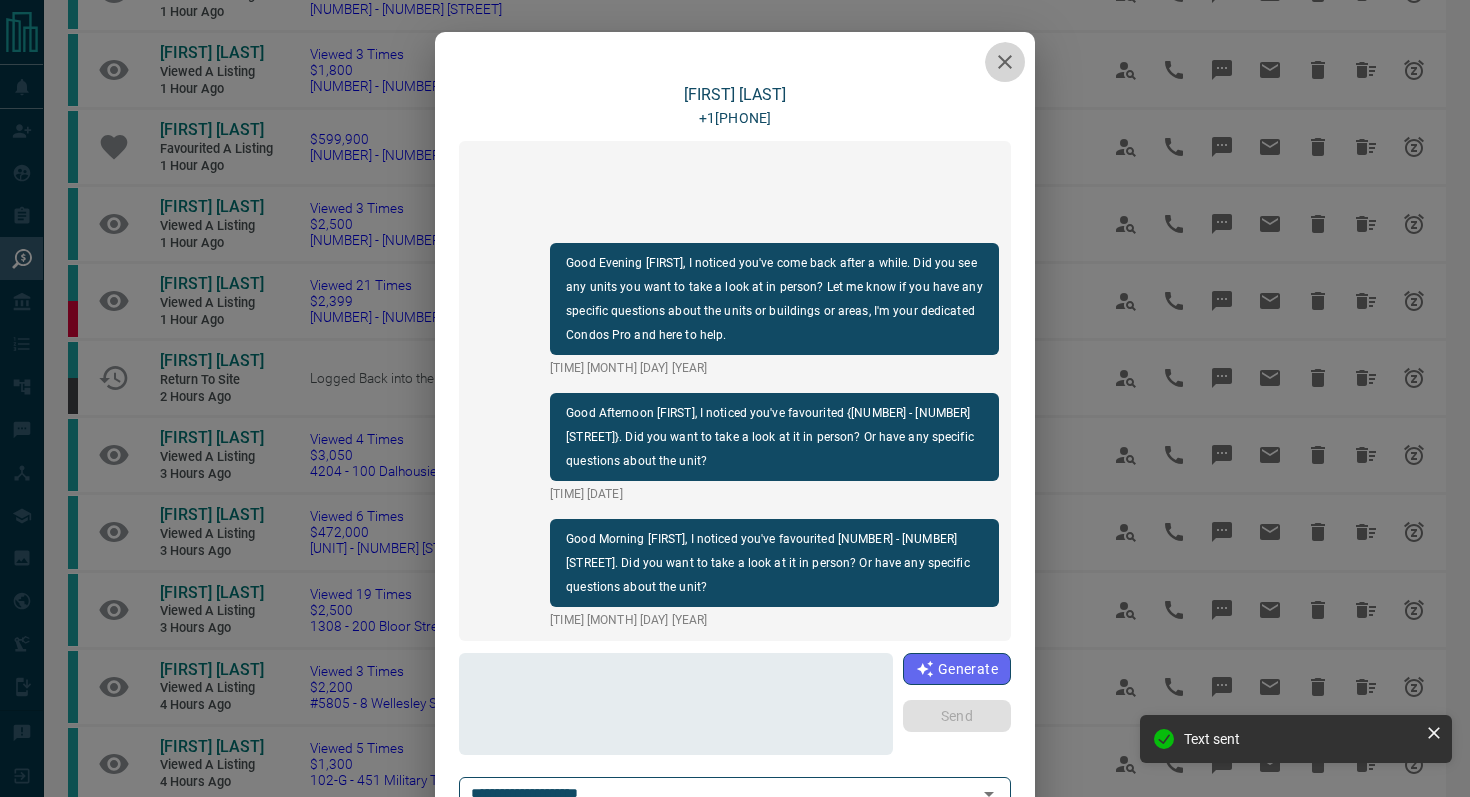 click 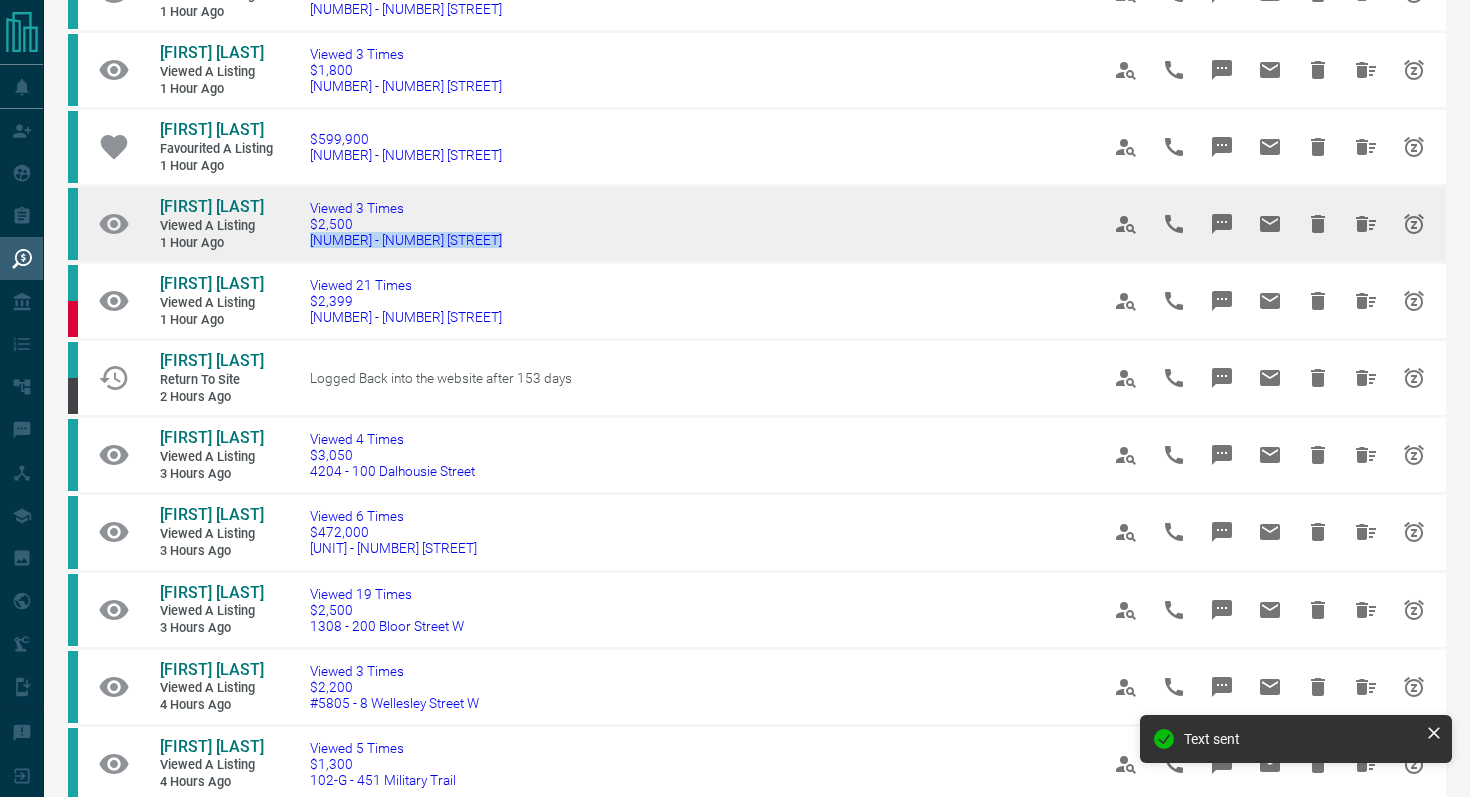 drag, startPoint x: 546, startPoint y: 266, endPoint x: 298, endPoint y: 264, distance: 248.00807 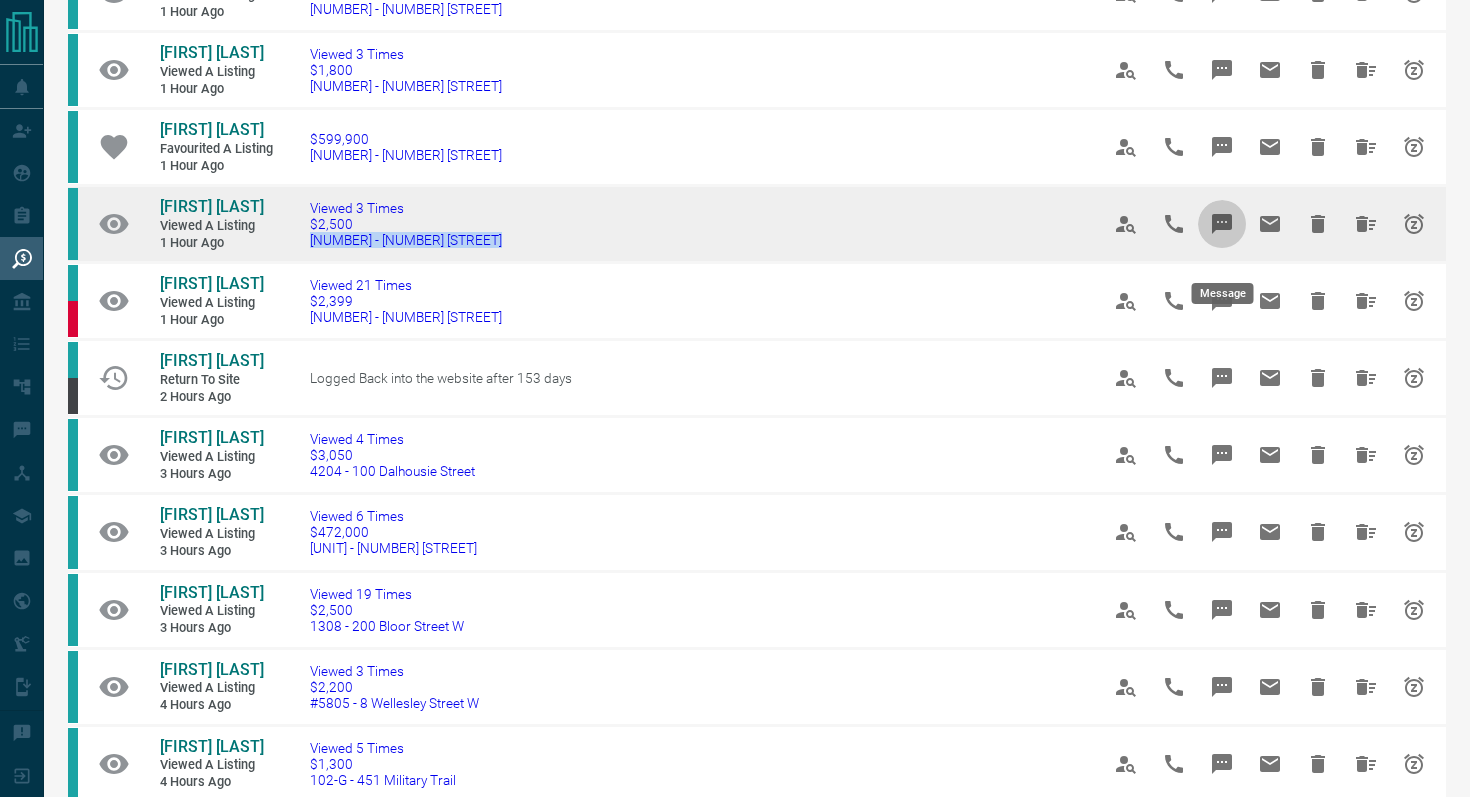 click 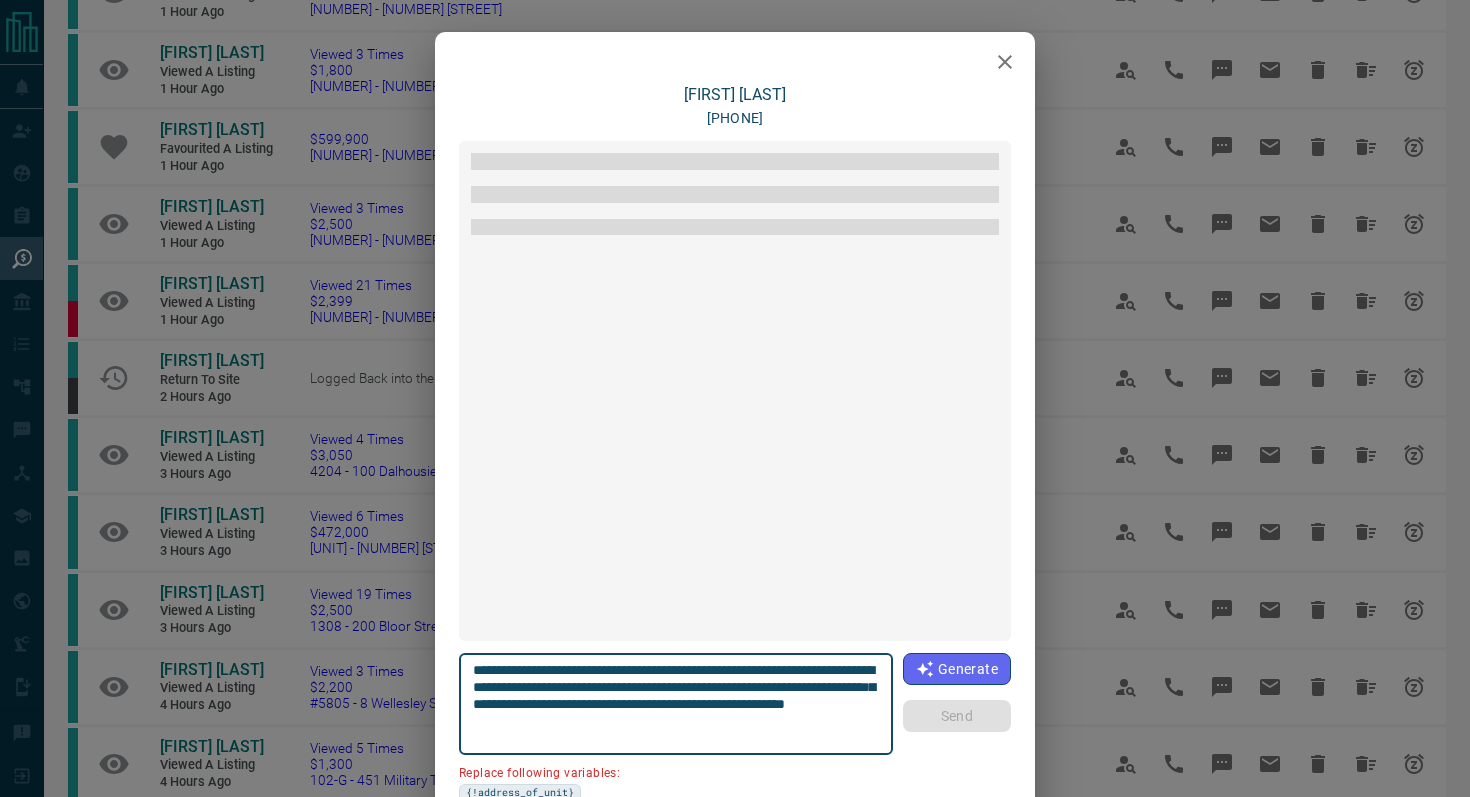scroll, scrollTop: 2304, scrollLeft: 0, axis: vertical 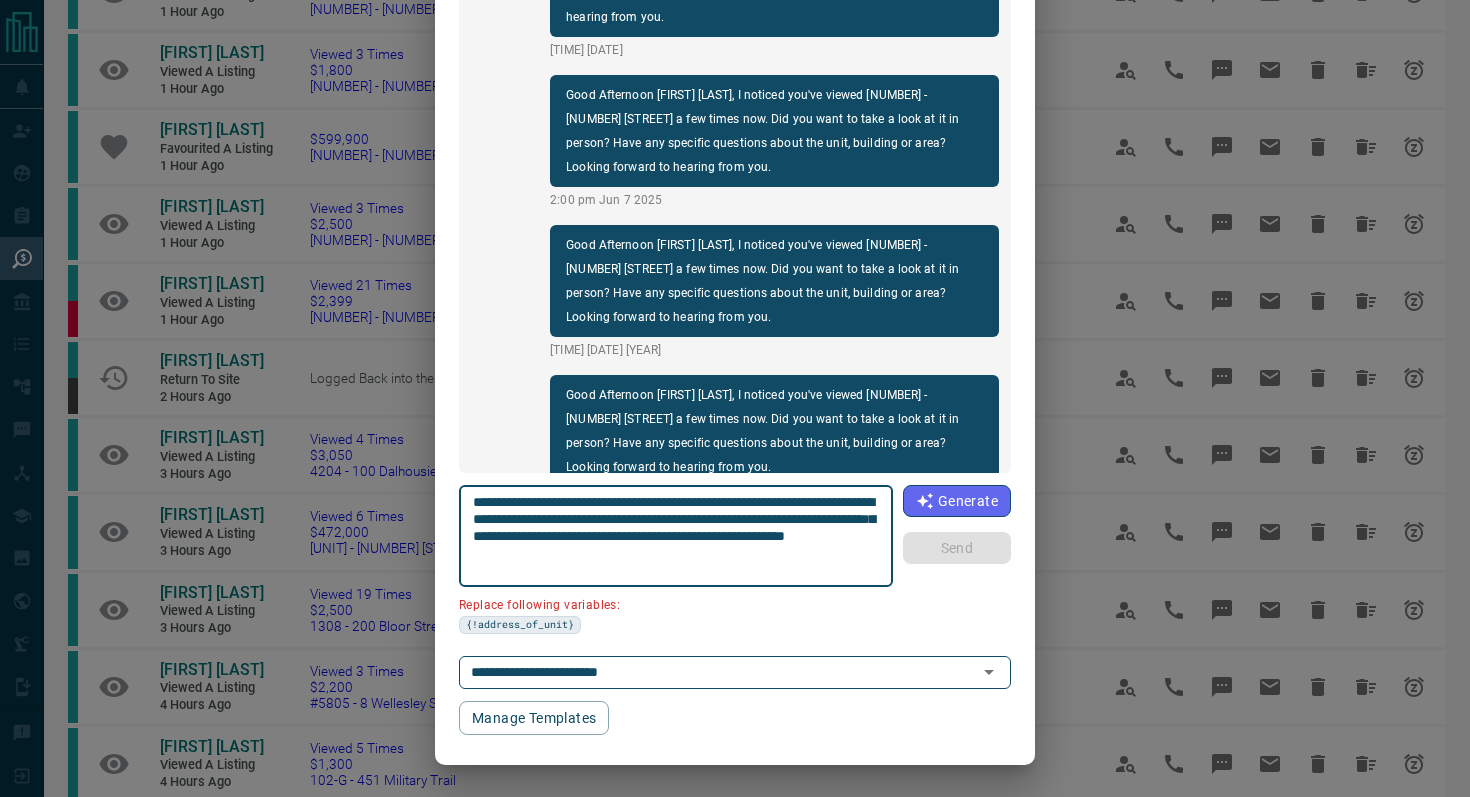 drag, startPoint x: 854, startPoint y: 500, endPoint x: 747, endPoint y: 497, distance: 107.042046 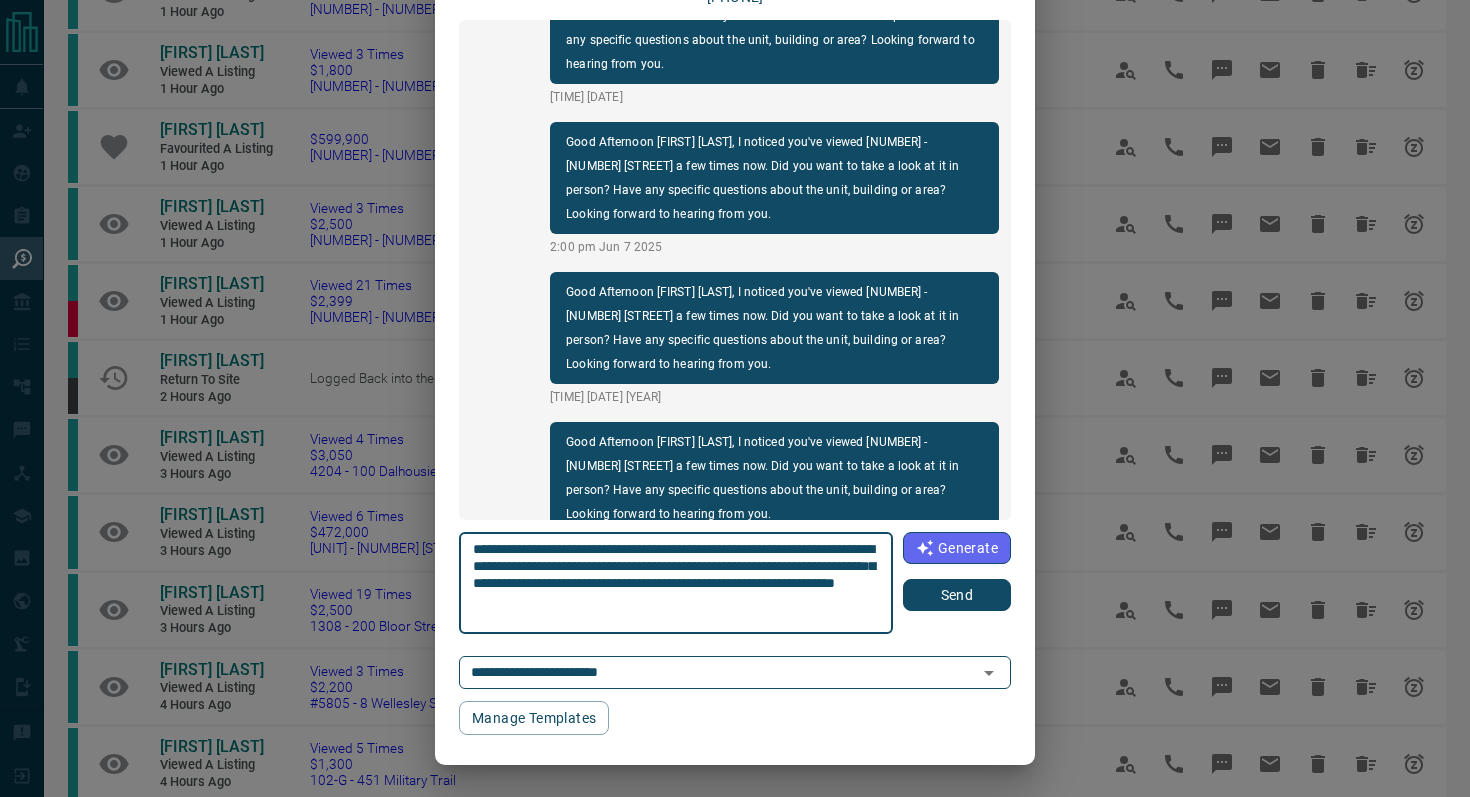 scroll, scrollTop: 121, scrollLeft: 0, axis: vertical 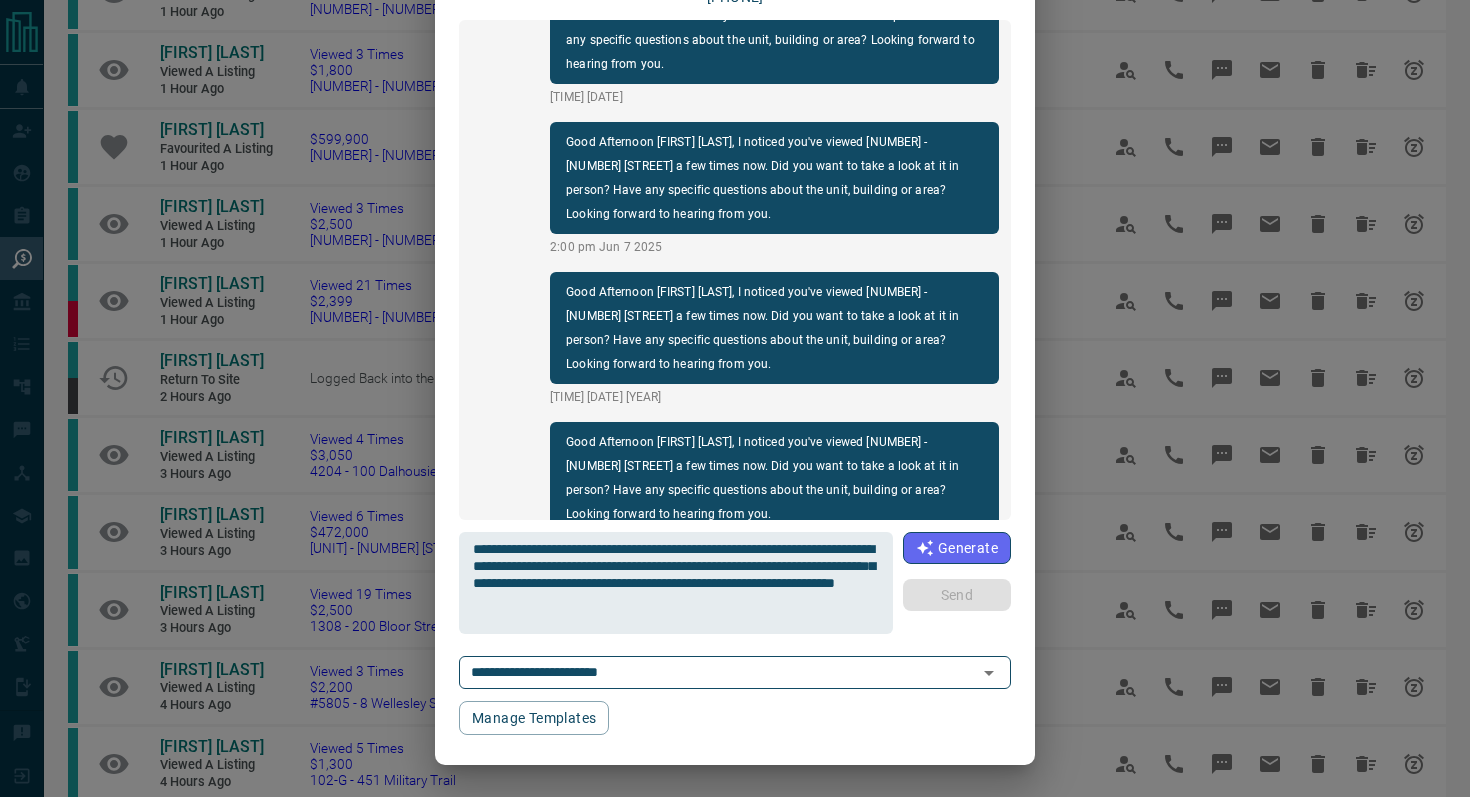 type 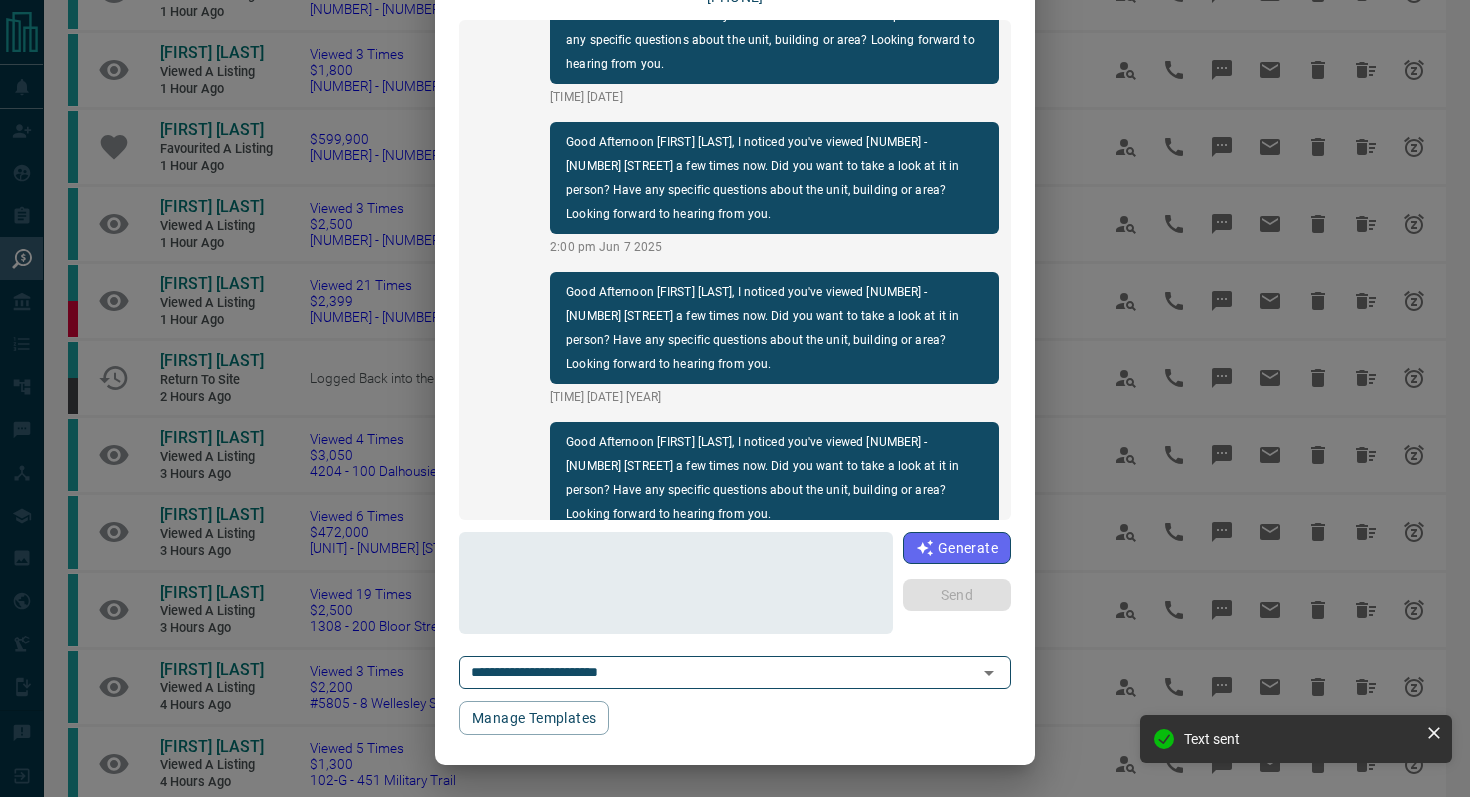 scroll, scrollTop: 2454, scrollLeft: 0, axis: vertical 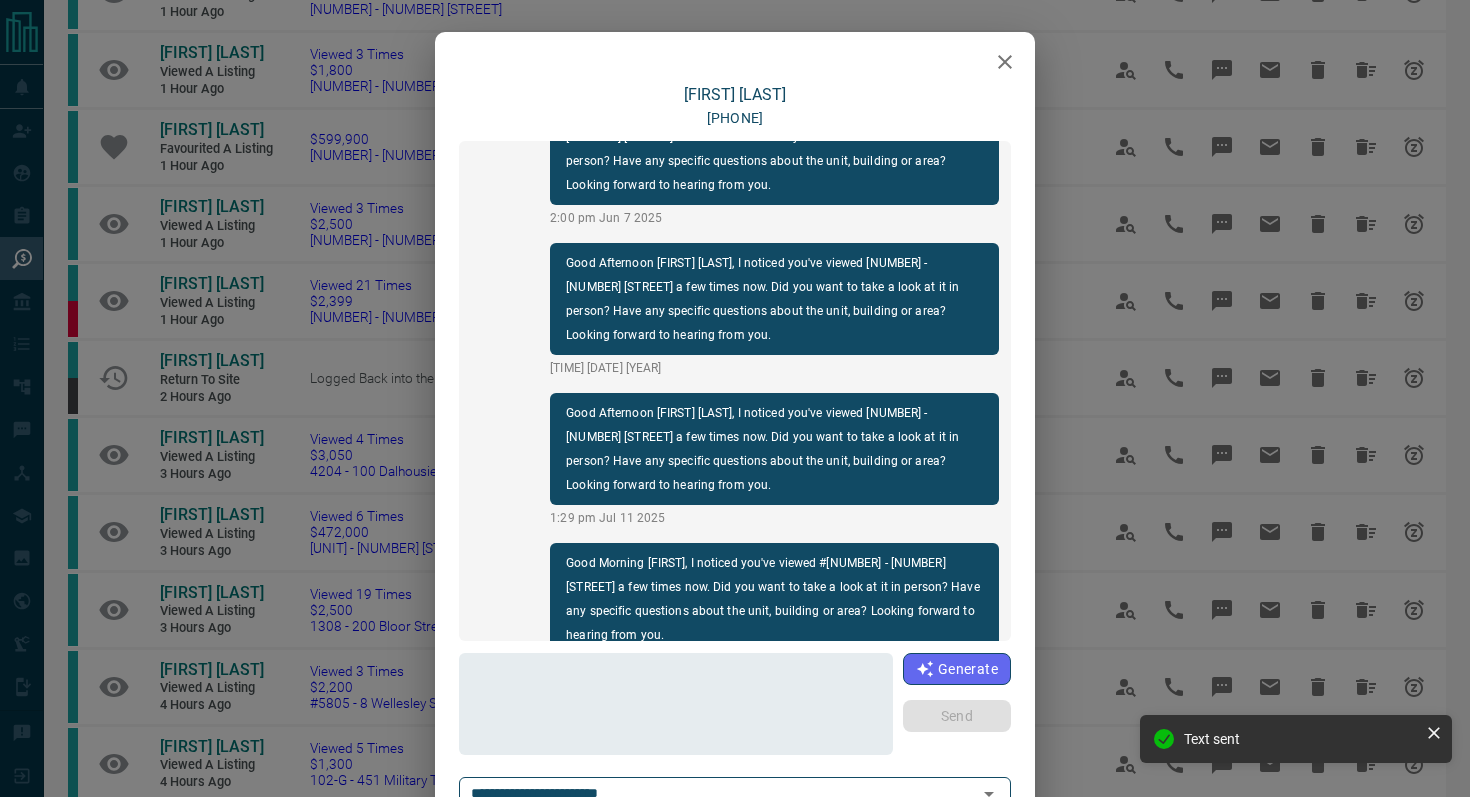 click 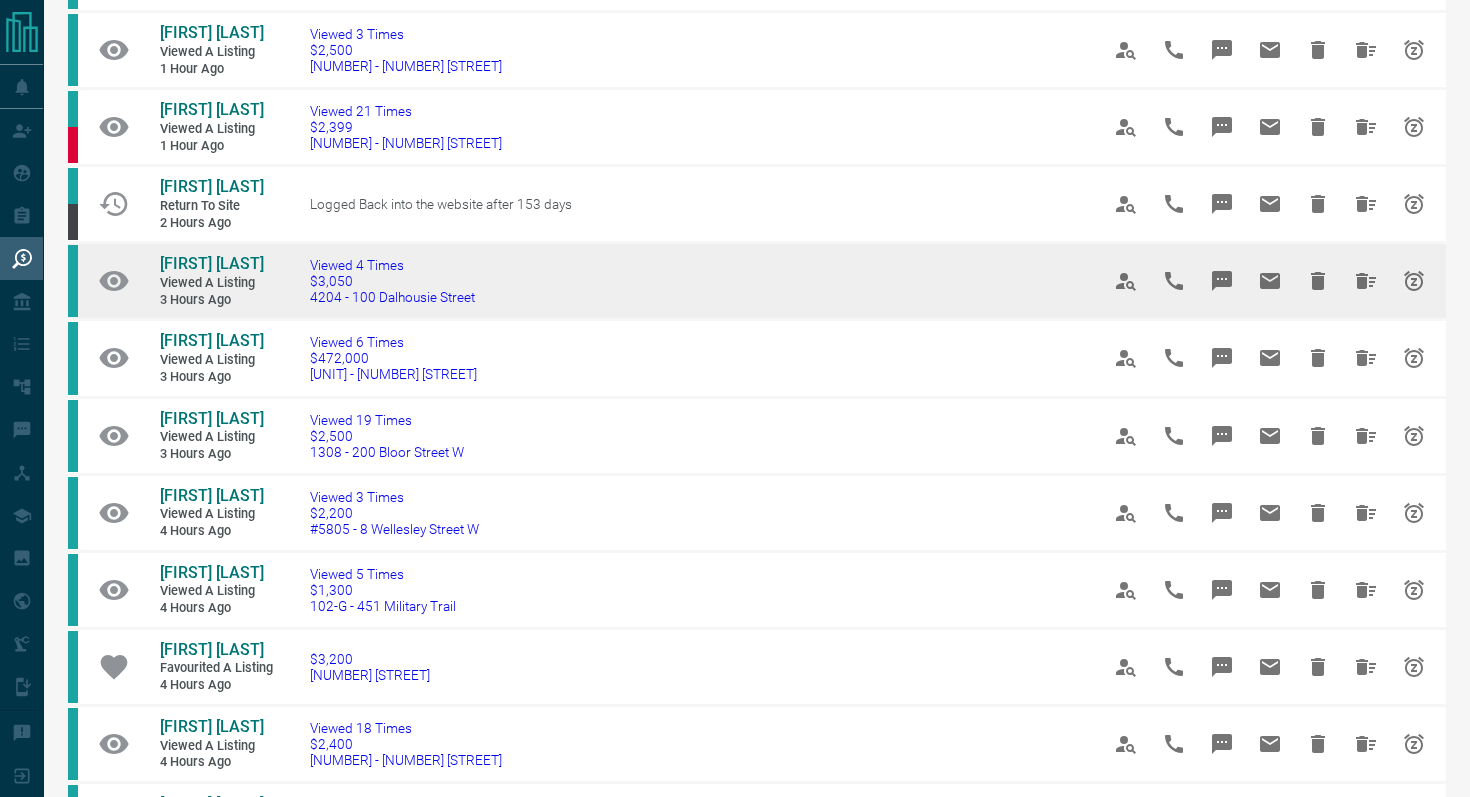 scroll, scrollTop: 606, scrollLeft: 0, axis: vertical 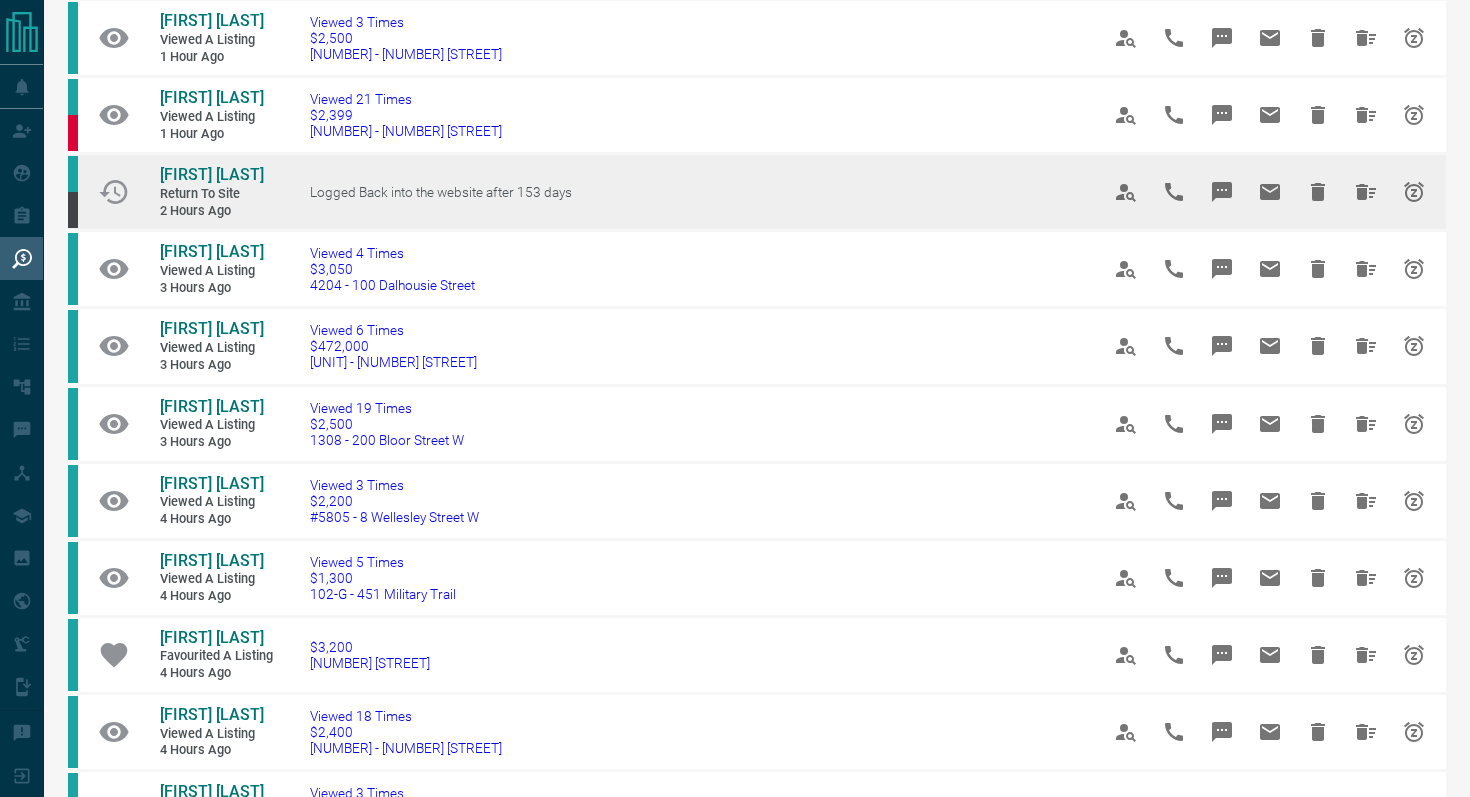 click 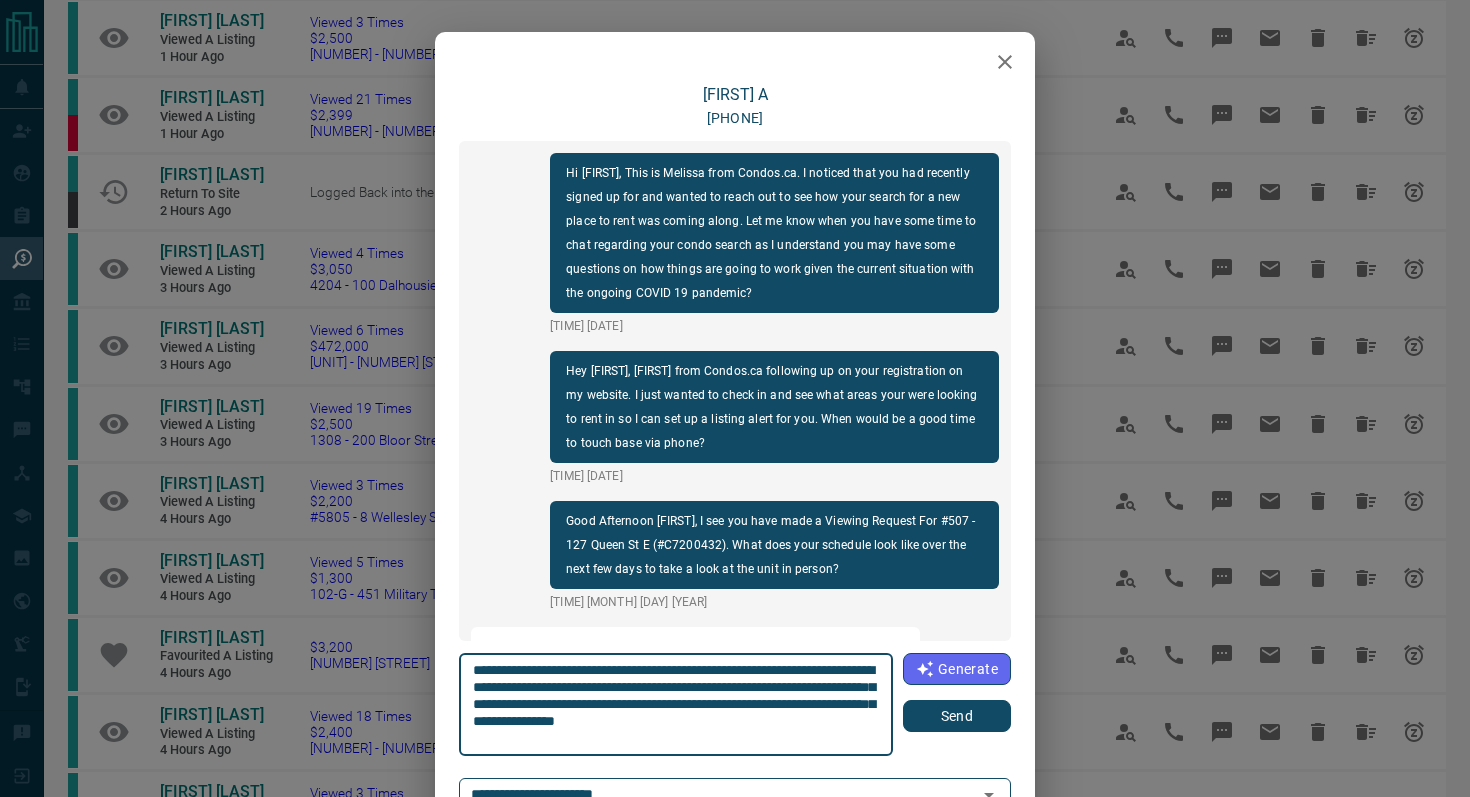 scroll, scrollTop: 3036, scrollLeft: 0, axis: vertical 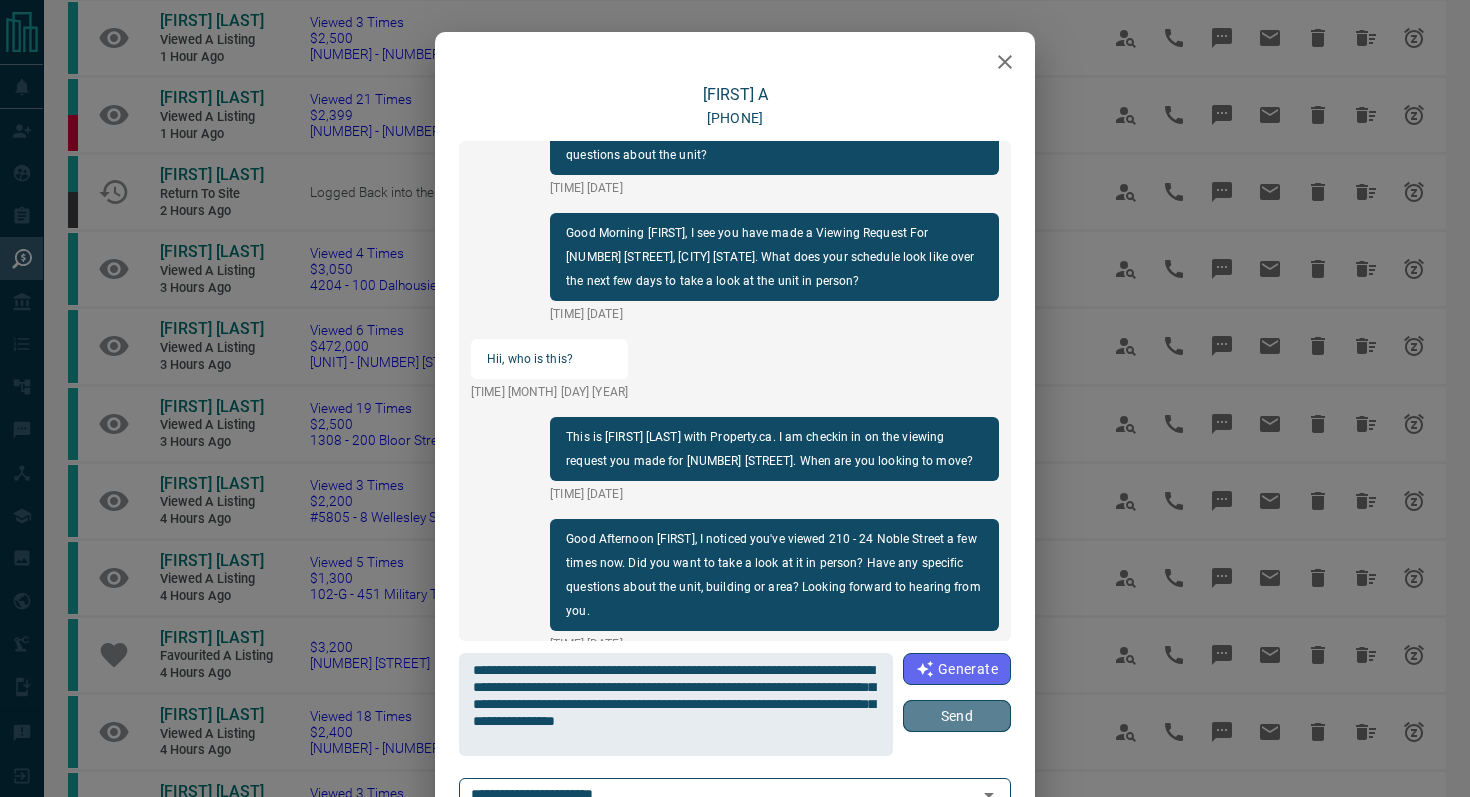 click on "Send" at bounding box center (957, 716) 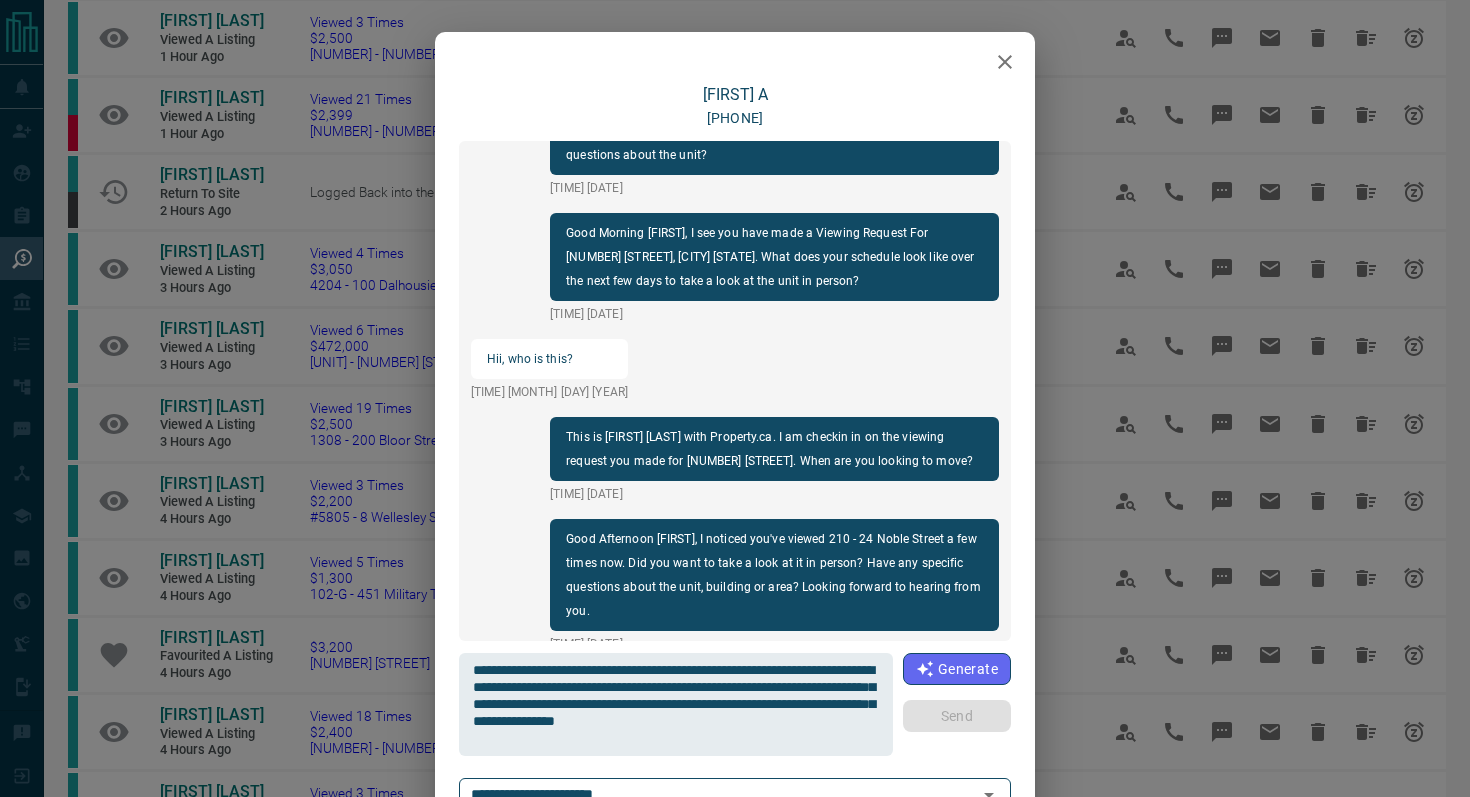 type 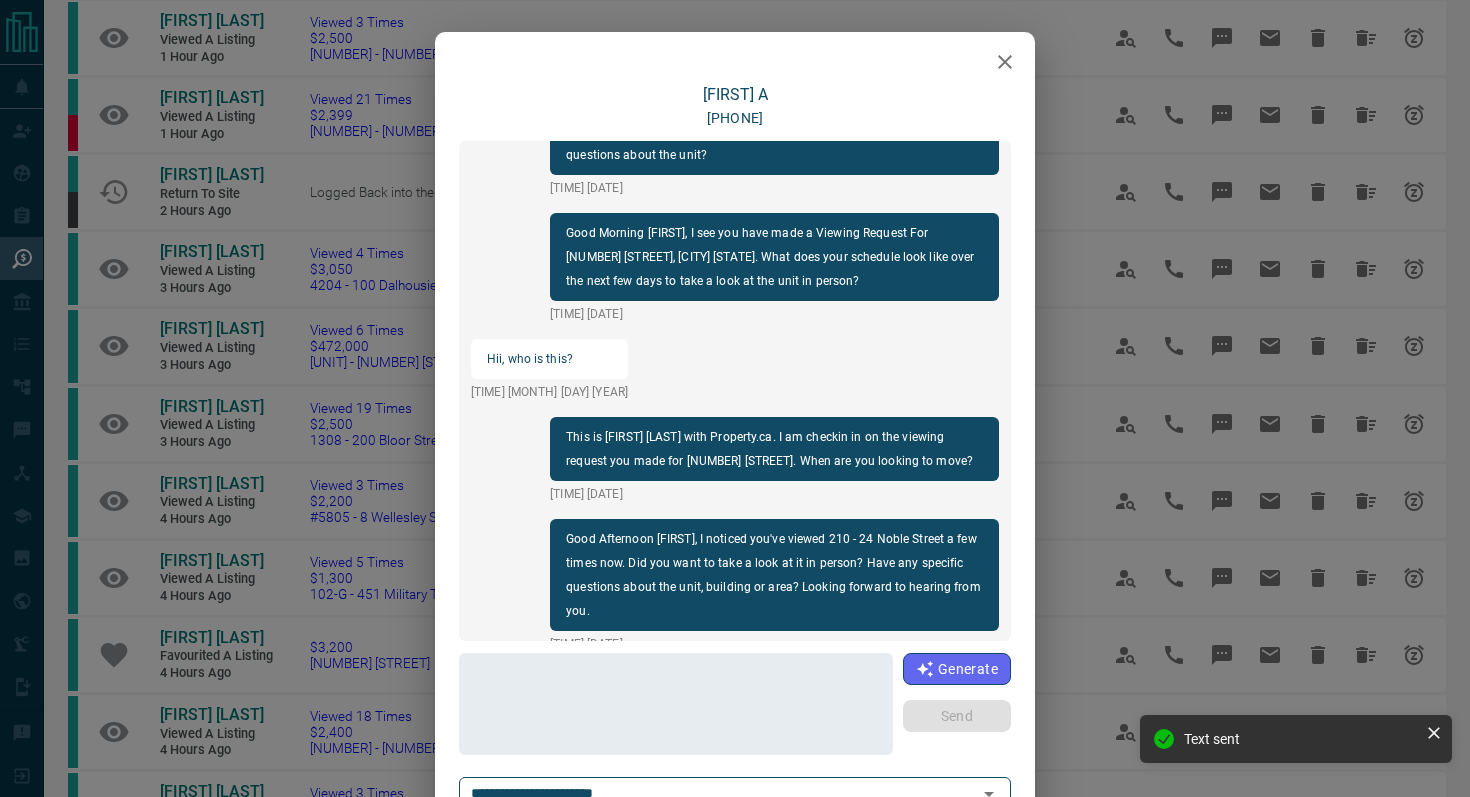 scroll, scrollTop: 3186, scrollLeft: 0, axis: vertical 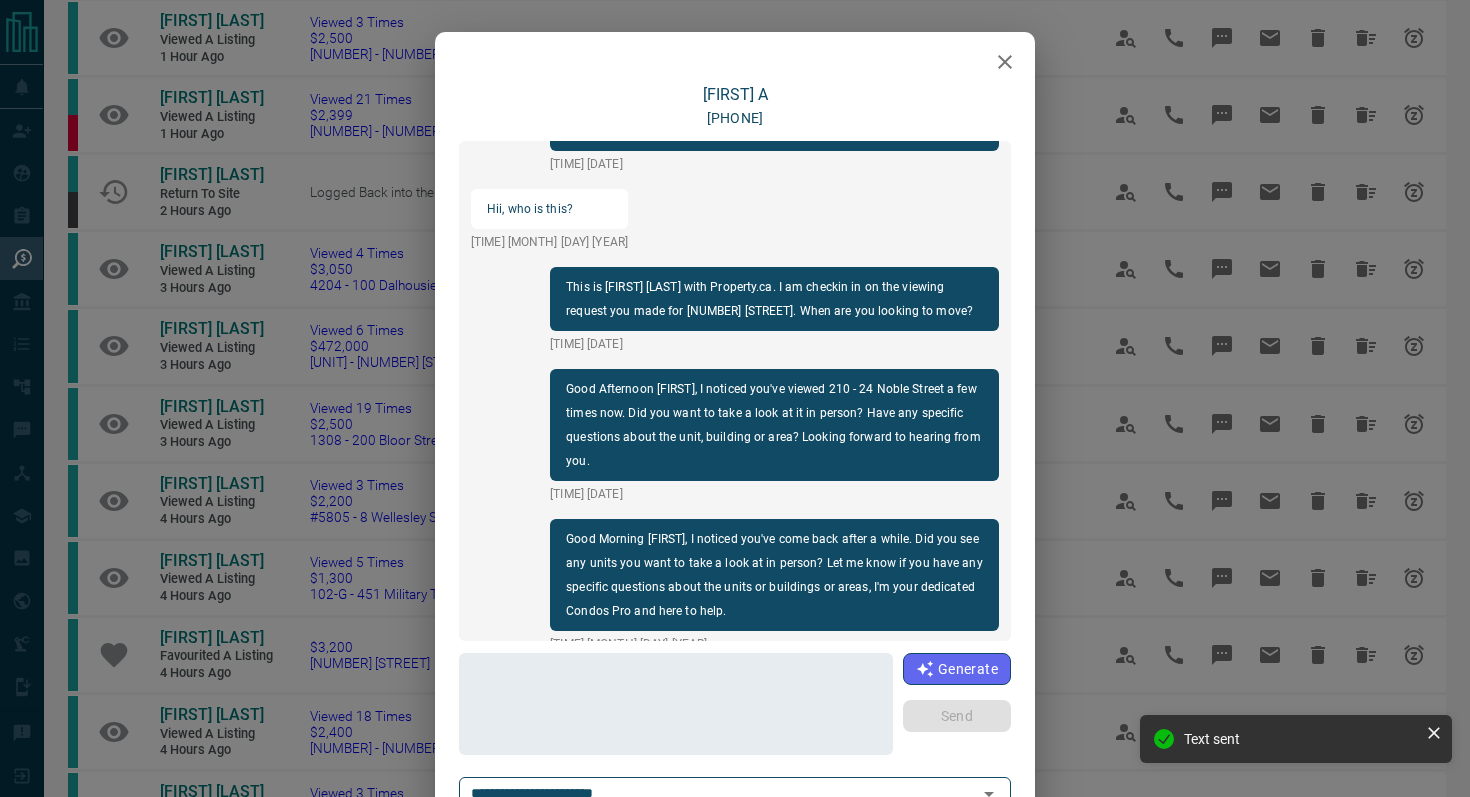 click 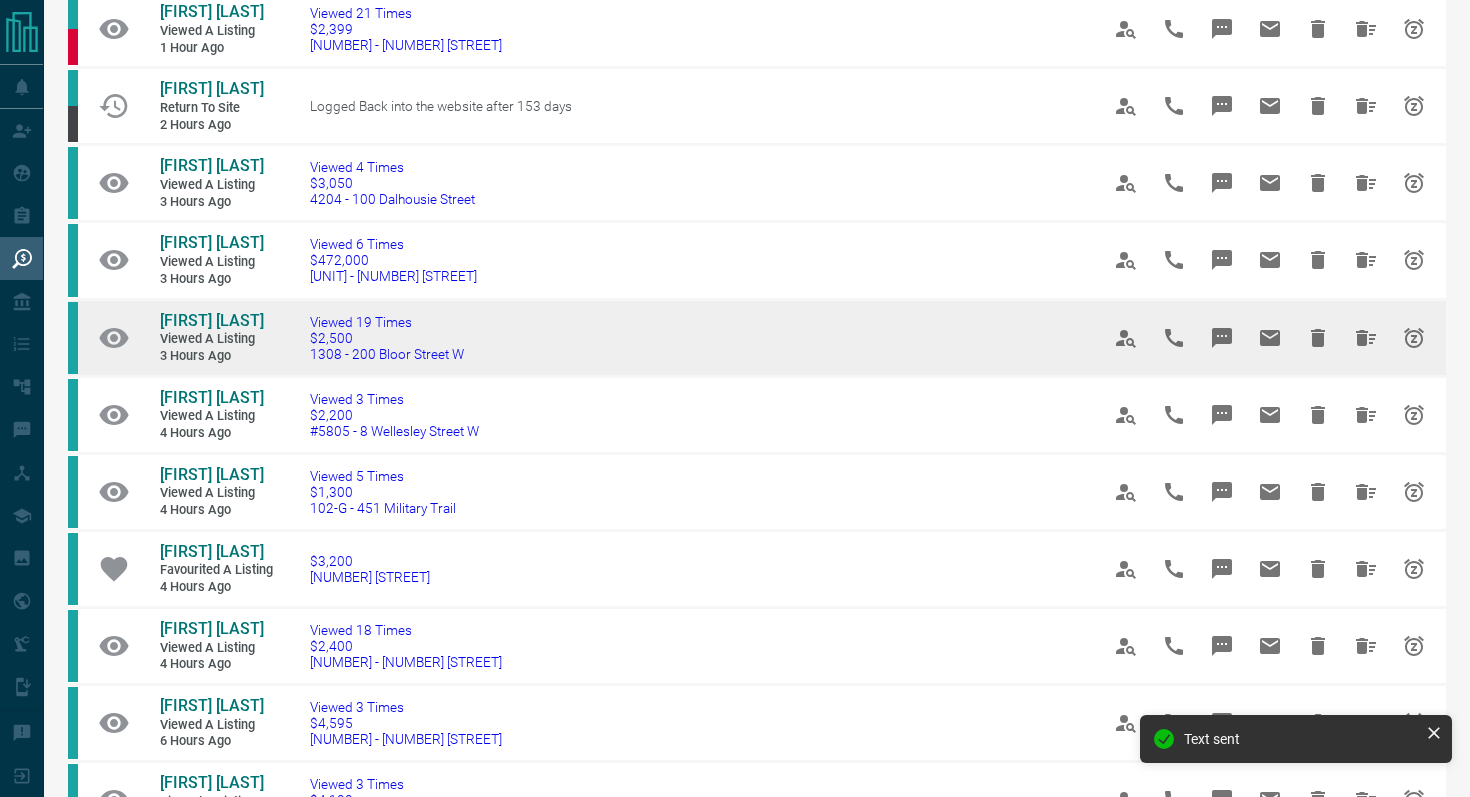 scroll, scrollTop: 700, scrollLeft: 0, axis: vertical 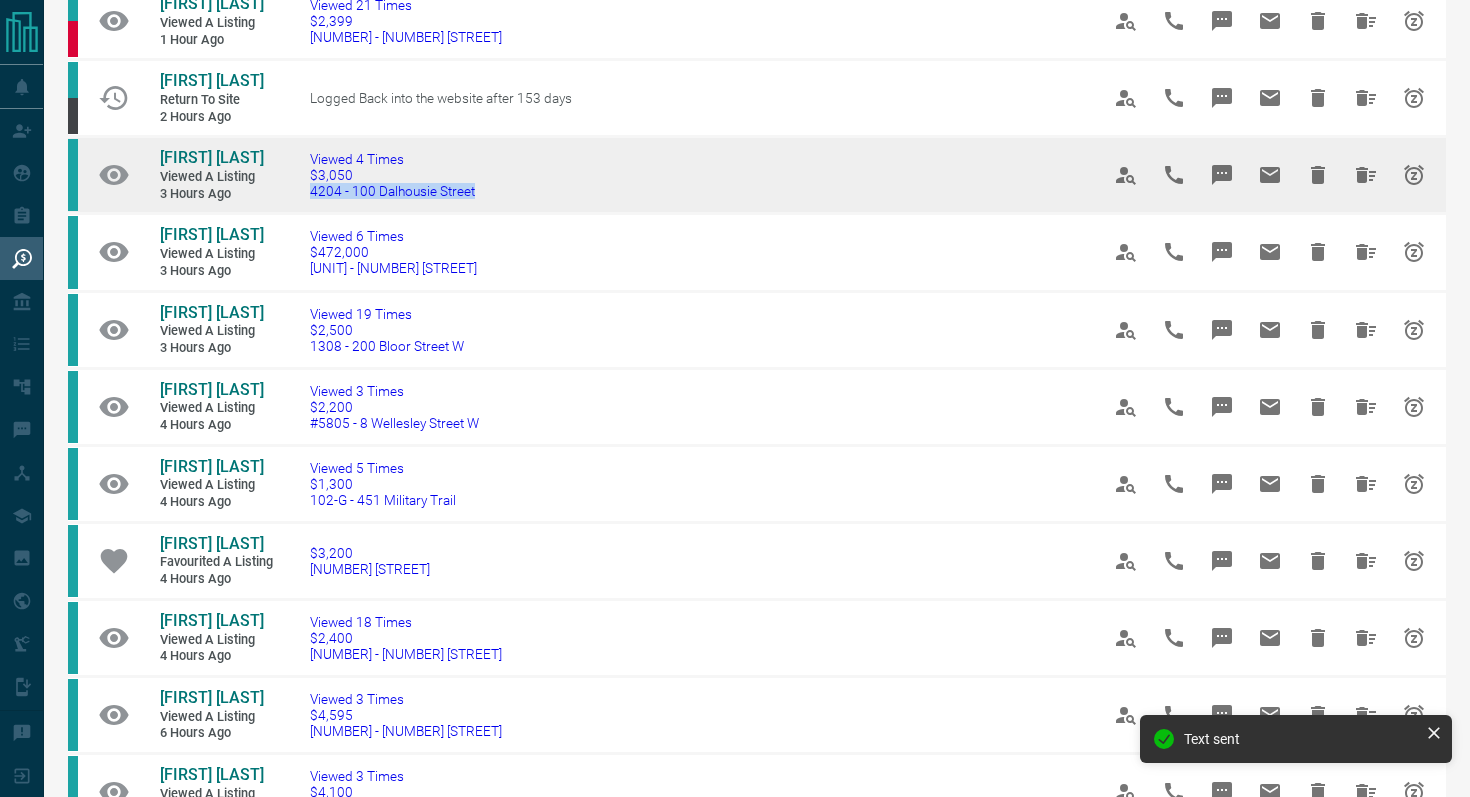 drag, startPoint x: 518, startPoint y: 209, endPoint x: 287, endPoint y: 212, distance: 231.01949 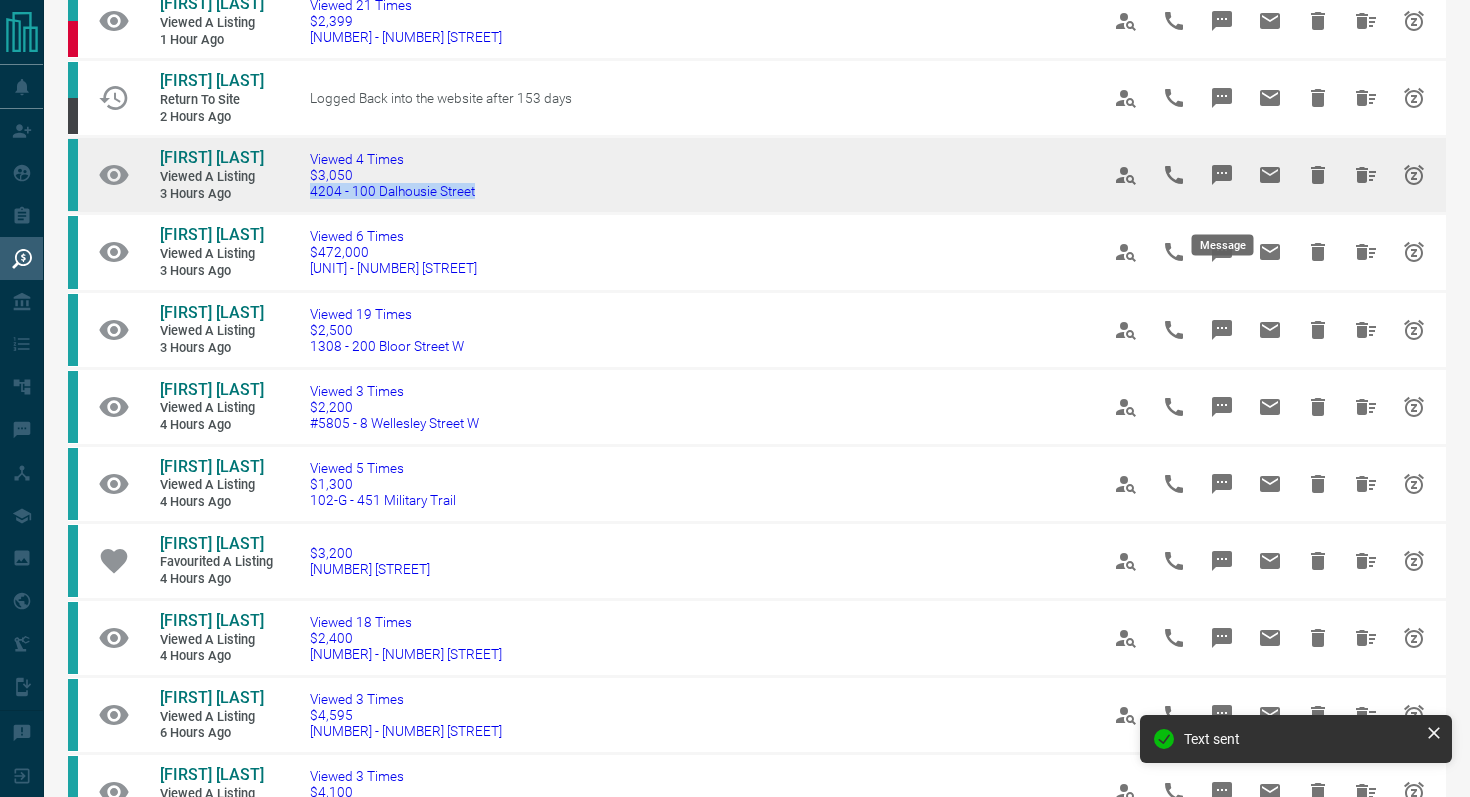 click 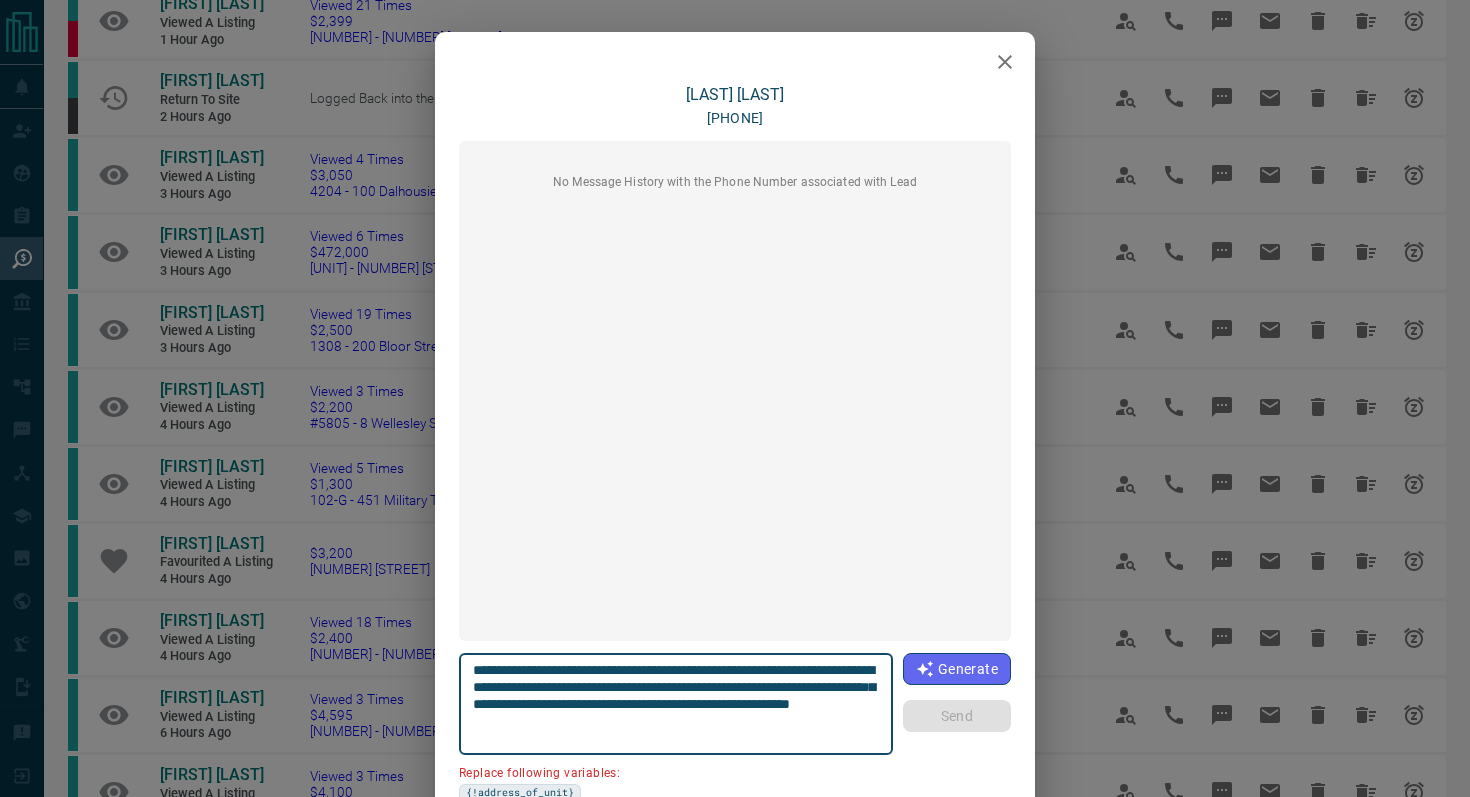 scroll, scrollTop: 168, scrollLeft: 0, axis: vertical 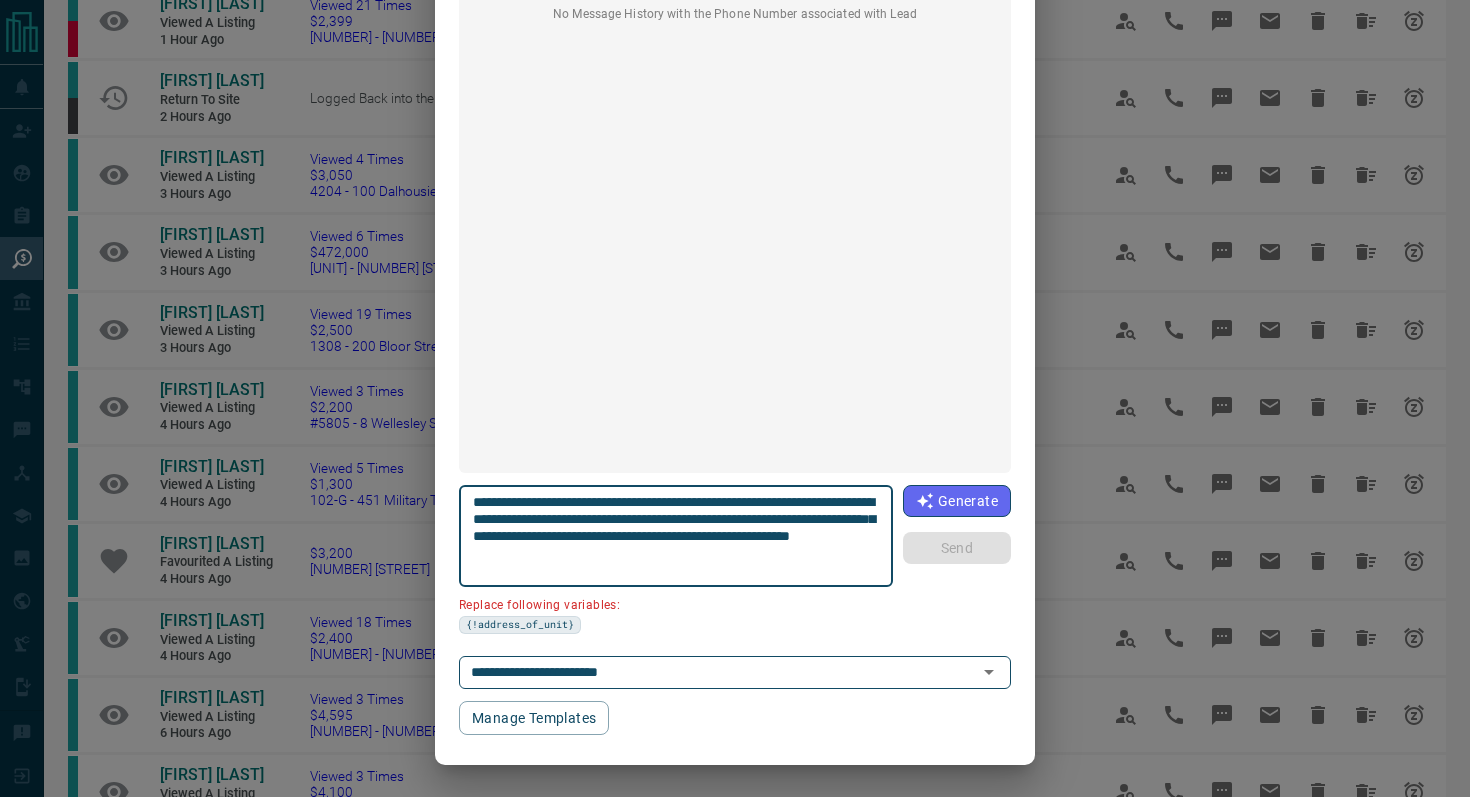 drag, startPoint x: 868, startPoint y: 501, endPoint x: 753, endPoint y: 496, distance: 115.10864 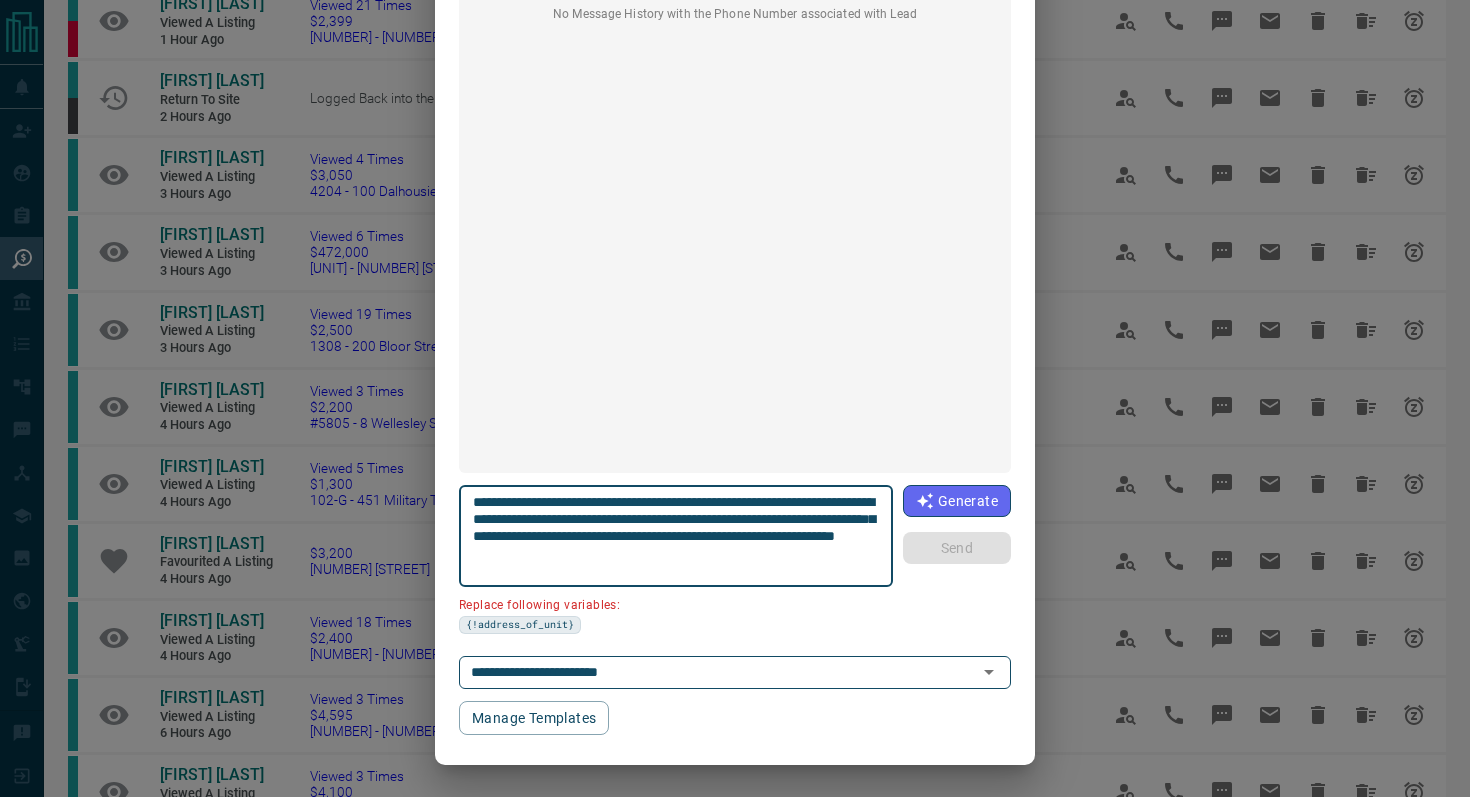 scroll, scrollTop: 121, scrollLeft: 0, axis: vertical 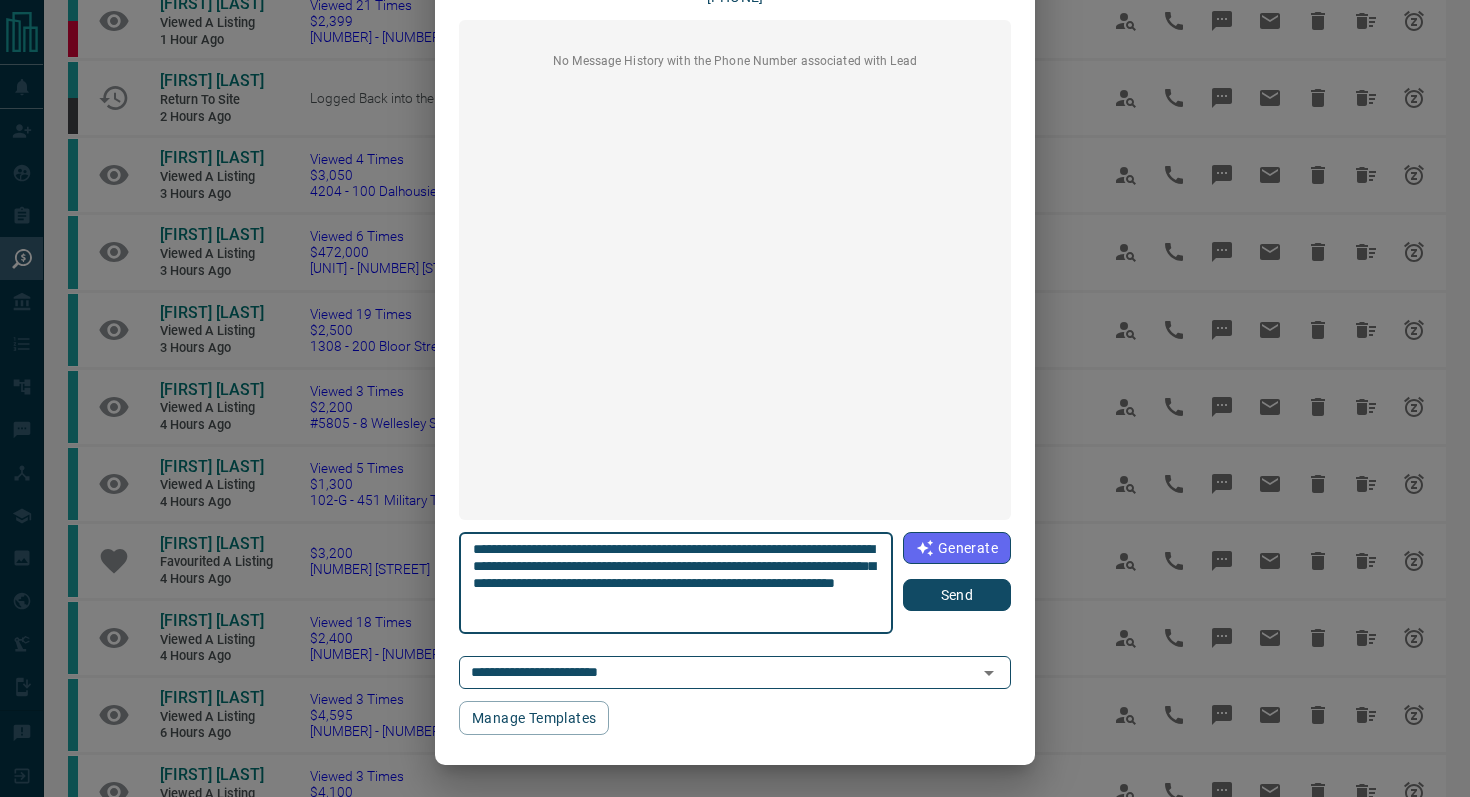type on "**********" 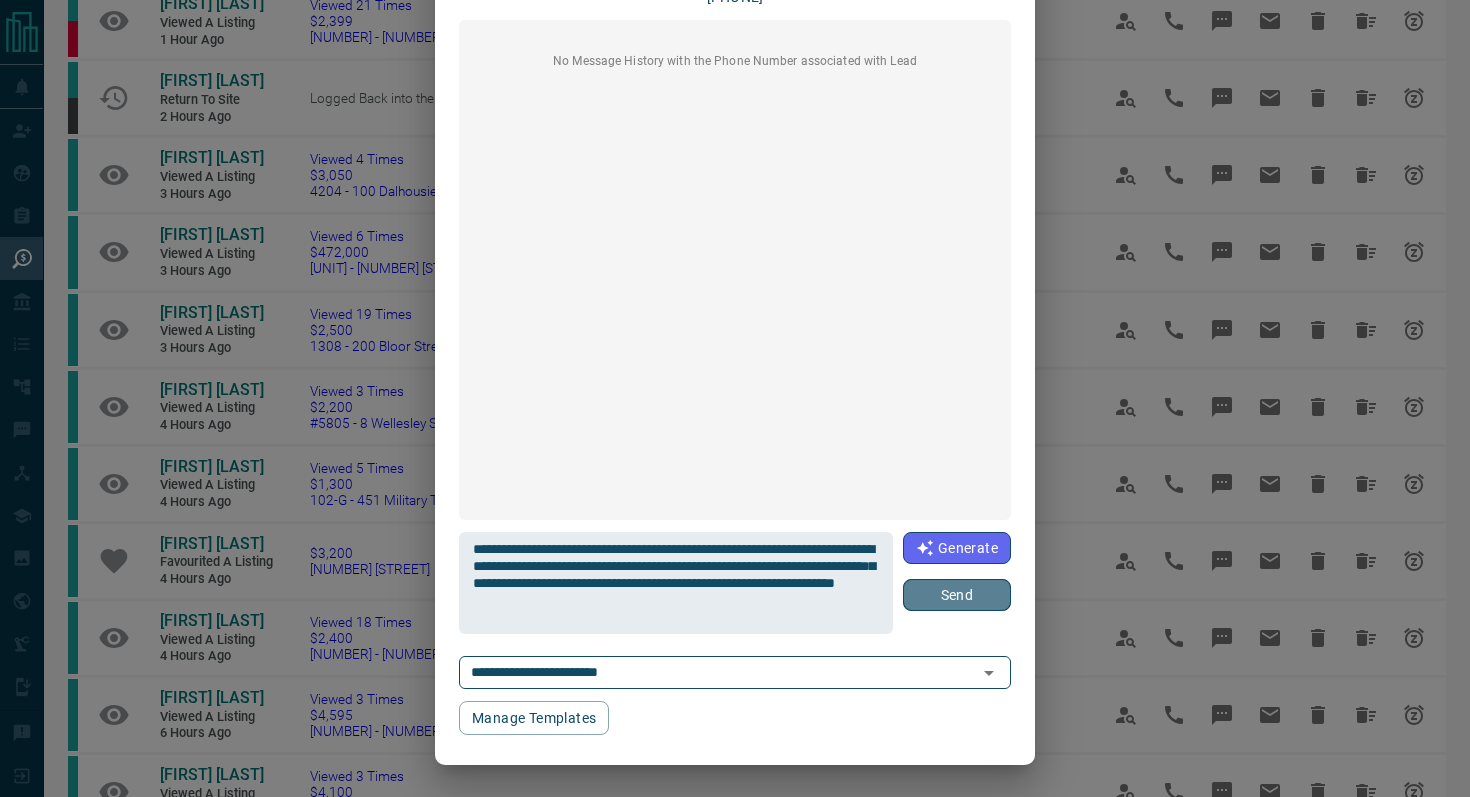 click on "Send" at bounding box center [957, 595] 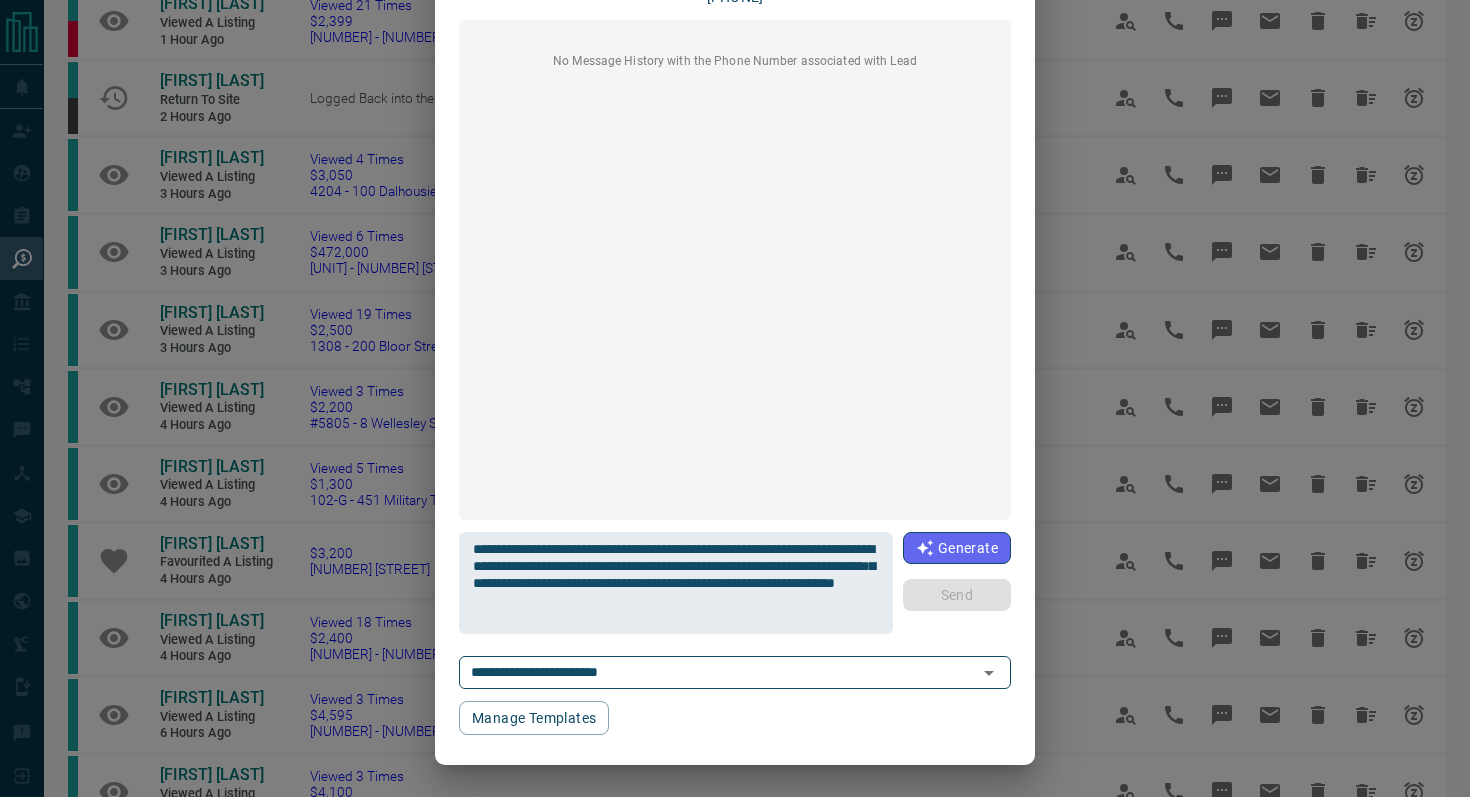 type 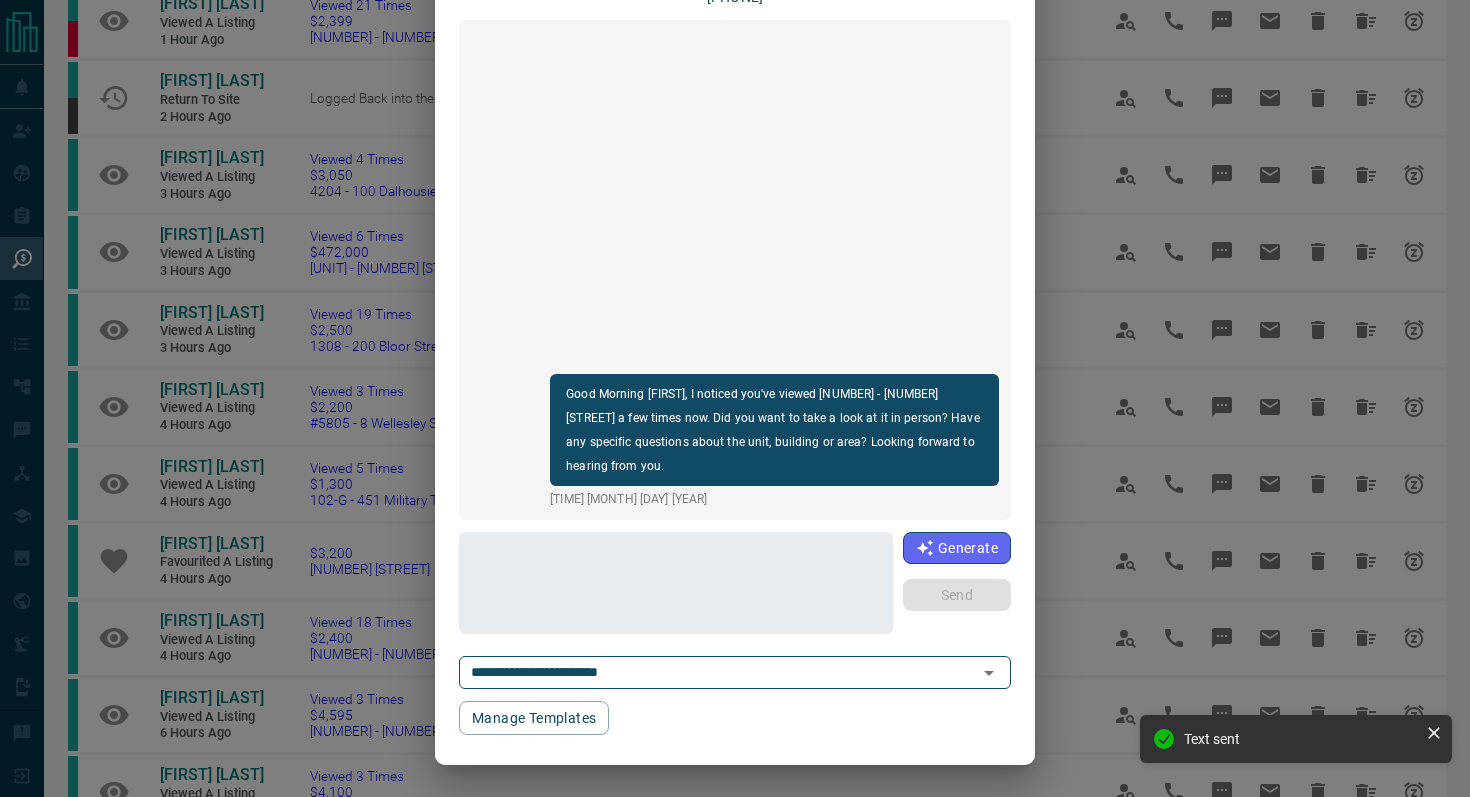 scroll, scrollTop: 0, scrollLeft: 0, axis: both 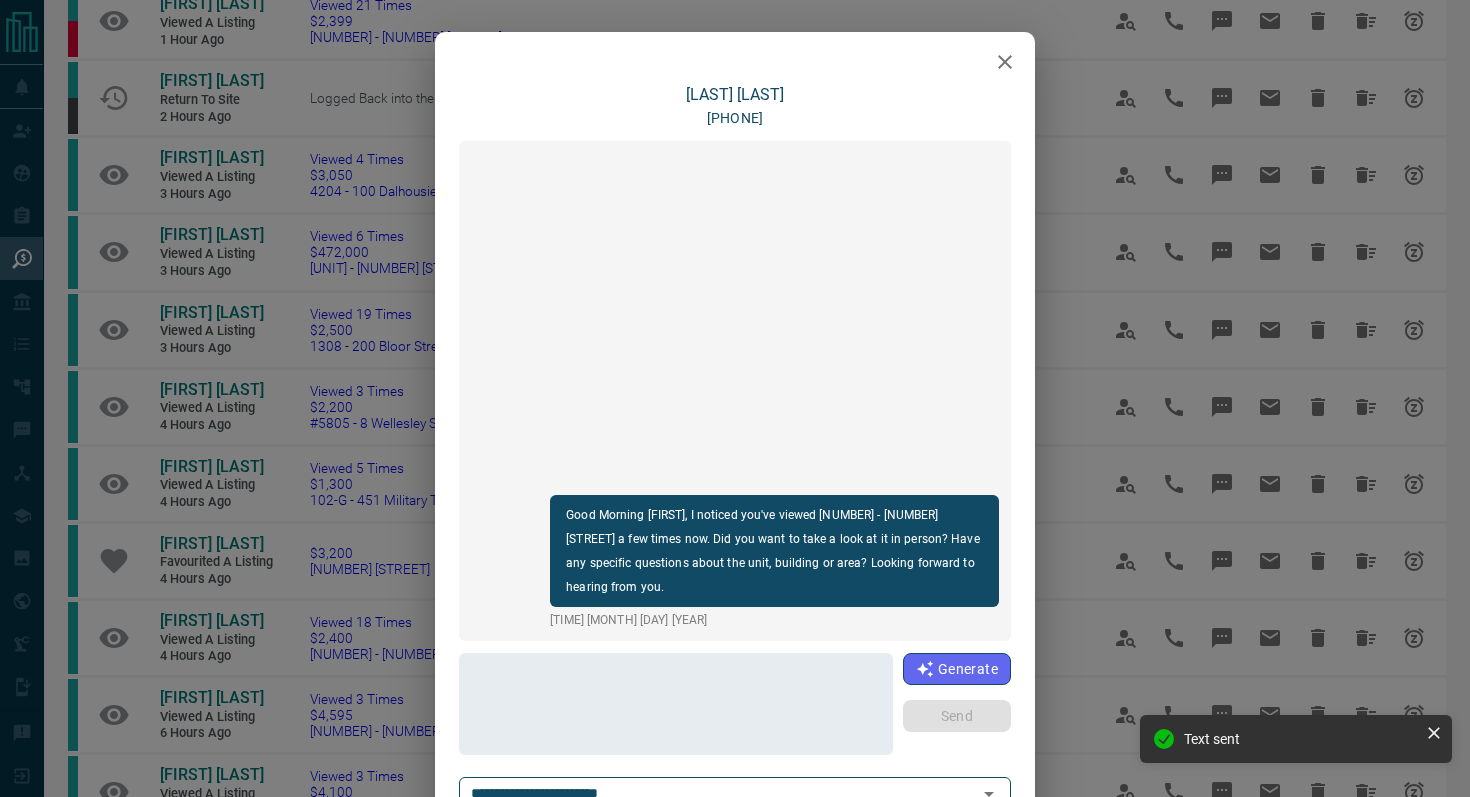 click 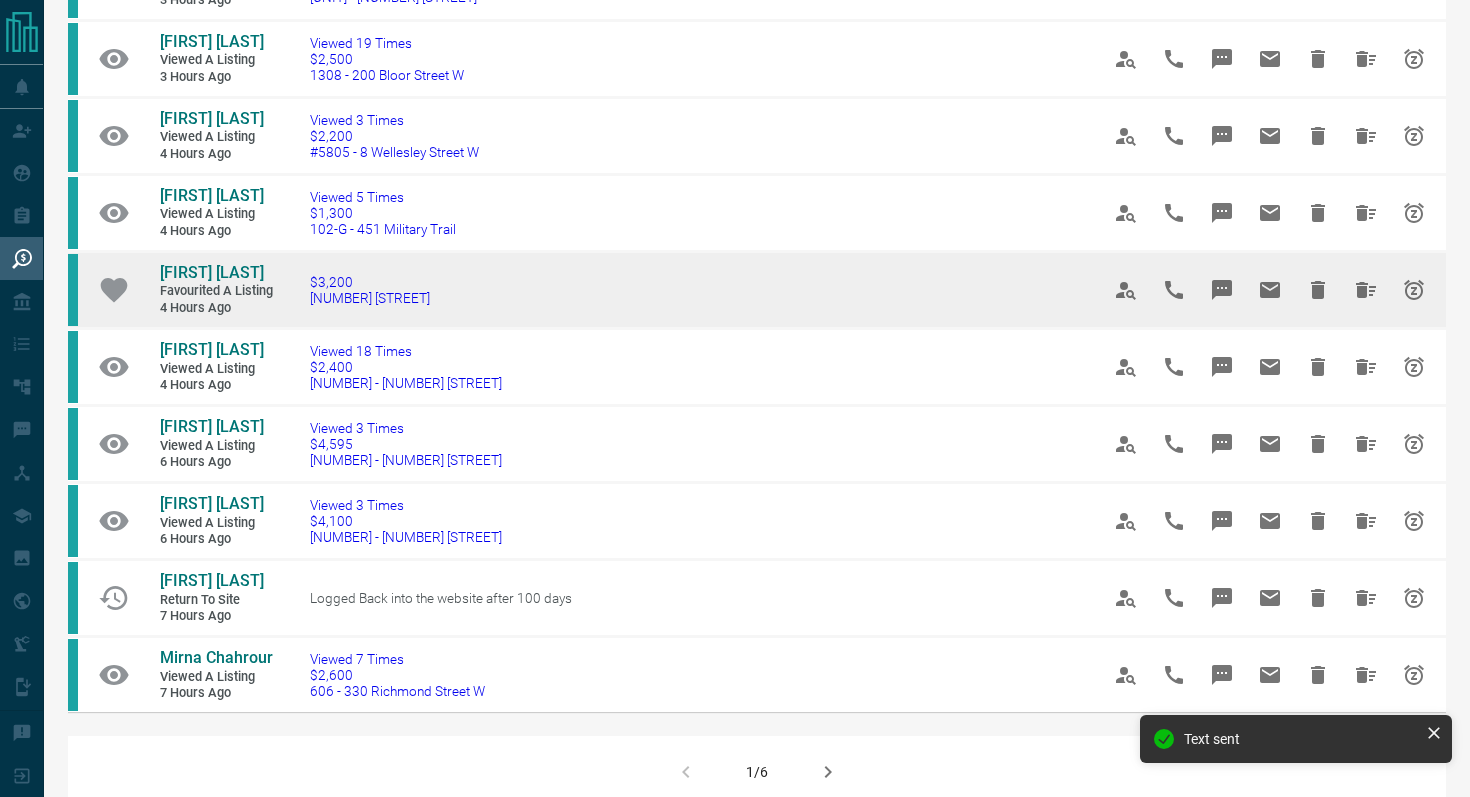 scroll, scrollTop: 975, scrollLeft: 0, axis: vertical 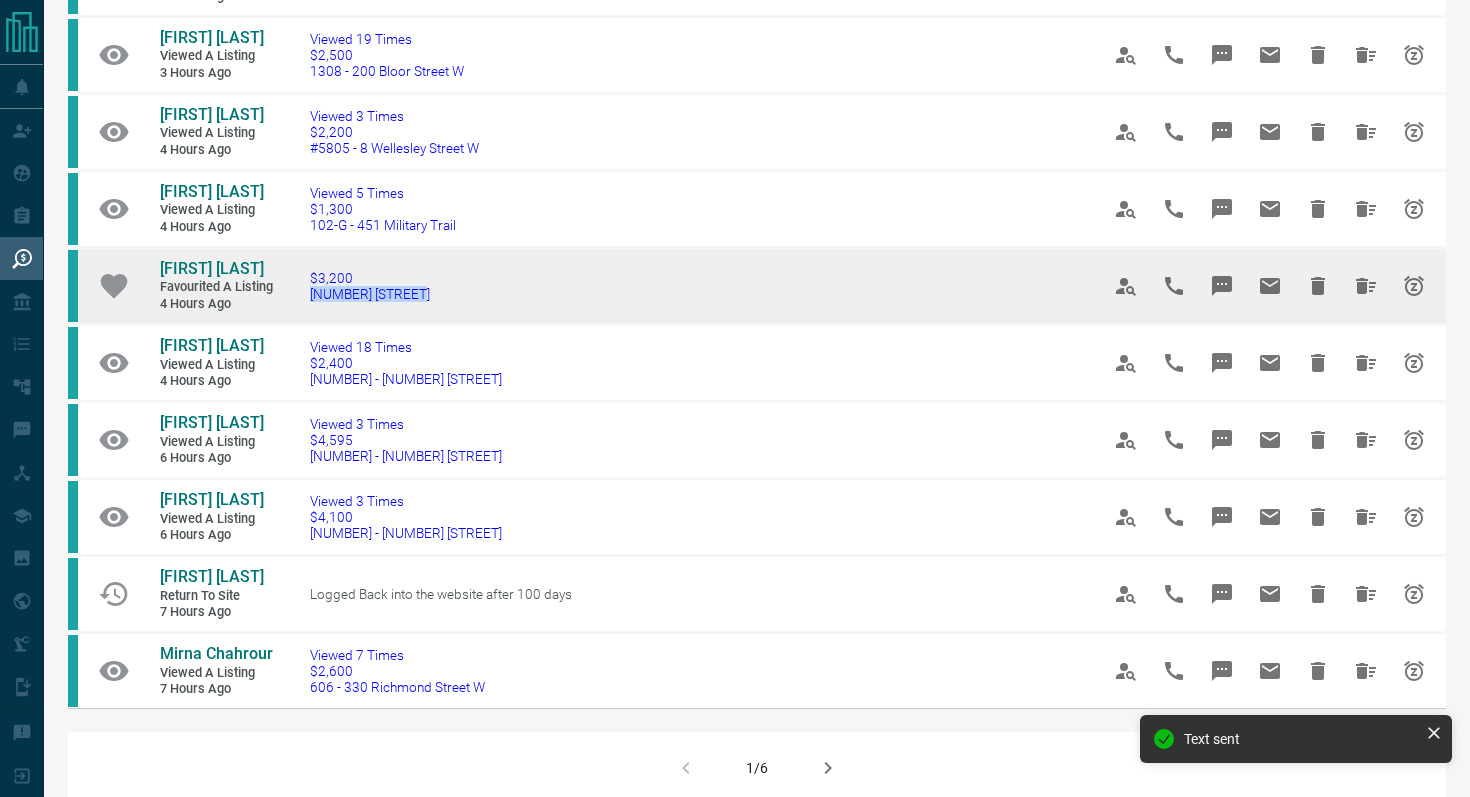 drag, startPoint x: 457, startPoint y: 320, endPoint x: 294, endPoint y: 319, distance: 163.00307 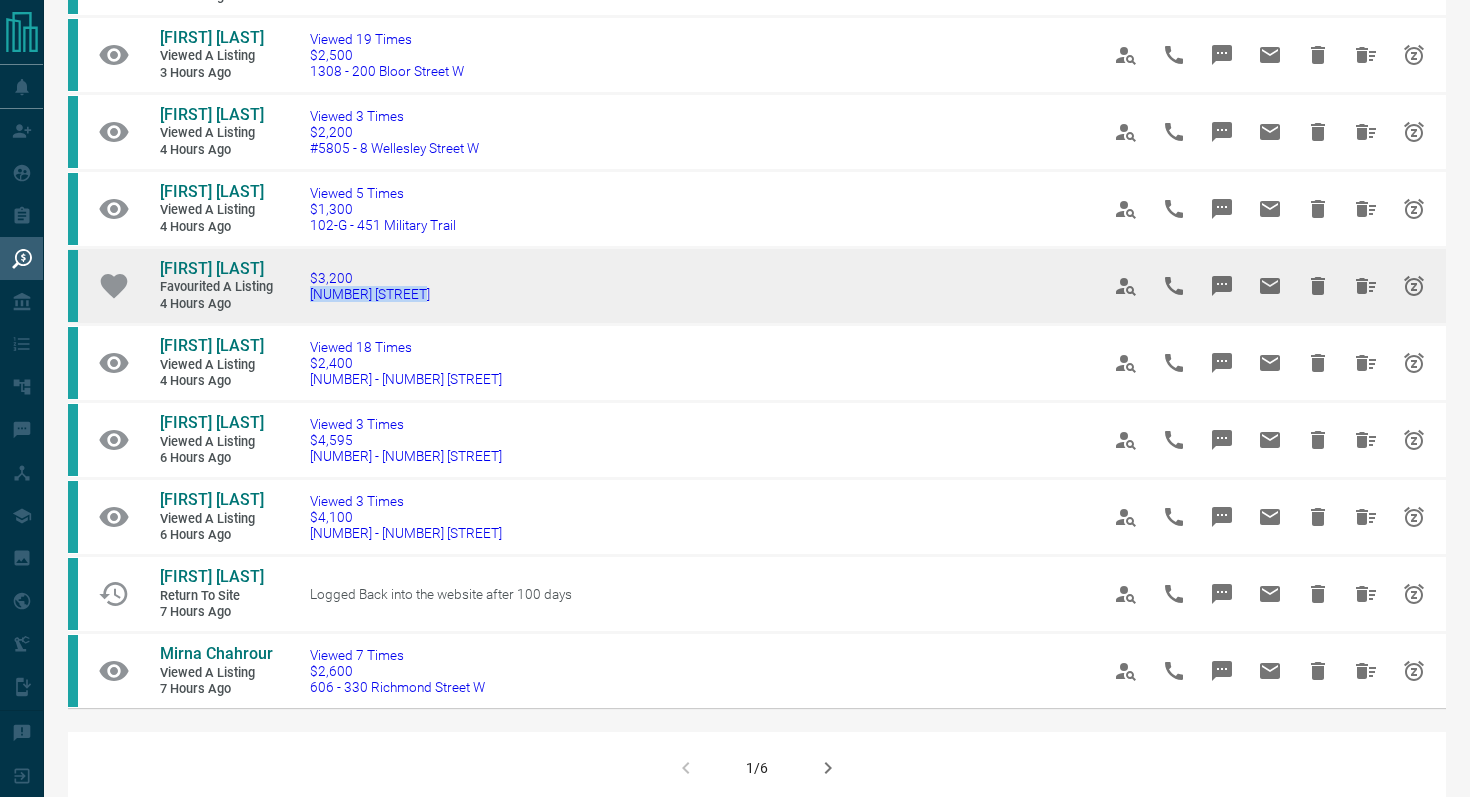 copy on "[NUMBER] [STREET]" 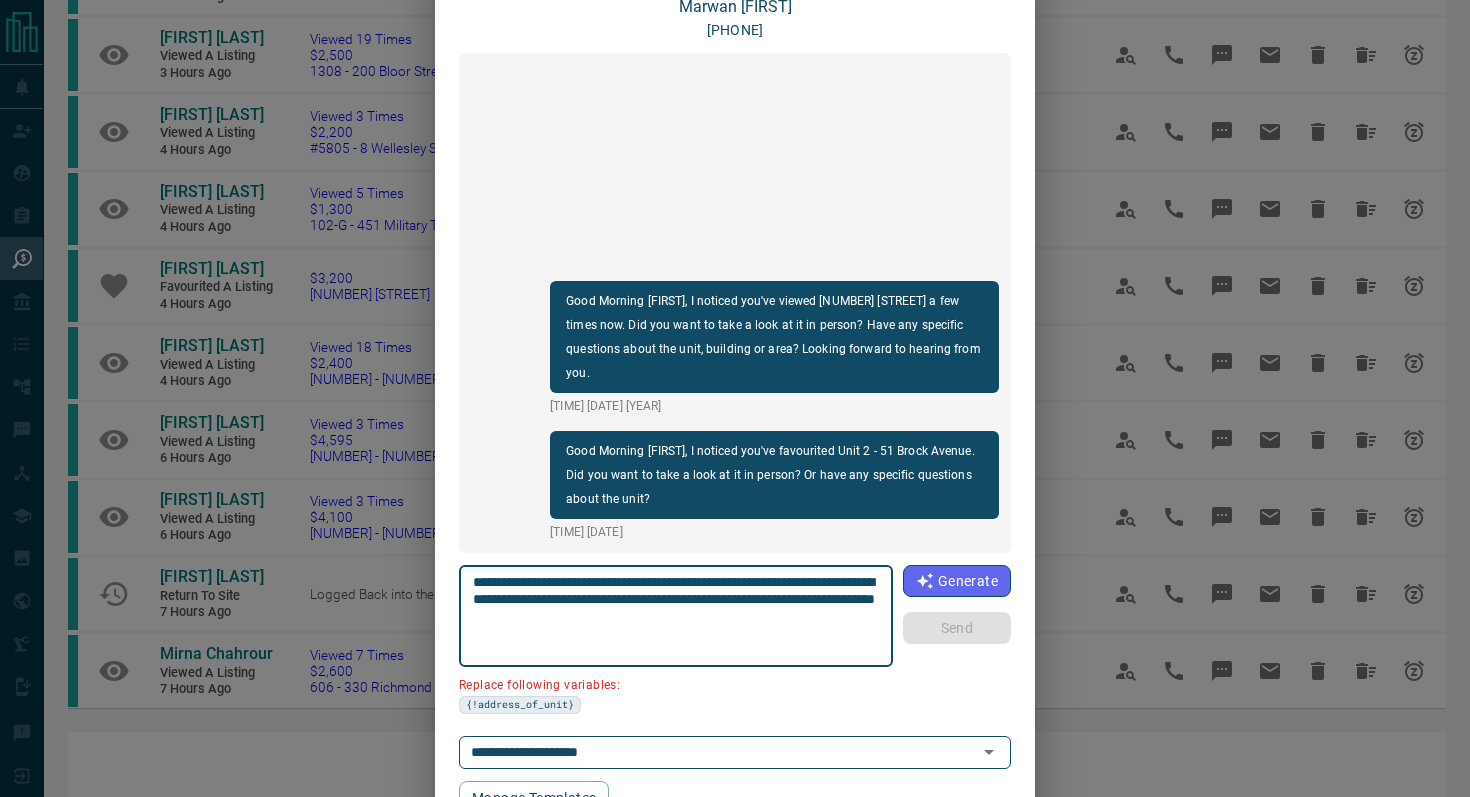 scroll, scrollTop: 168, scrollLeft: 0, axis: vertical 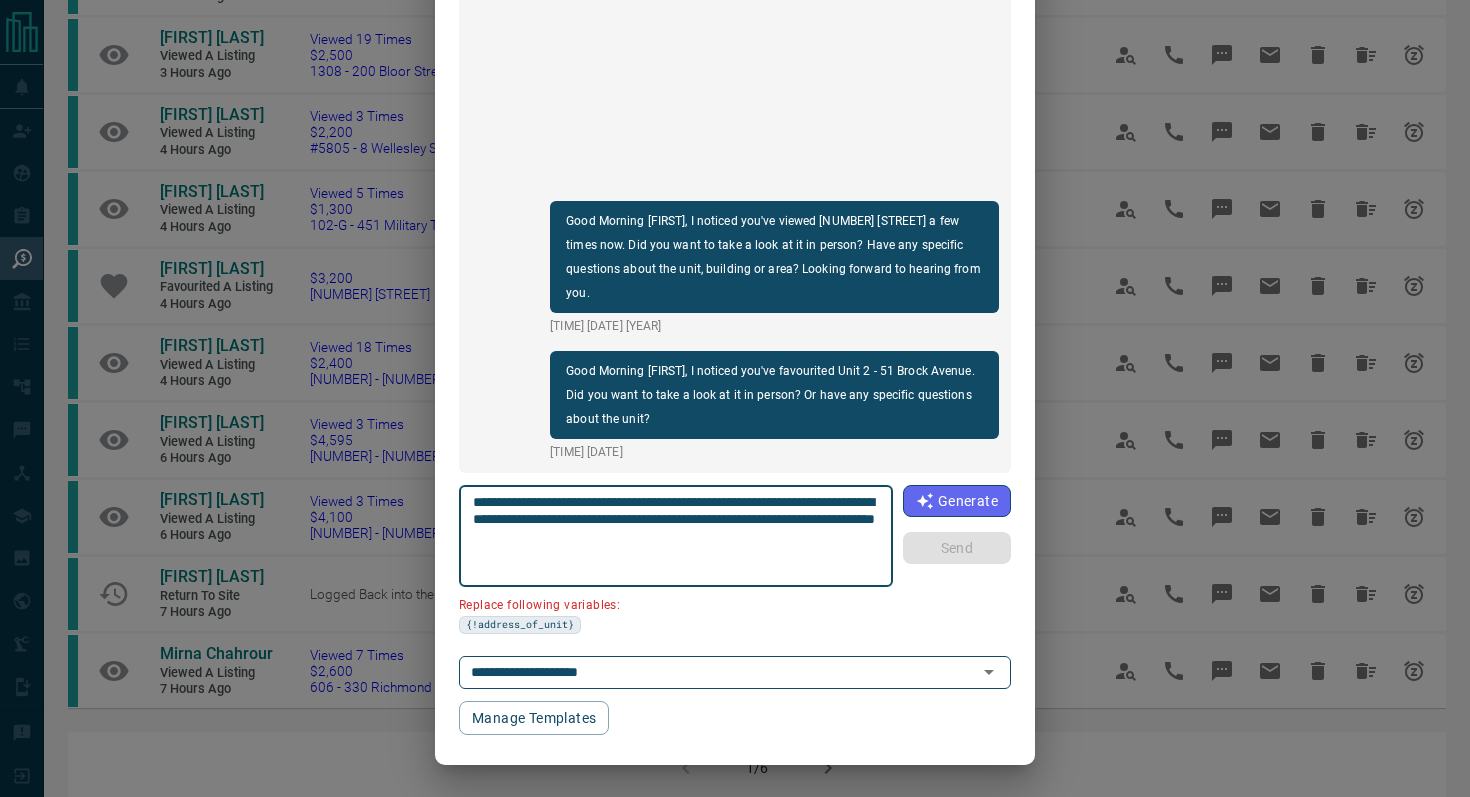 drag, startPoint x: 587, startPoint y: 516, endPoint x: 424, endPoint y: 516, distance: 163 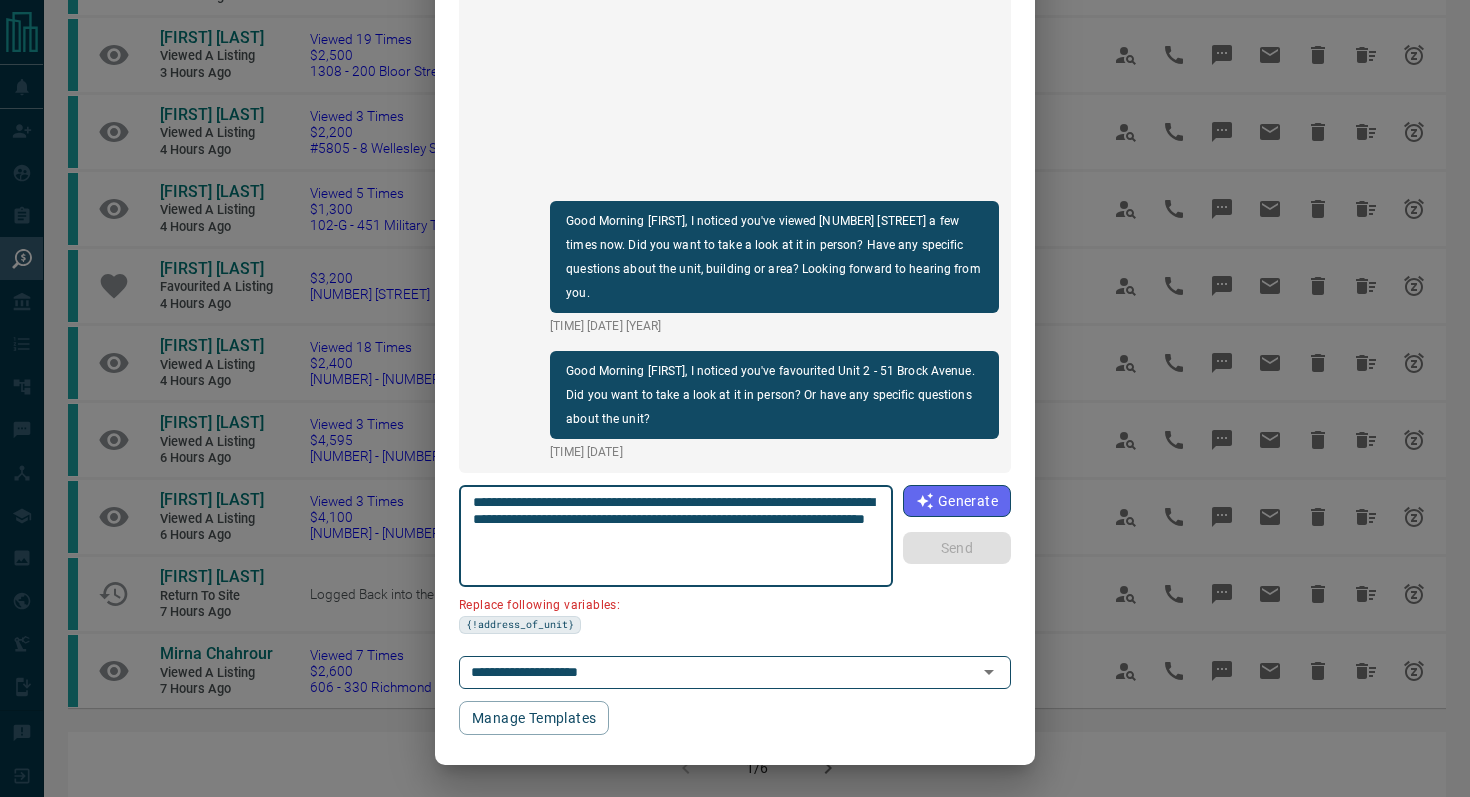 scroll, scrollTop: 121, scrollLeft: 0, axis: vertical 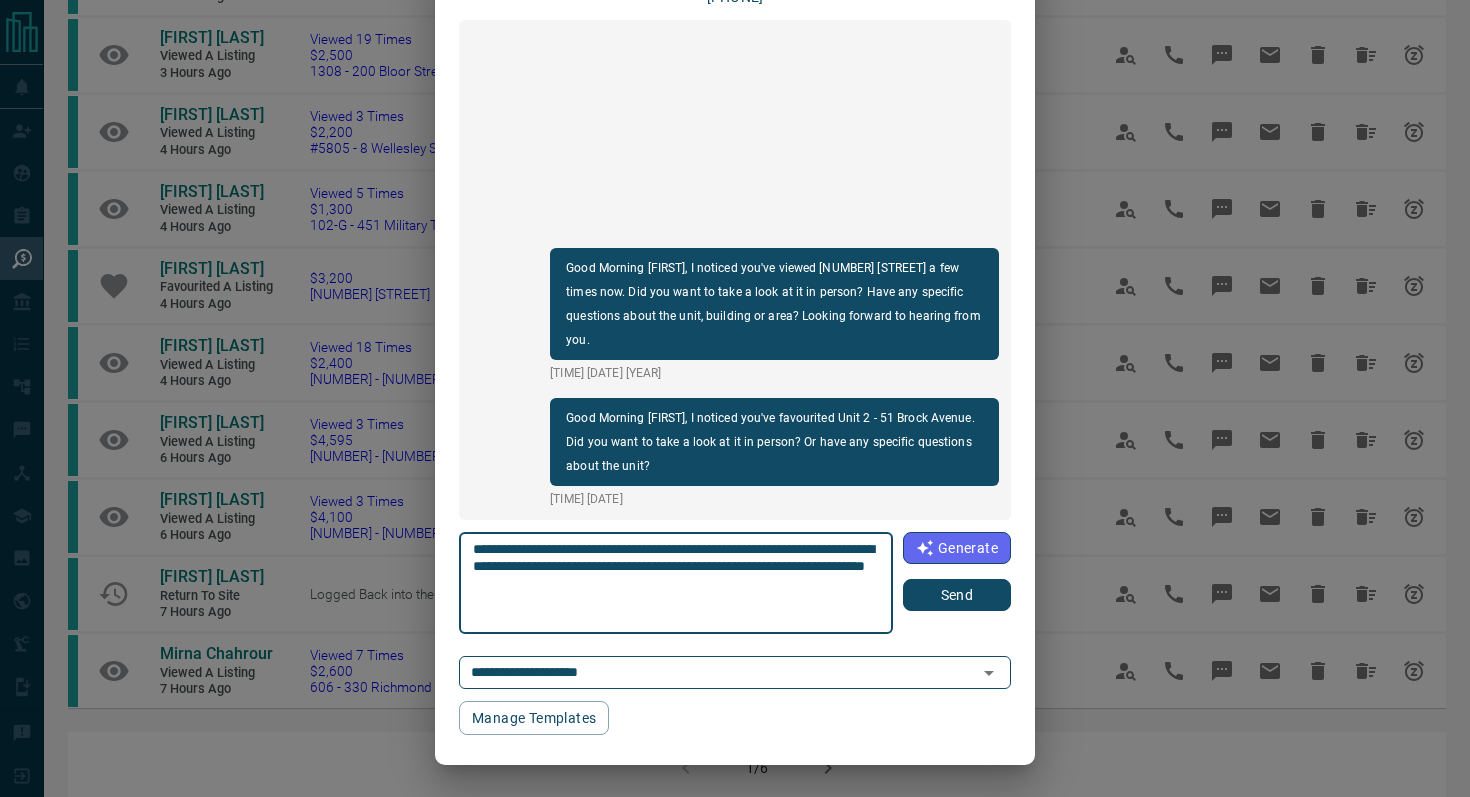 type on "**********" 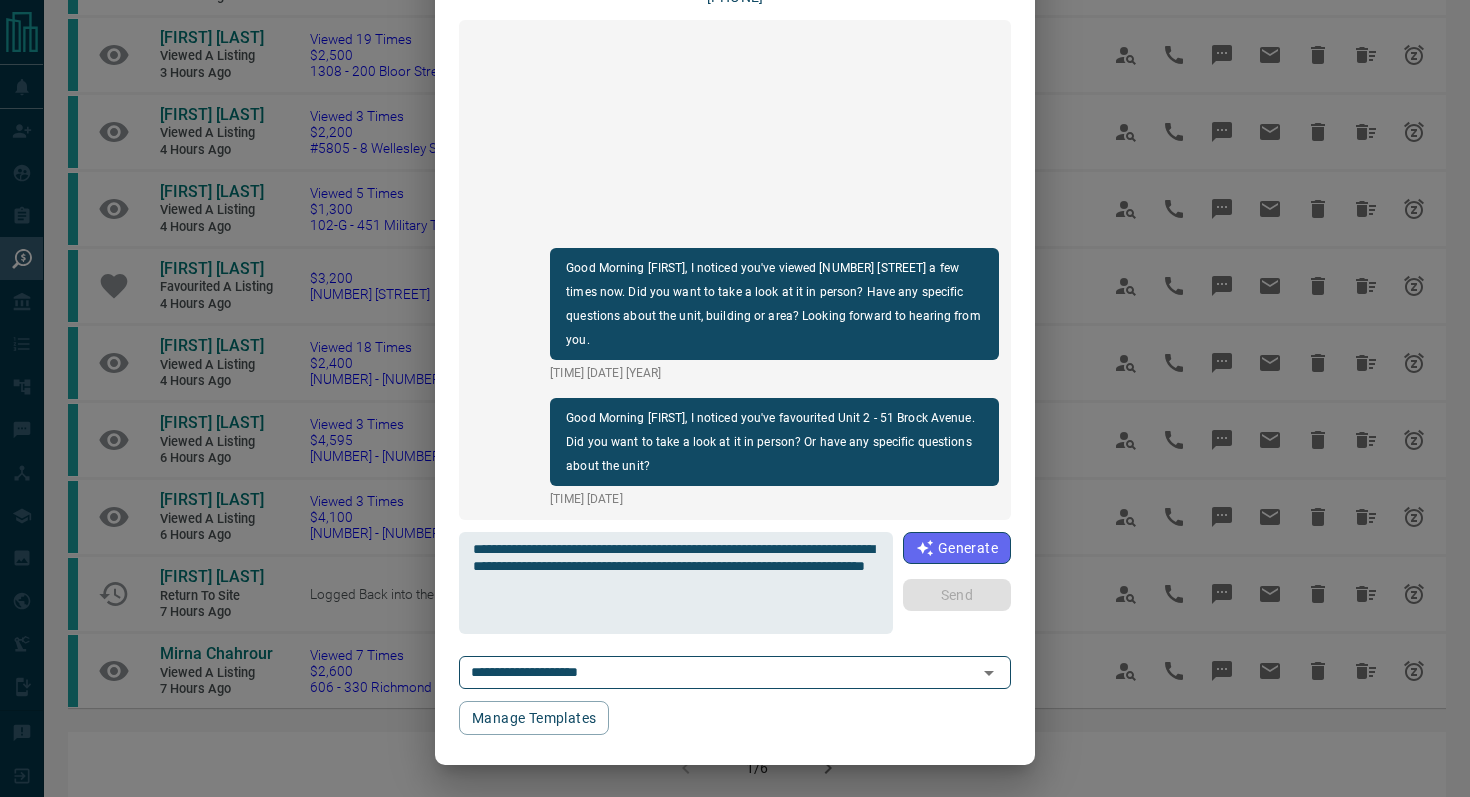 type 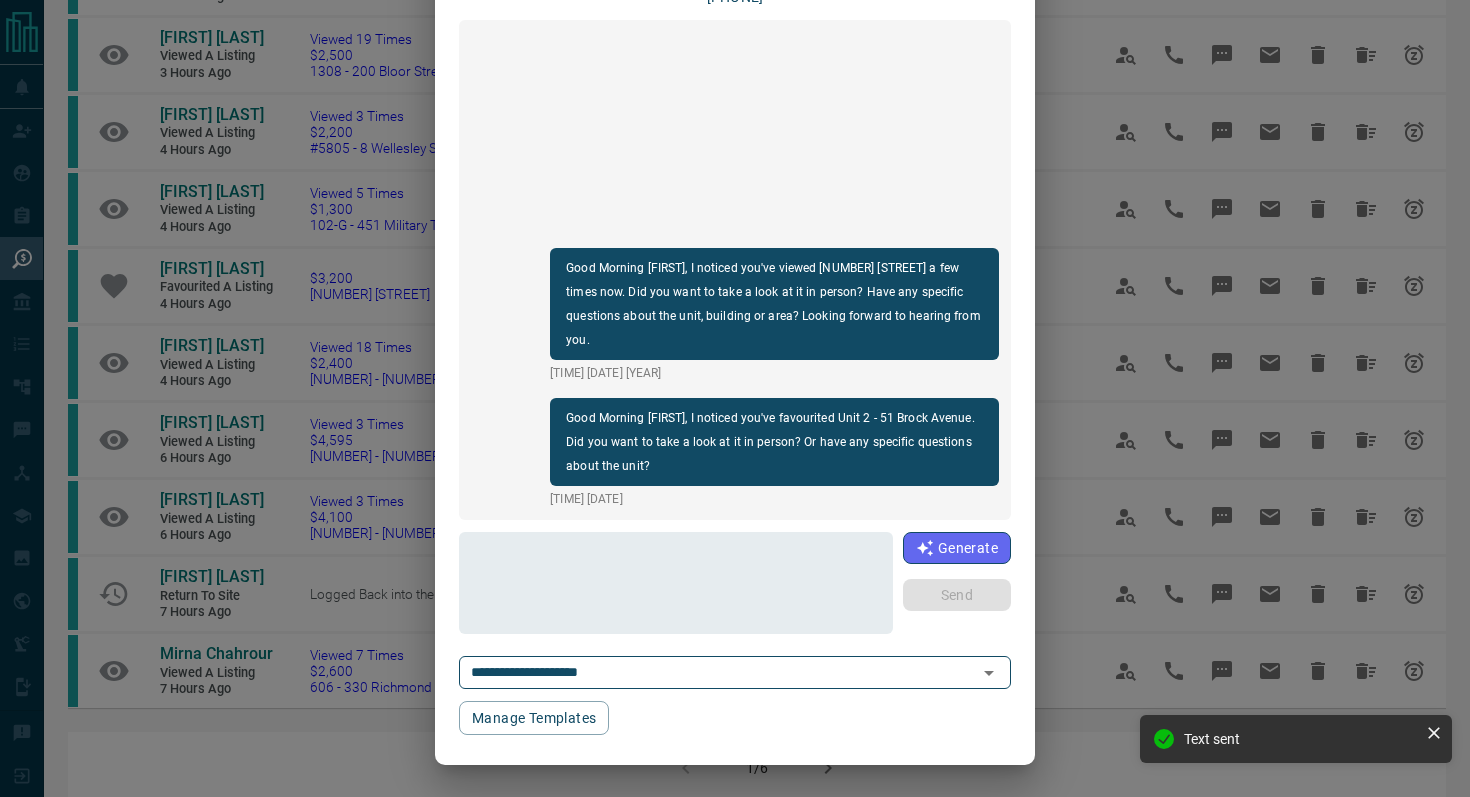 scroll, scrollTop: 0, scrollLeft: 0, axis: both 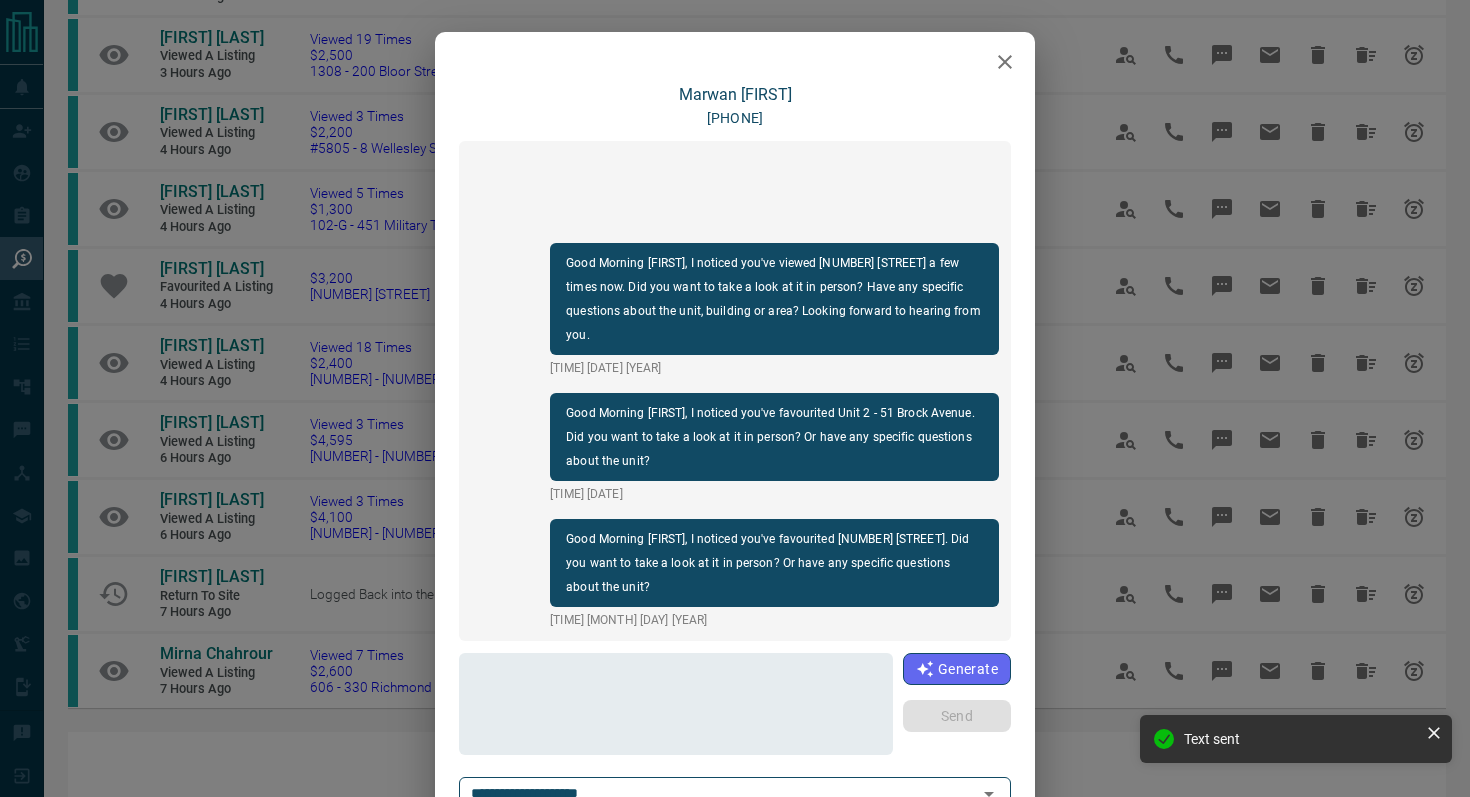 click 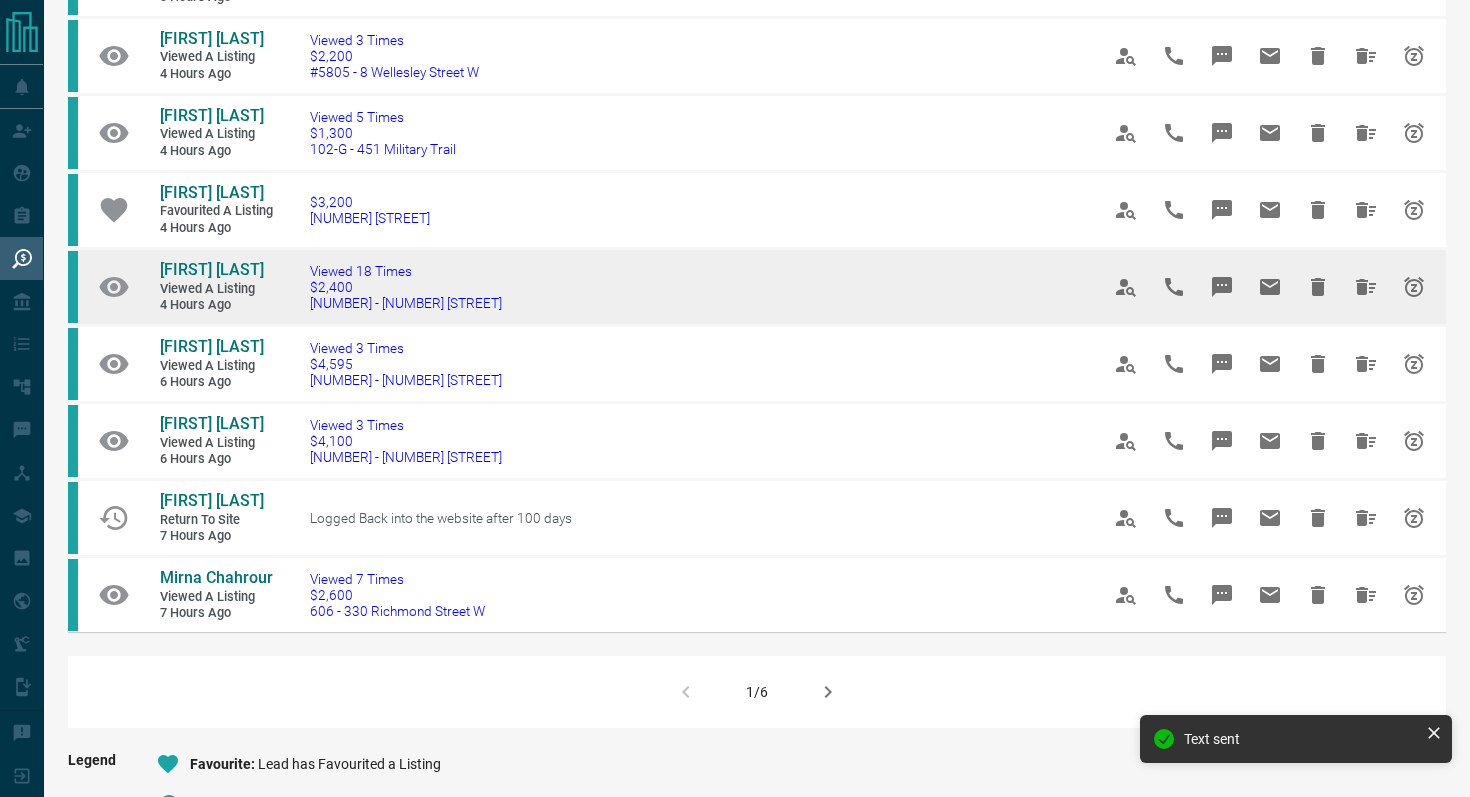 scroll, scrollTop: 1075, scrollLeft: 0, axis: vertical 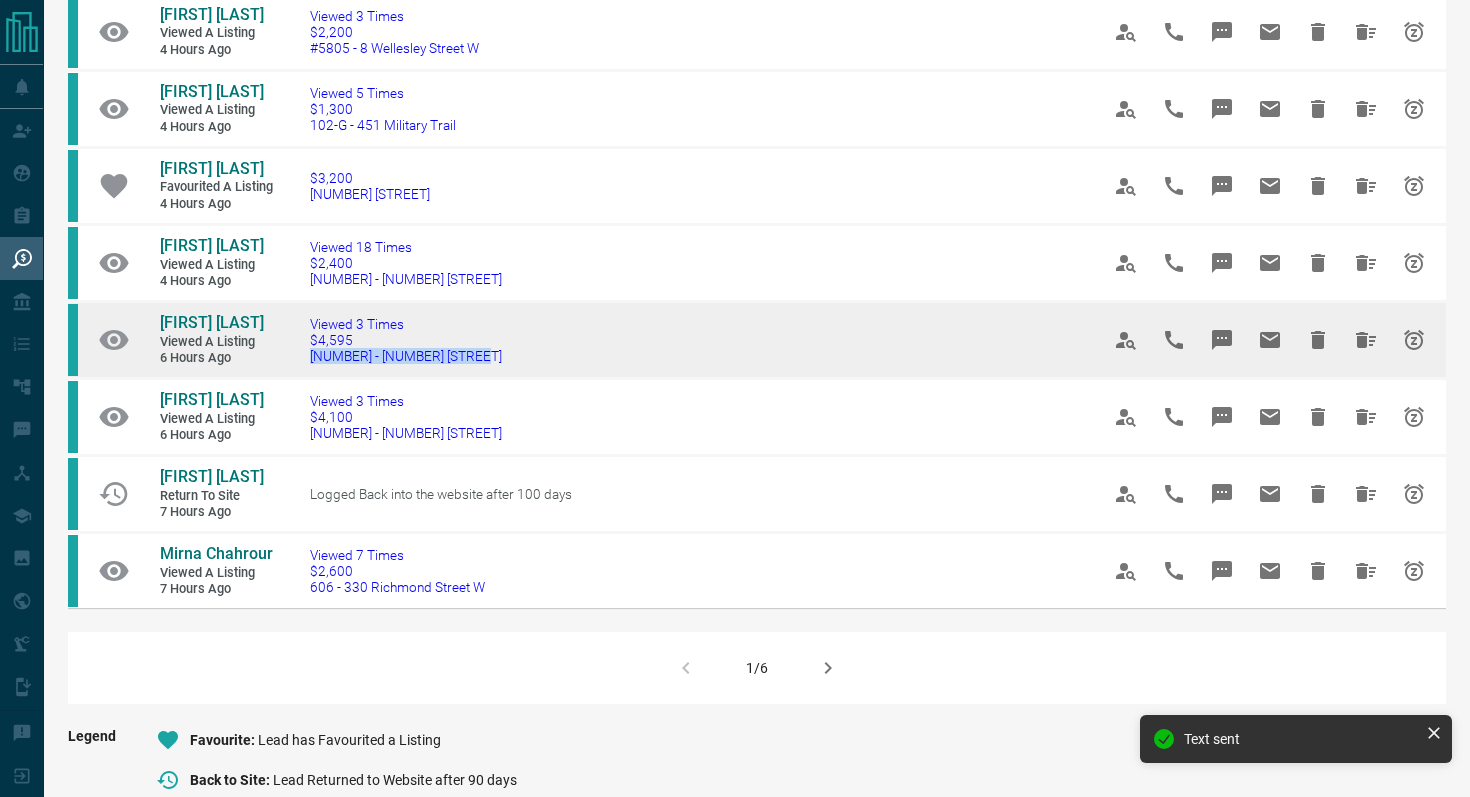 drag, startPoint x: 515, startPoint y: 384, endPoint x: 287, endPoint y: 383, distance: 228.0022 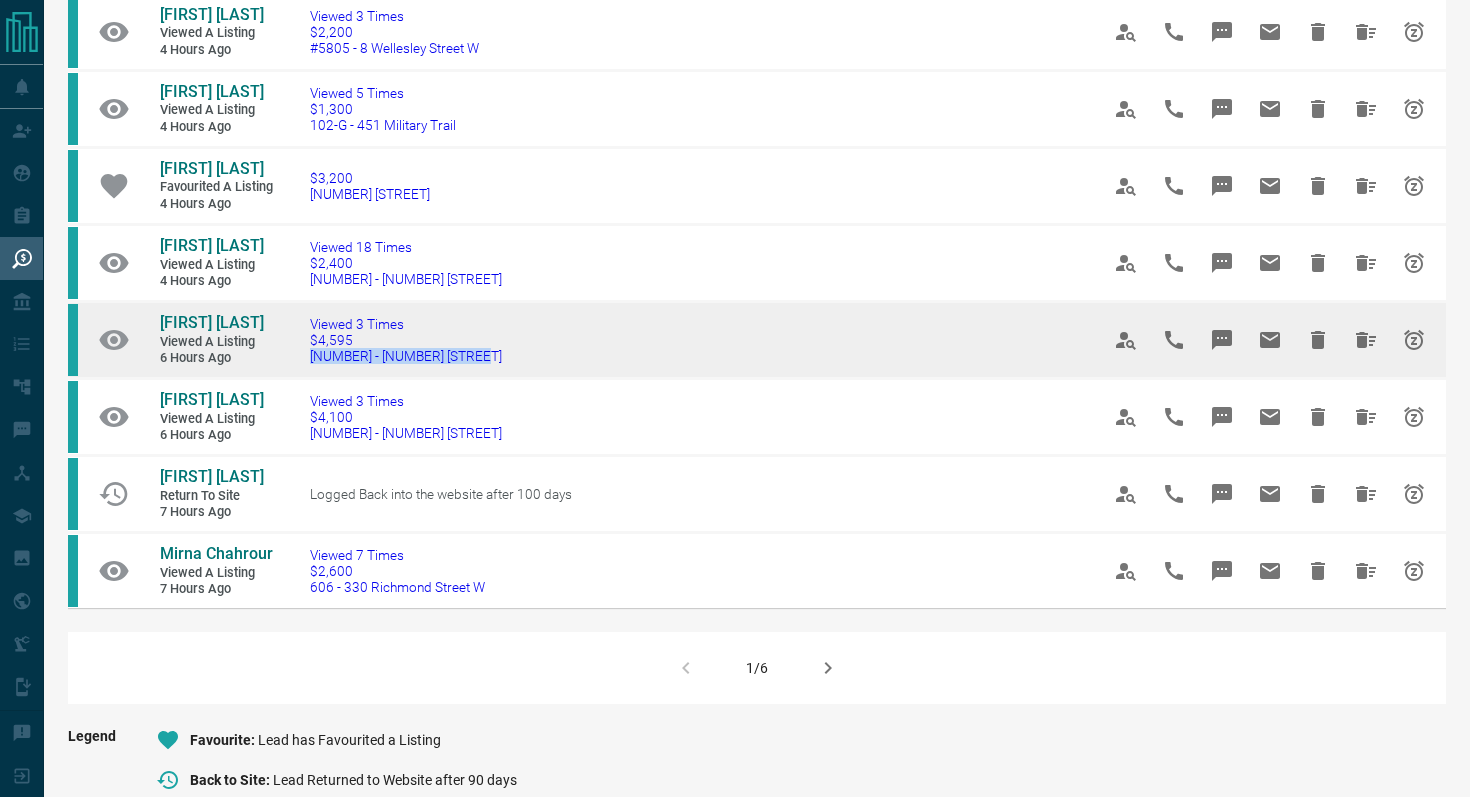 copy on "[NUMBER] - [NUMBER] [STREET]" 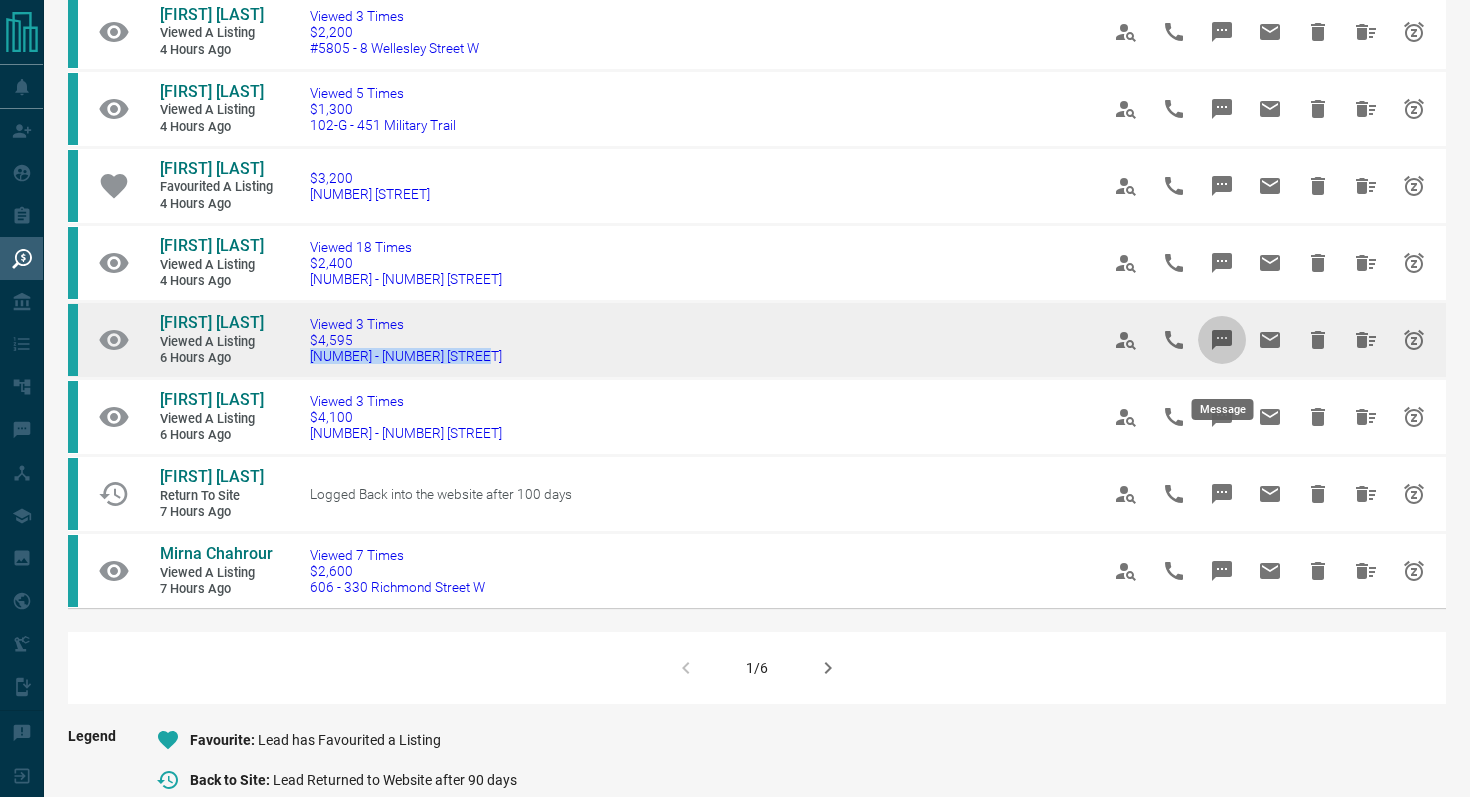 click at bounding box center (1222, 340) 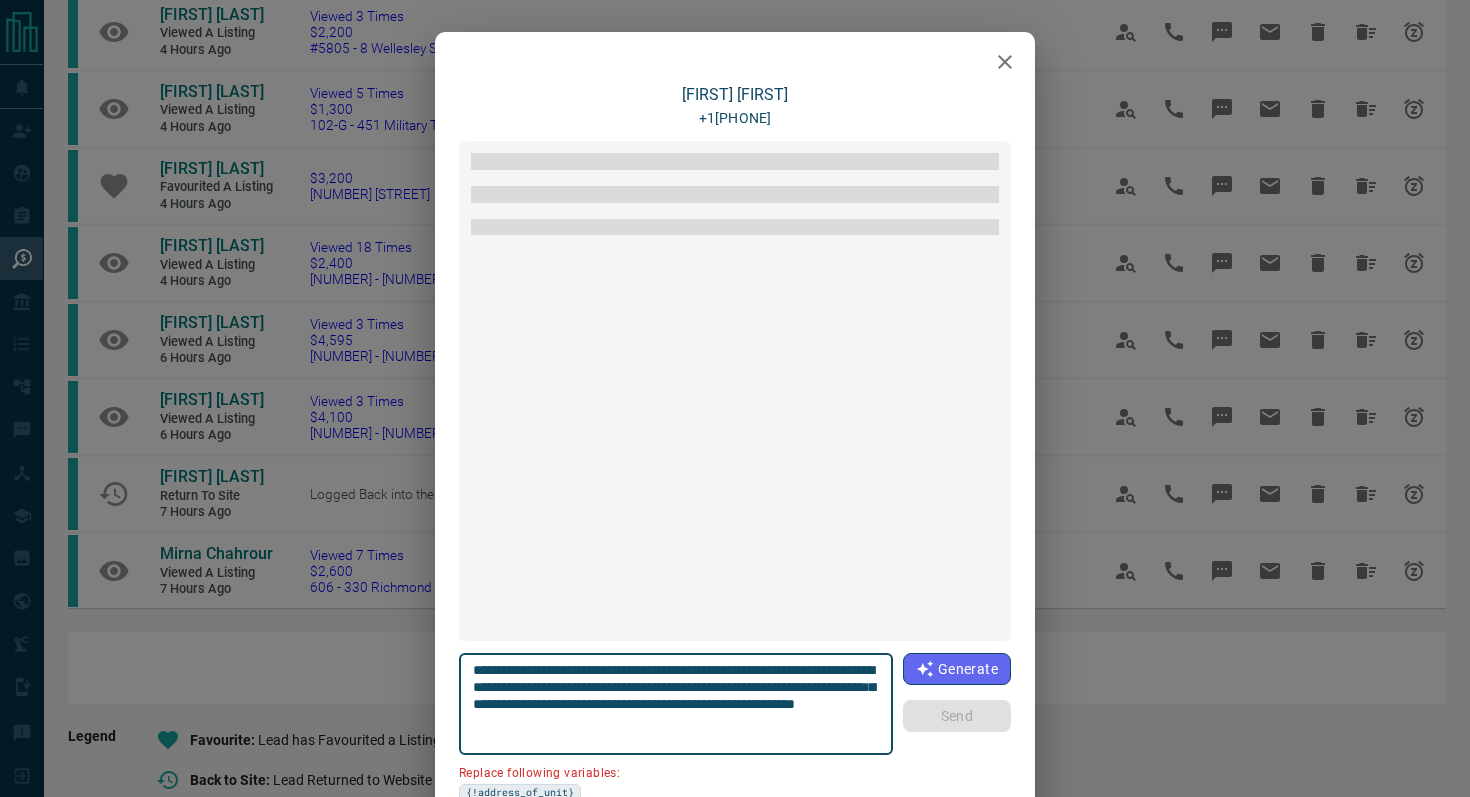 scroll, scrollTop: 6, scrollLeft: 0, axis: vertical 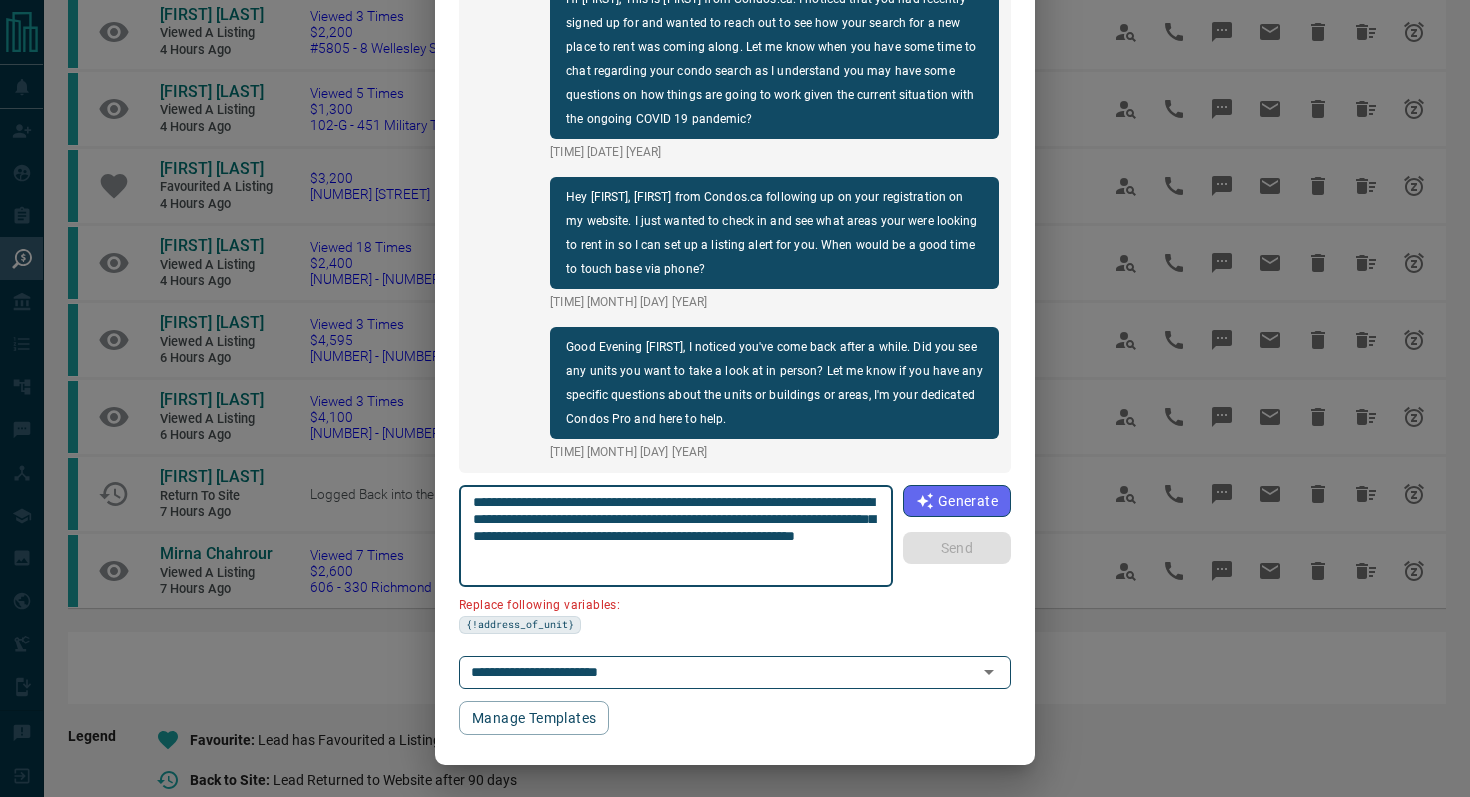 drag, startPoint x: 587, startPoint y: 514, endPoint x: 400, endPoint y: 514, distance: 187 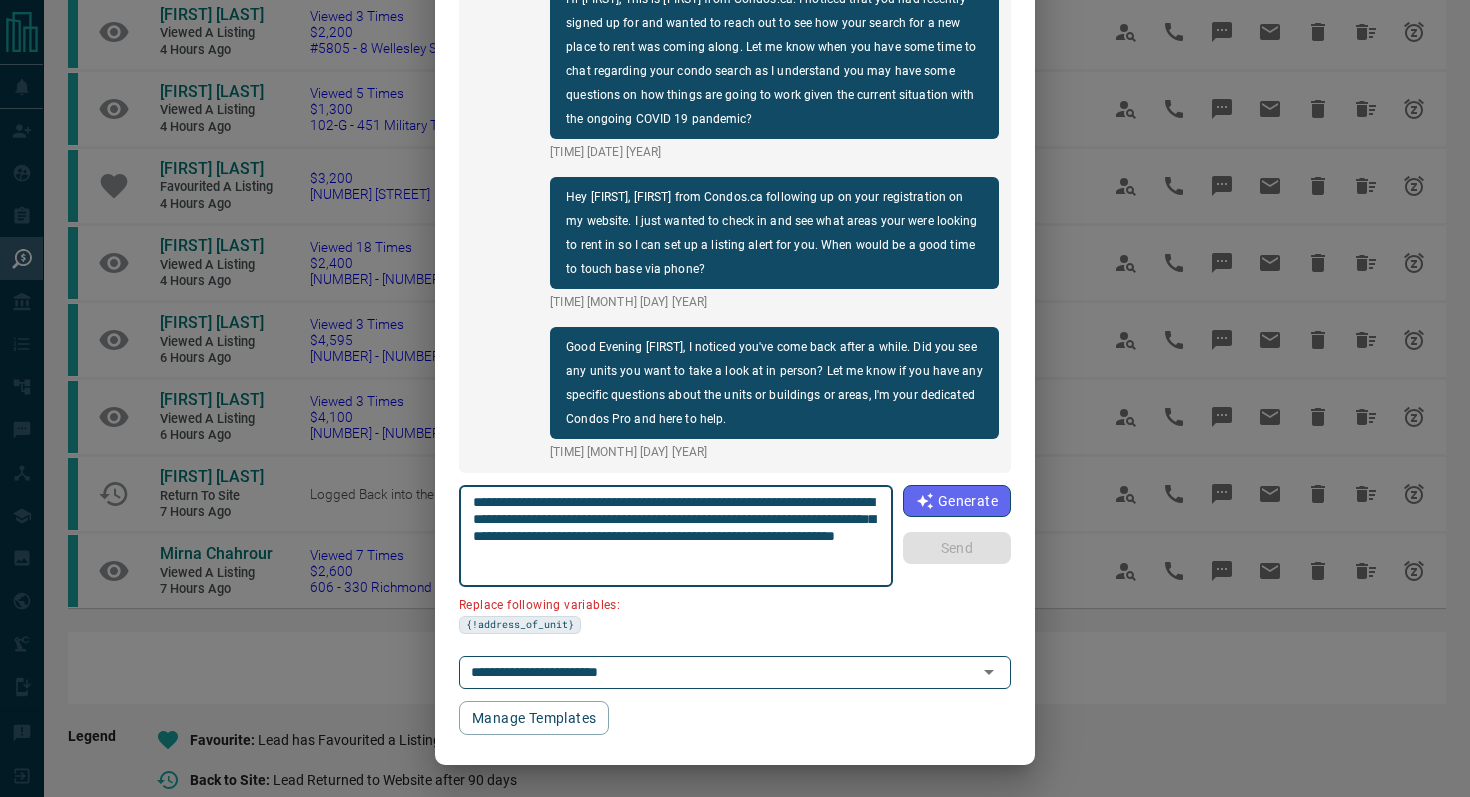 scroll, scrollTop: 121, scrollLeft: 0, axis: vertical 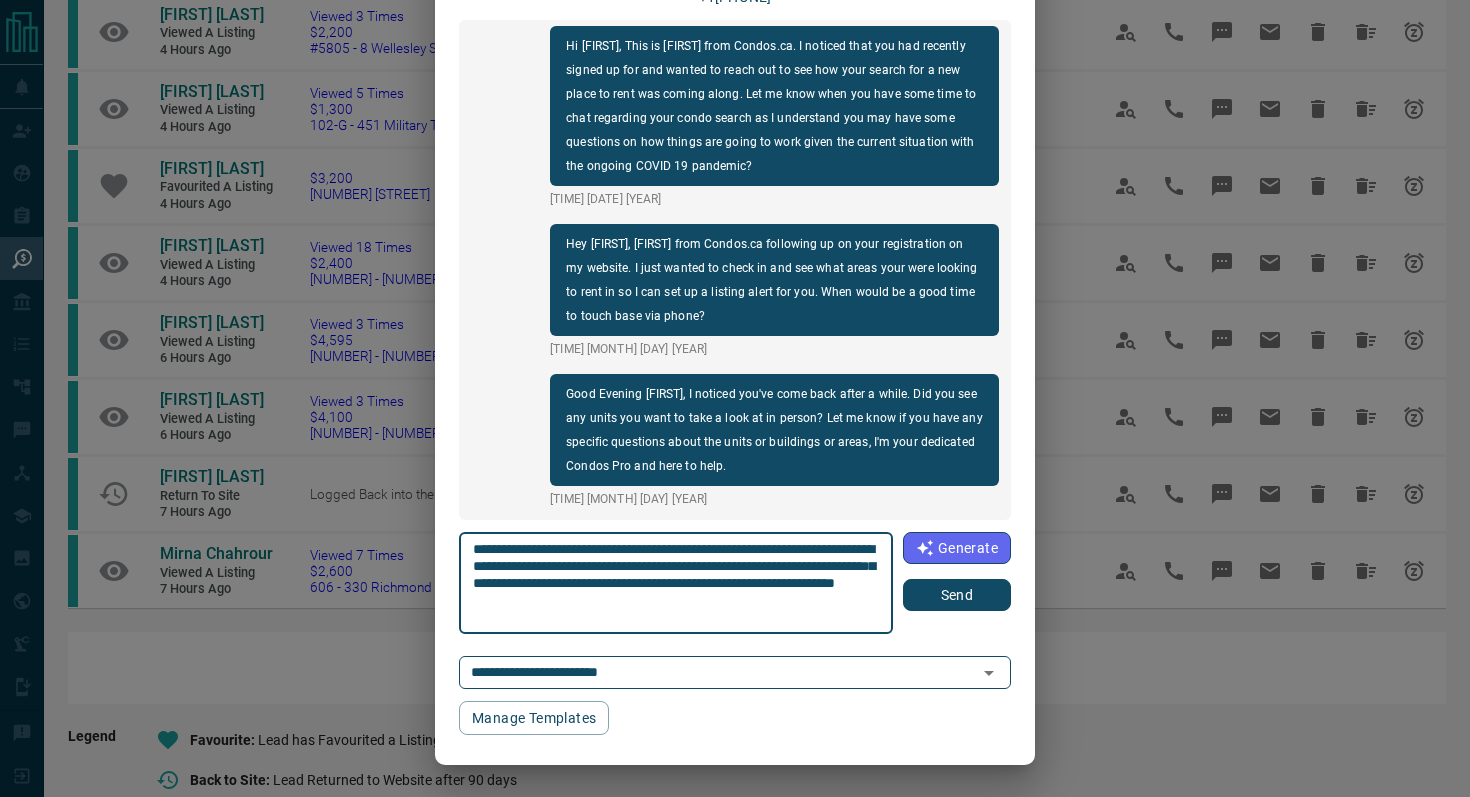 type on "**********" 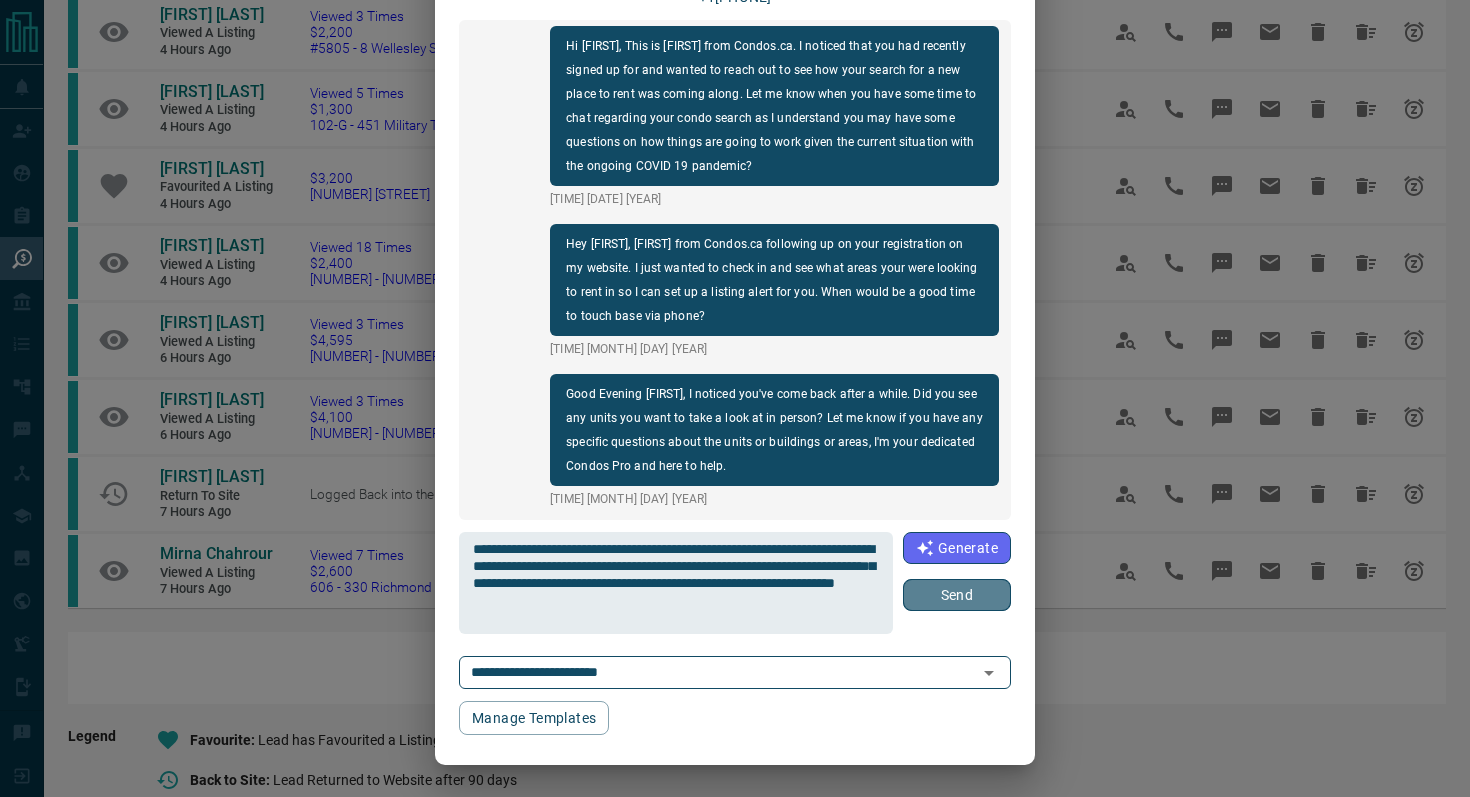 click on "Send" at bounding box center (957, 595) 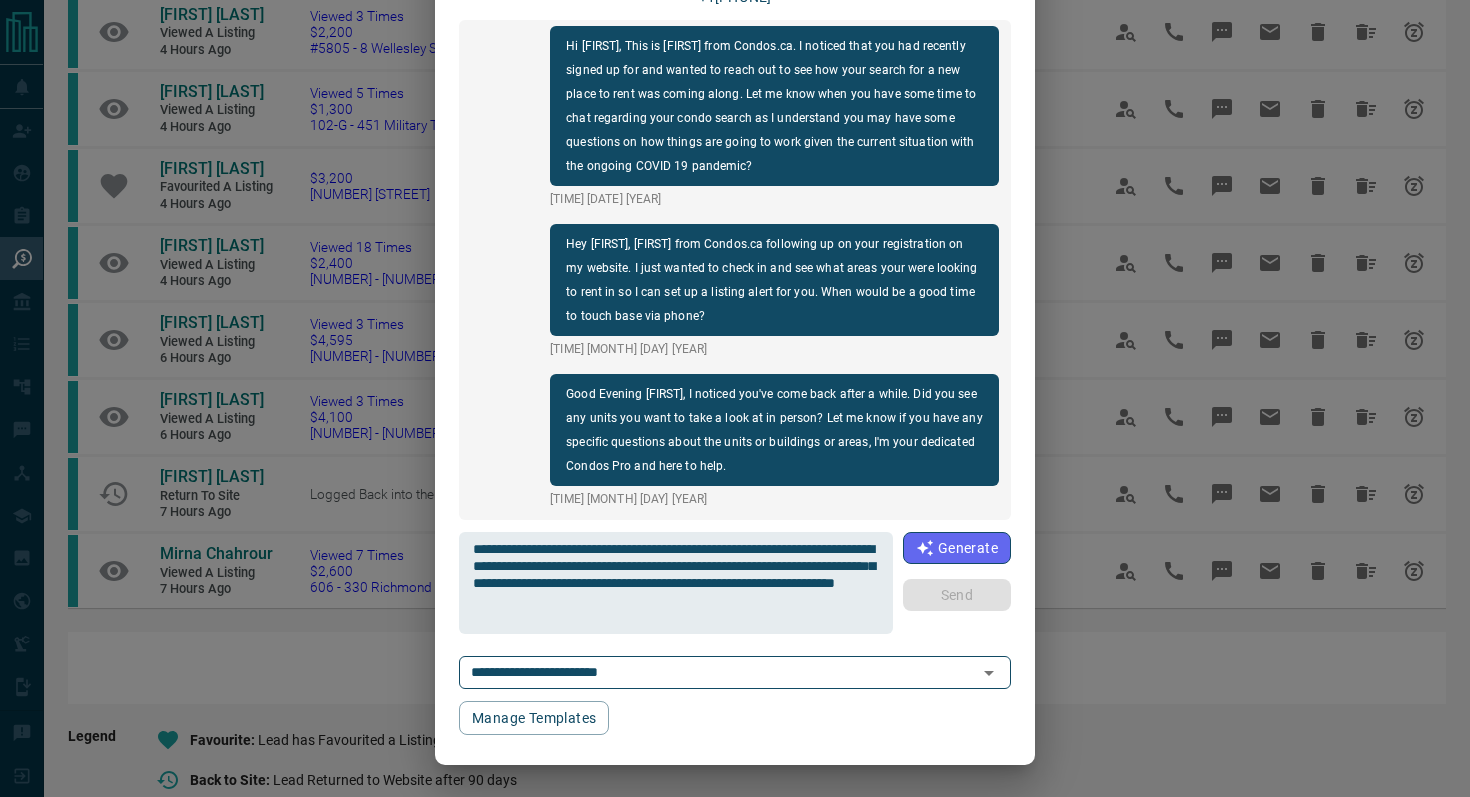 type 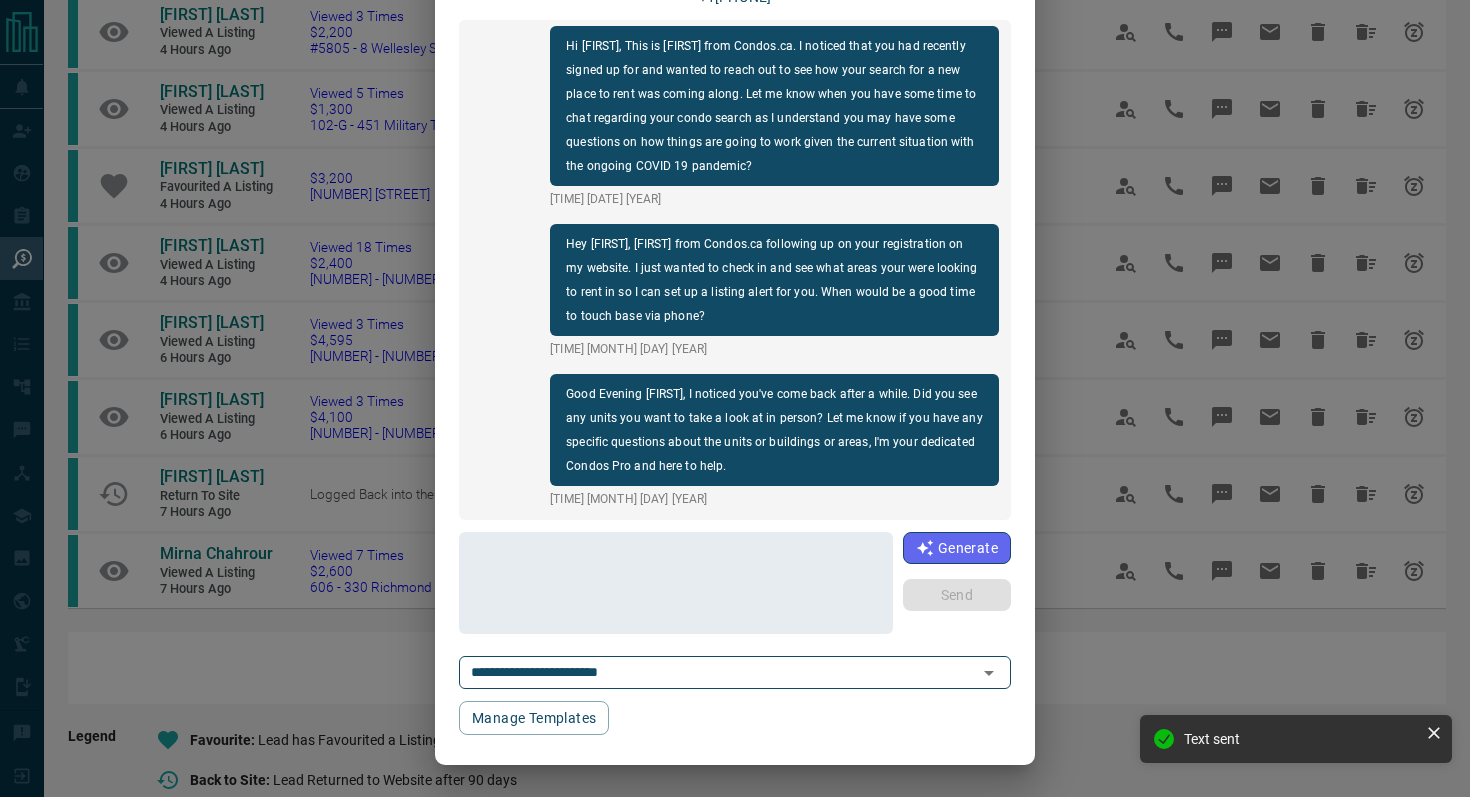 scroll, scrollTop: 0, scrollLeft: 0, axis: both 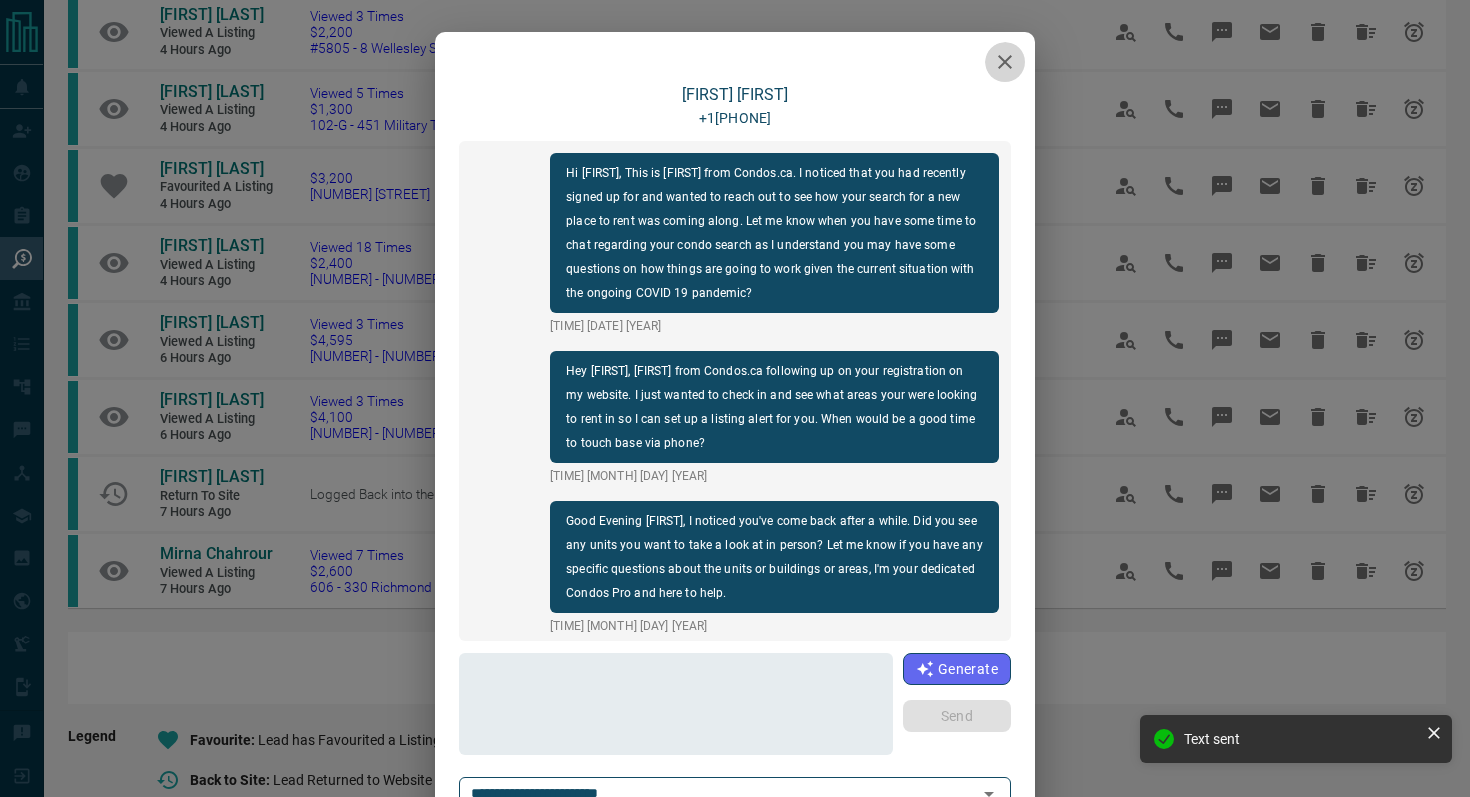 click 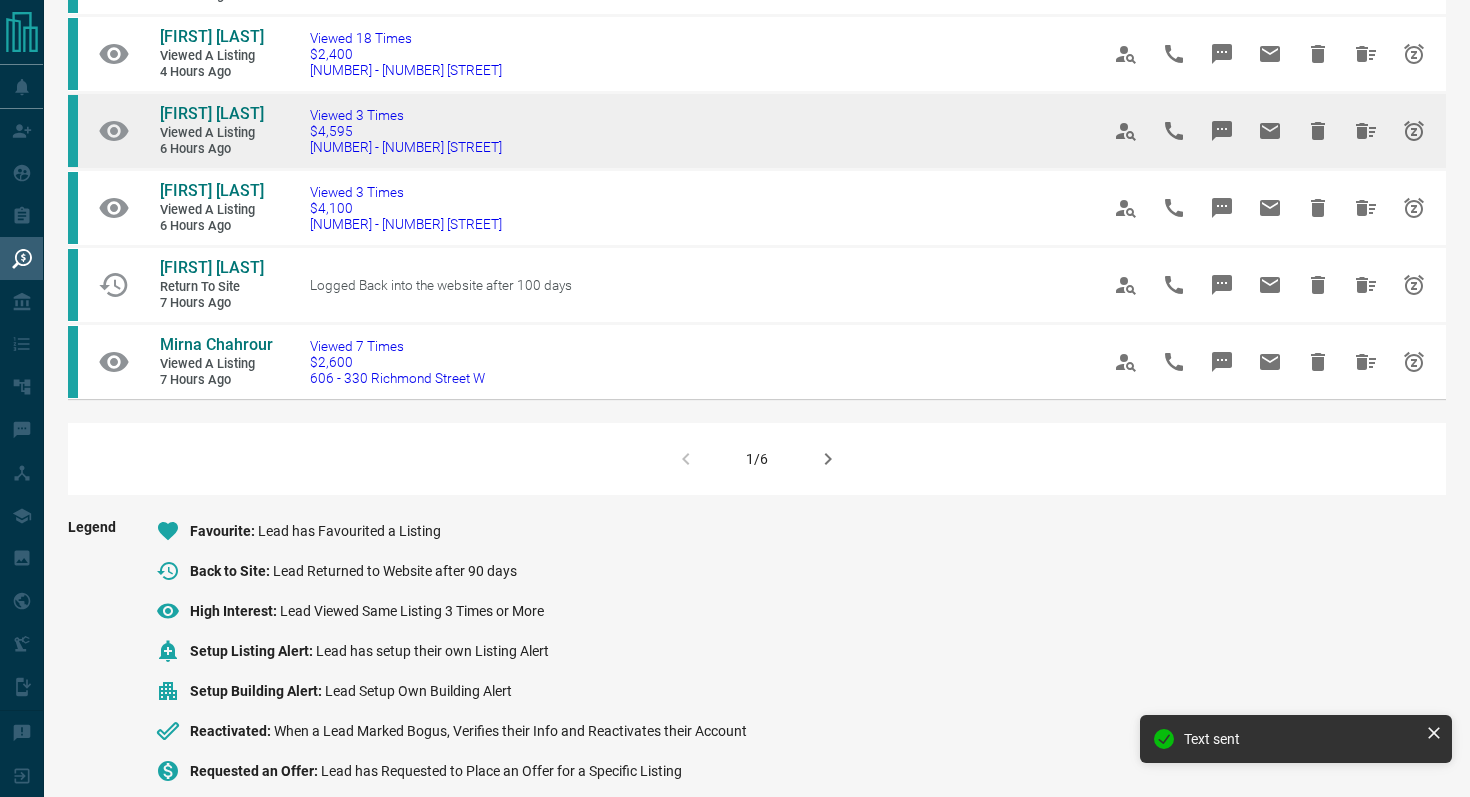 scroll, scrollTop: 1291, scrollLeft: 0, axis: vertical 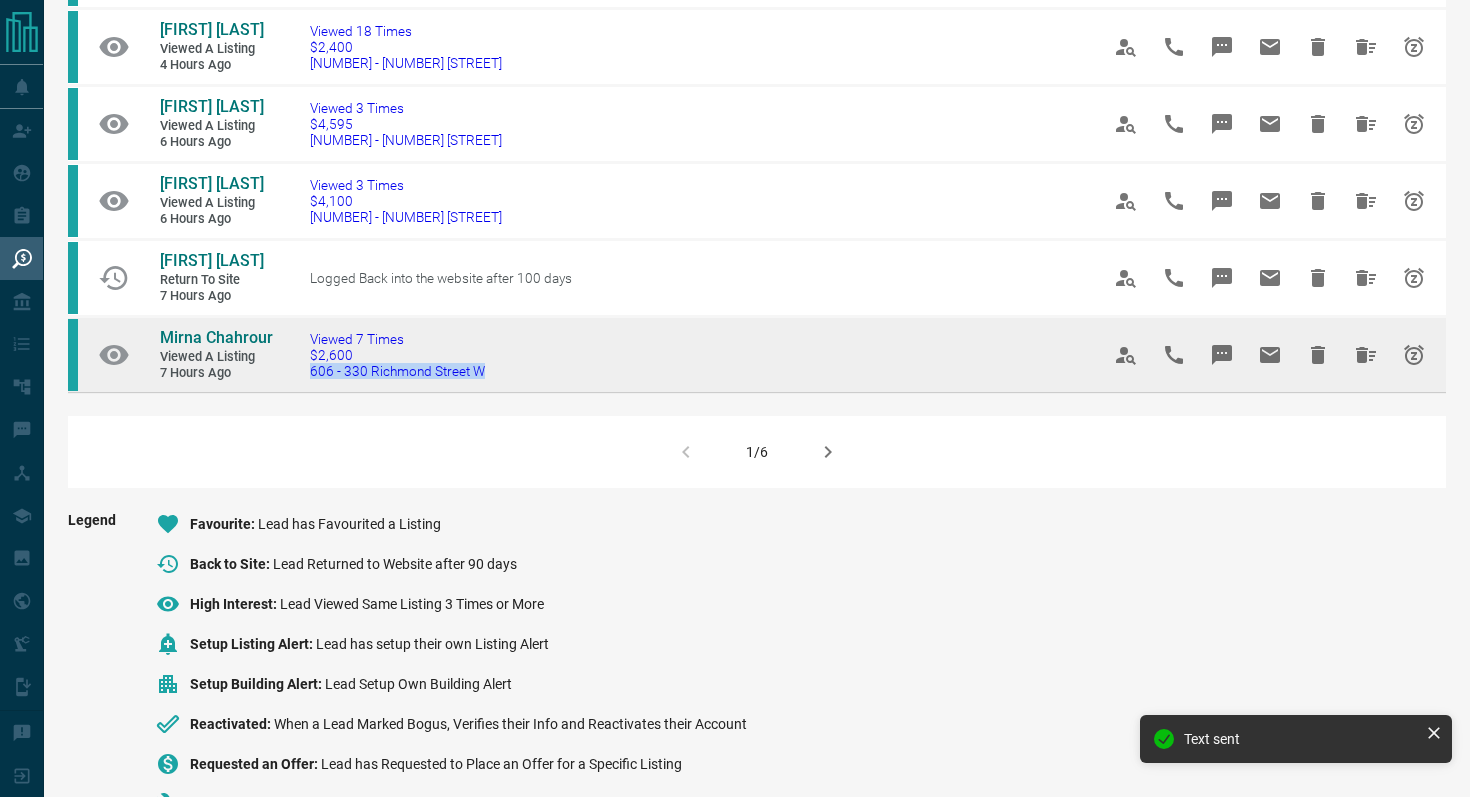 drag, startPoint x: 514, startPoint y: 396, endPoint x: 295, endPoint y: 396, distance: 219 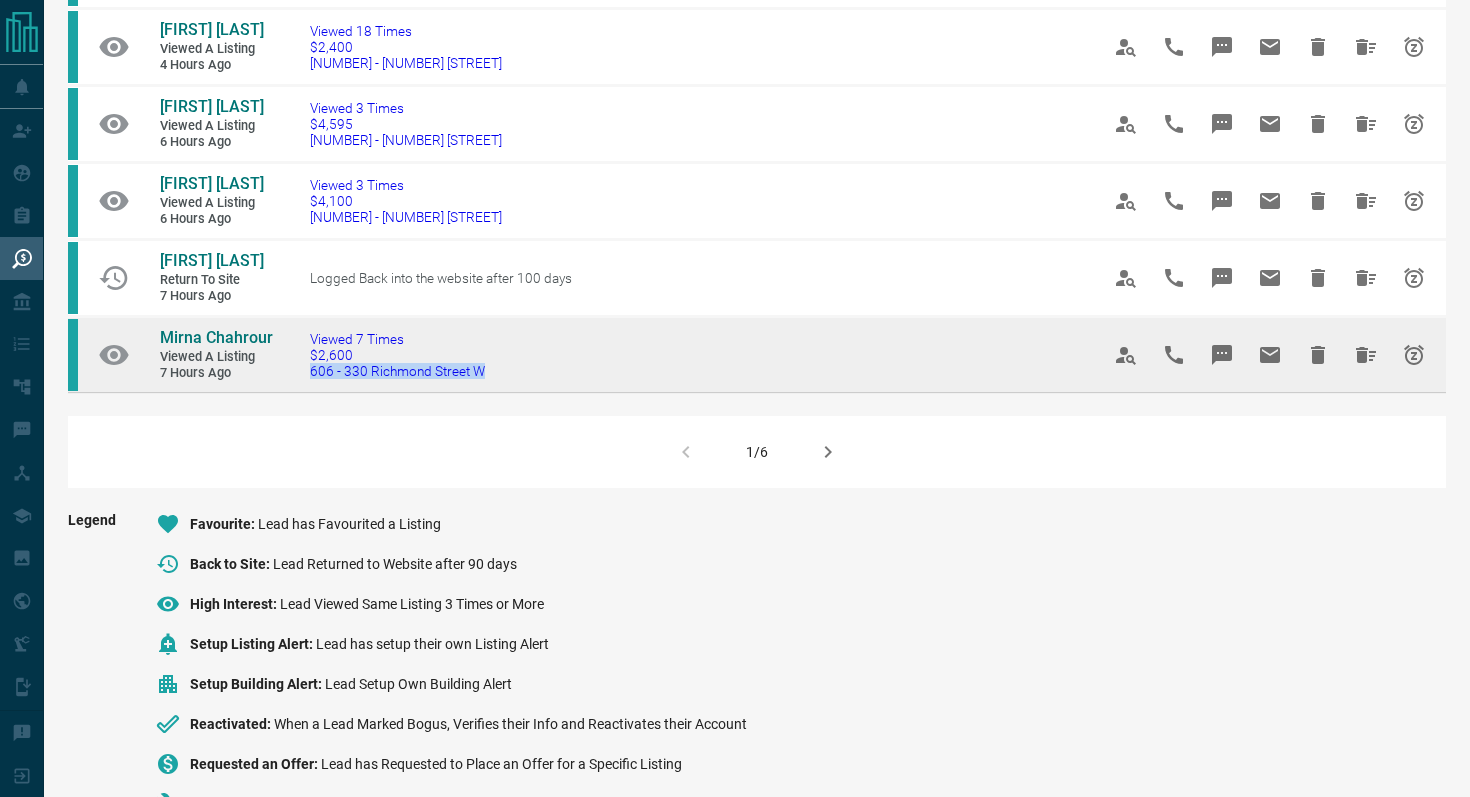 copy on "606 - 330 Richmond Street W" 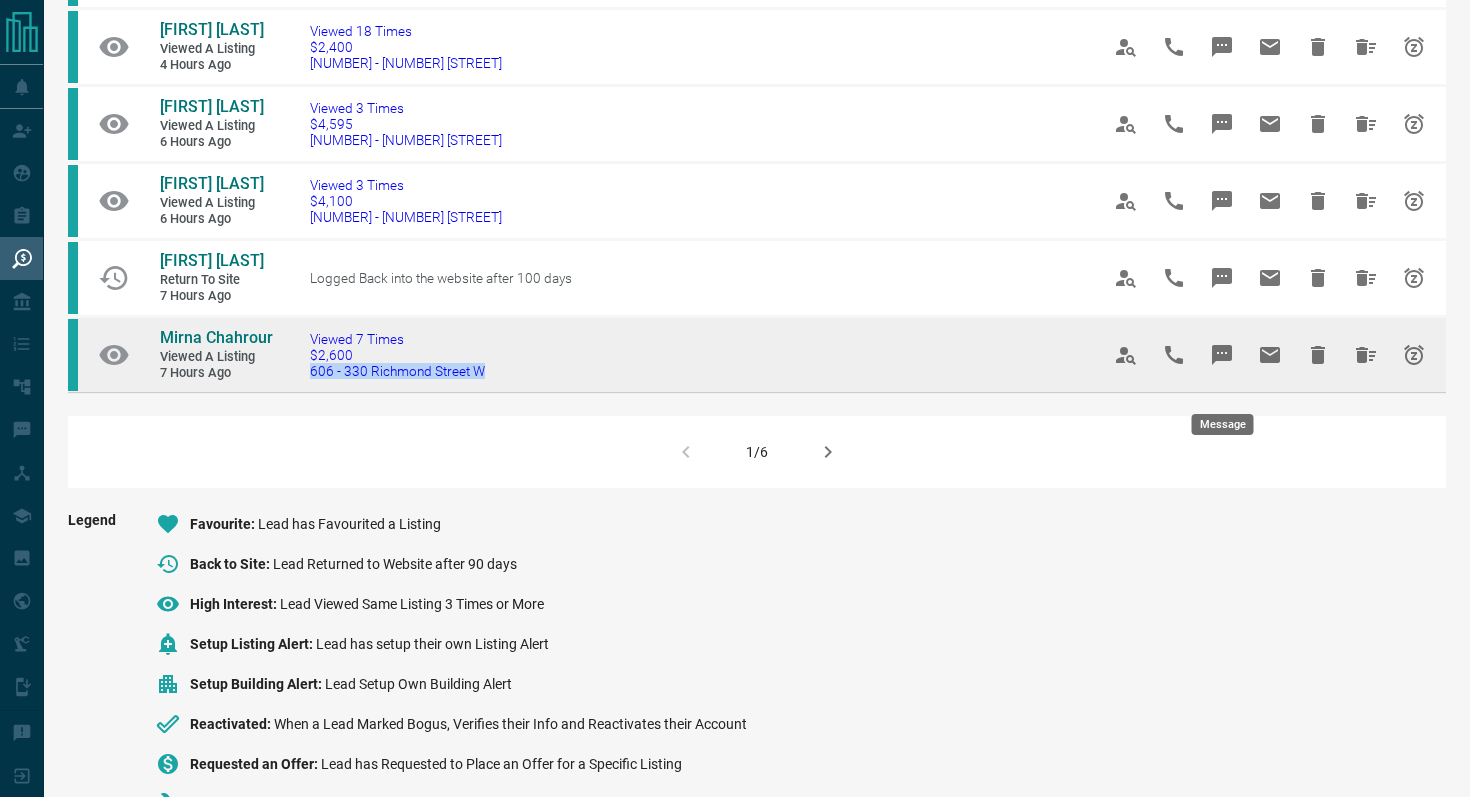 click 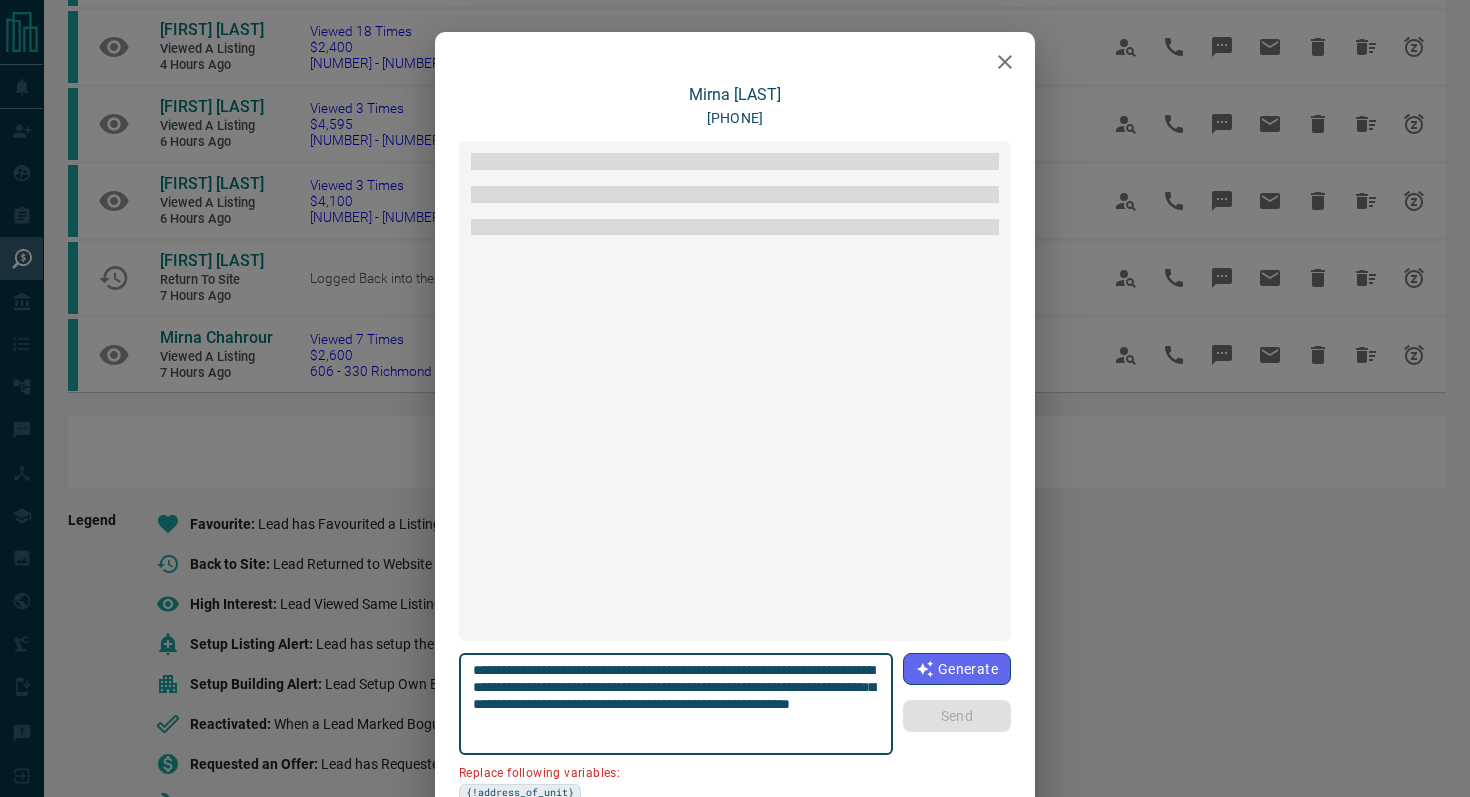 scroll, scrollTop: 2106, scrollLeft: 0, axis: vertical 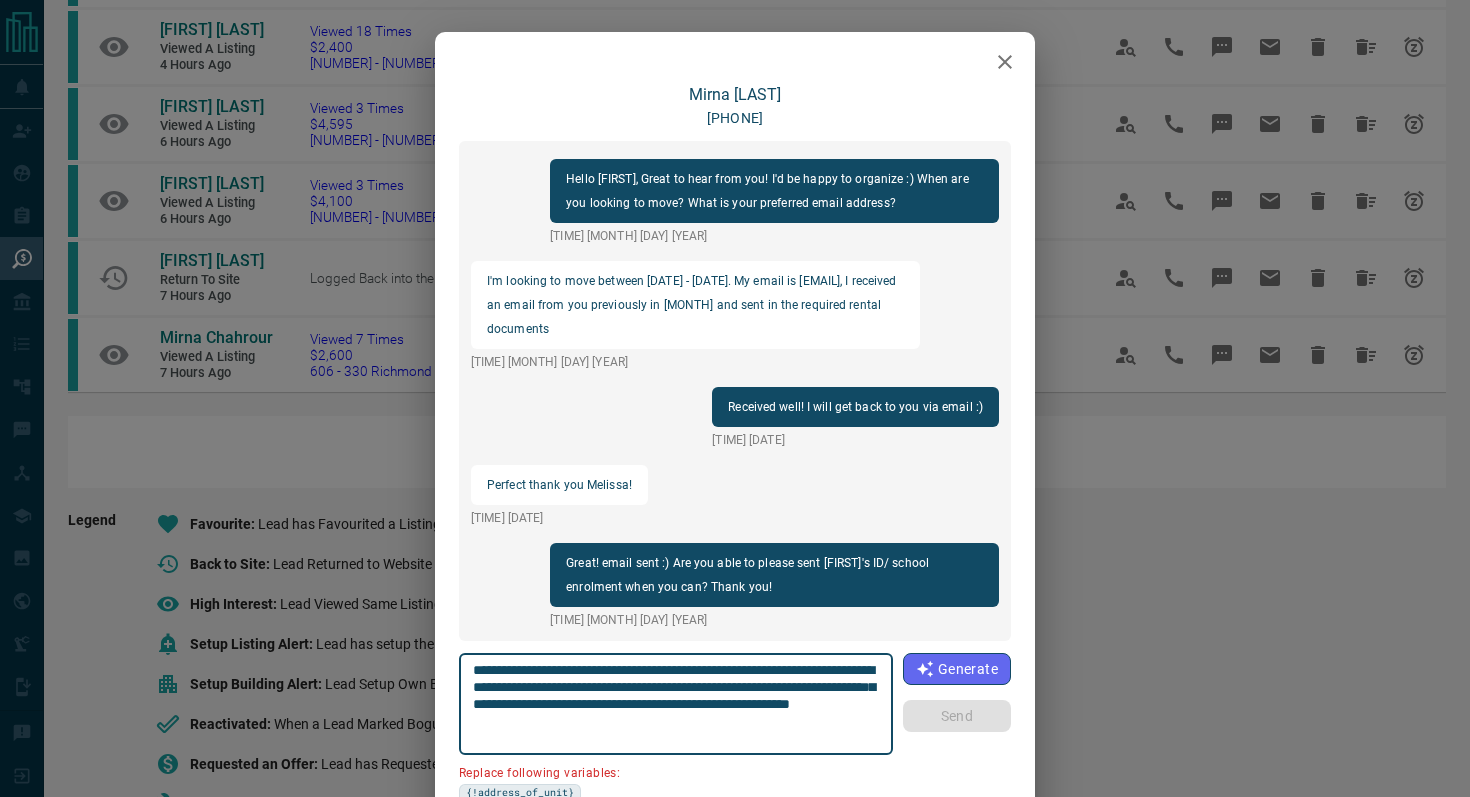 click 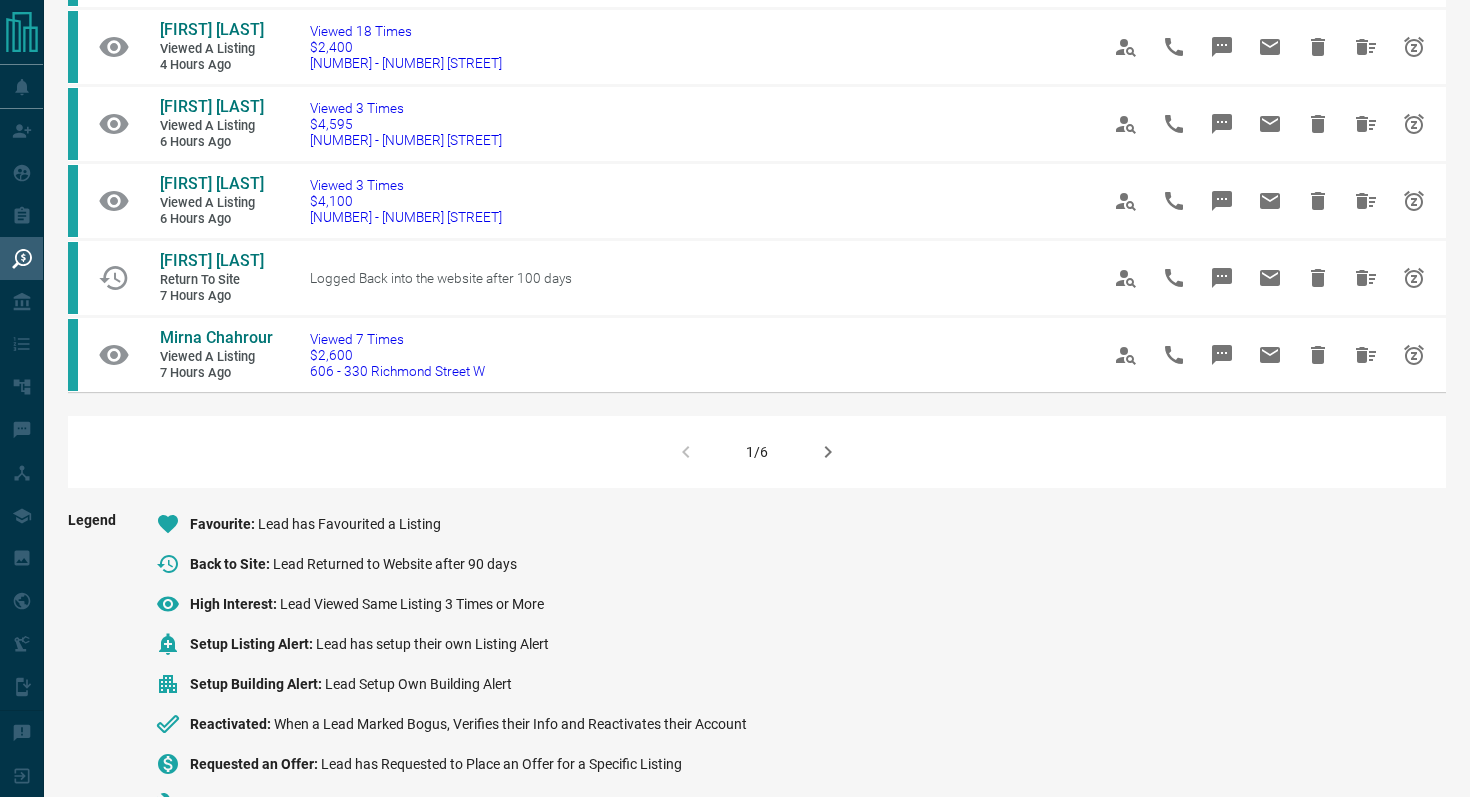 click 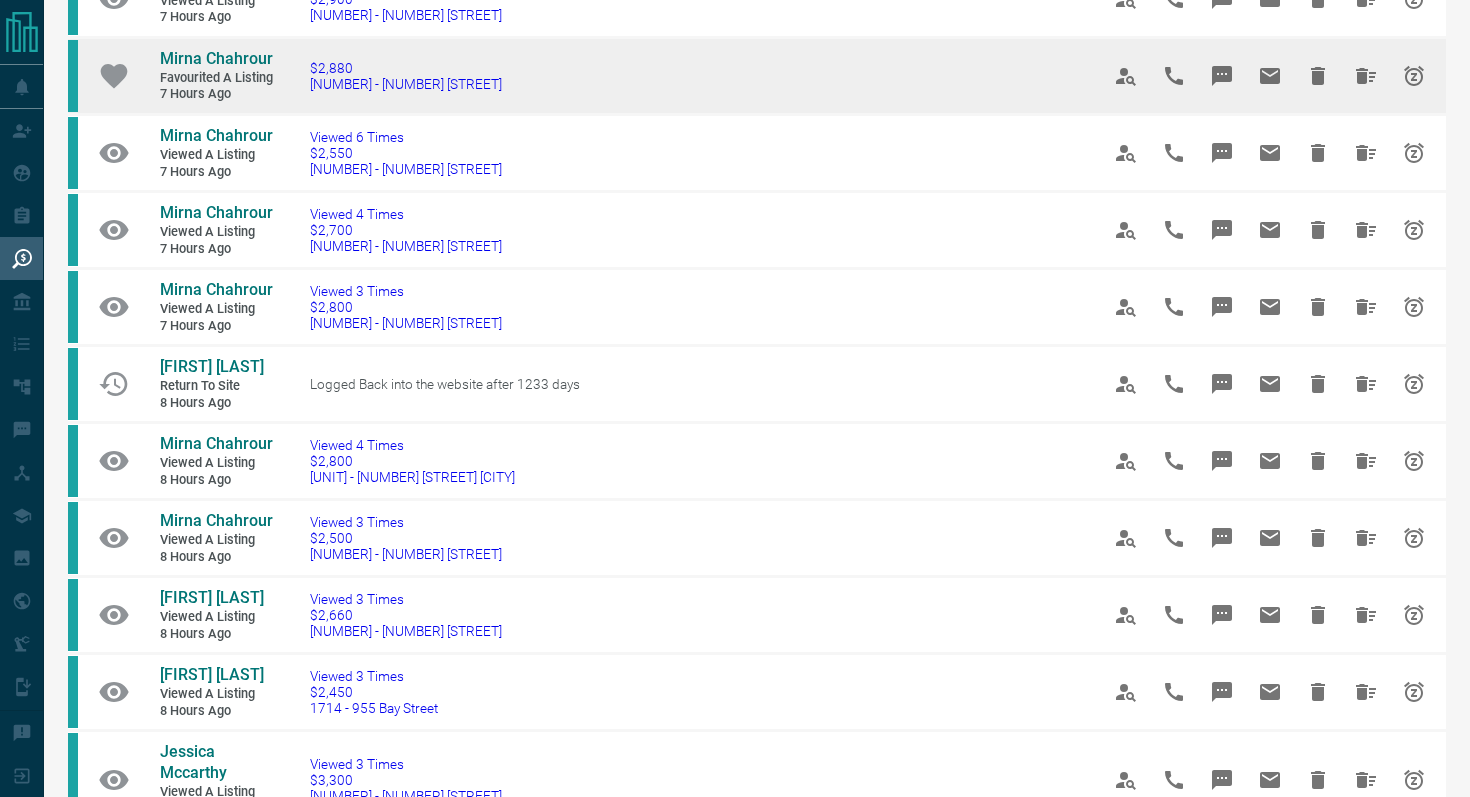 scroll, scrollTop: 230, scrollLeft: 0, axis: vertical 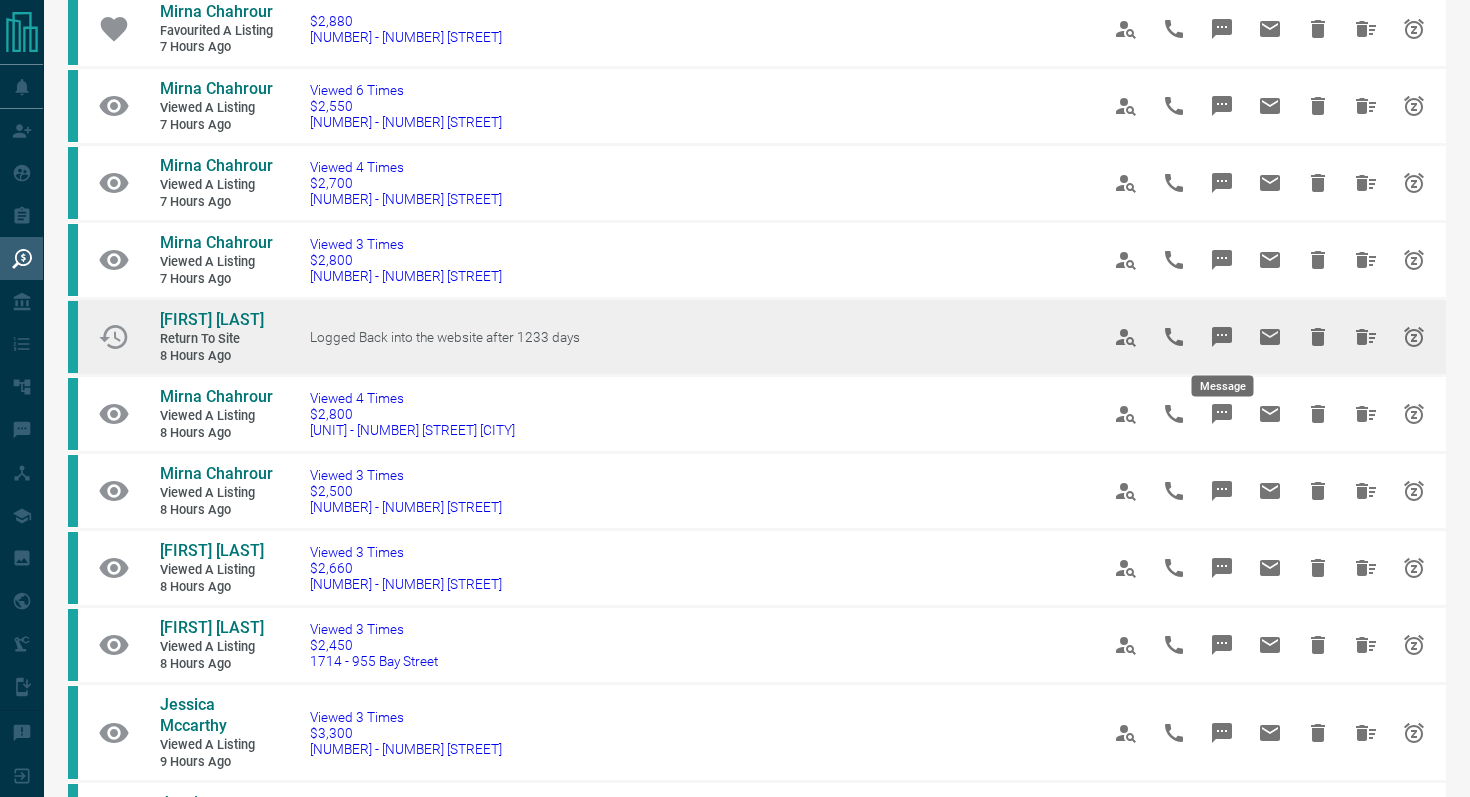 click 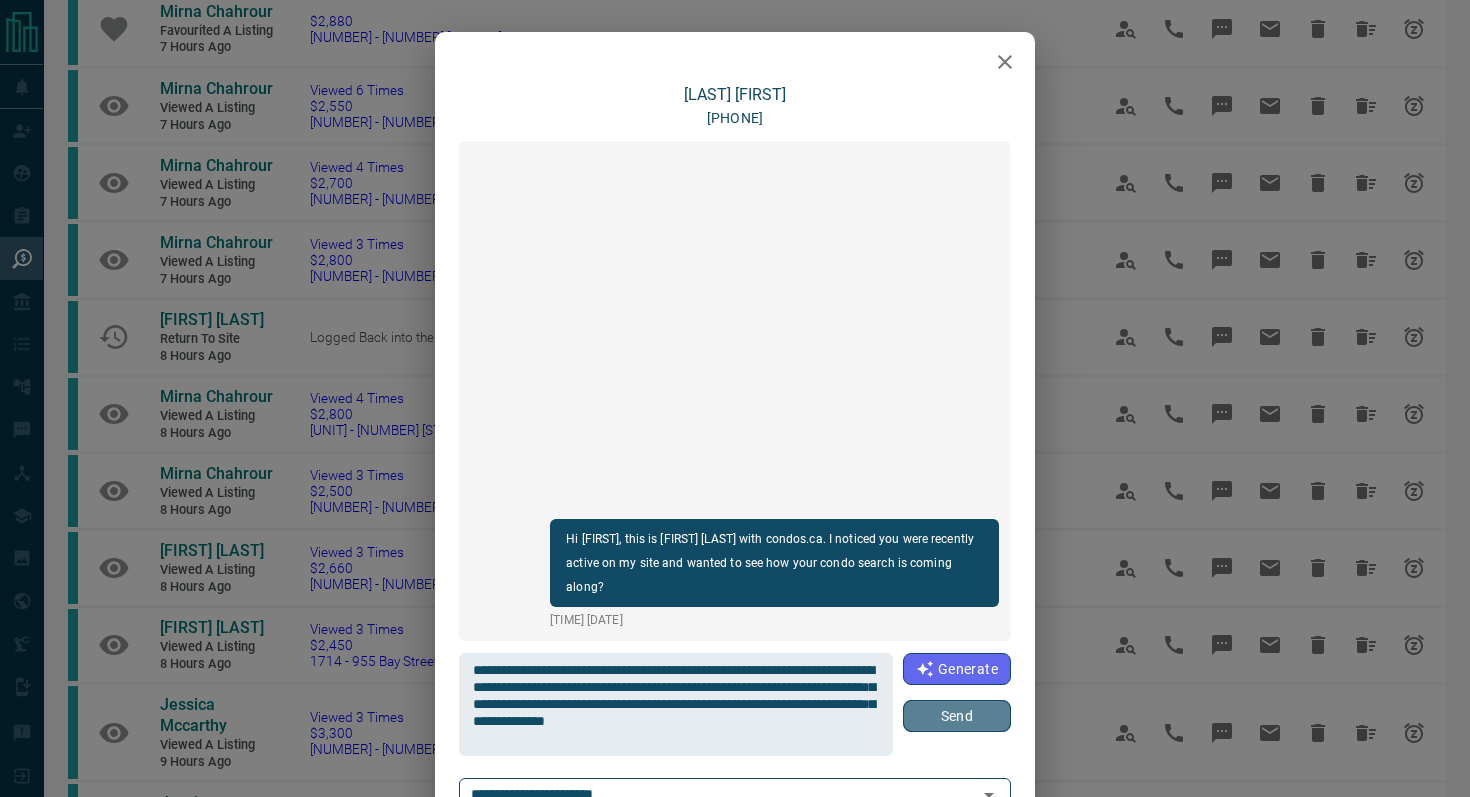 click on "Send" at bounding box center (957, 716) 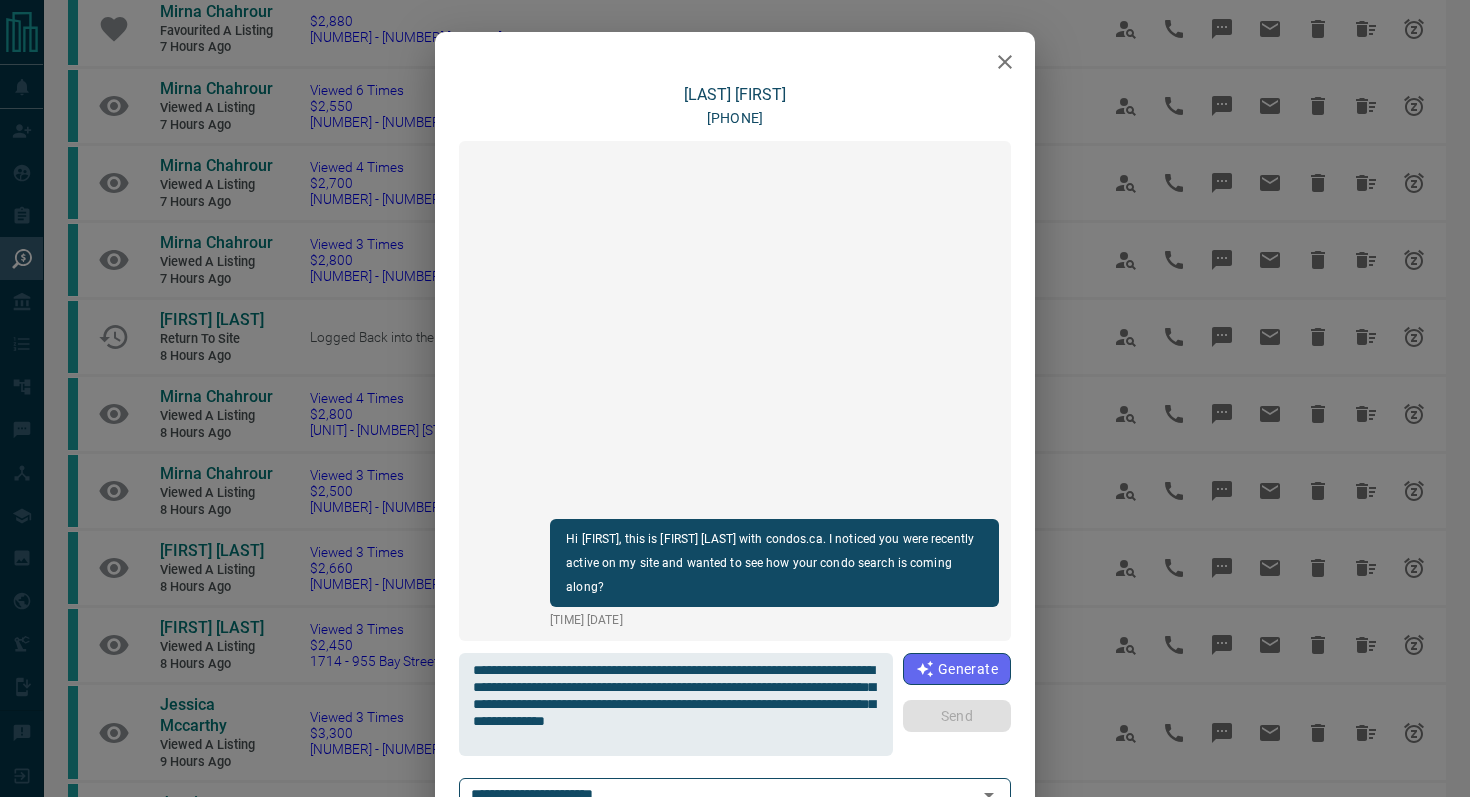 type 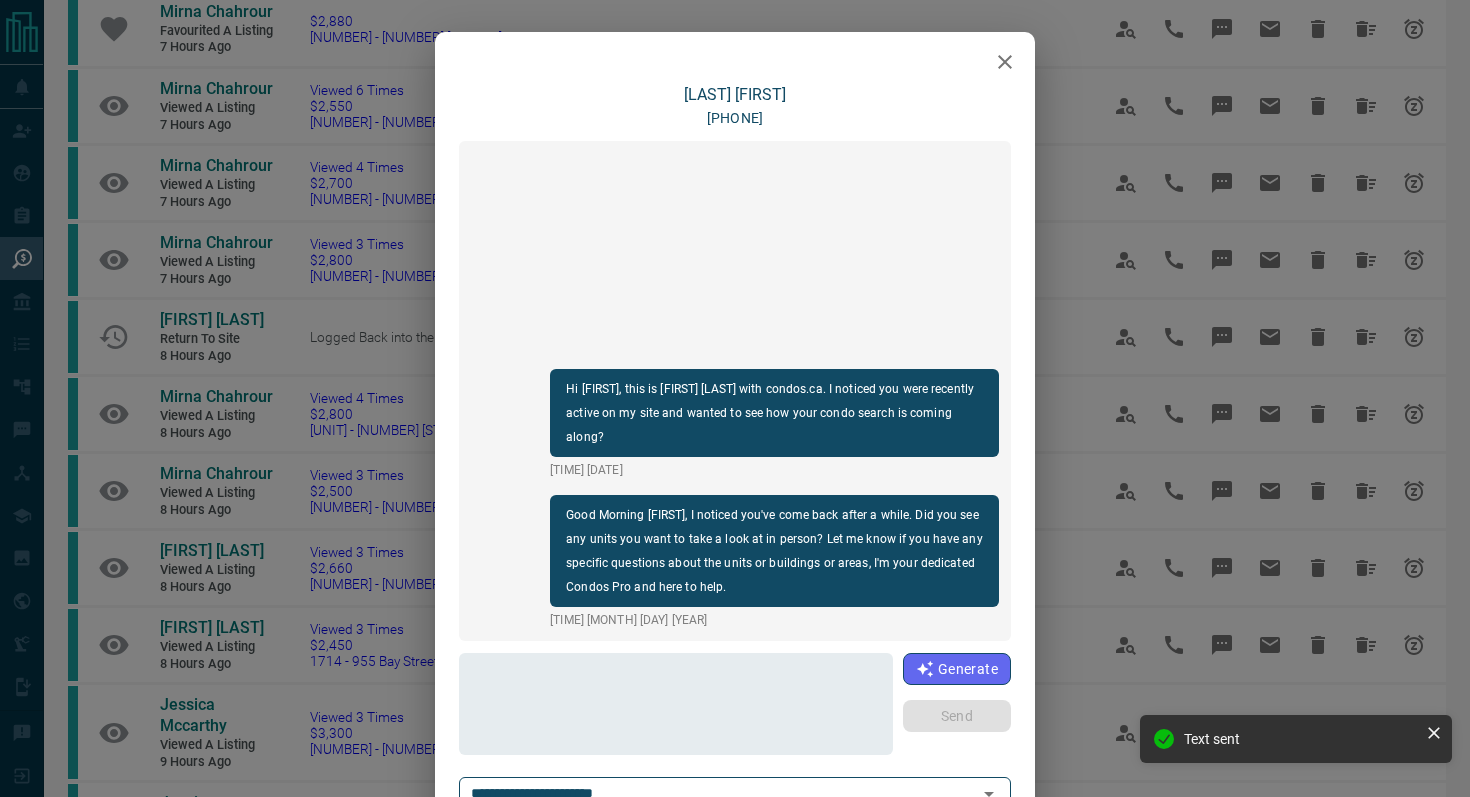 click 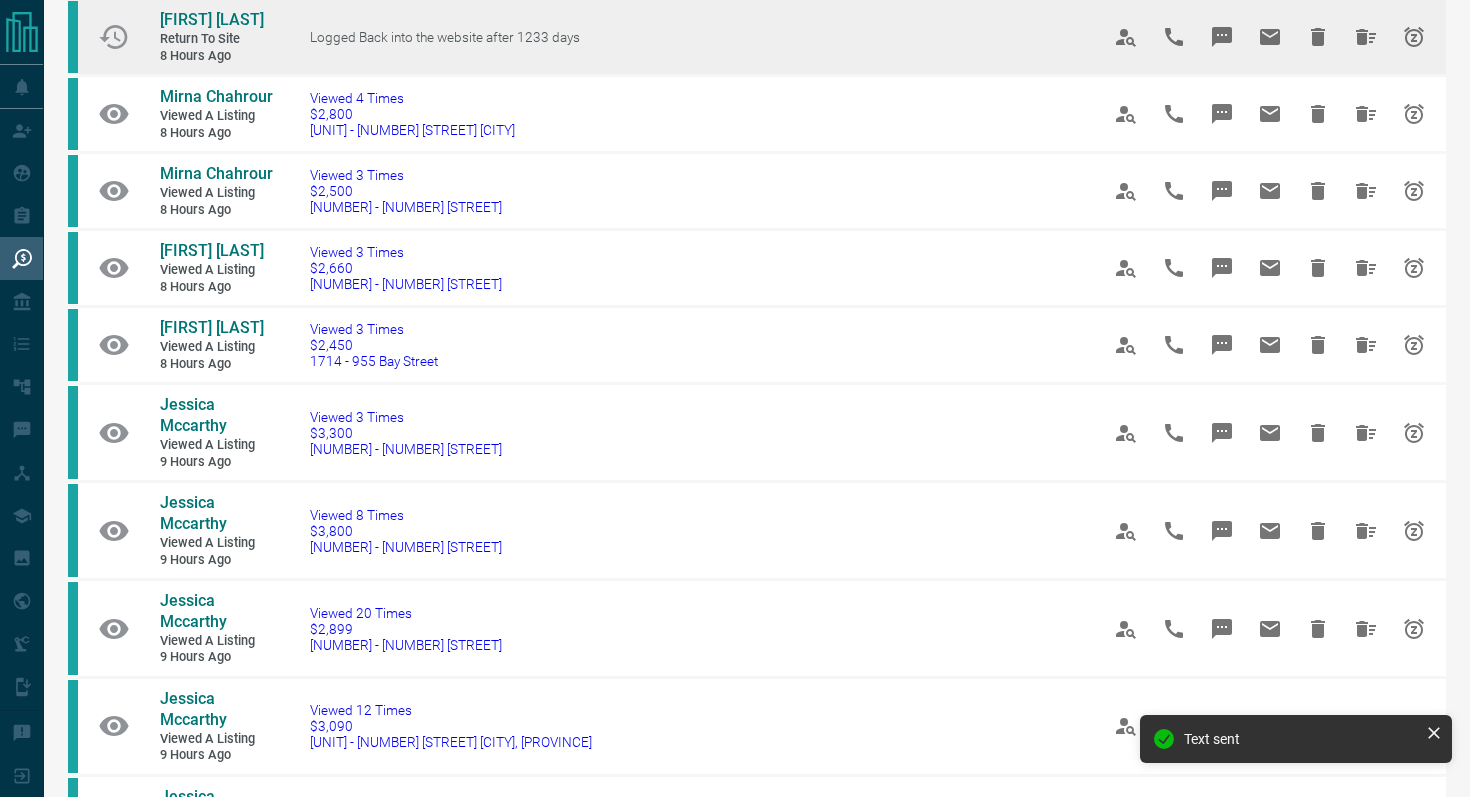 scroll, scrollTop: 531, scrollLeft: 0, axis: vertical 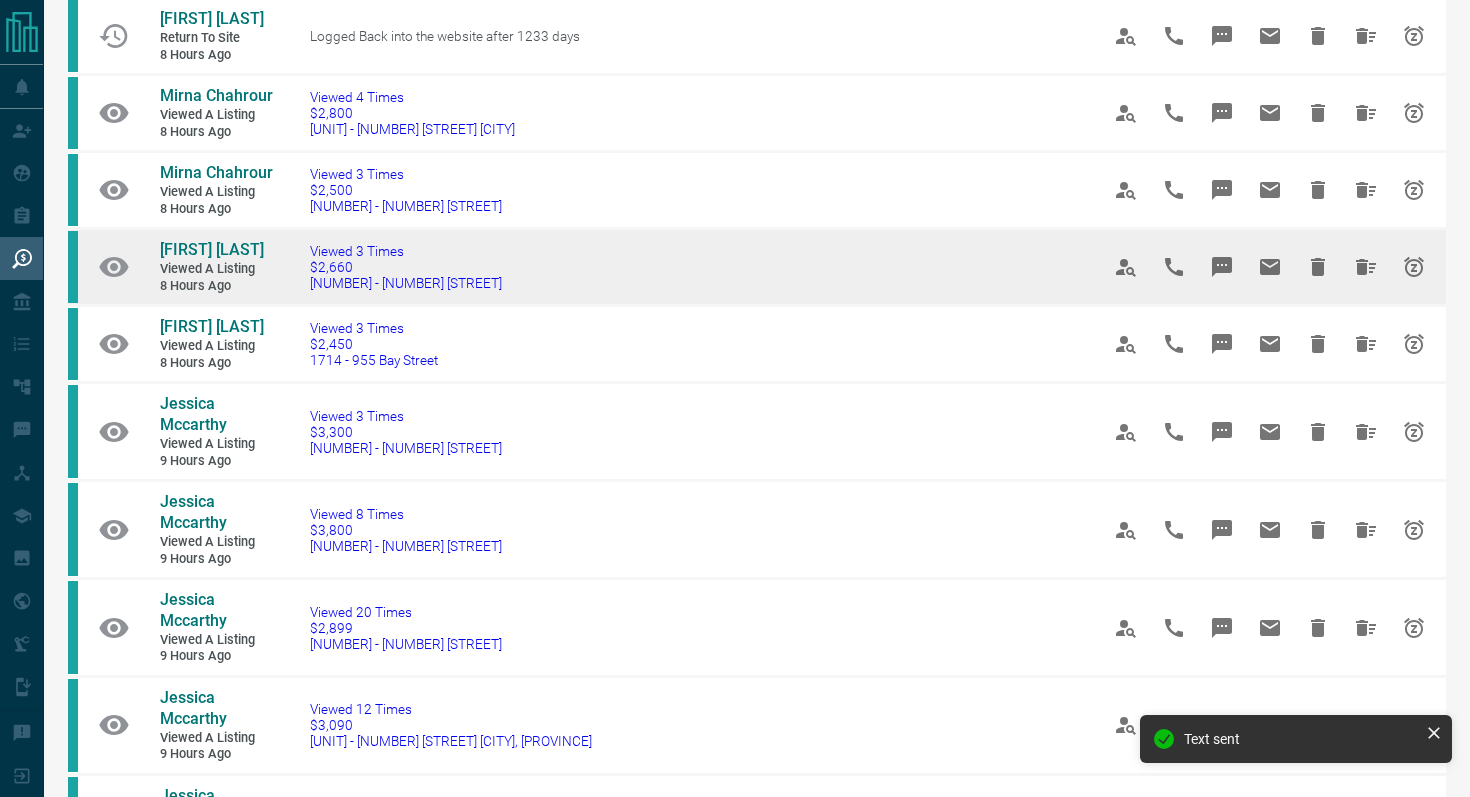 drag, startPoint x: 556, startPoint y: 293, endPoint x: 308, endPoint y: 285, distance: 248.129 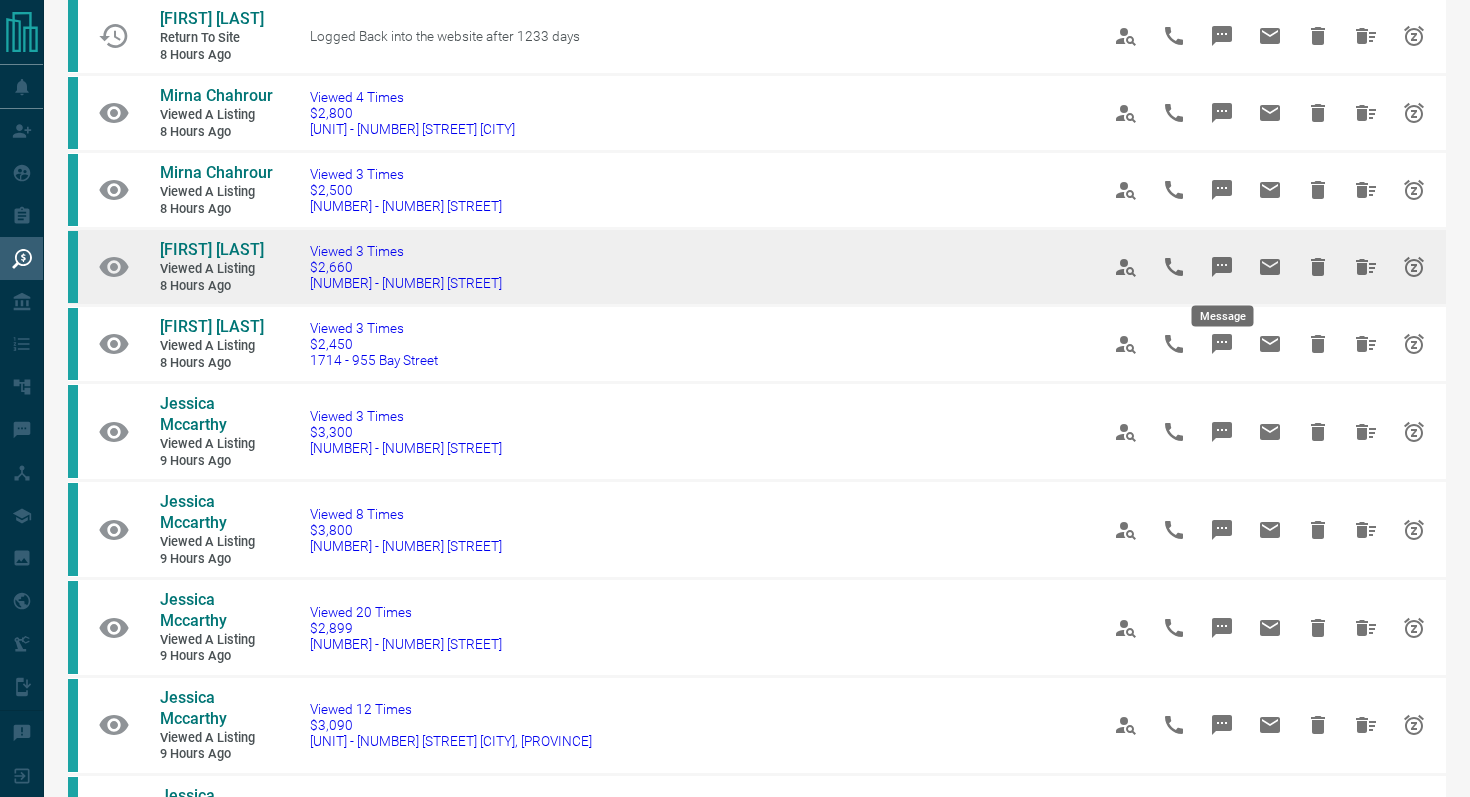 click 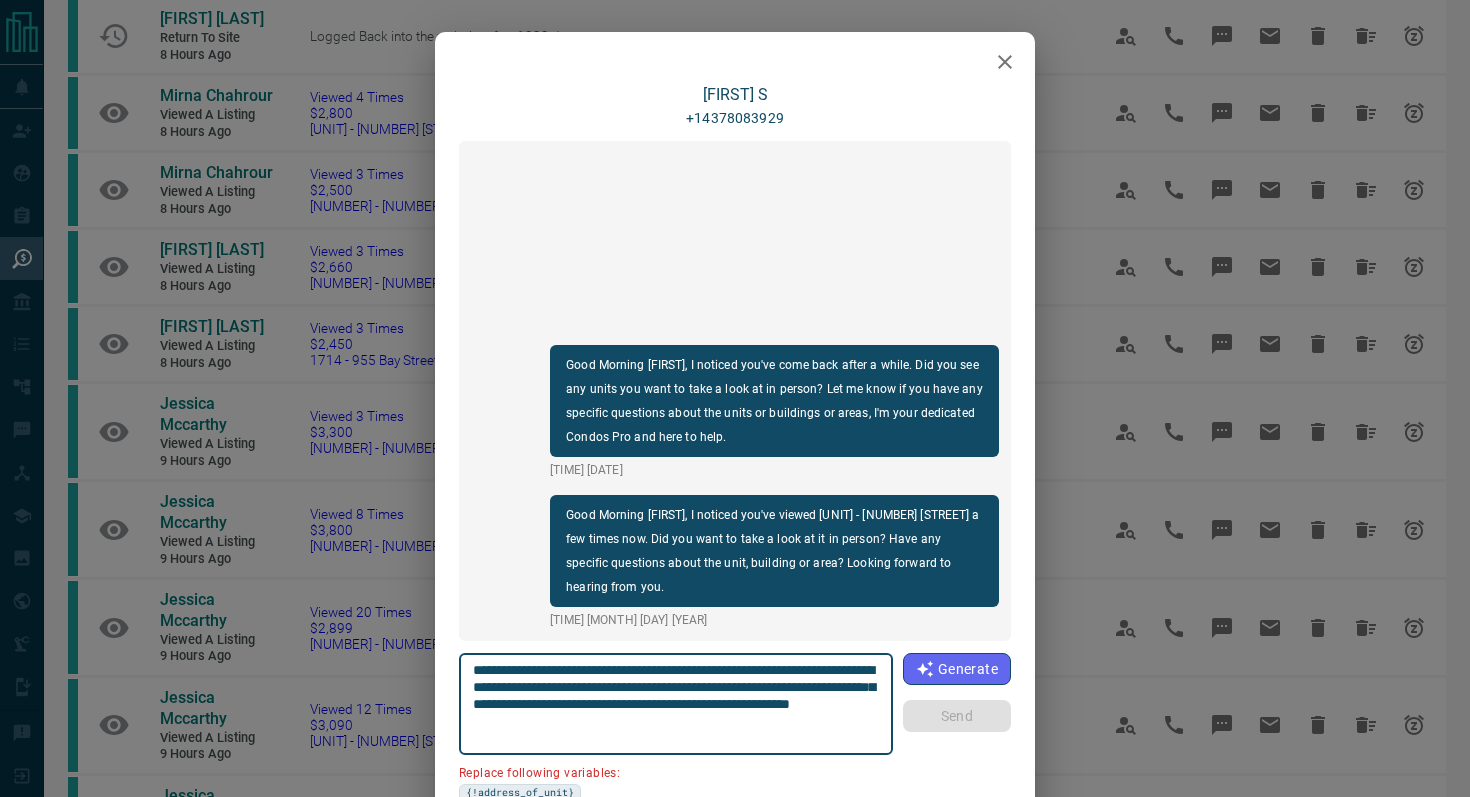 drag, startPoint x: 876, startPoint y: 671, endPoint x: 758, endPoint y: 664, distance: 118.20744 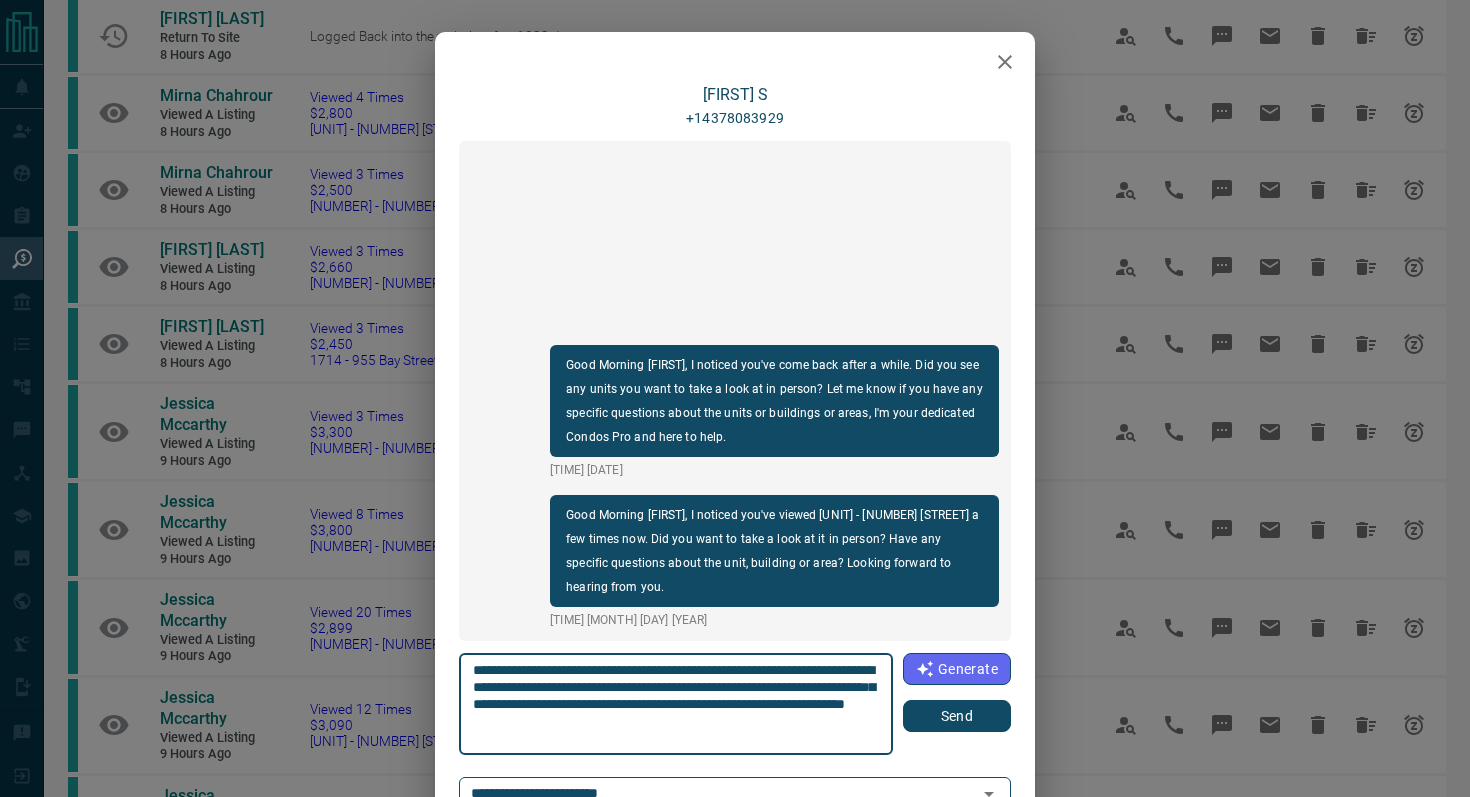 type on "**********" 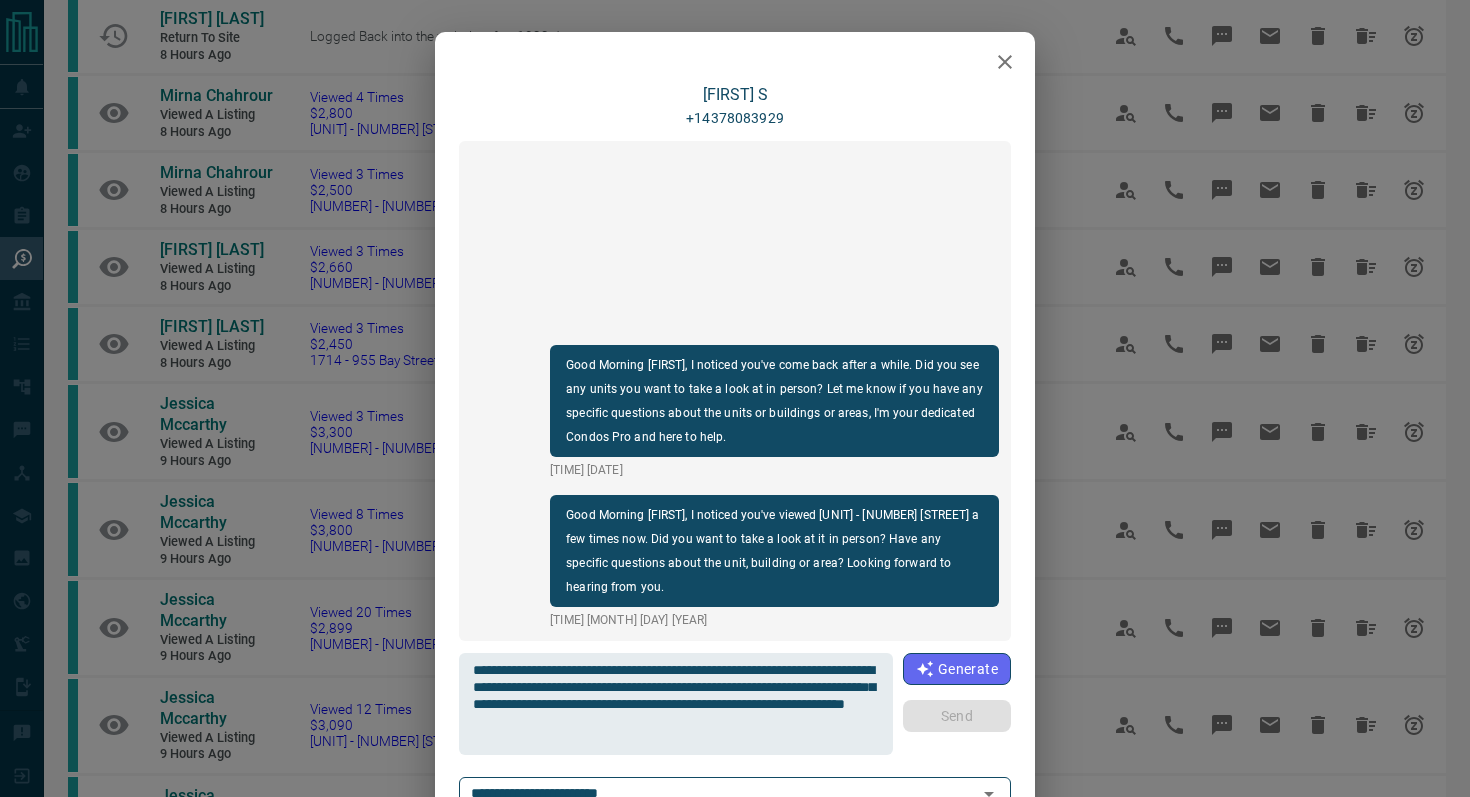 type 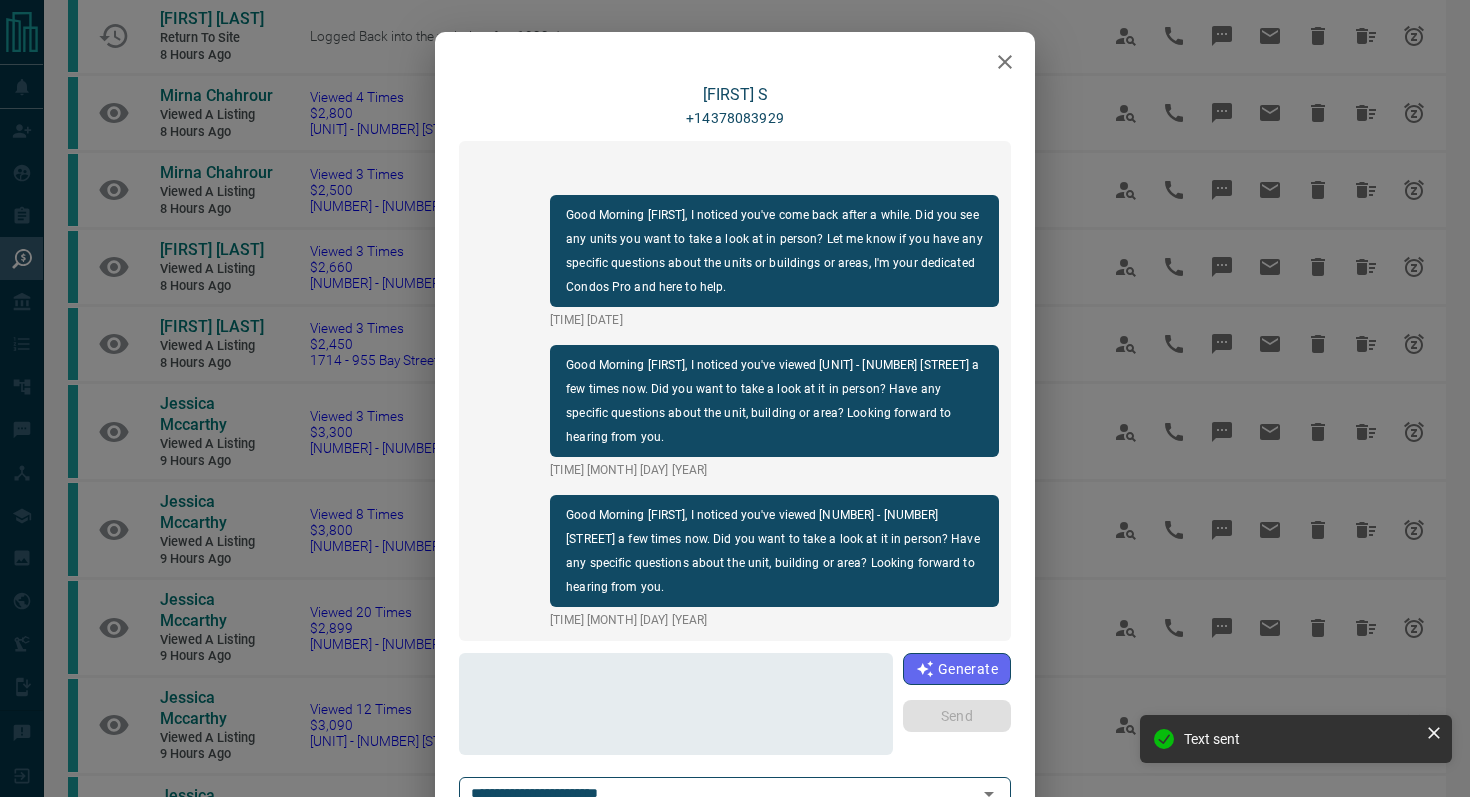 click 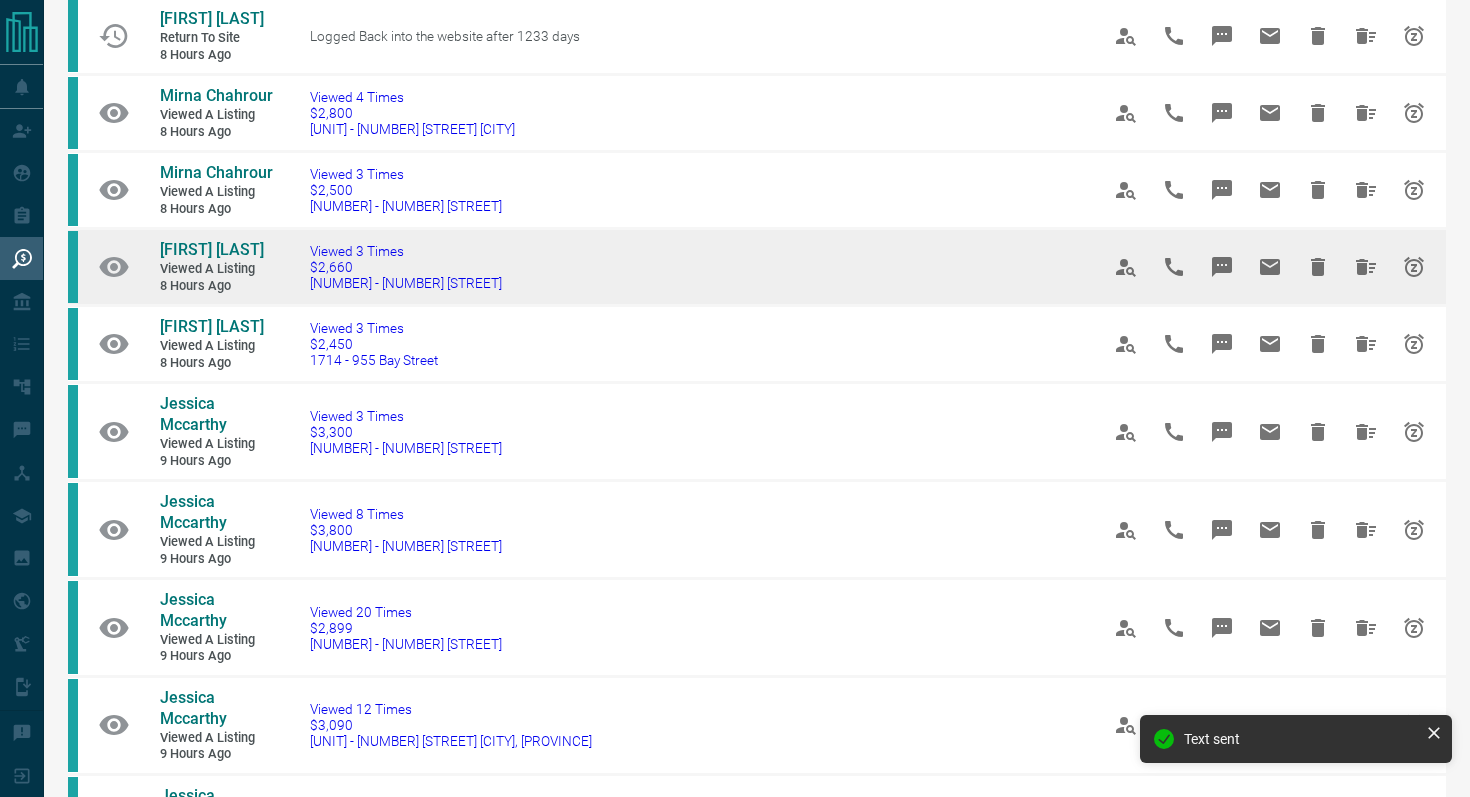 drag, startPoint x: 546, startPoint y: 296, endPoint x: 136, endPoint y: 264, distance: 411.2469 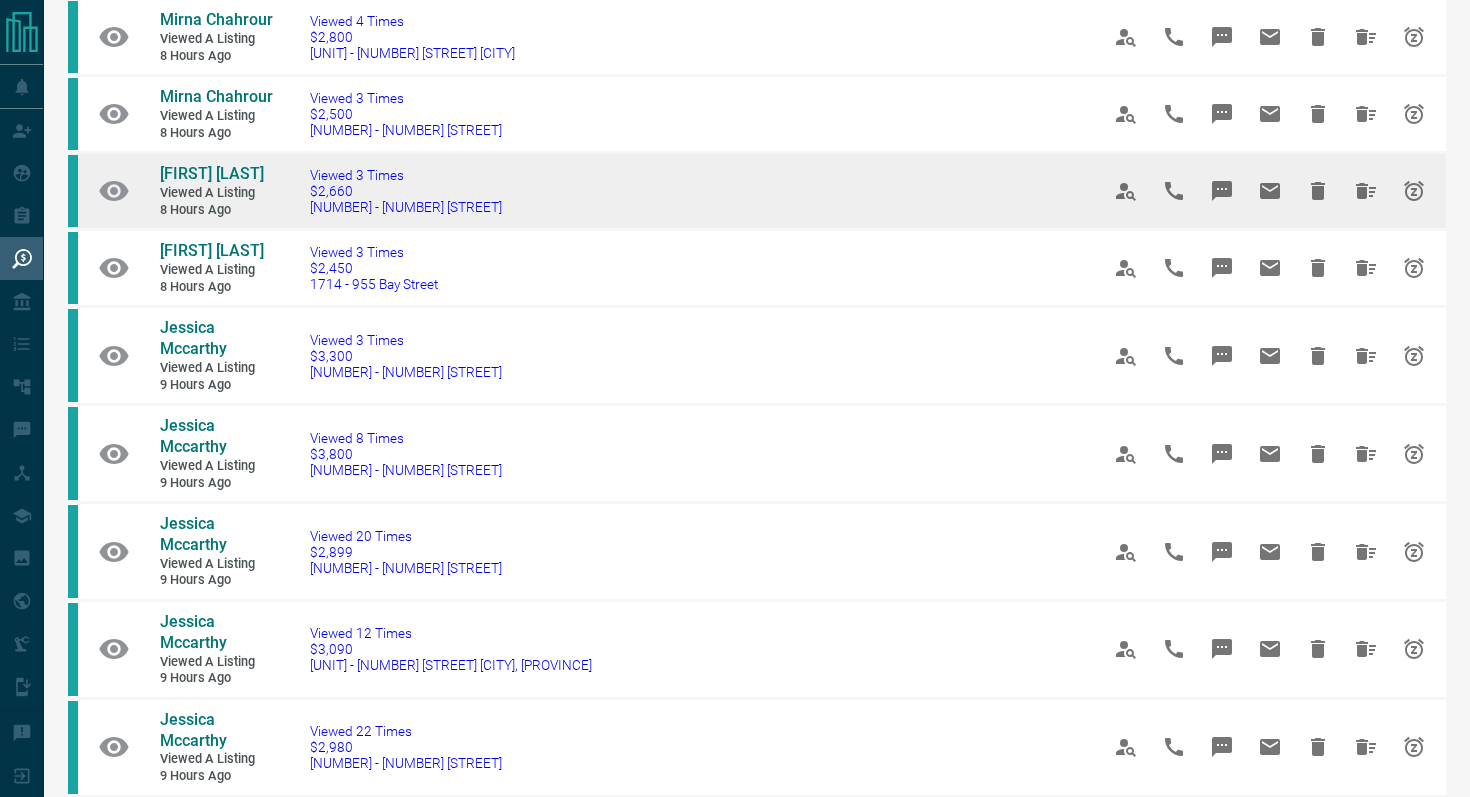 scroll, scrollTop: 611, scrollLeft: 0, axis: vertical 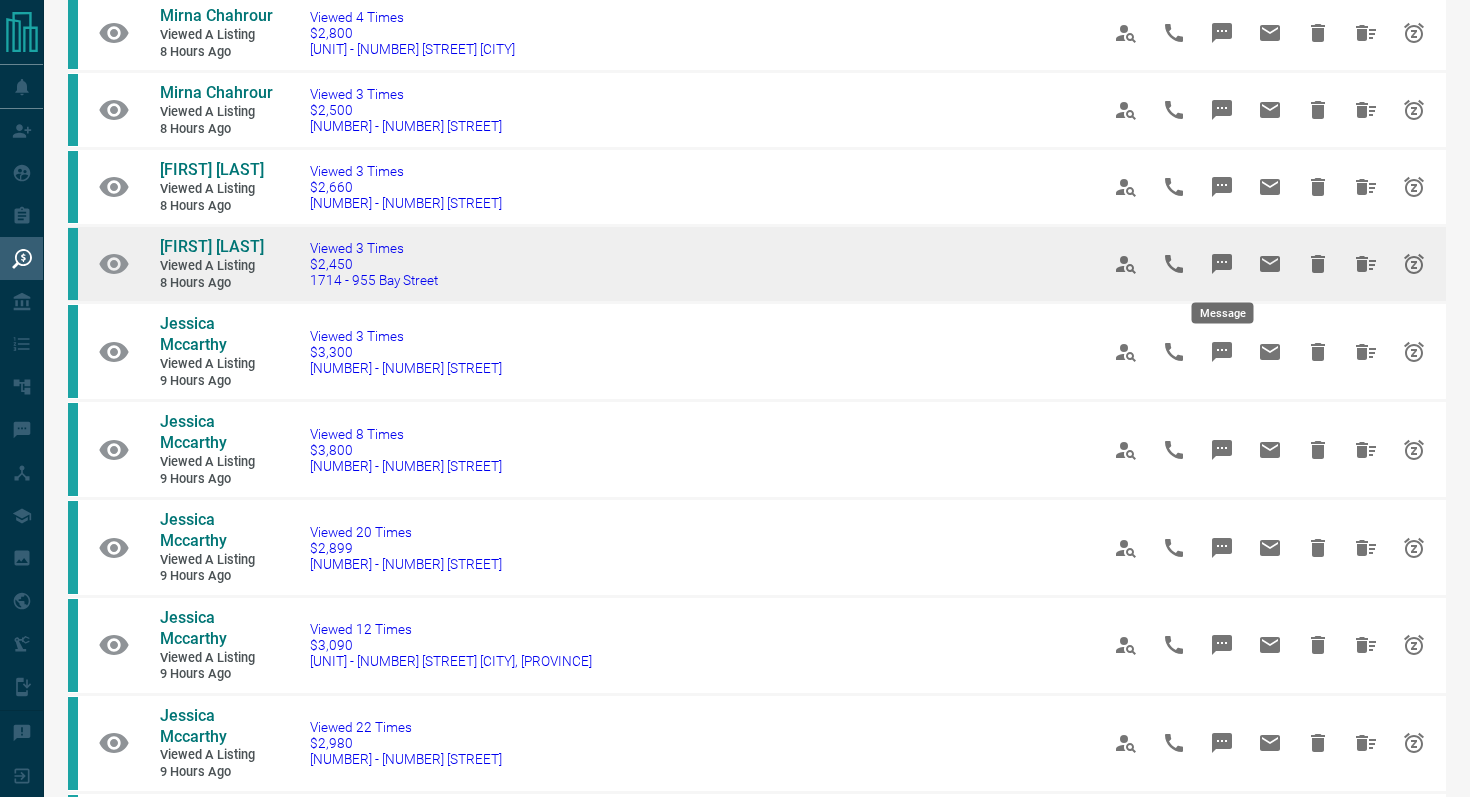click 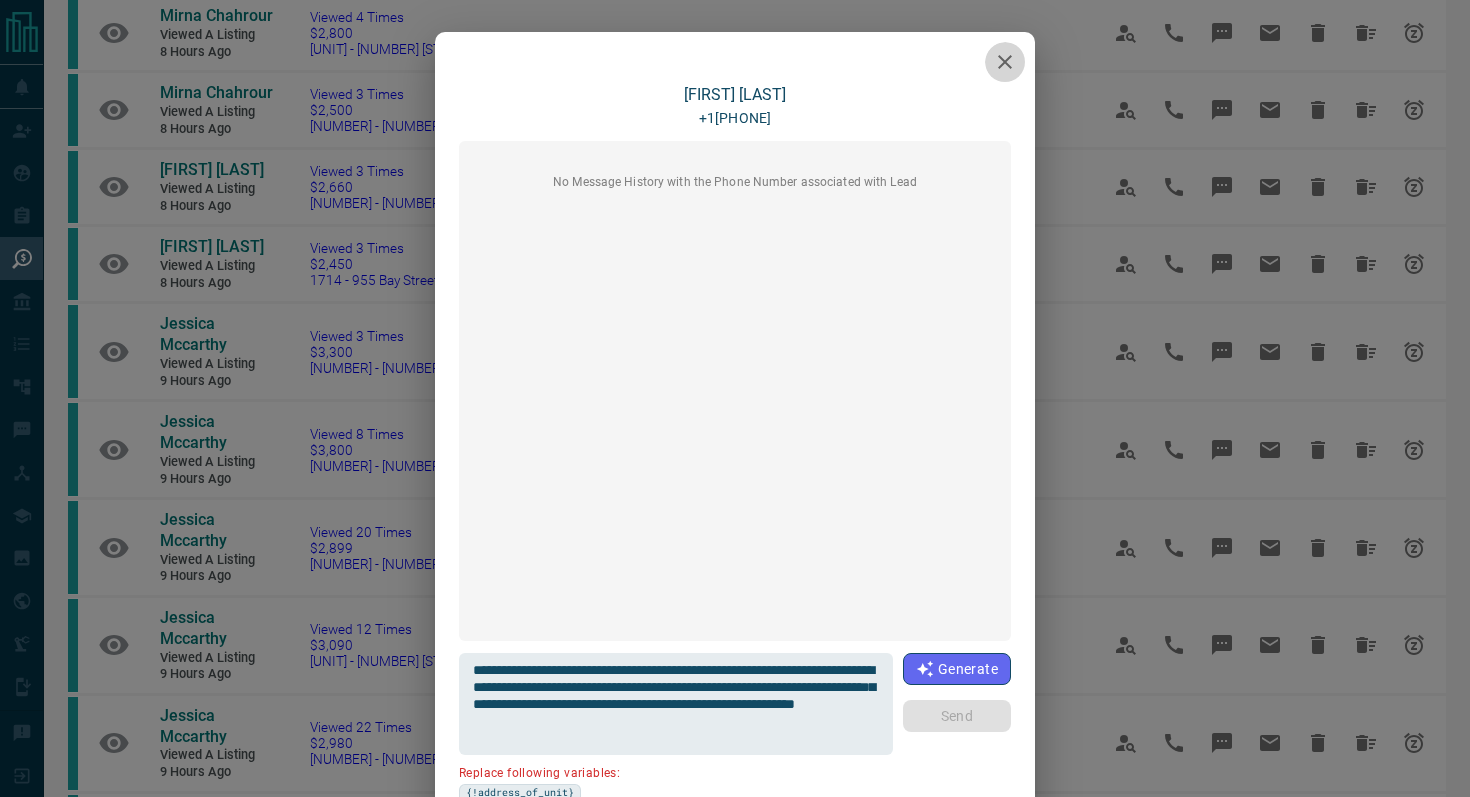 click 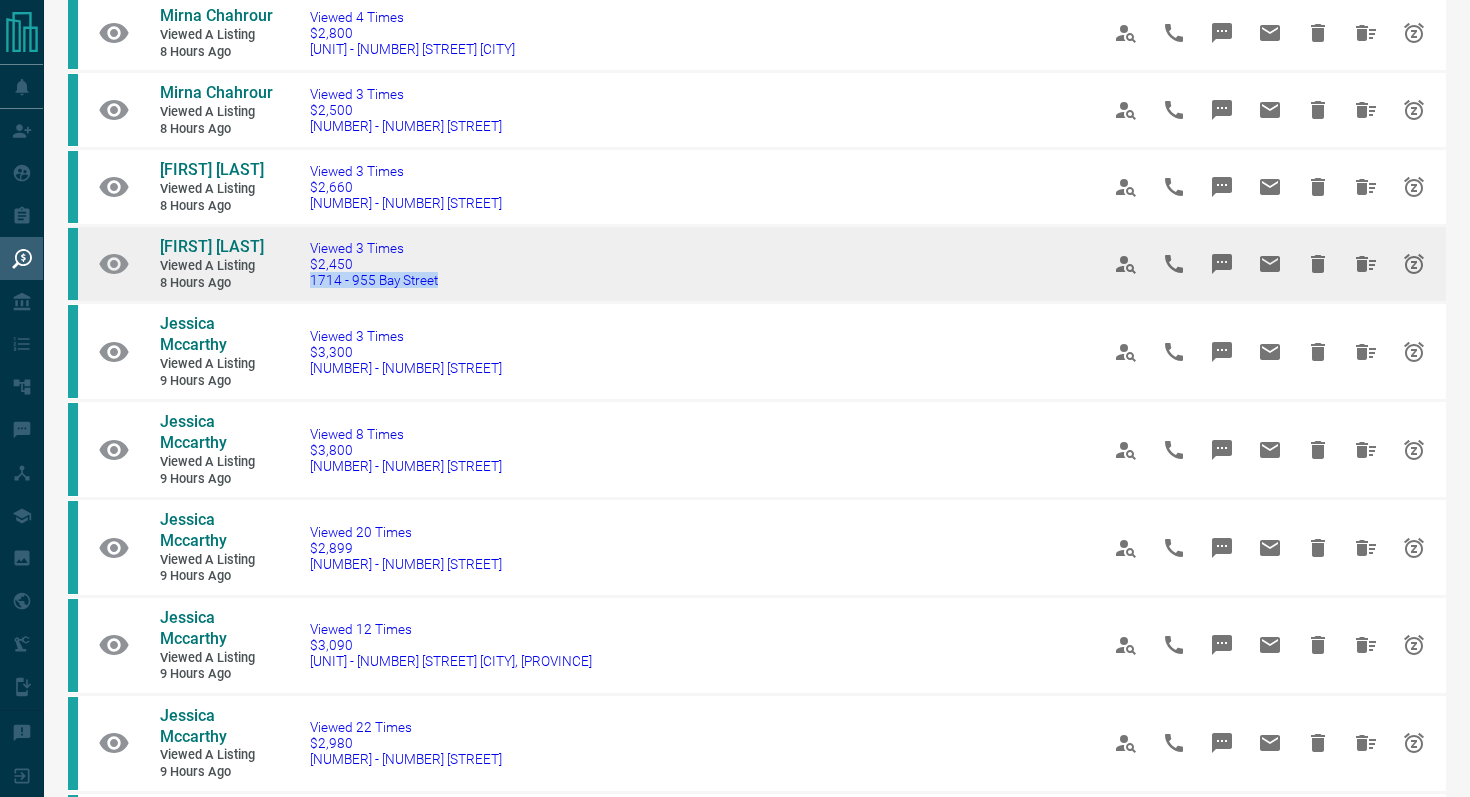 drag, startPoint x: 487, startPoint y: 294, endPoint x: 307, endPoint y: 283, distance: 180.3358 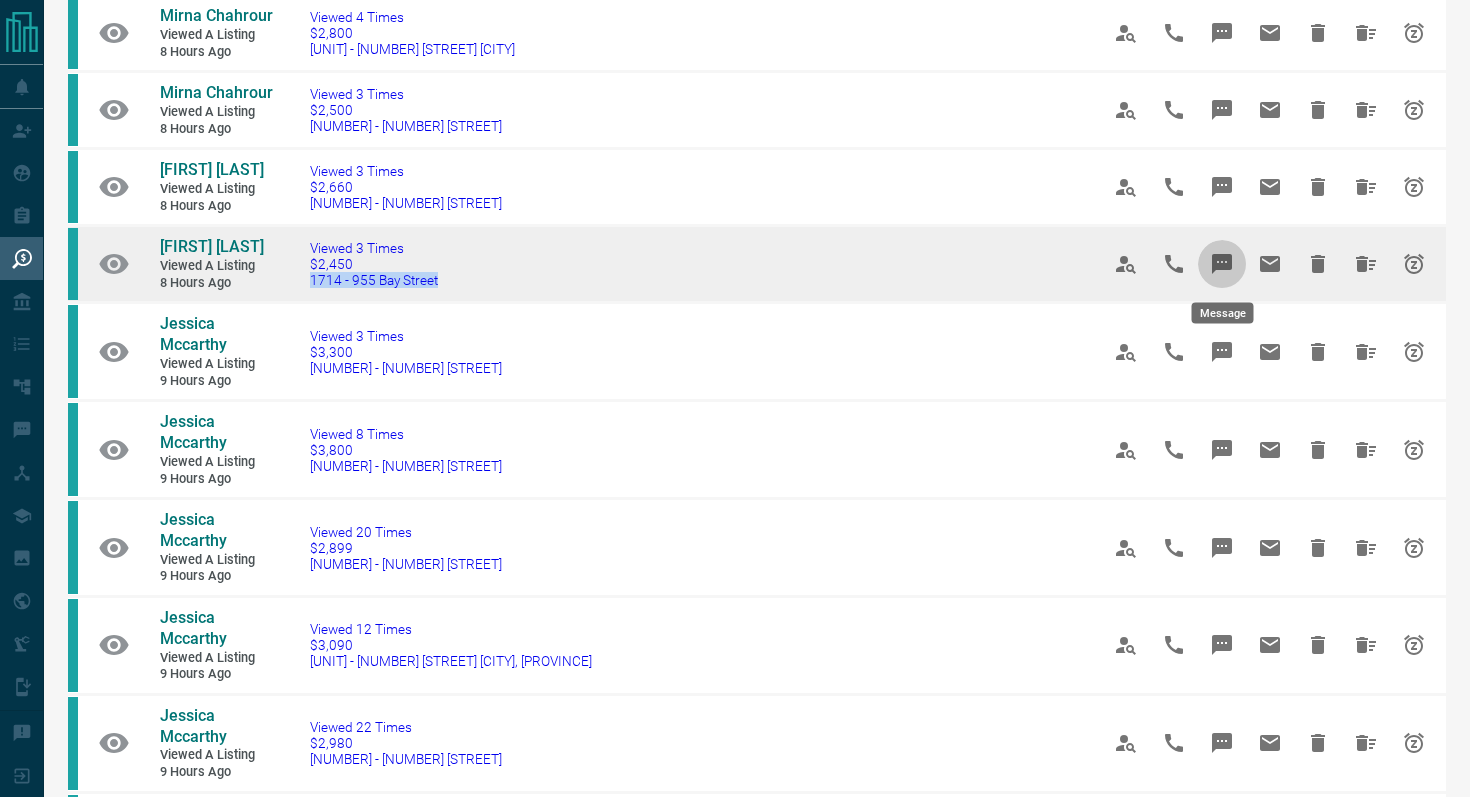 click 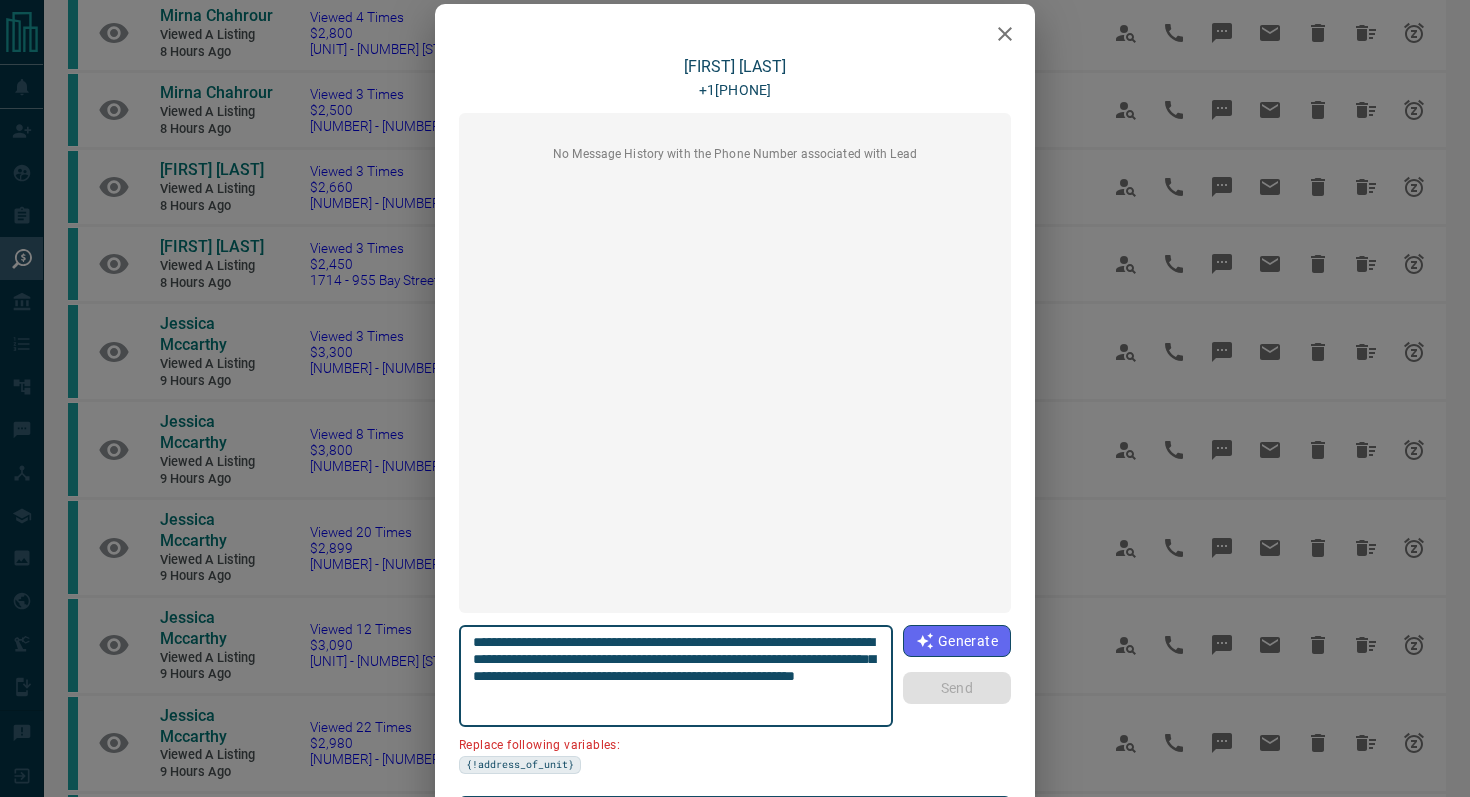 scroll, scrollTop: 48, scrollLeft: 0, axis: vertical 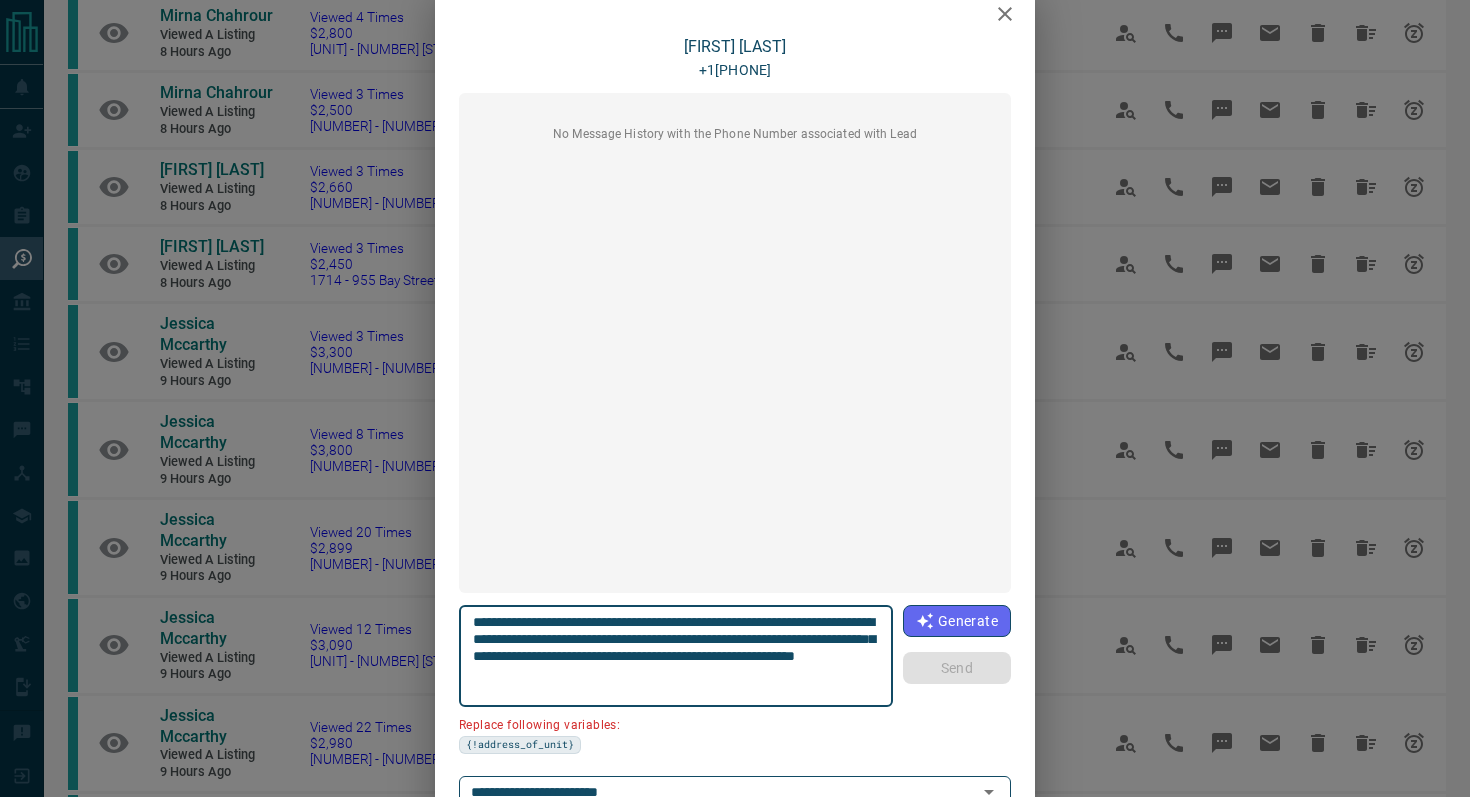 drag, startPoint x: 585, startPoint y: 637, endPoint x: 471, endPoint y: 637, distance: 114 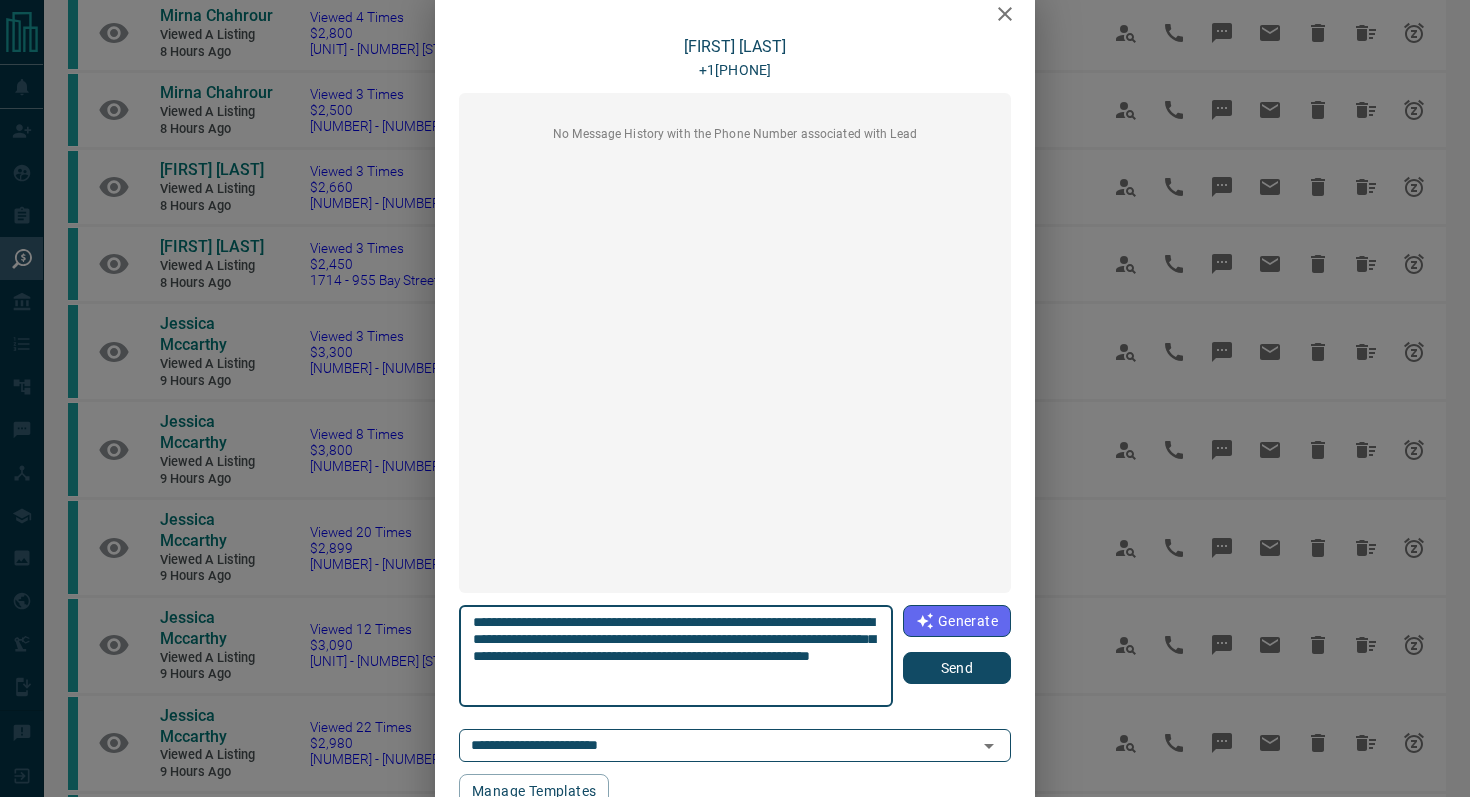 type on "**********" 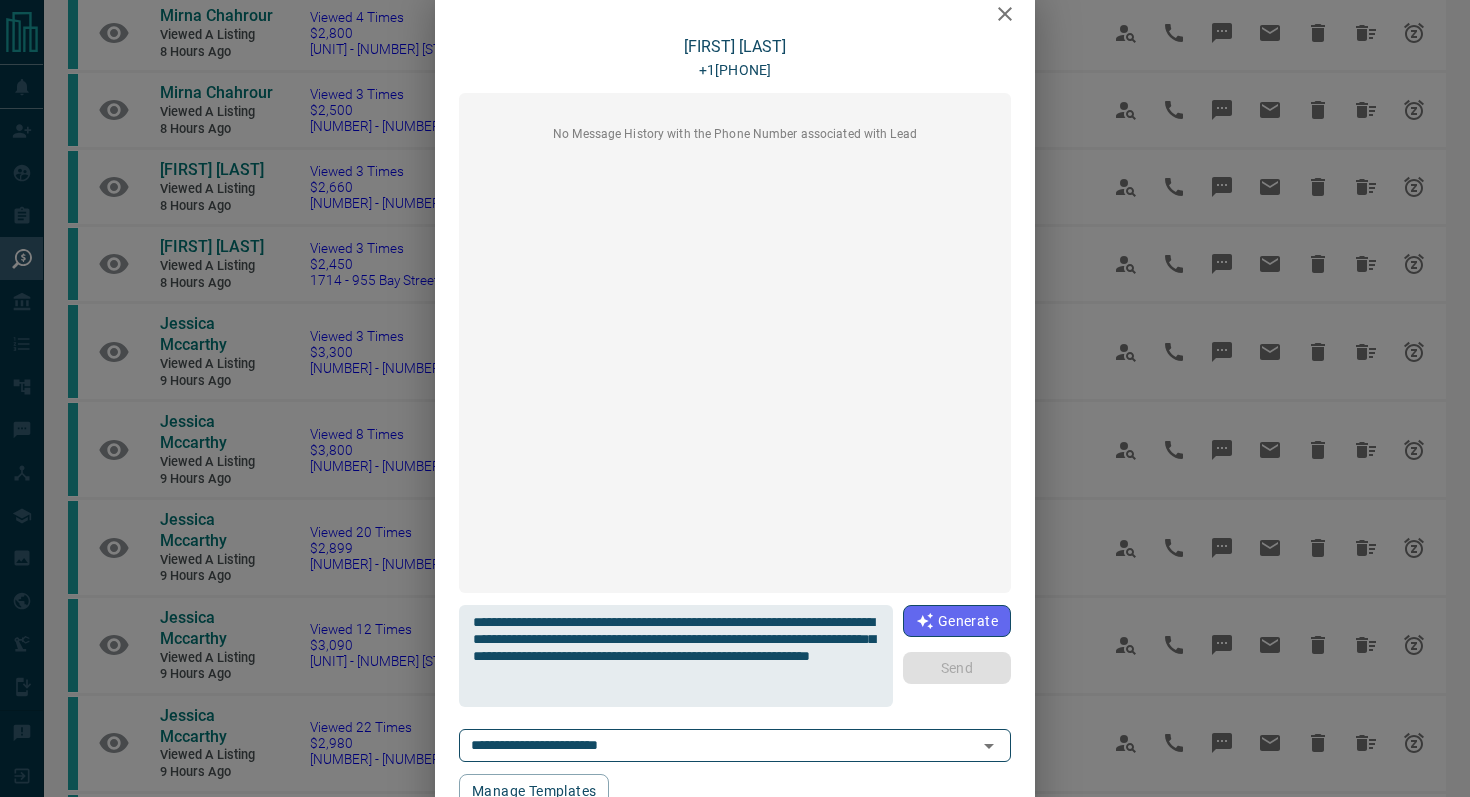type 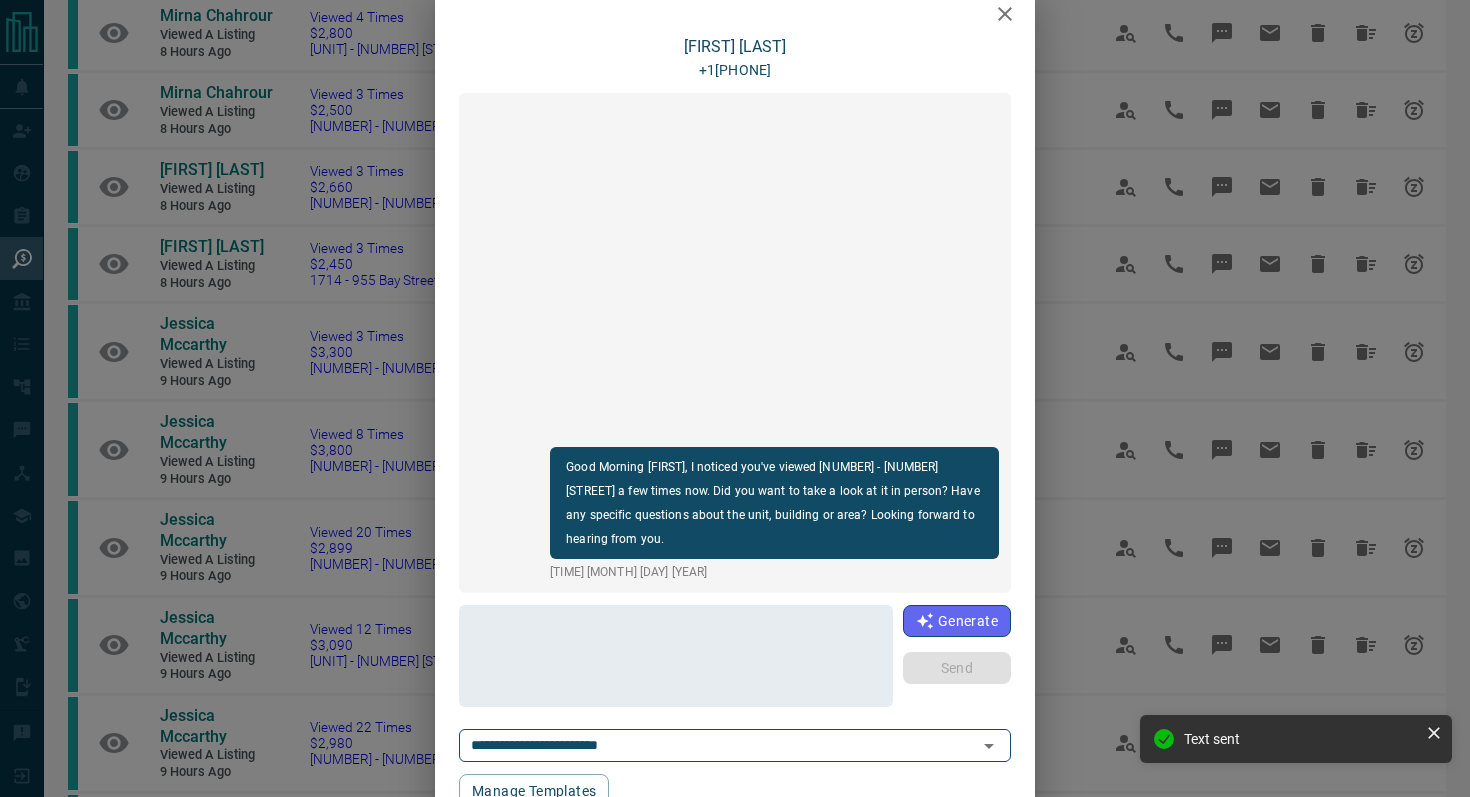 click 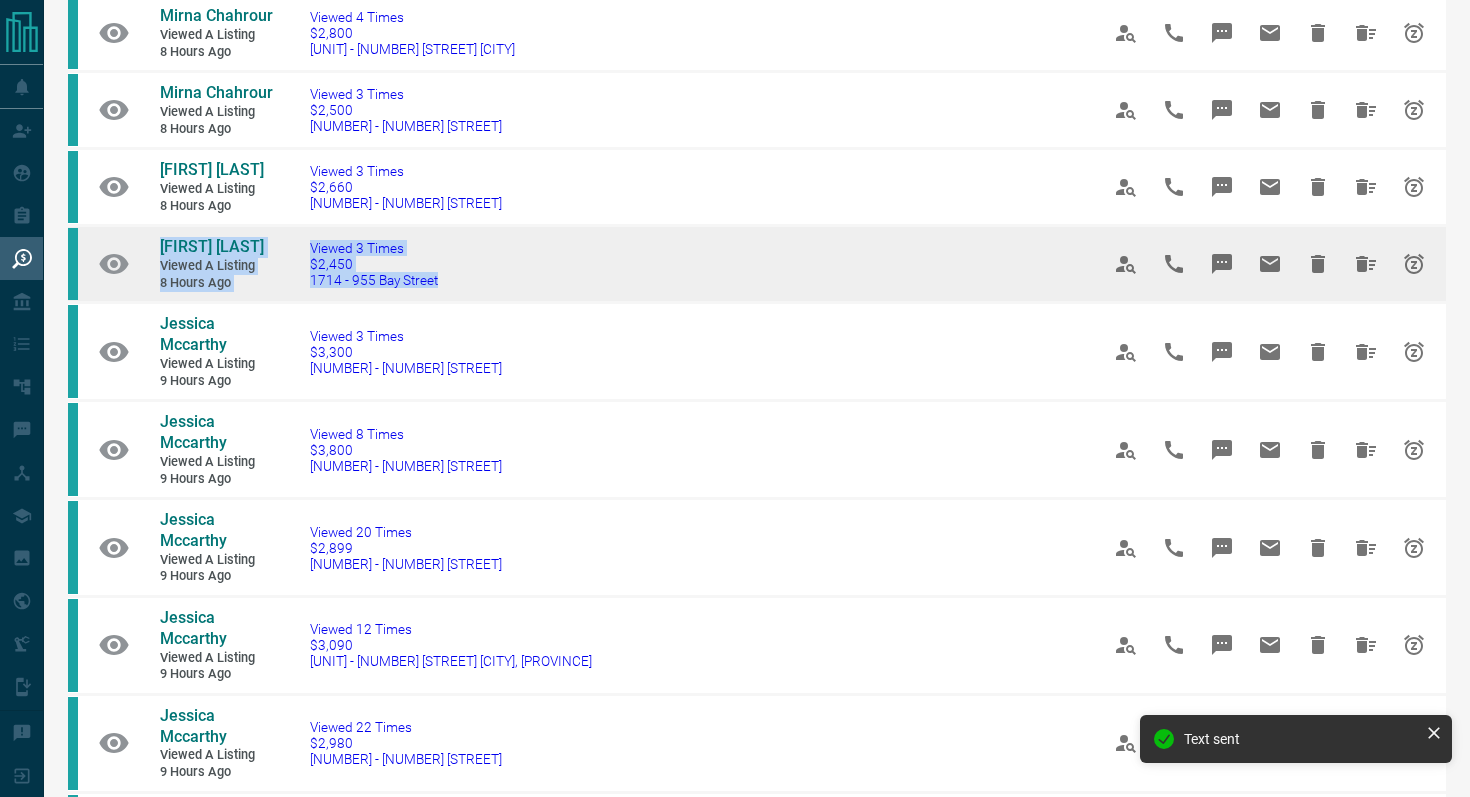 drag, startPoint x: 527, startPoint y: 302, endPoint x: 113, endPoint y: 257, distance: 416.43848 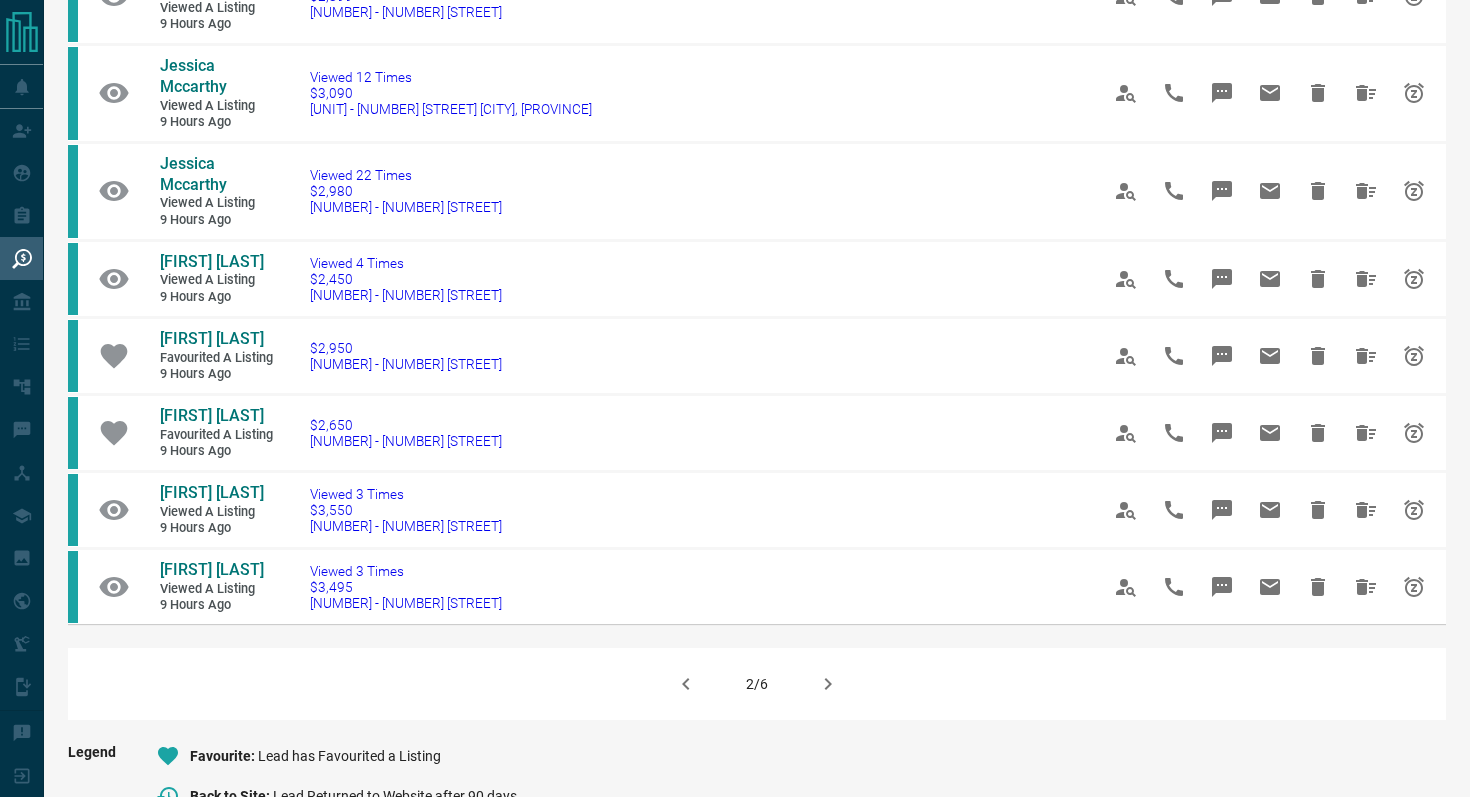 scroll, scrollTop: 1165, scrollLeft: 0, axis: vertical 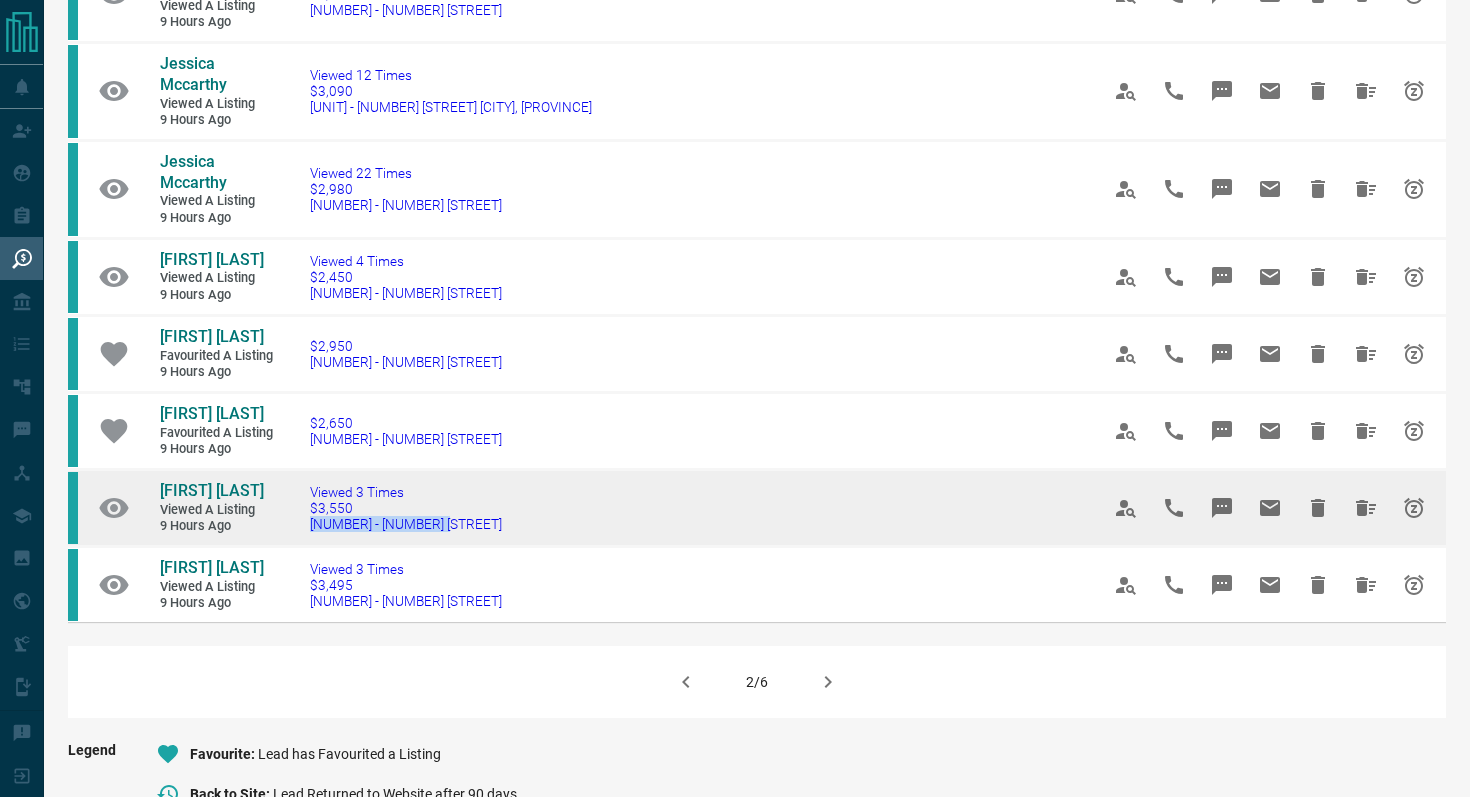 drag, startPoint x: 472, startPoint y: 535, endPoint x: 303, endPoint y: 521, distance: 169.57889 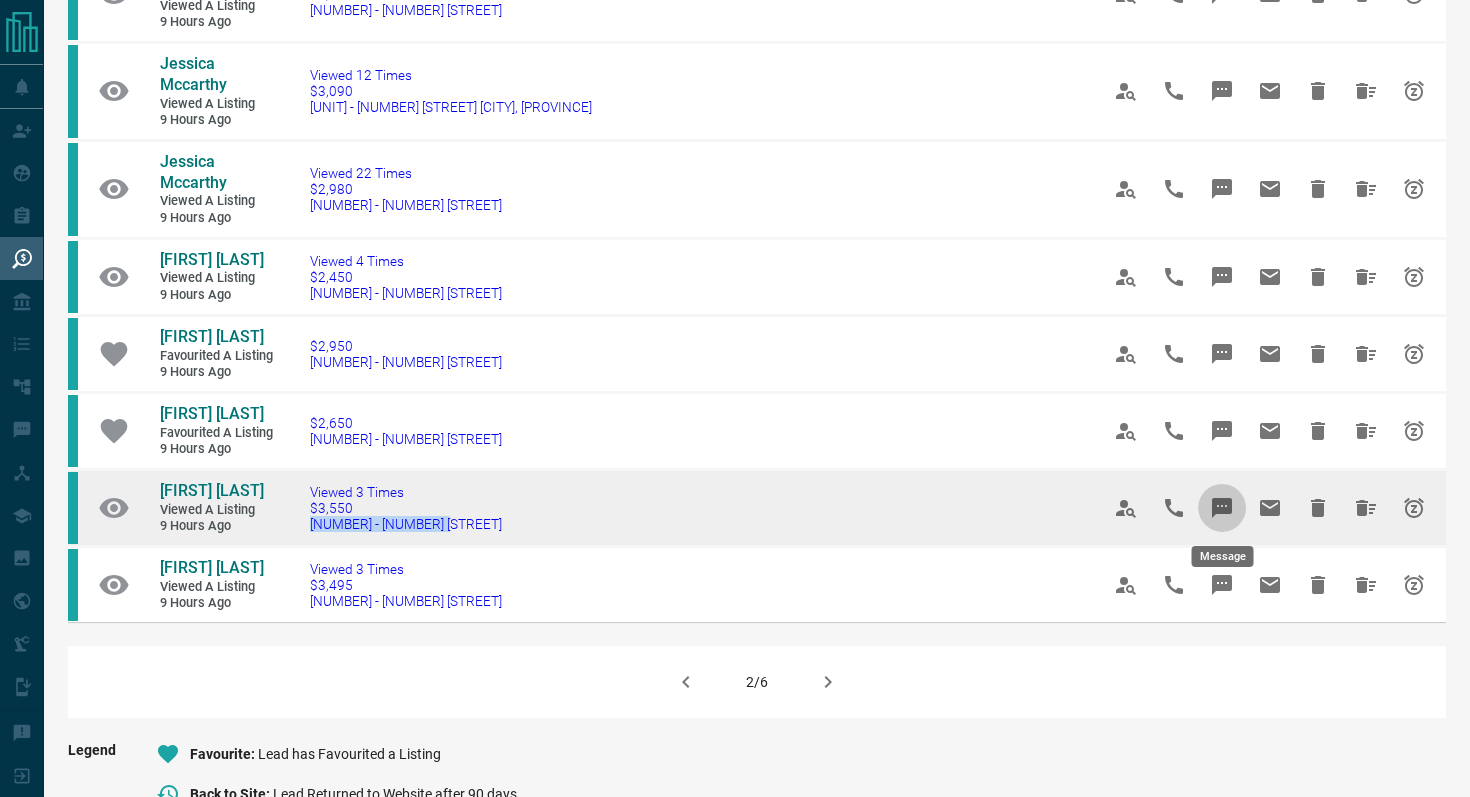 click 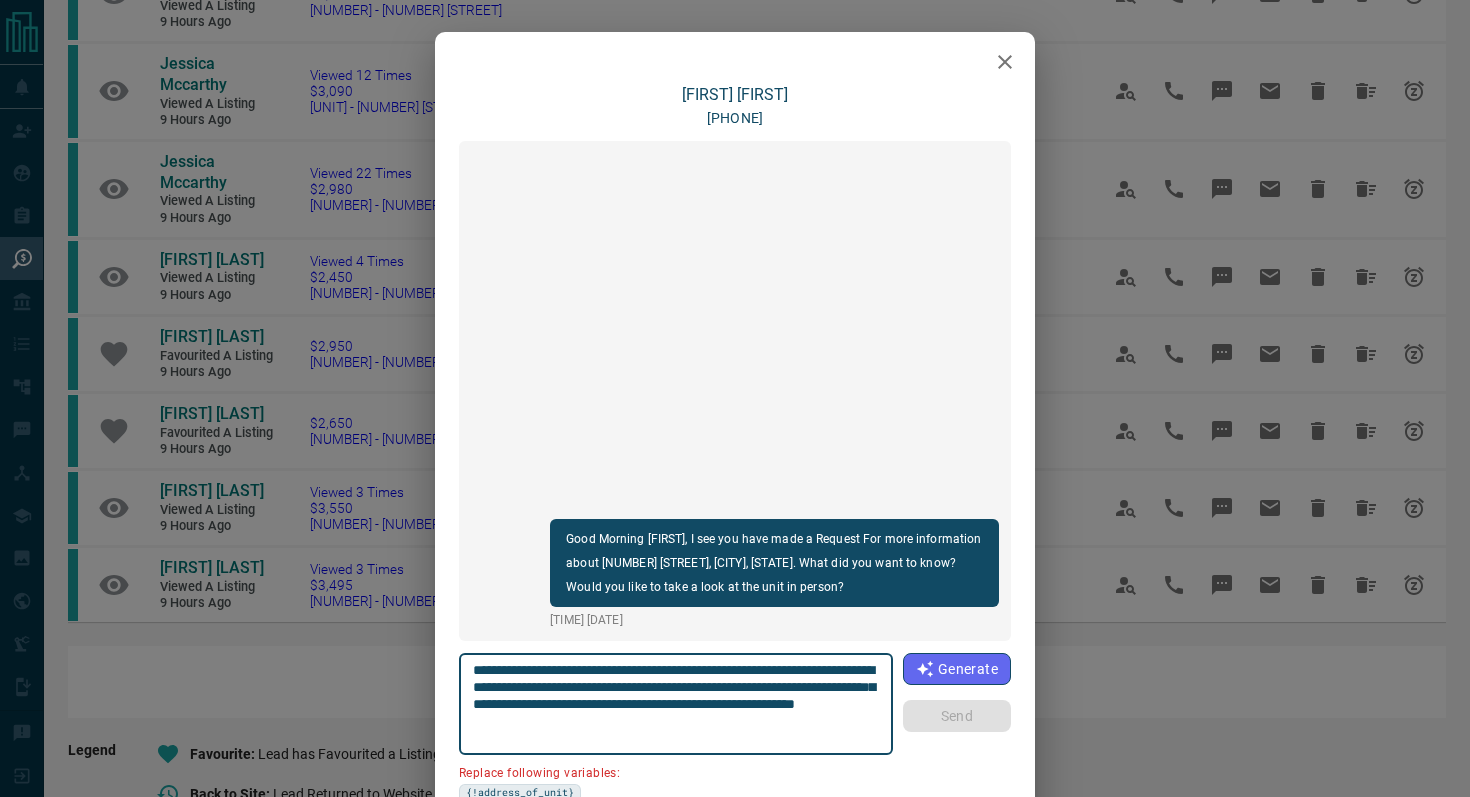 drag, startPoint x: 587, startPoint y: 684, endPoint x: 433, endPoint y: 683, distance: 154.00325 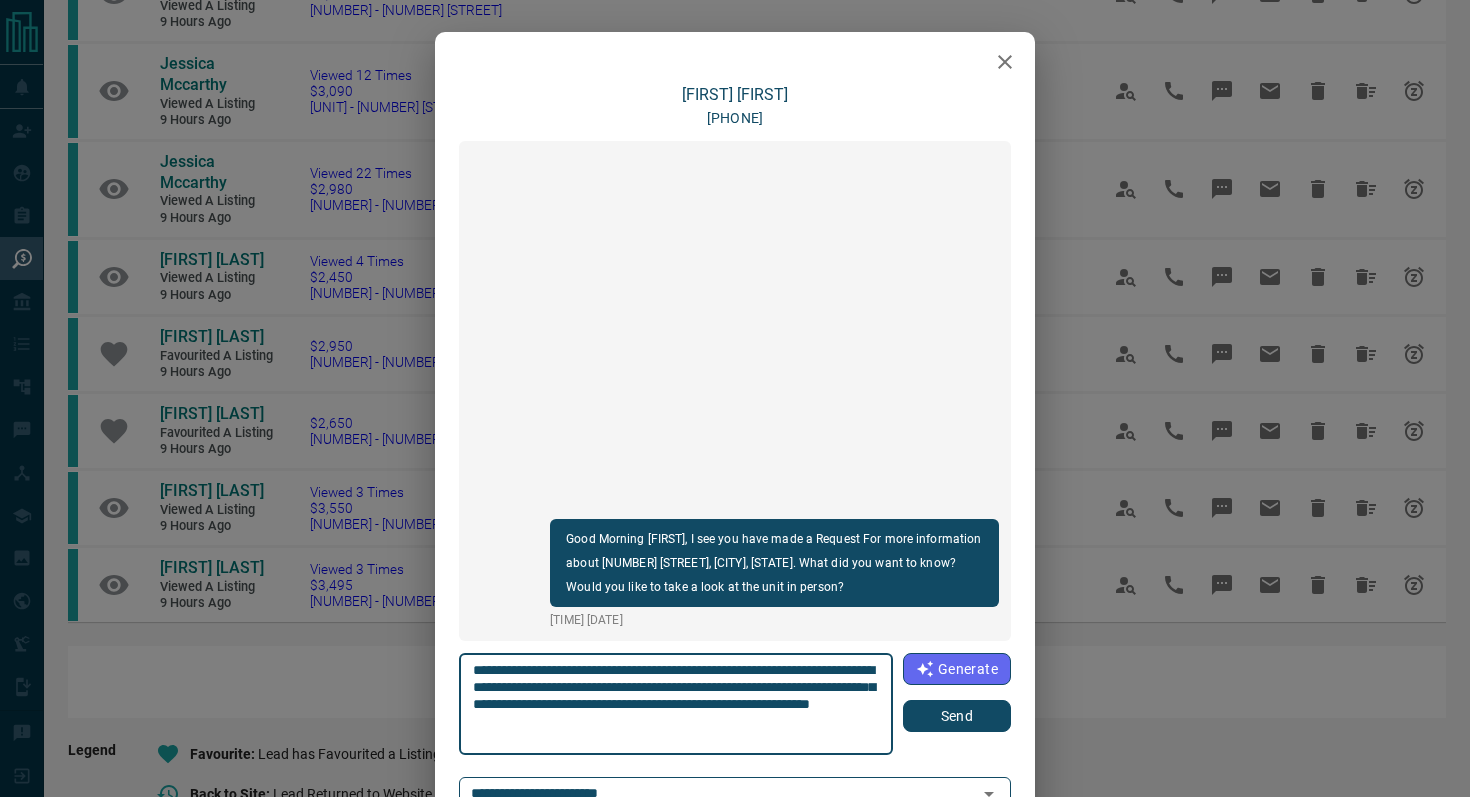 type on "**********" 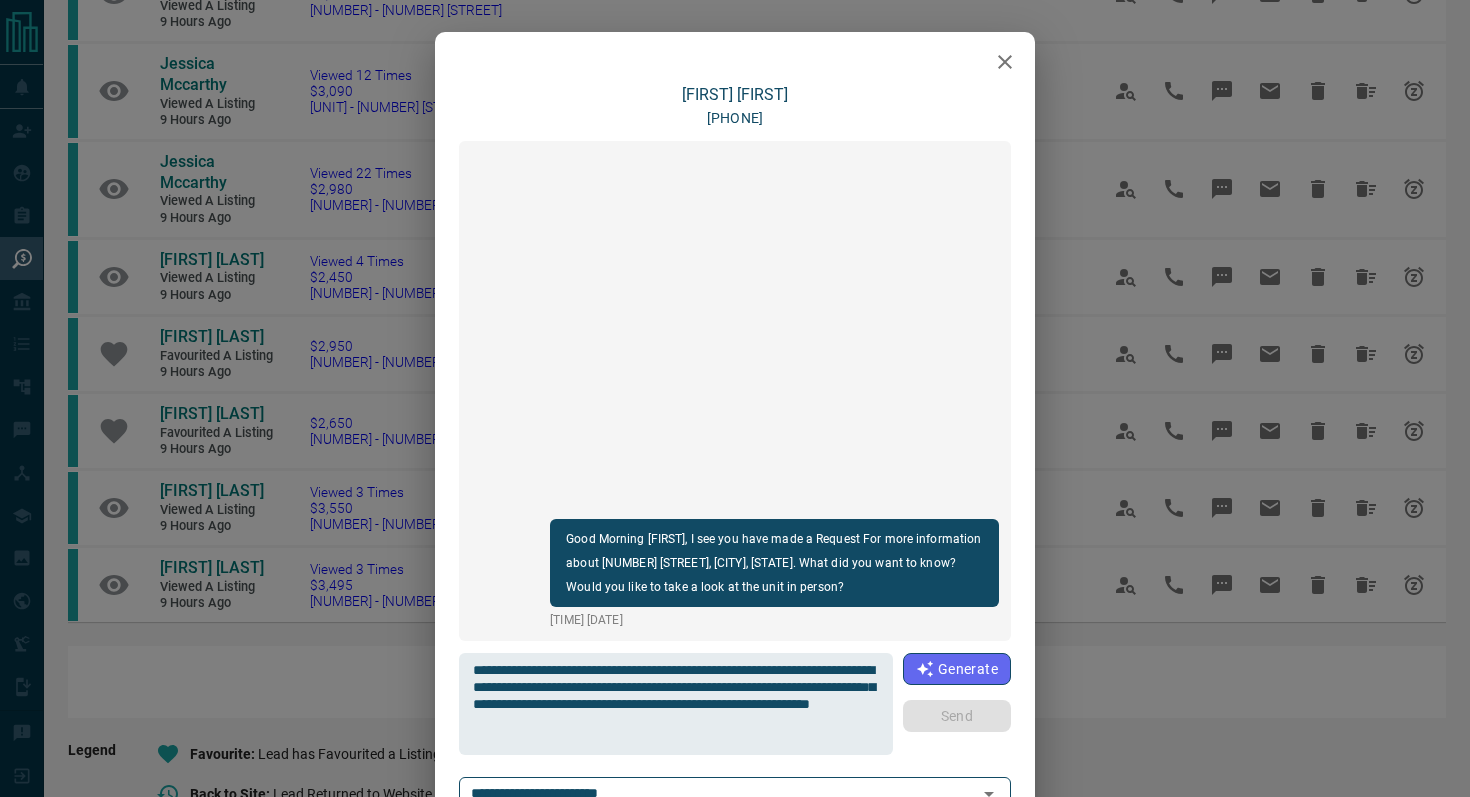 type 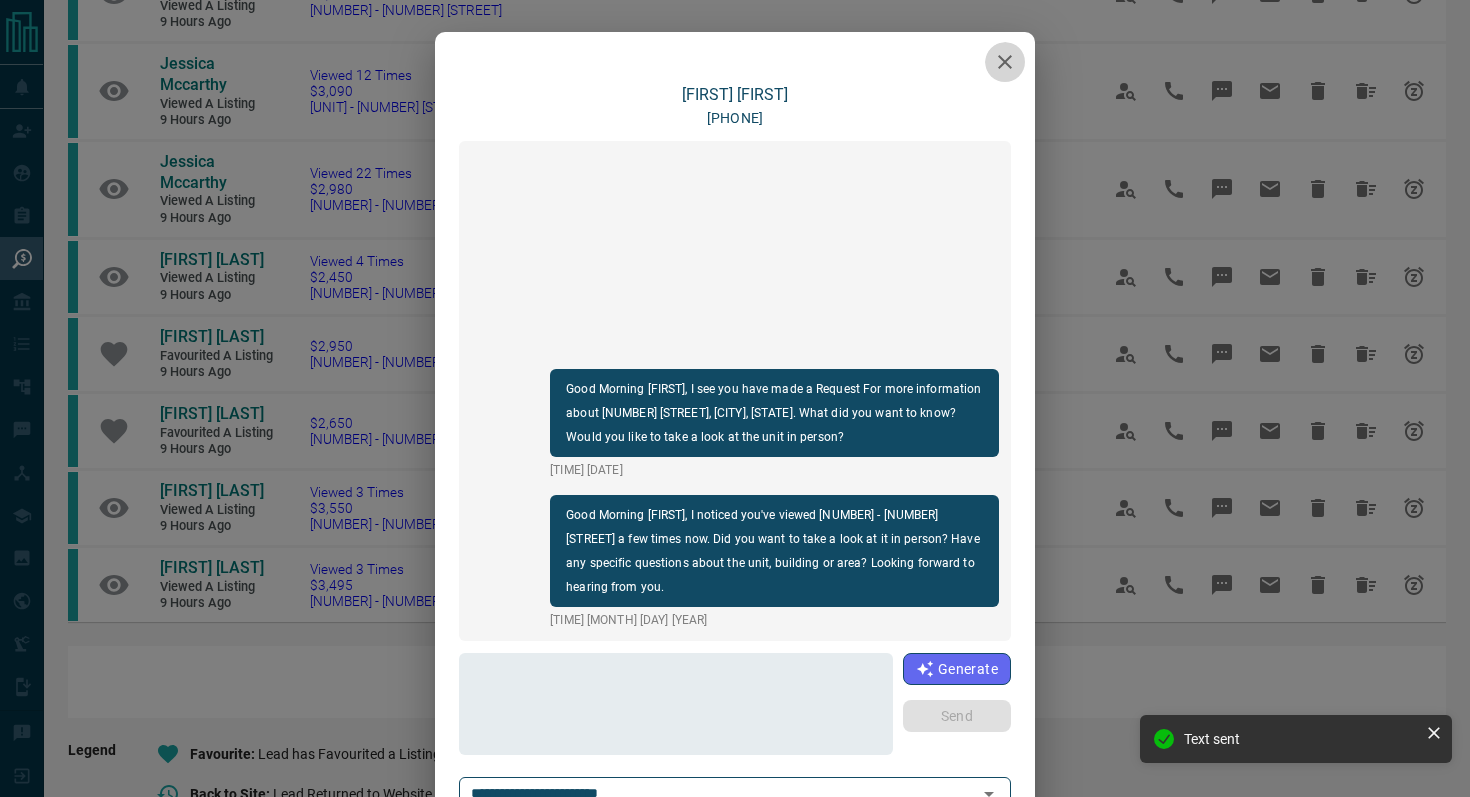 click at bounding box center (1005, 62) 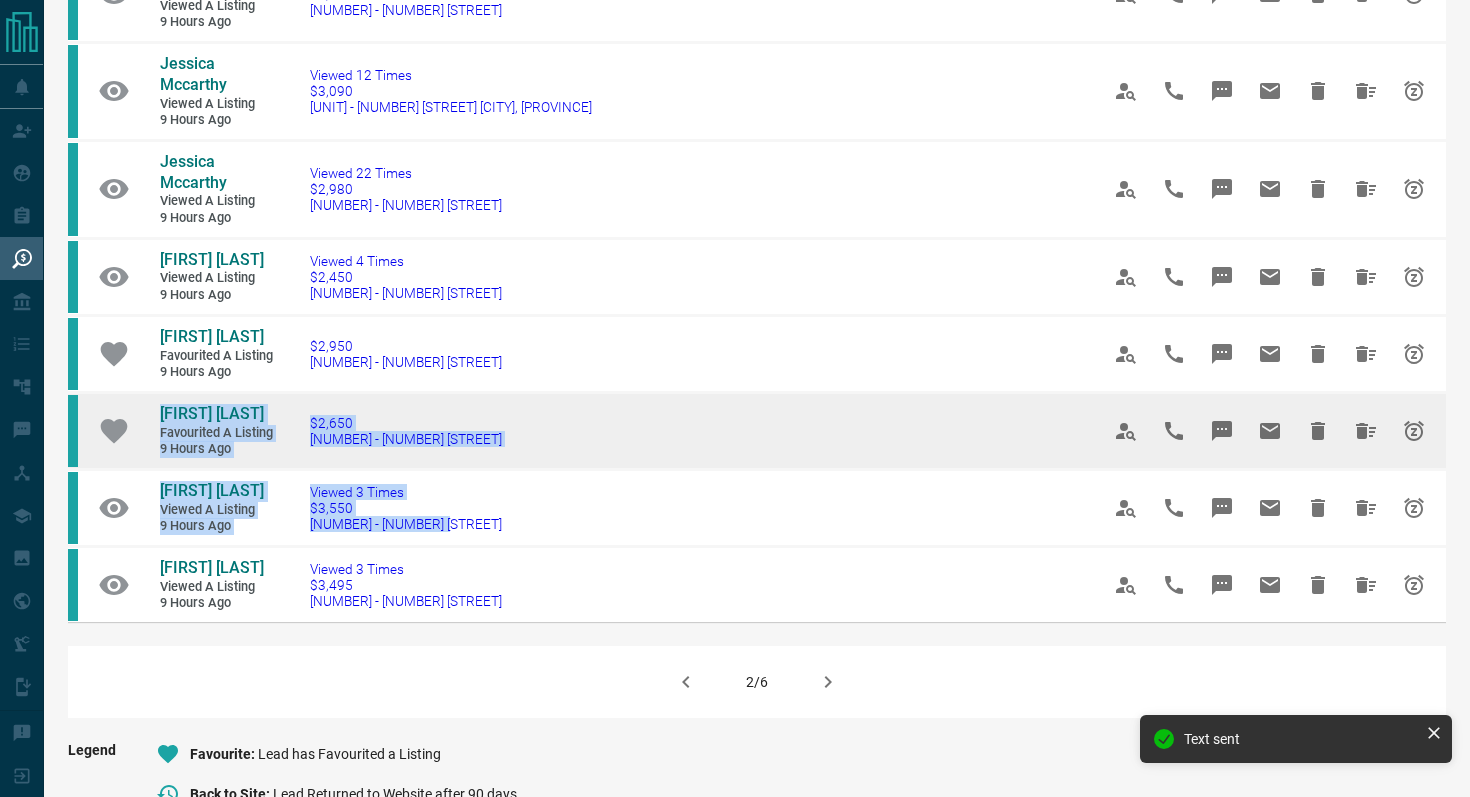 drag, startPoint x: 497, startPoint y: 522, endPoint x: 124, endPoint y: 469, distance: 376.7466 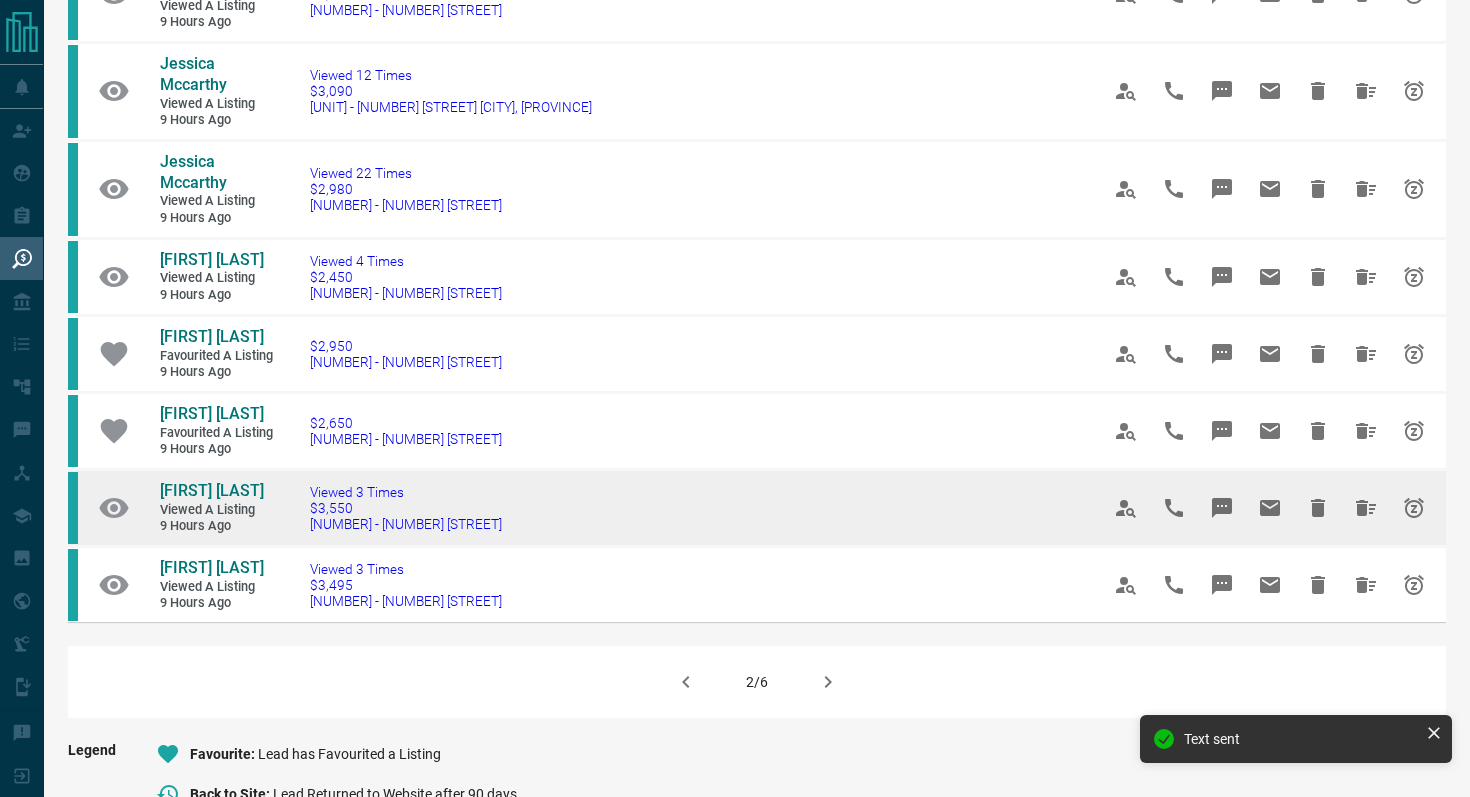 click on "Viewed 3 Times $3,550 [NUMBER] - [NUMBER] [STREET]" at bounding box center [674, 507] 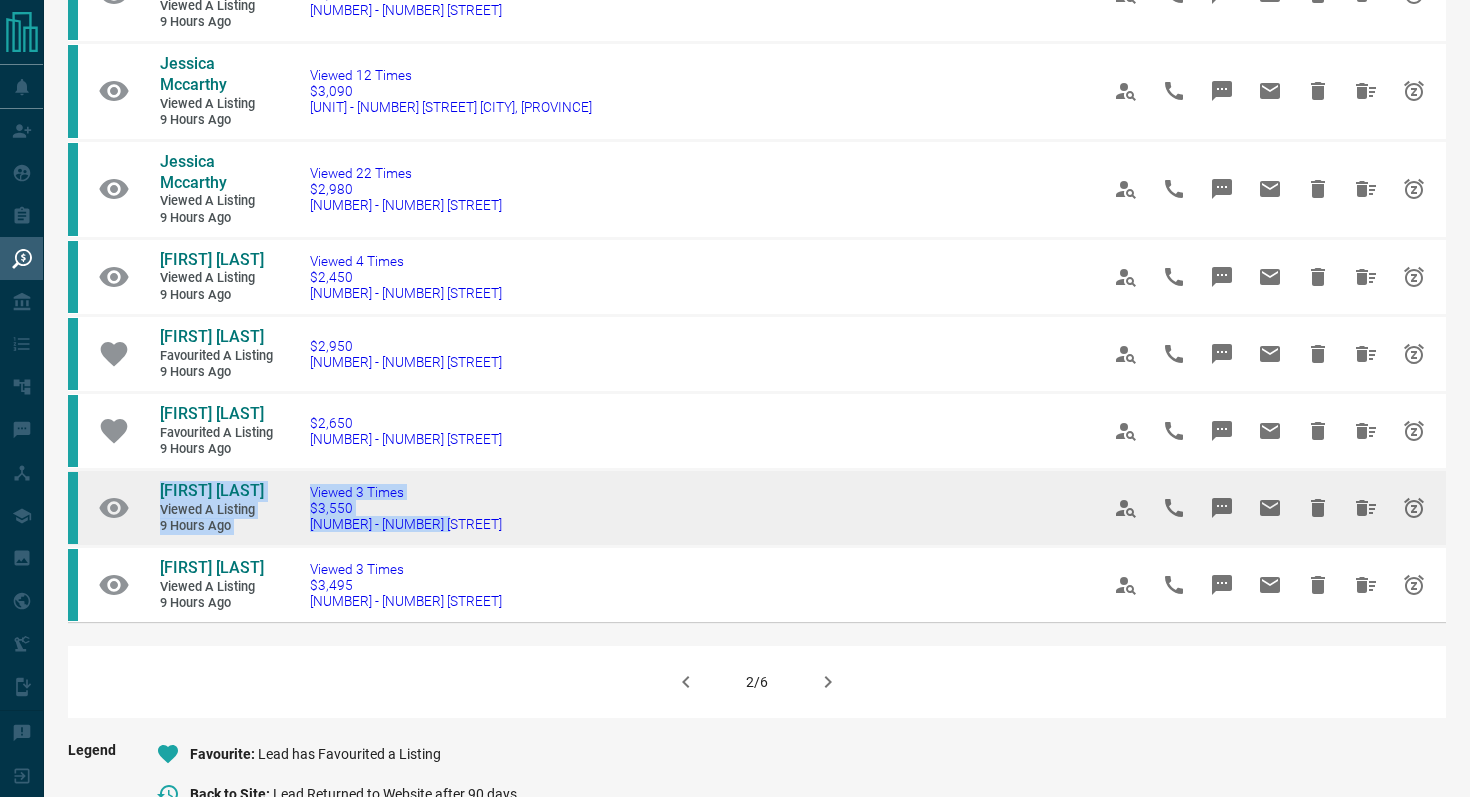 drag, startPoint x: 487, startPoint y: 532, endPoint x: 148, endPoint y: 489, distance: 341.71625 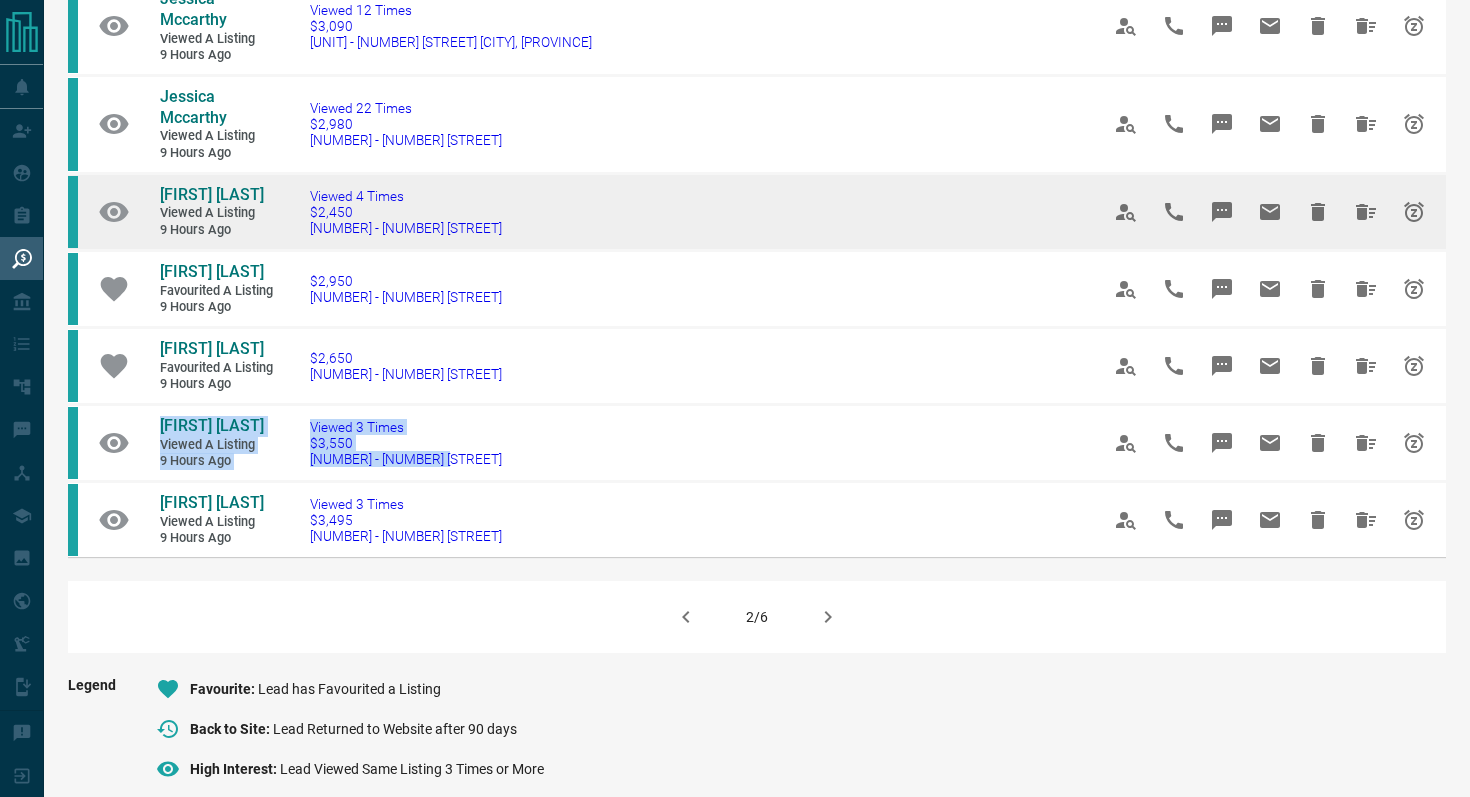 scroll, scrollTop: 1237, scrollLeft: 0, axis: vertical 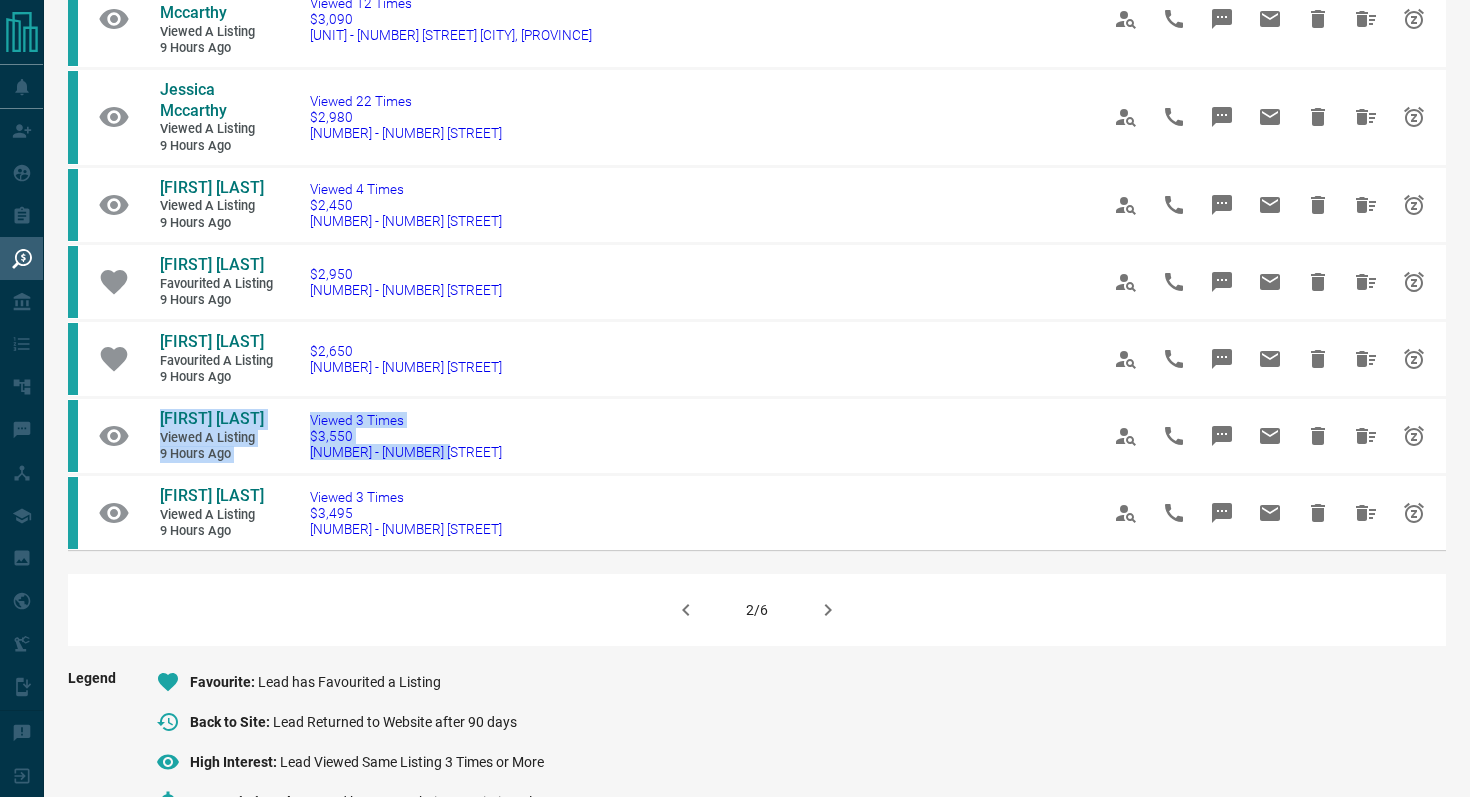 click 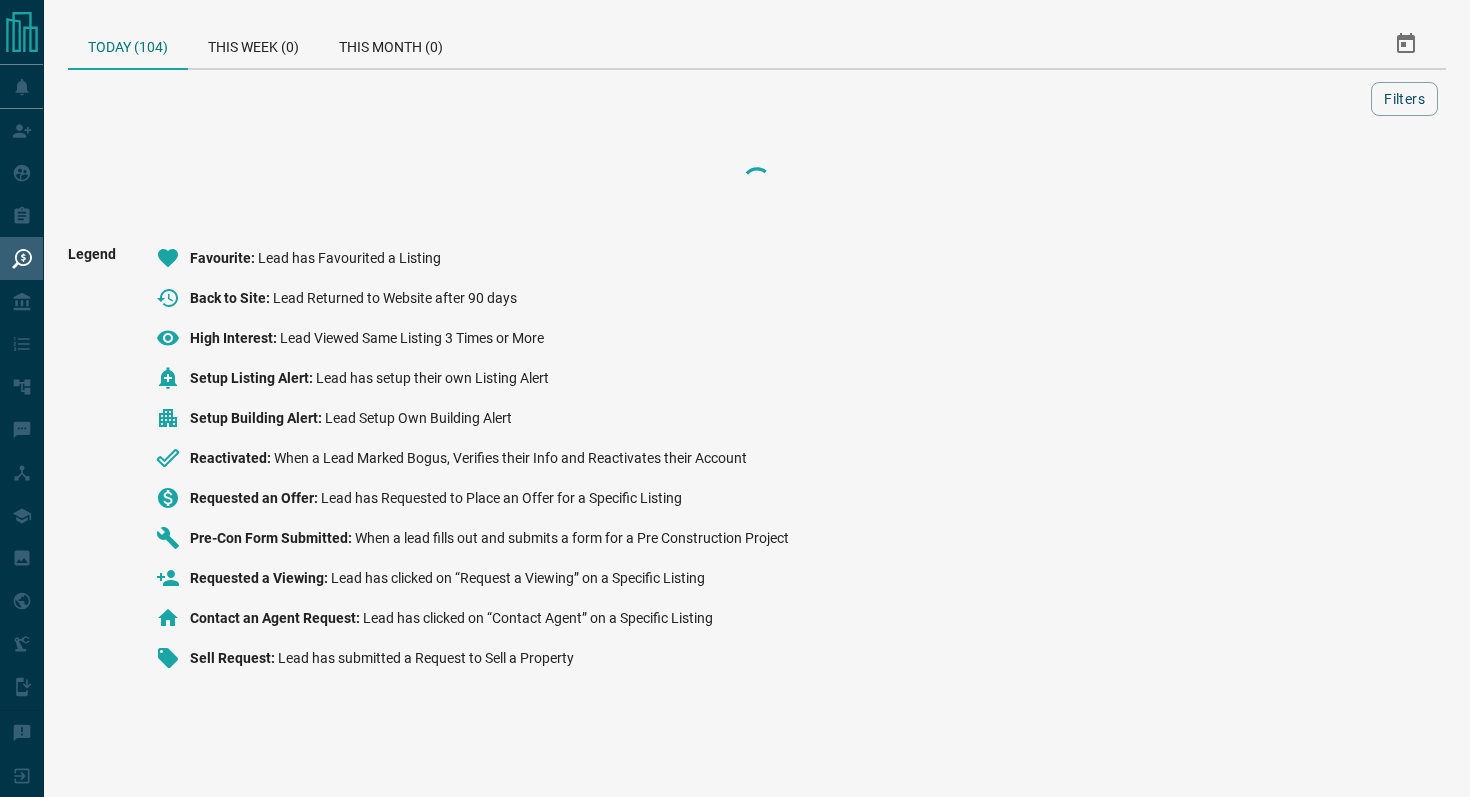 scroll, scrollTop: 0, scrollLeft: 0, axis: both 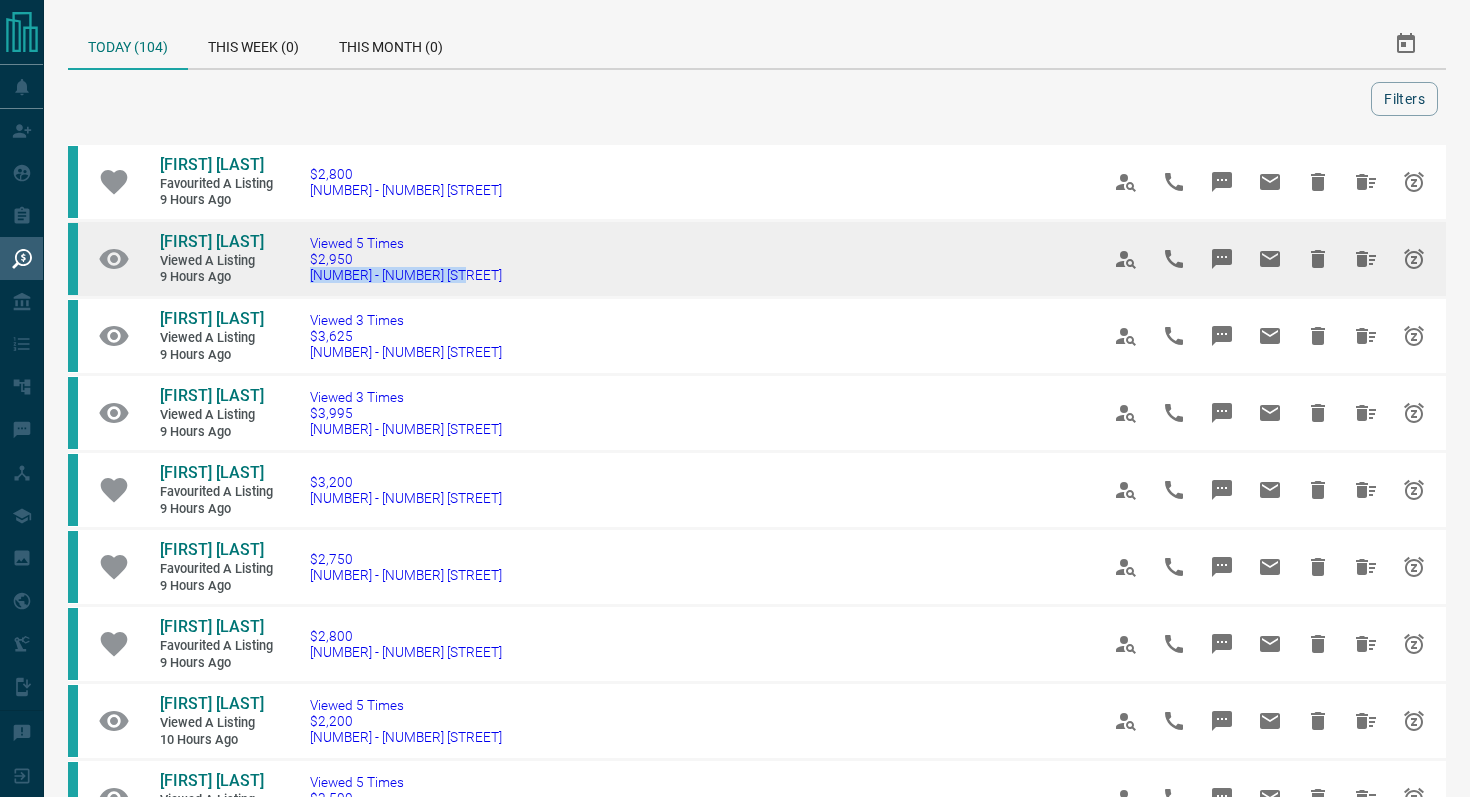 drag, startPoint x: 504, startPoint y: 277, endPoint x: 297, endPoint y: 275, distance: 207.00966 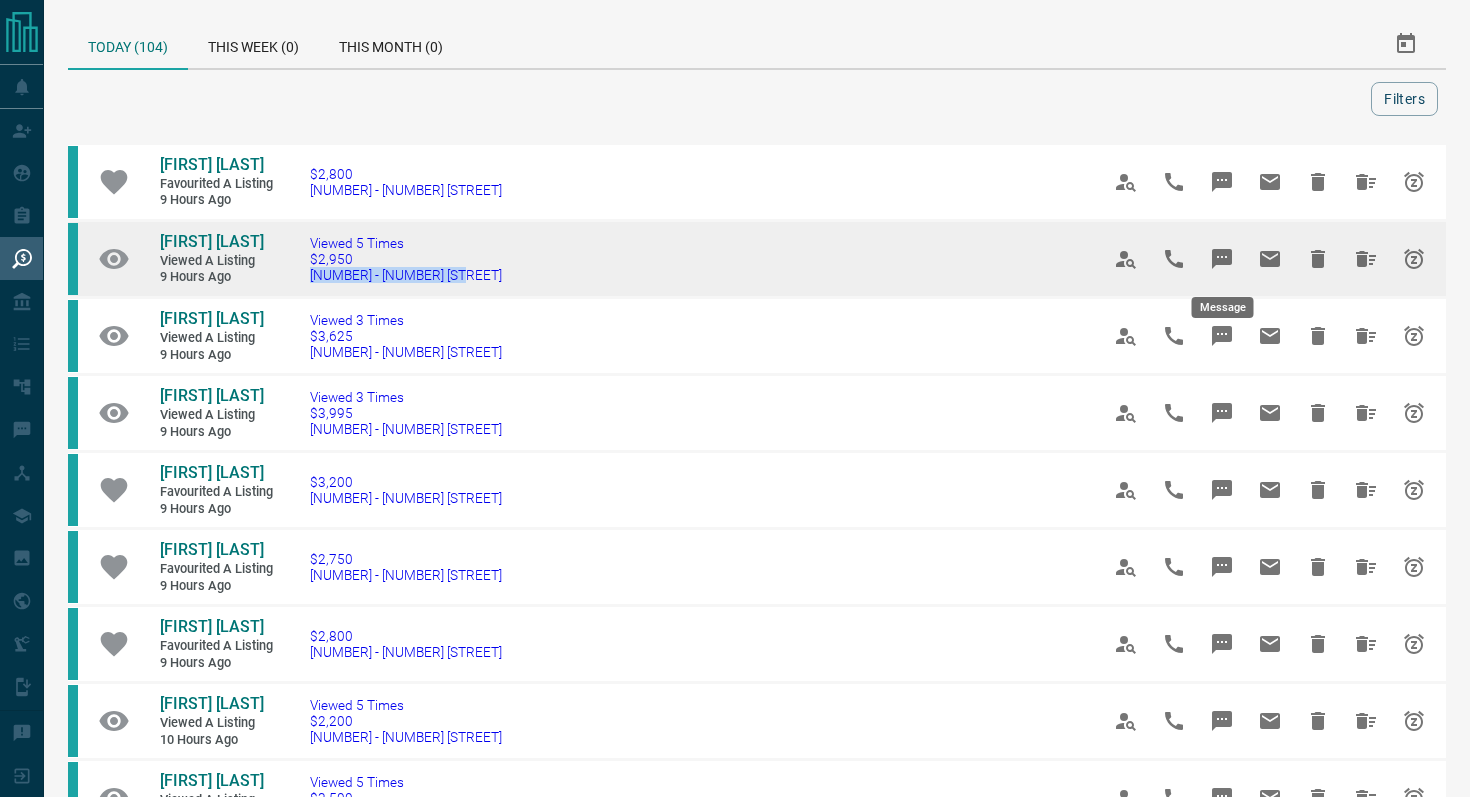 click at bounding box center (1222, 259) 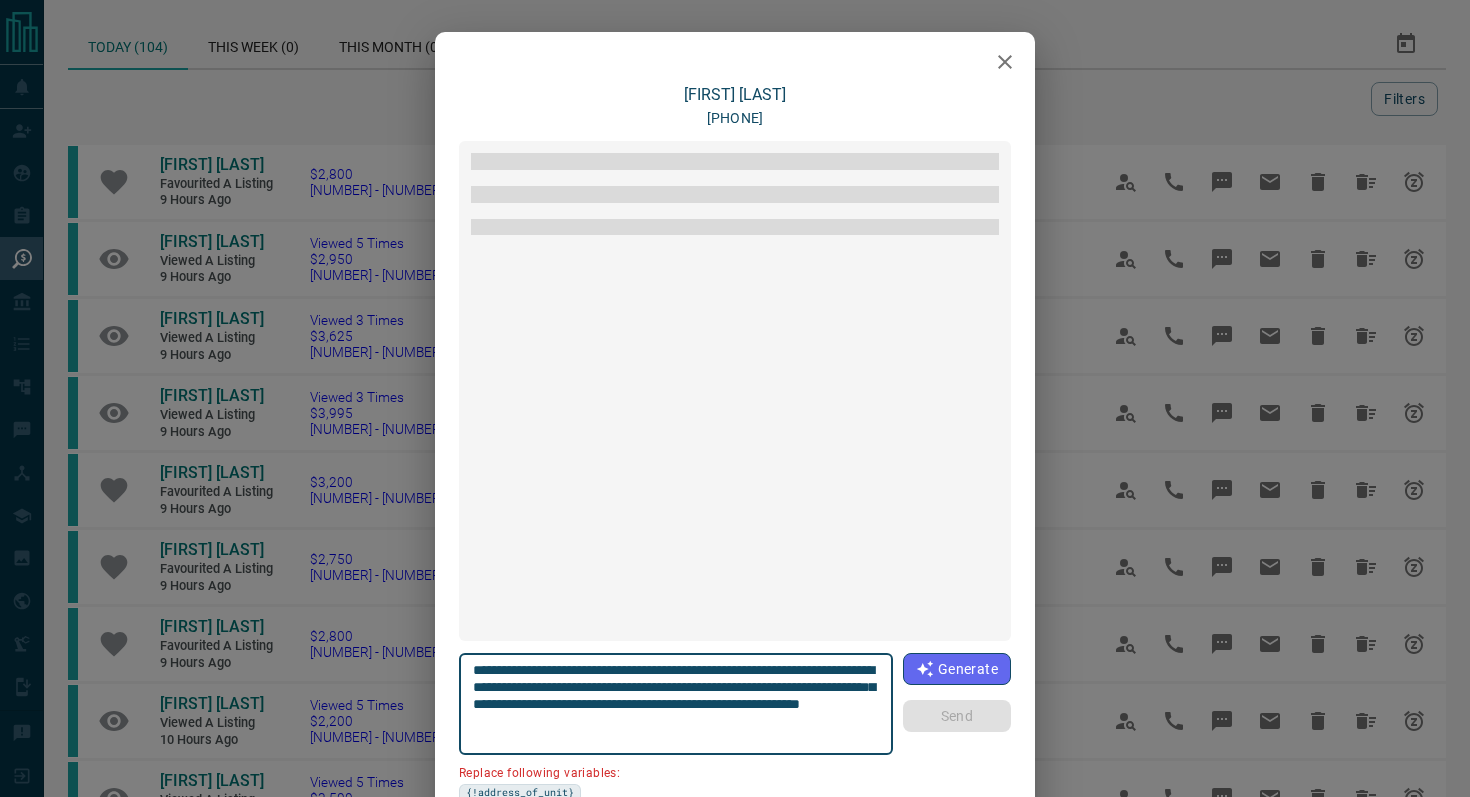 scroll, scrollTop: 396, scrollLeft: 0, axis: vertical 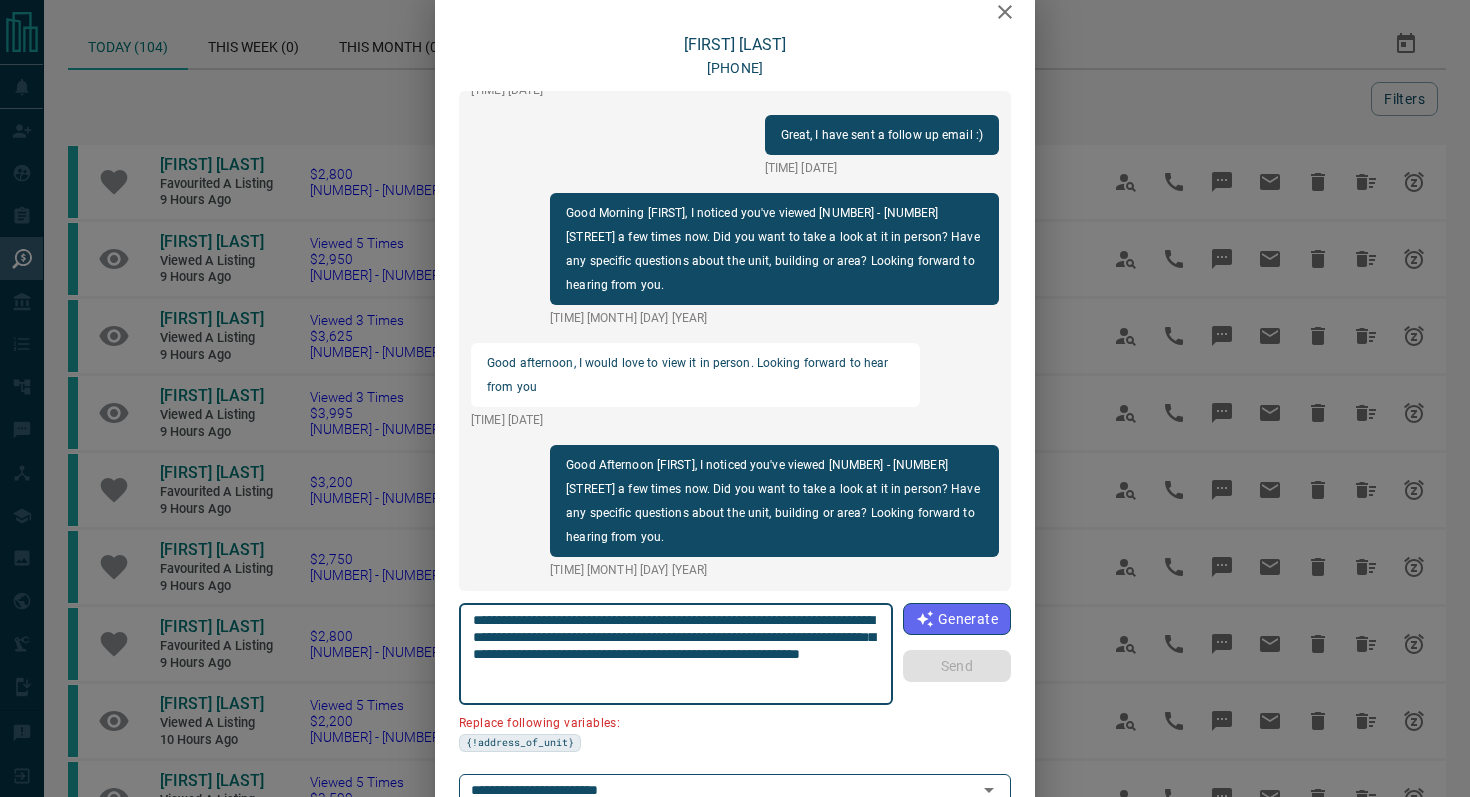 drag, startPoint x: 585, startPoint y: 636, endPoint x: 423, endPoint y: 636, distance: 162 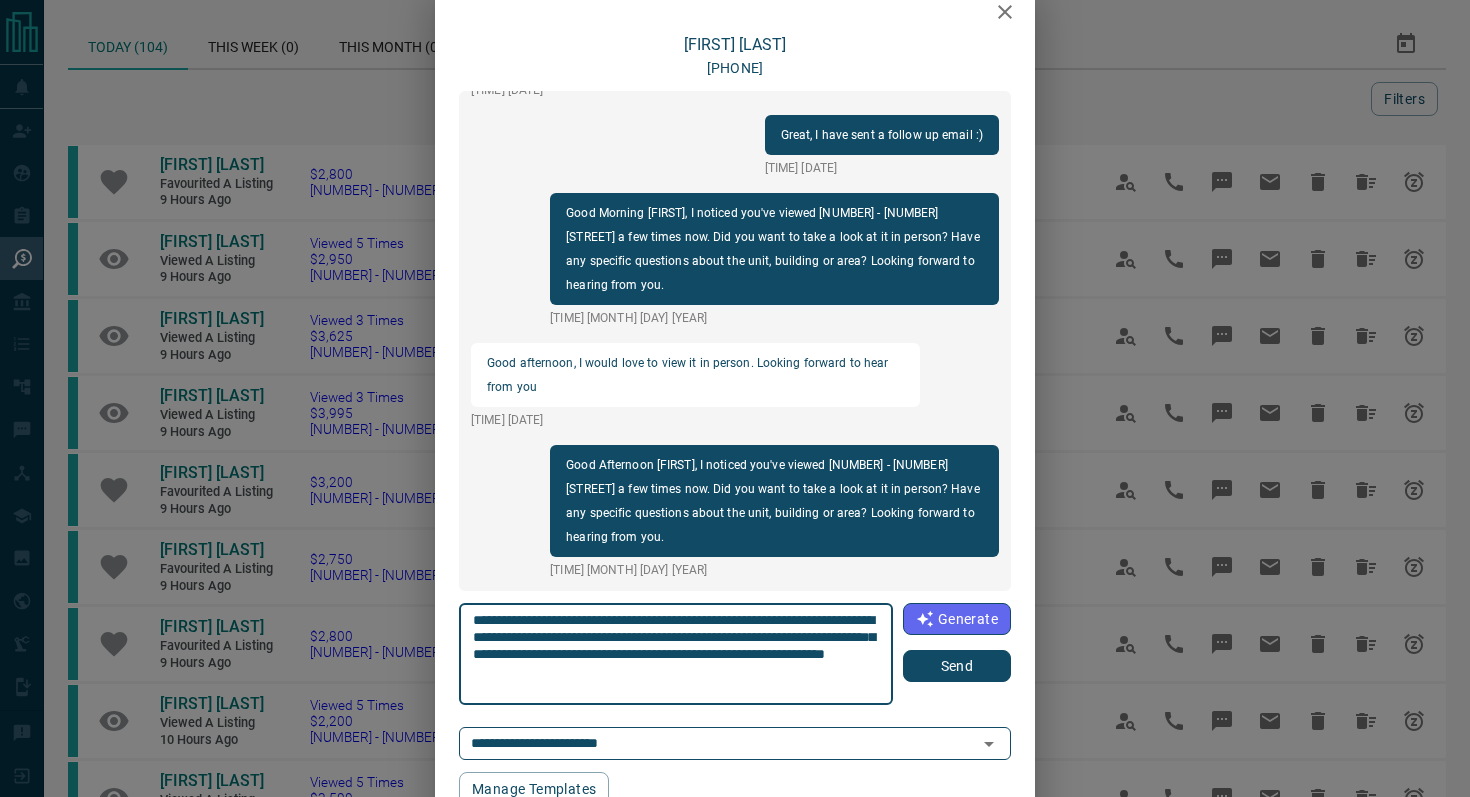 type on "**********" 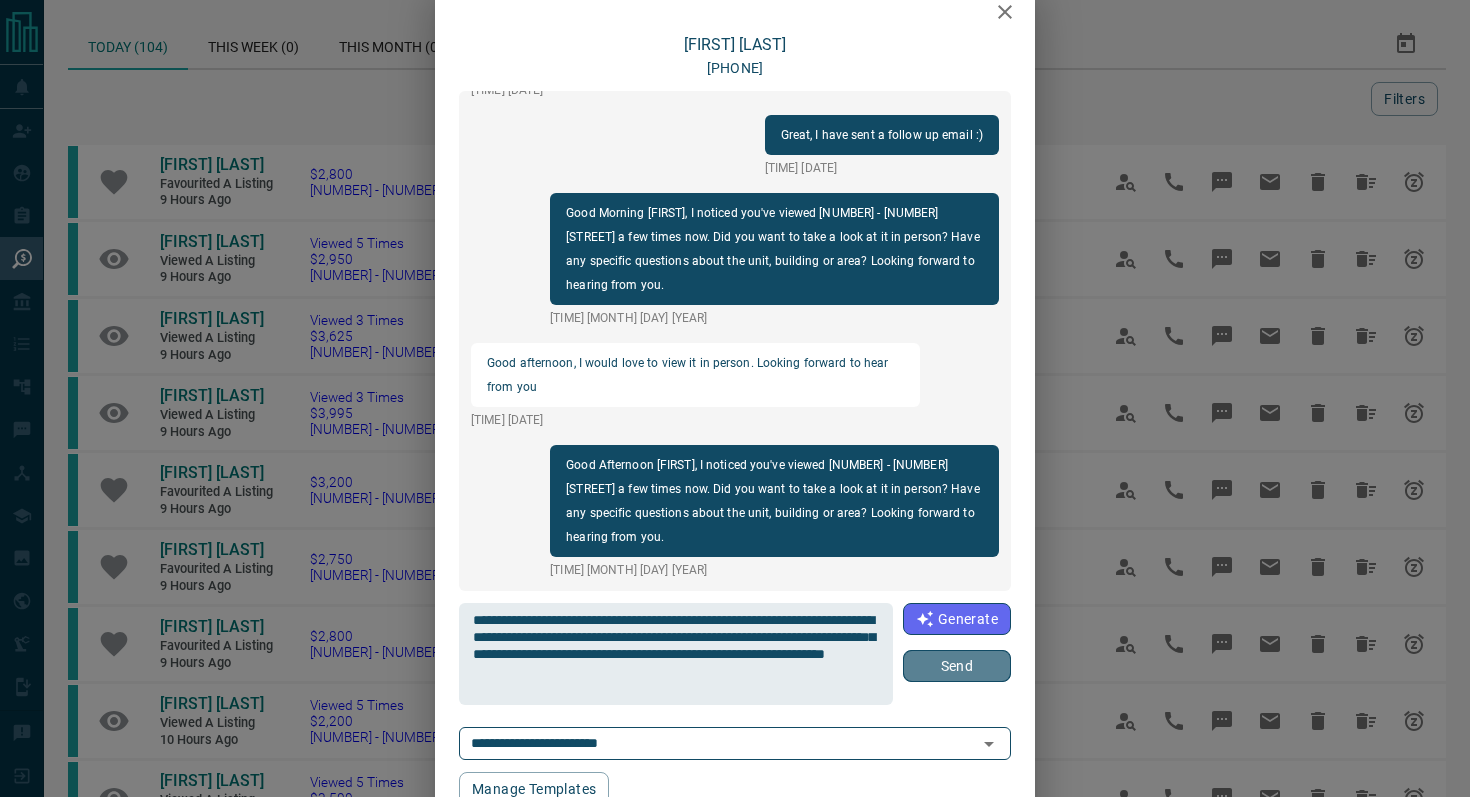 click on "Send" at bounding box center [957, 666] 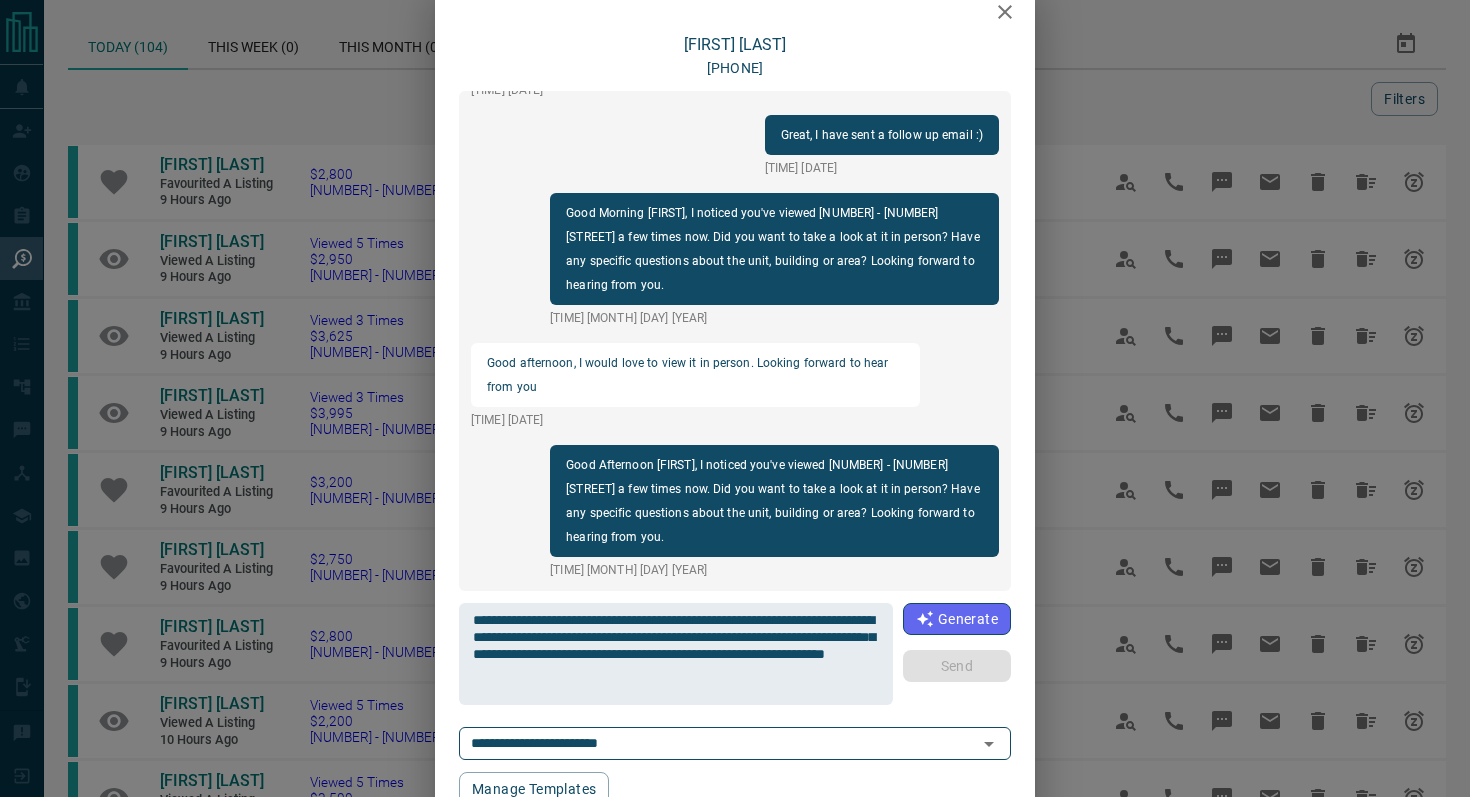 type 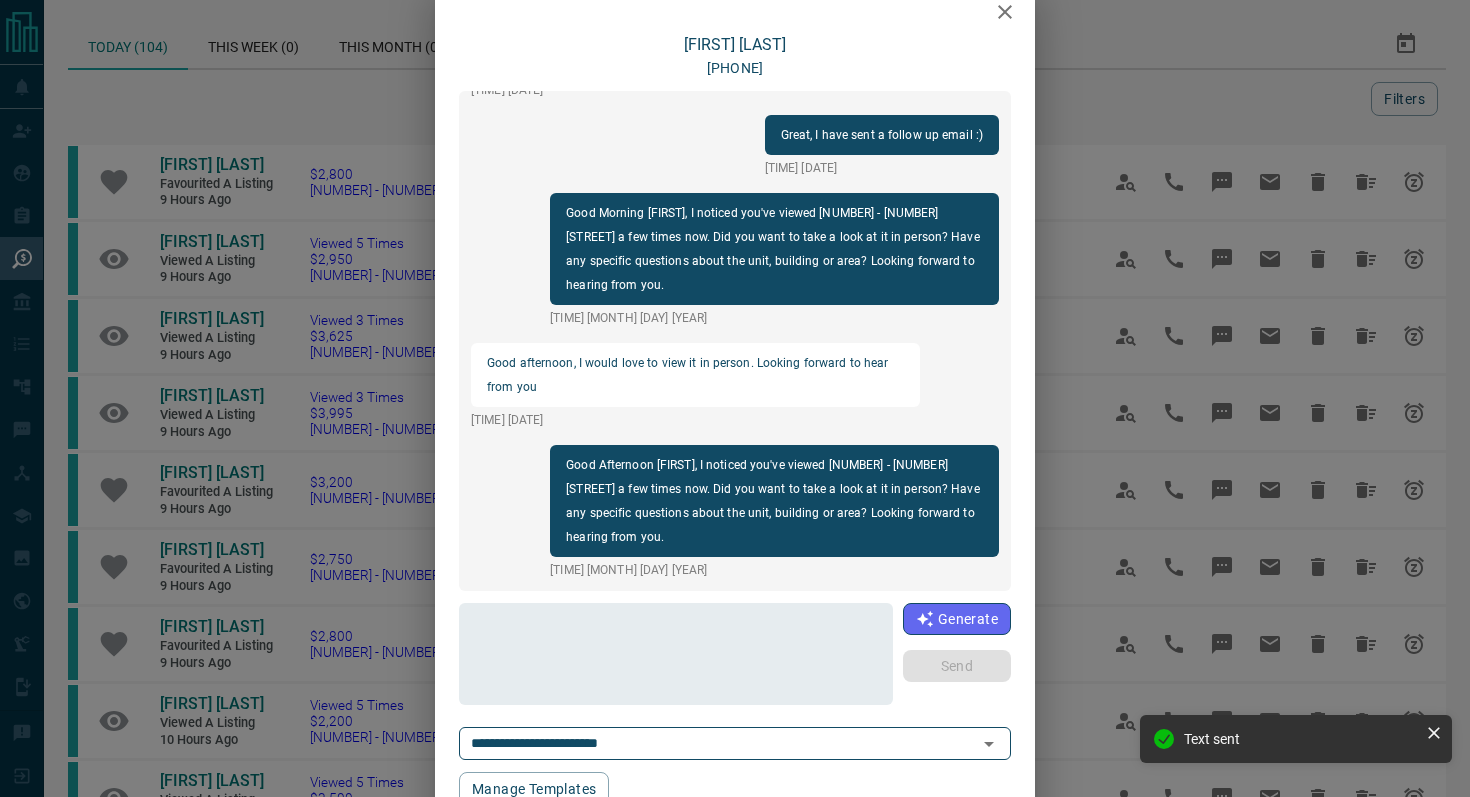 scroll, scrollTop: 546, scrollLeft: 0, axis: vertical 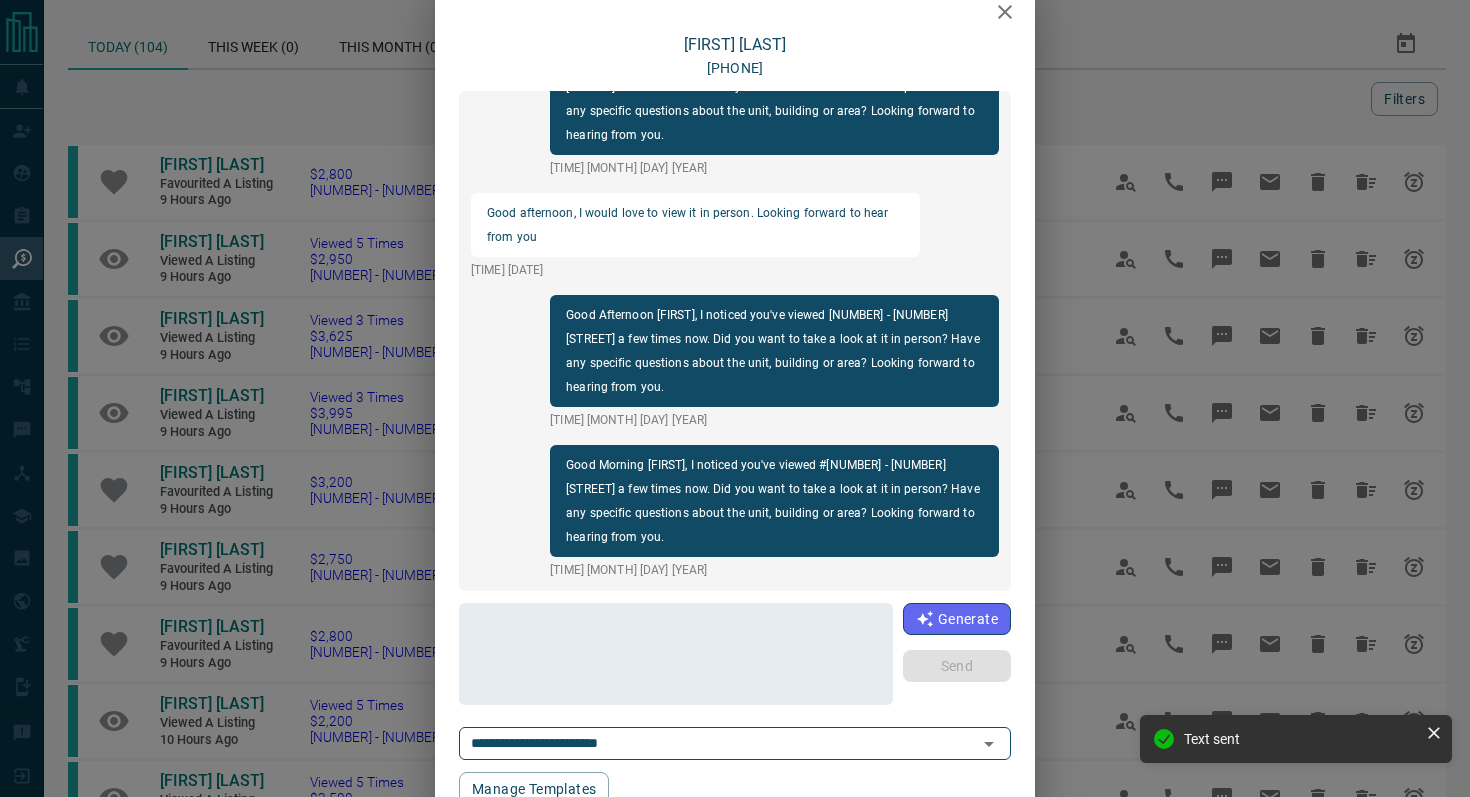 click 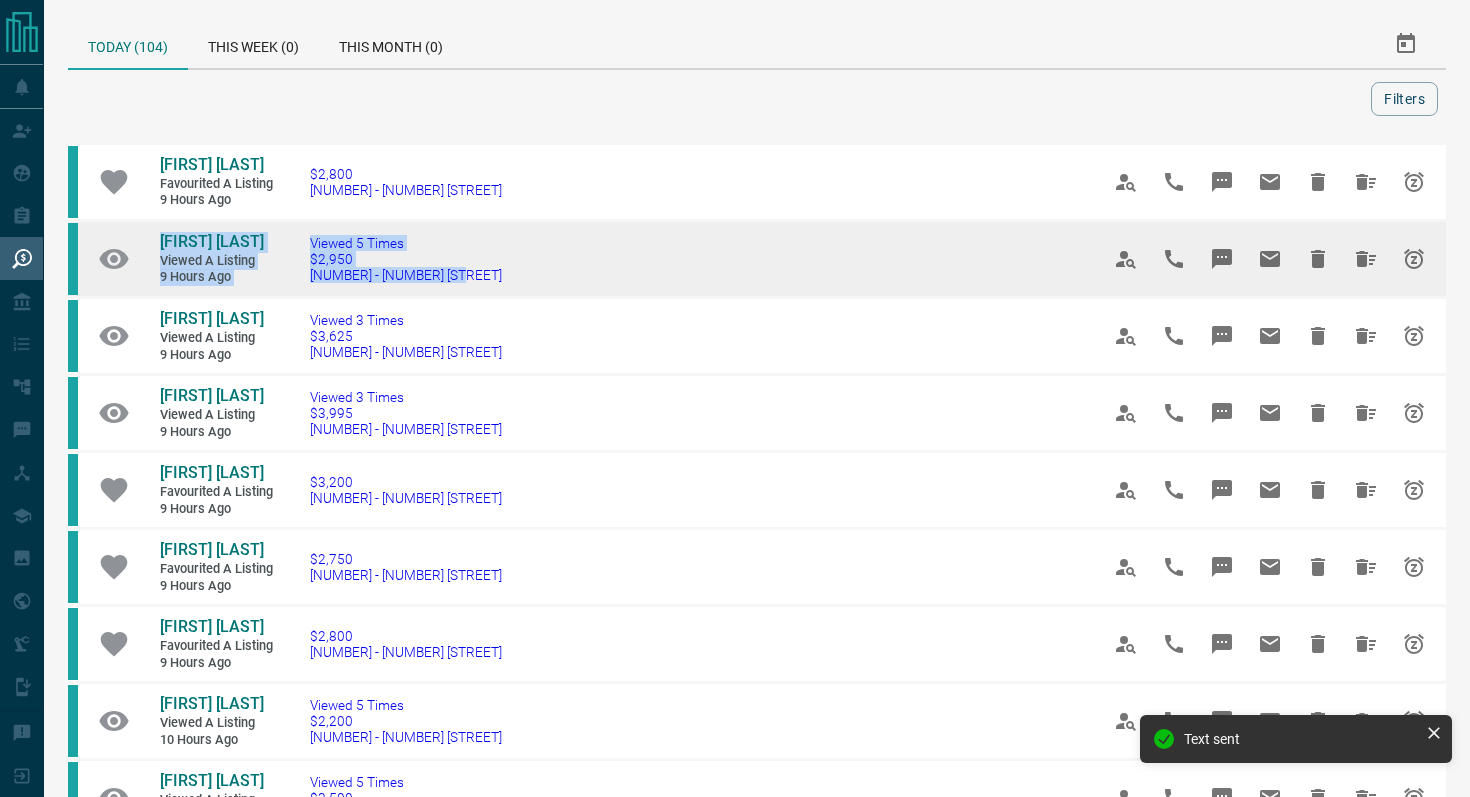 drag, startPoint x: 453, startPoint y: 286, endPoint x: 127, endPoint y: 228, distance: 331.11932 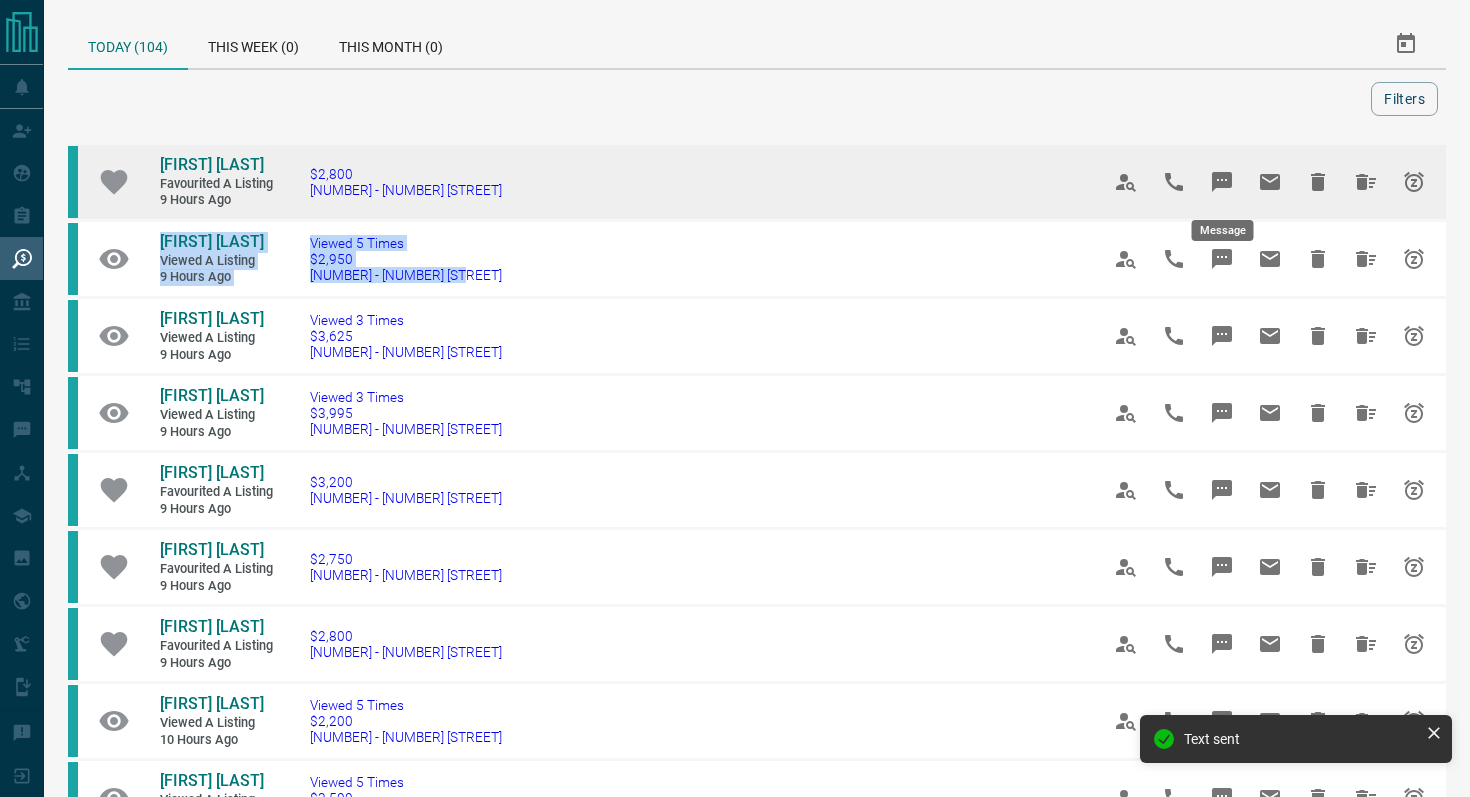 click 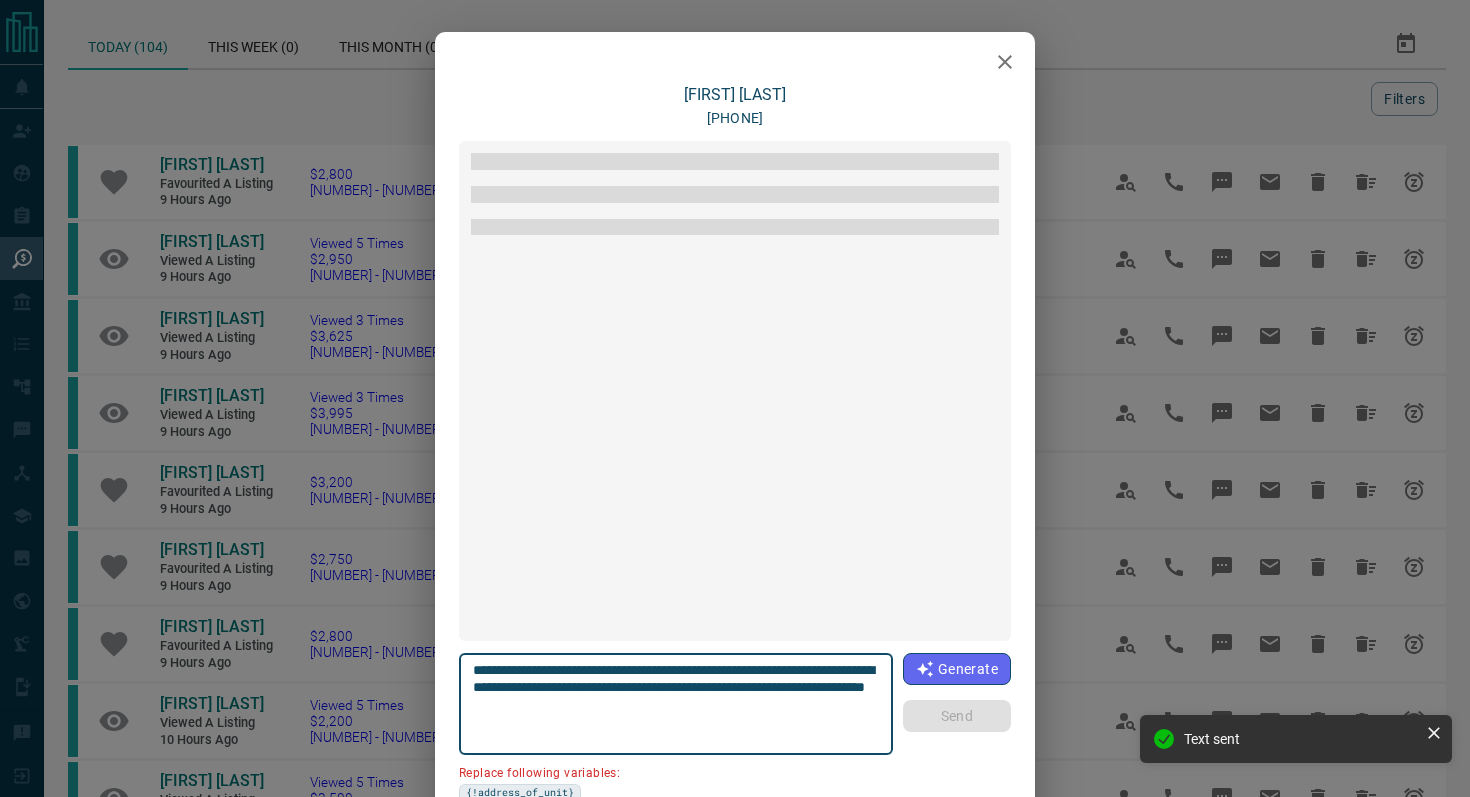 scroll, scrollTop: 3842, scrollLeft: 0, axis: vertical 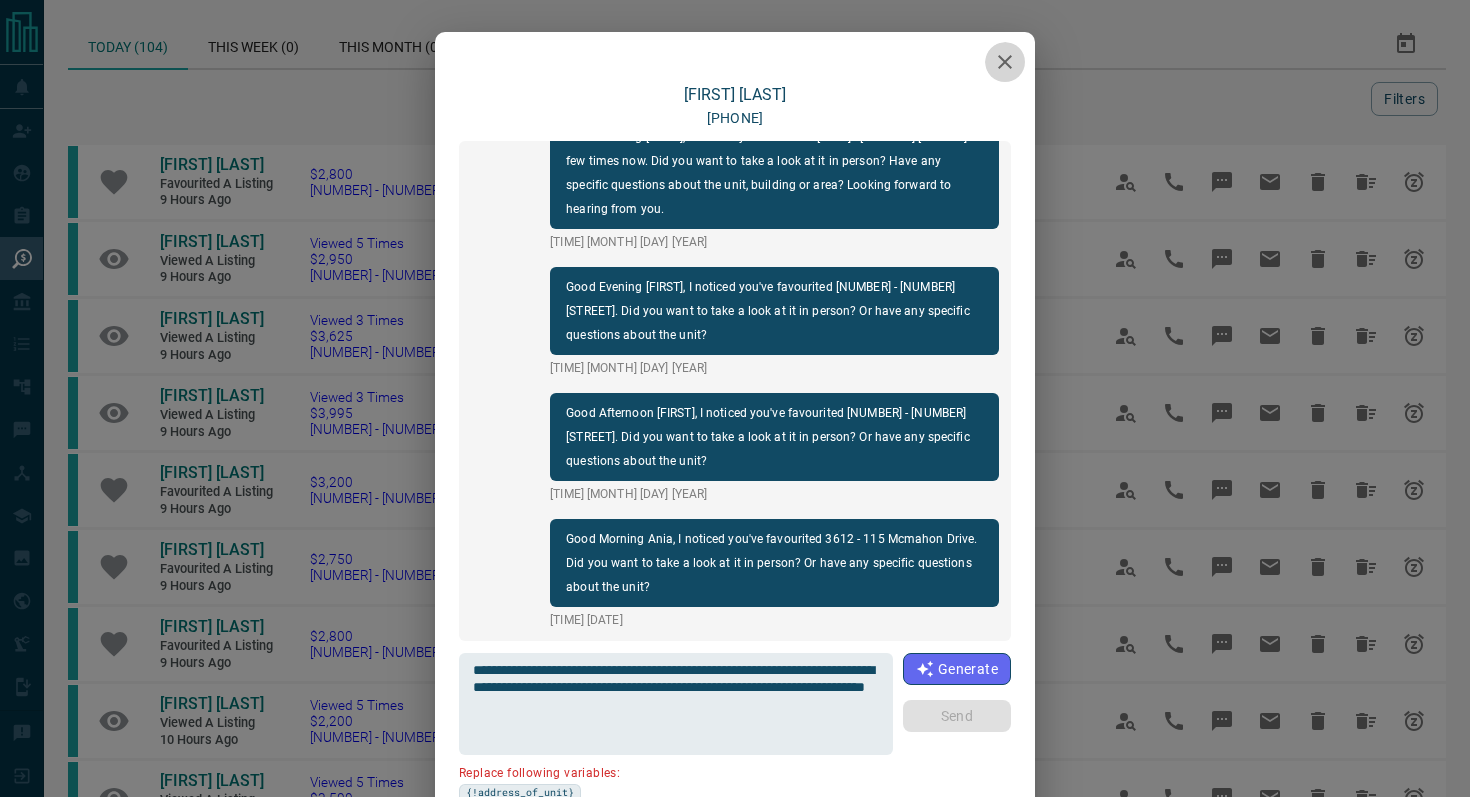 click at bounding box center (1005, 62) 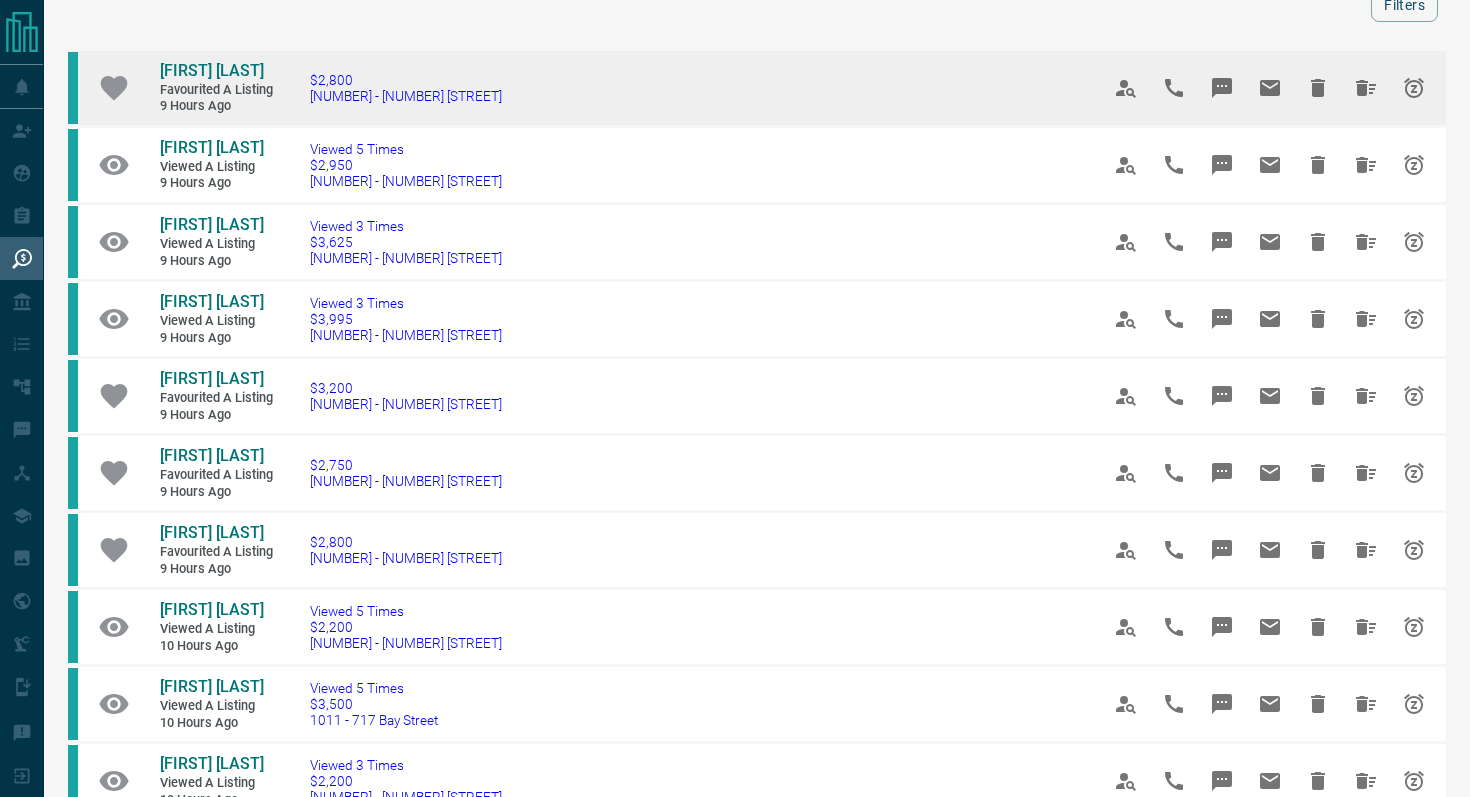 scroll, scrollTop: 97, scrollLeft: 0, axis: vertical 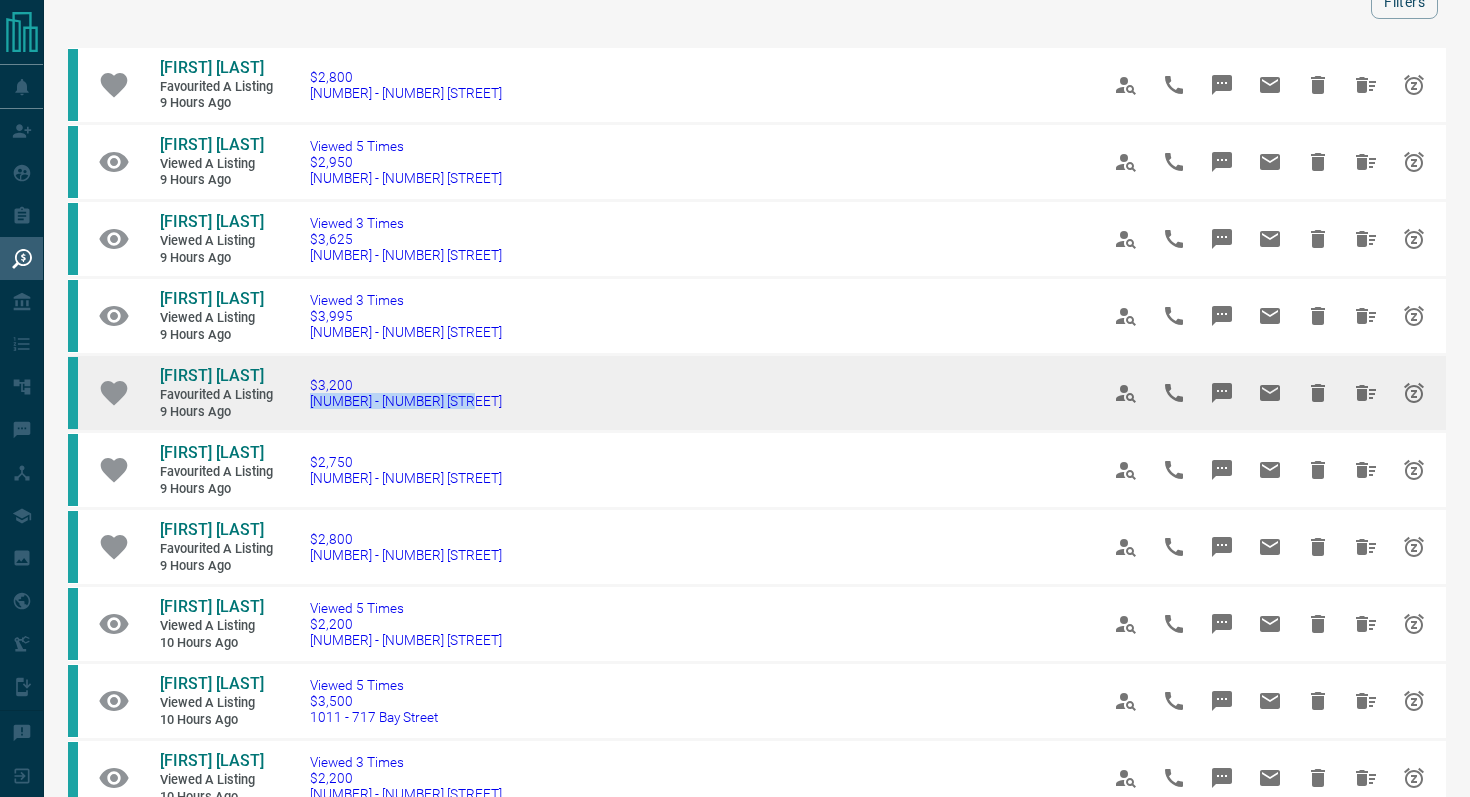 drag, startPoint x: 471, startPoint y: 402, endPoint x: 283, endPoint y: 397, distance: 188.06648 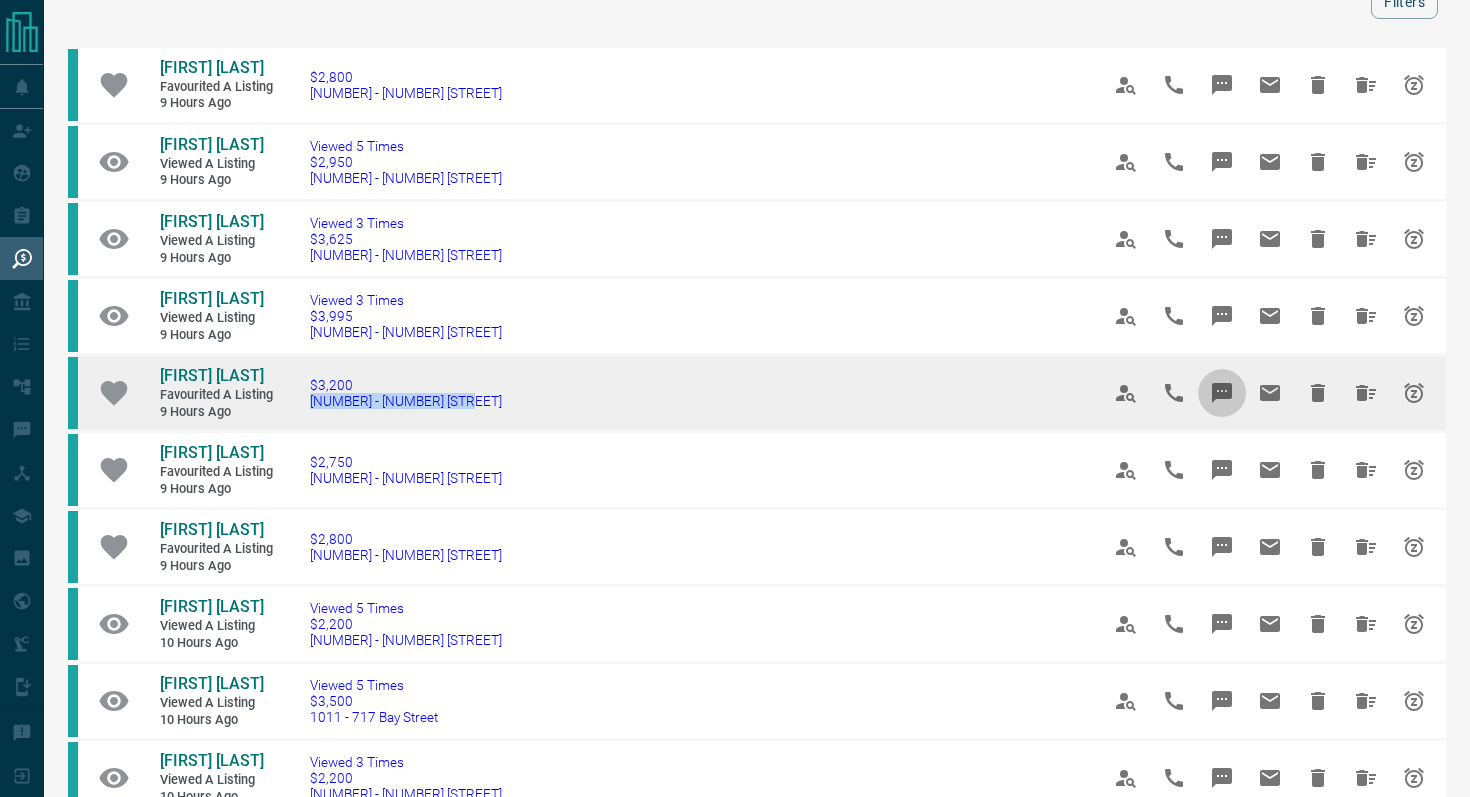 click 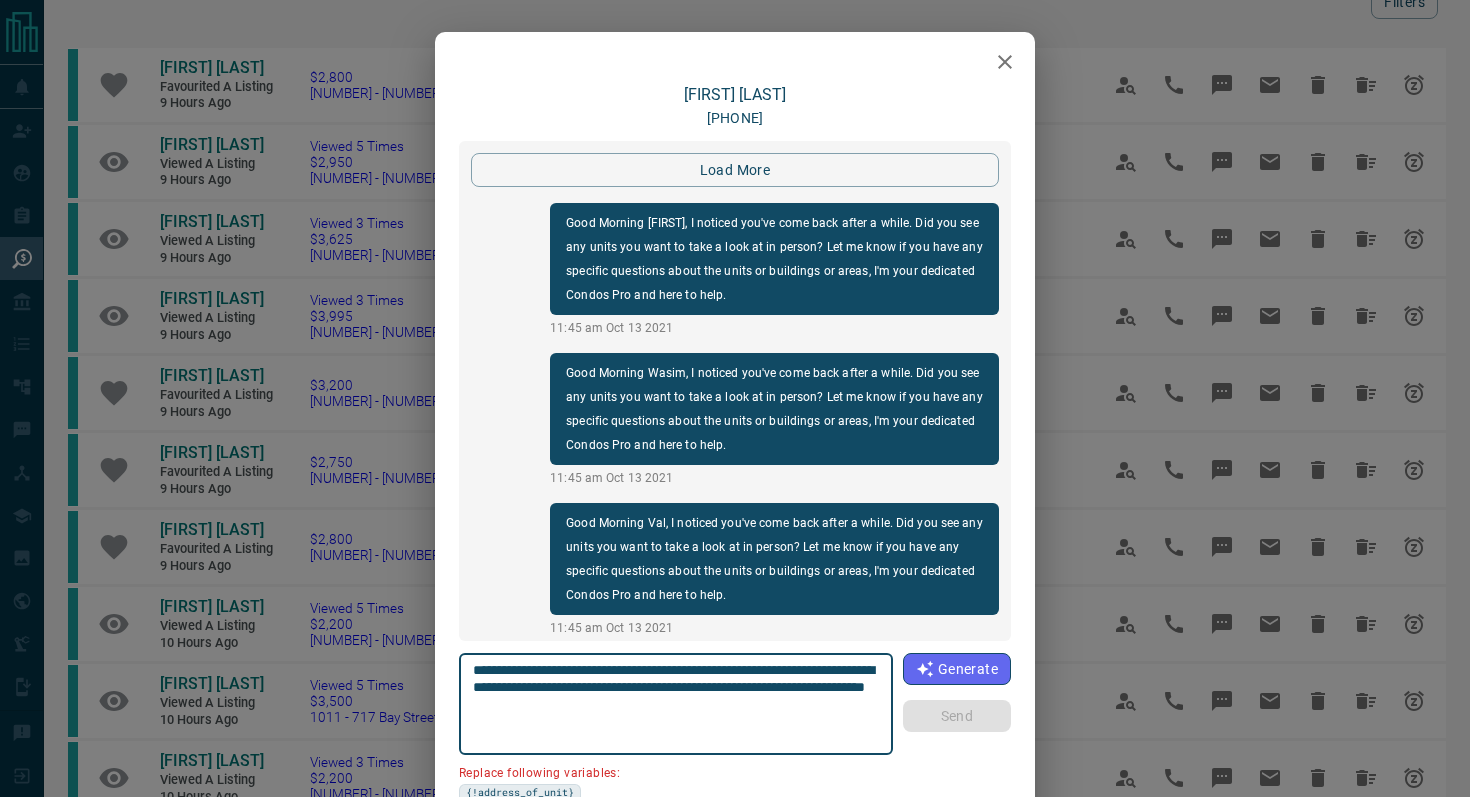 scroll, scrollTop: 3842, scrollLeft: 0, axis: vertical 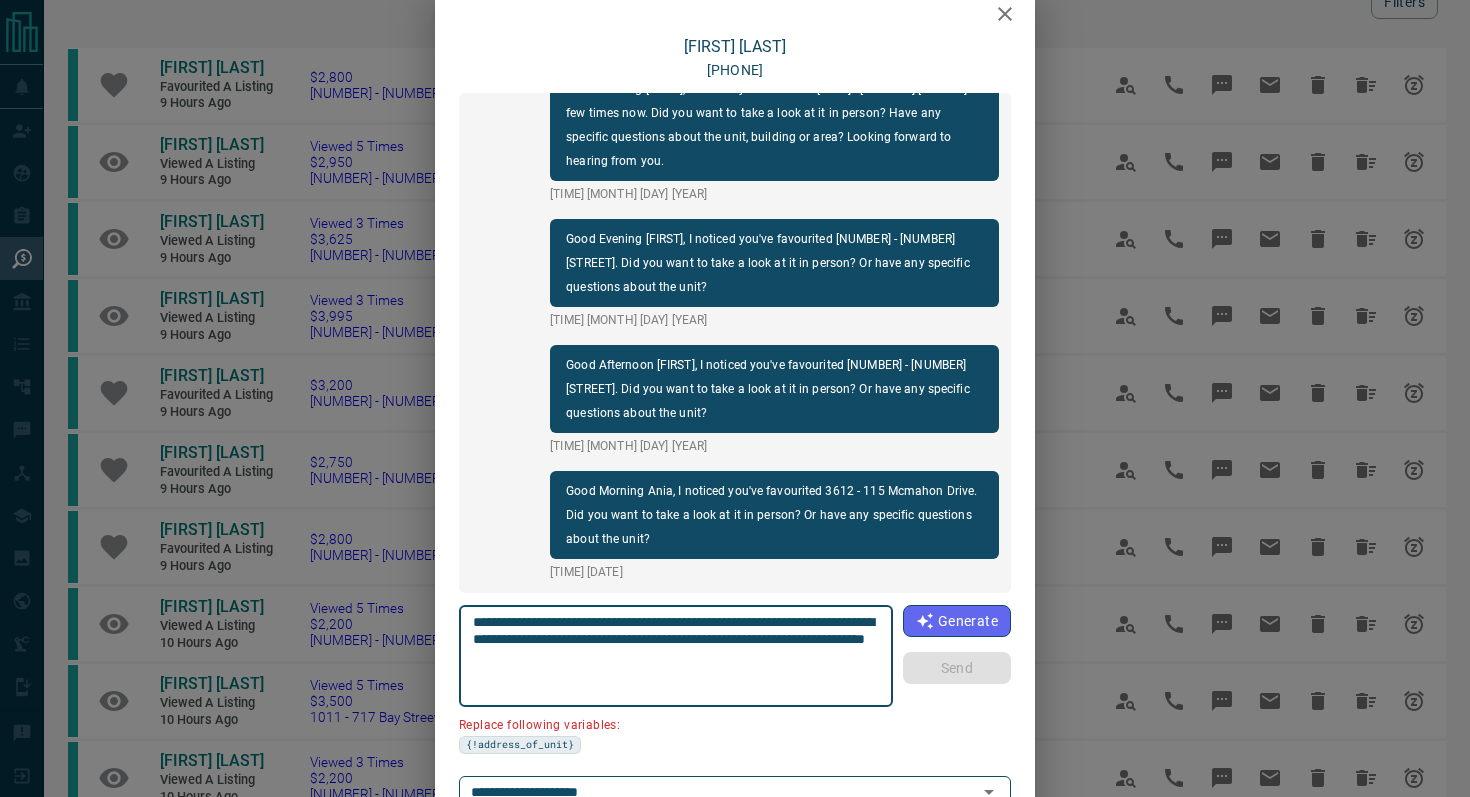 drag, startPoint x: 586, startPoint y: 638, endPoint x: 401, endPoint y: 638, distance: 185 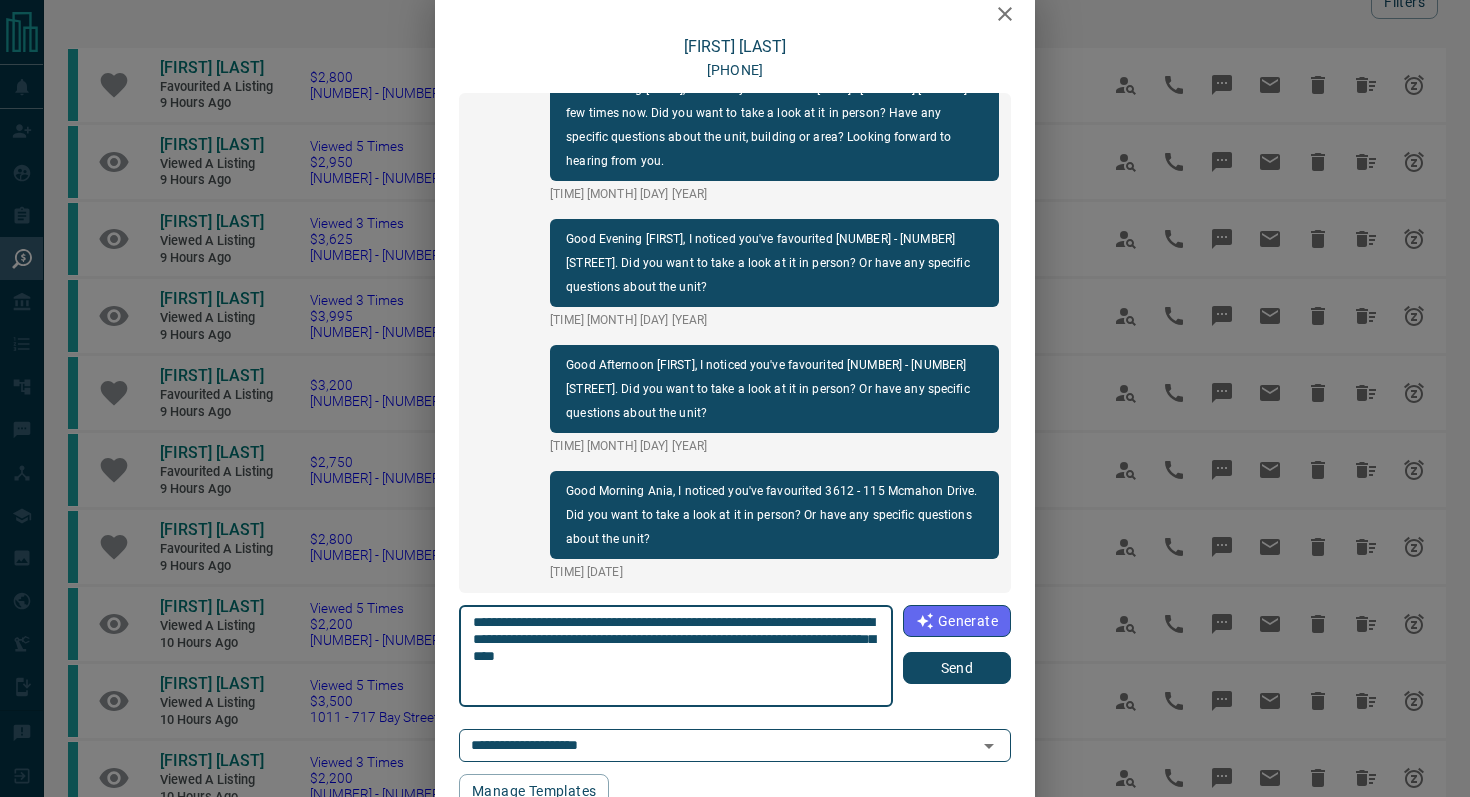 type on "**********" 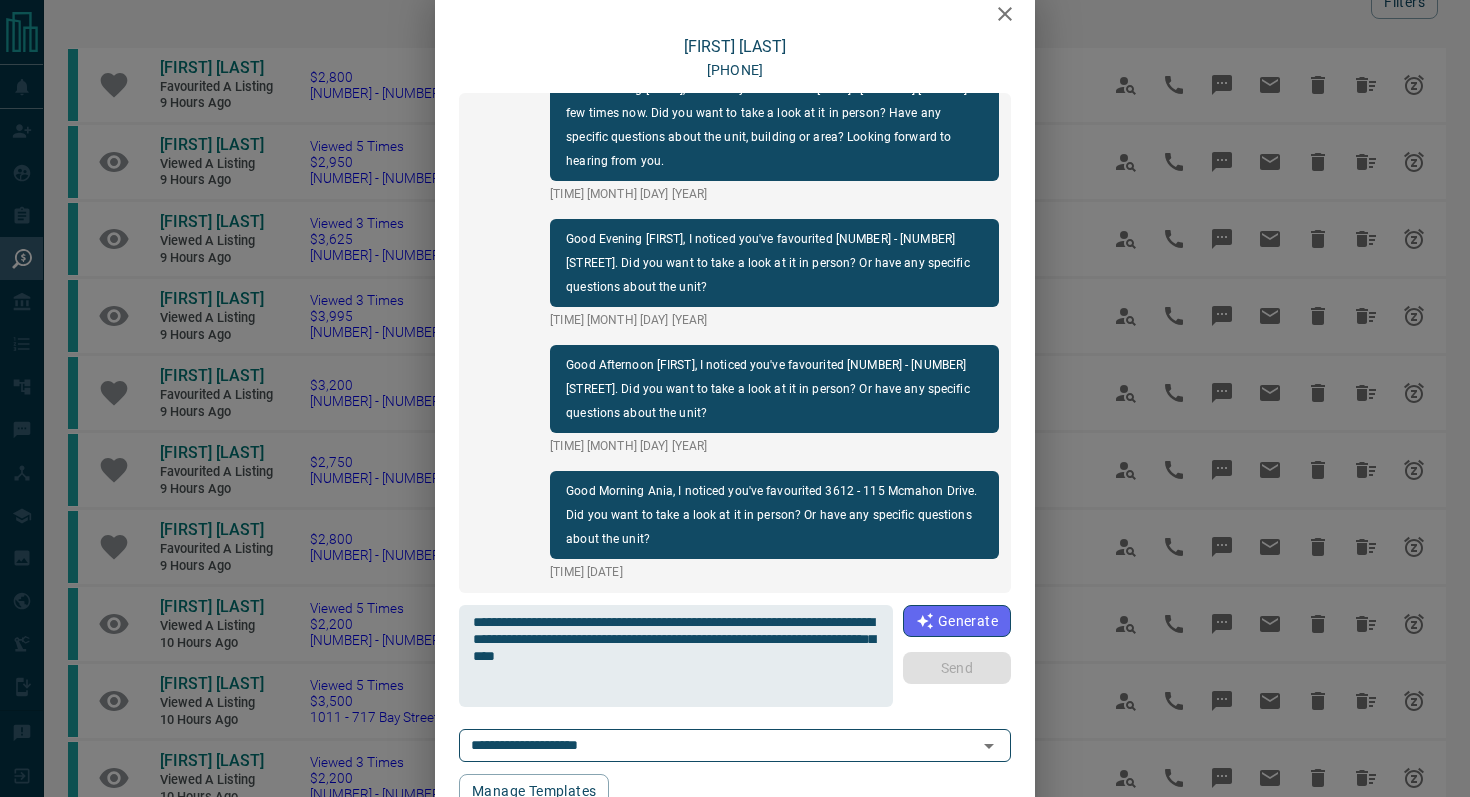 type 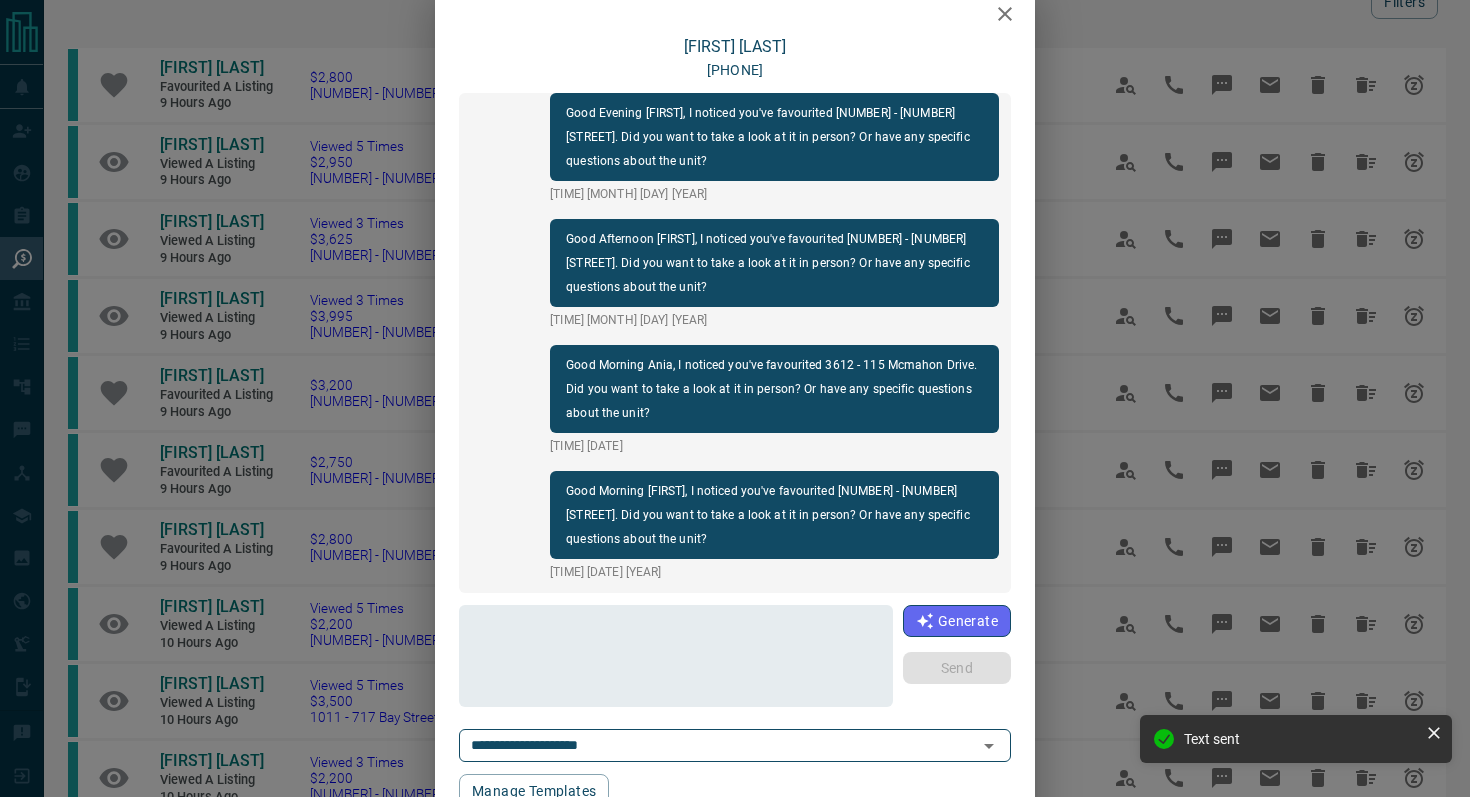 scroll, scrollTop: 3818, scrollLeft: 0, axis: vertical 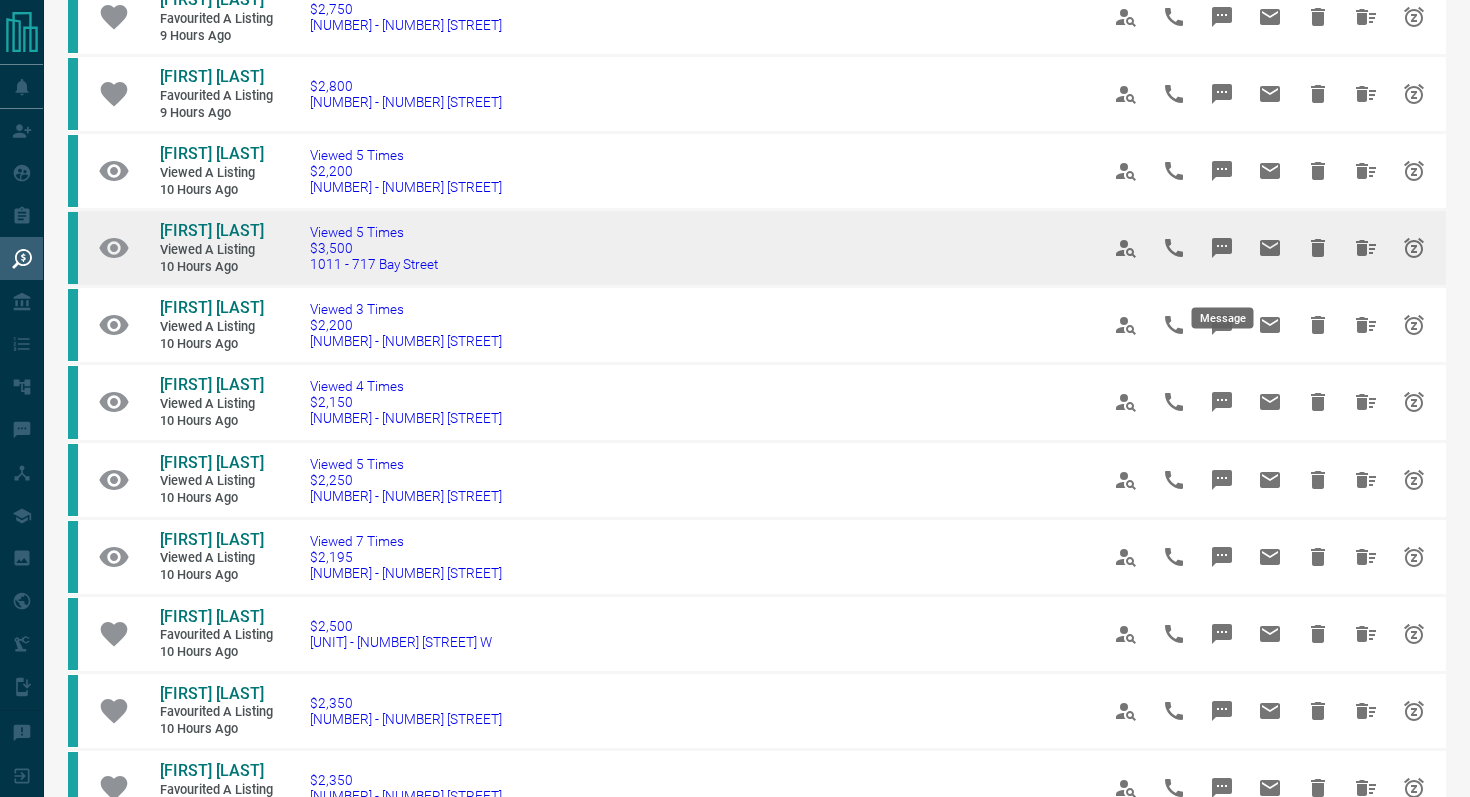 click 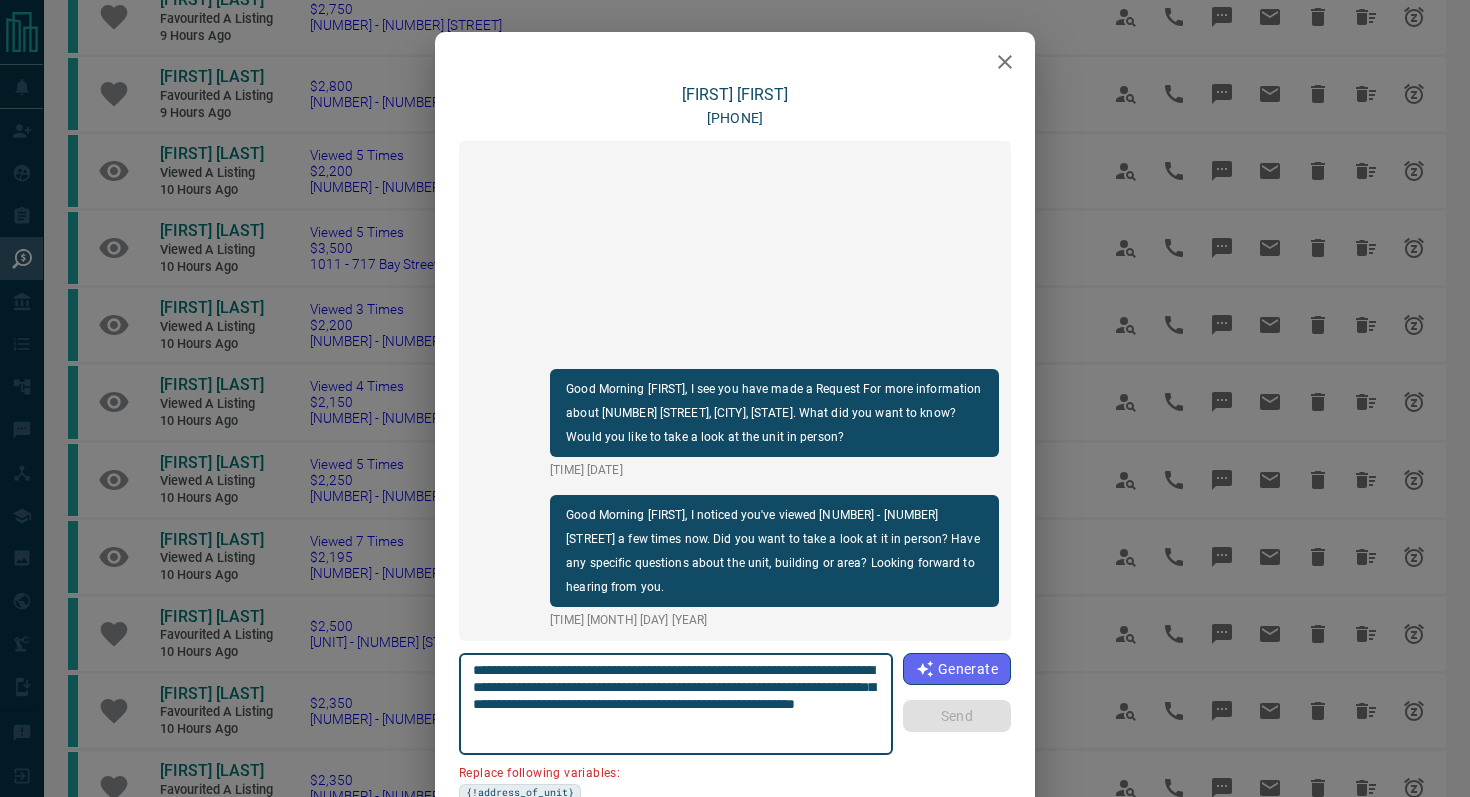 click at bounding box center [735, 57] 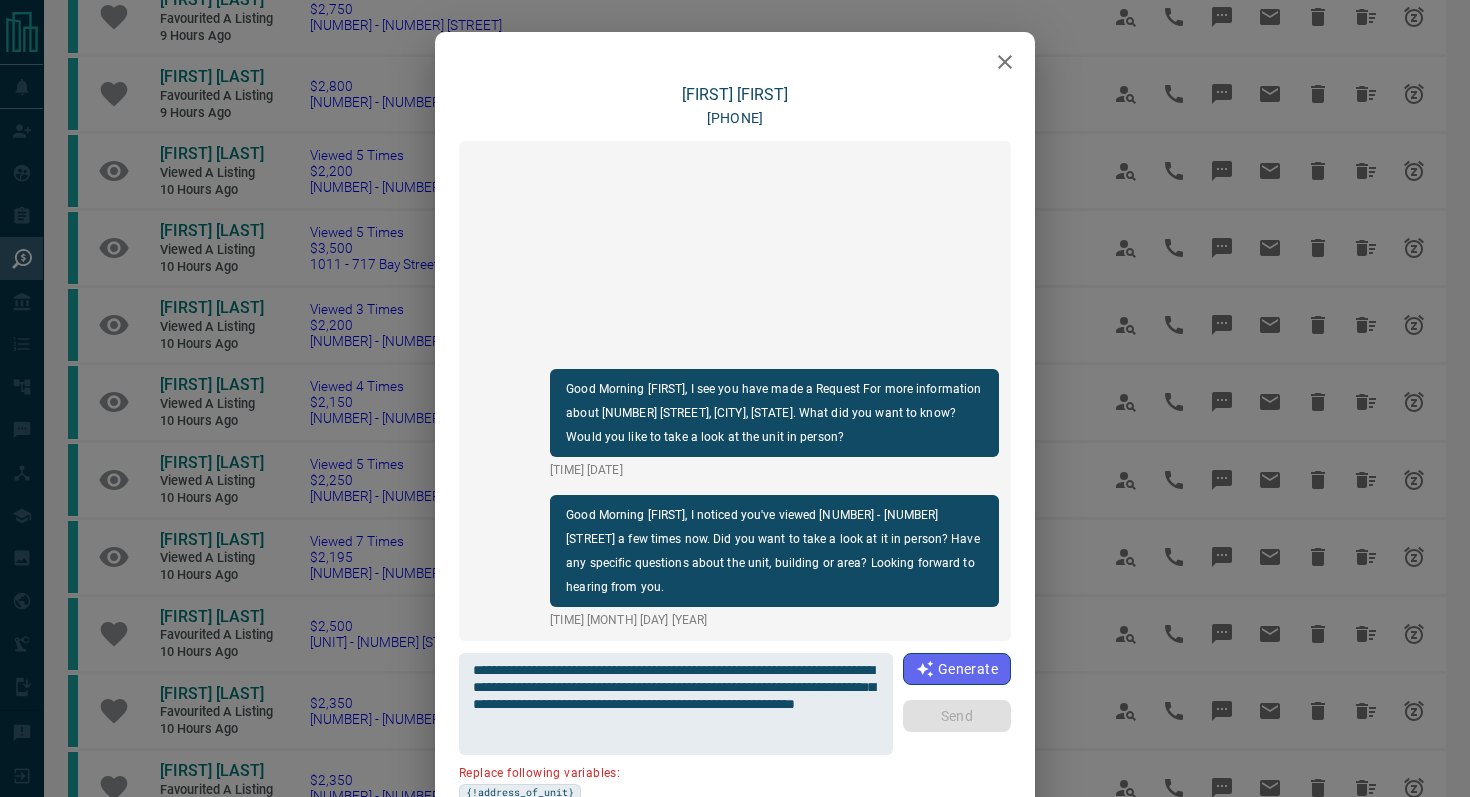 click 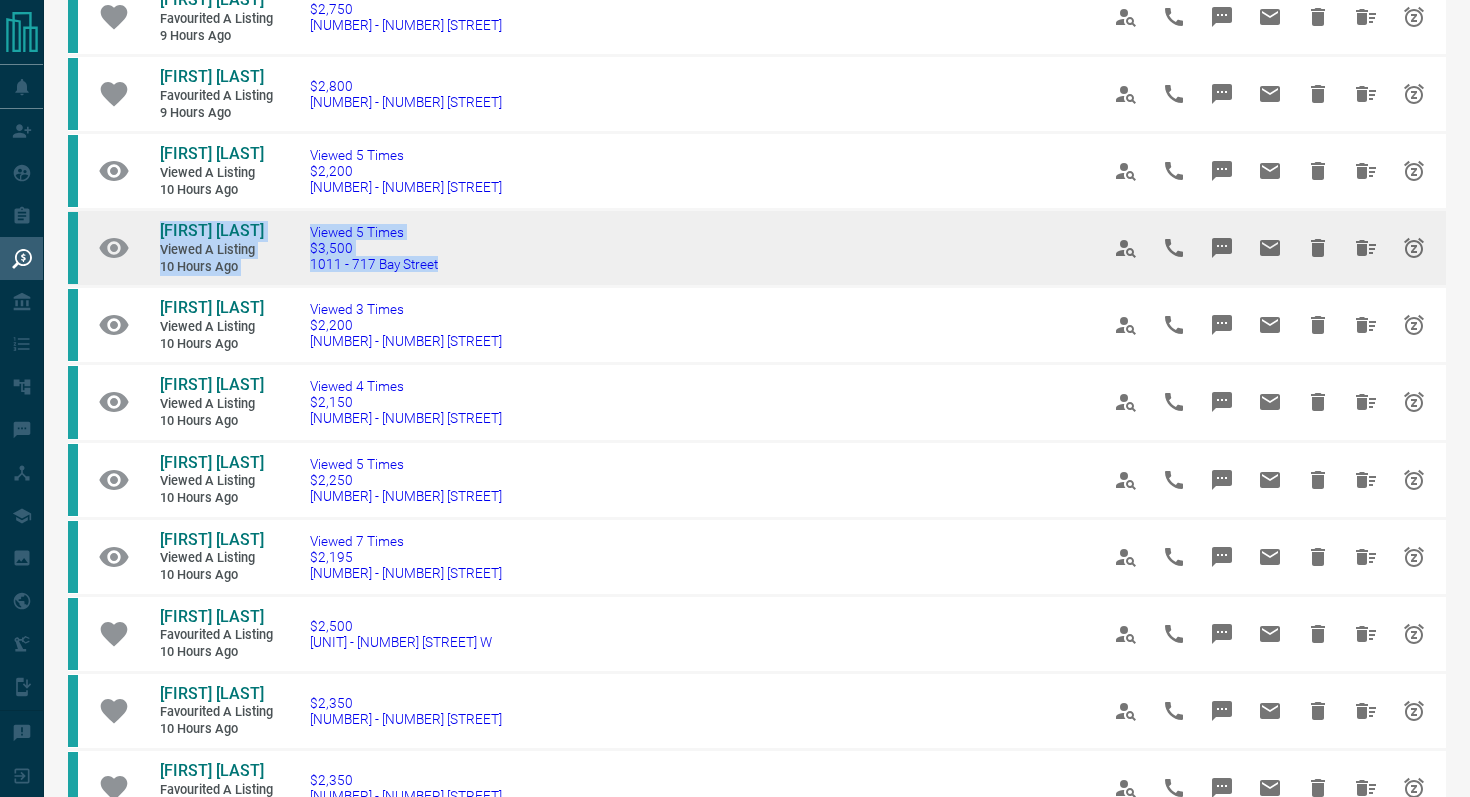 drag, startPoint x: 528, startPoint y: 283, endPoint x: 145, endPoint y: 252, distance: 384.25253 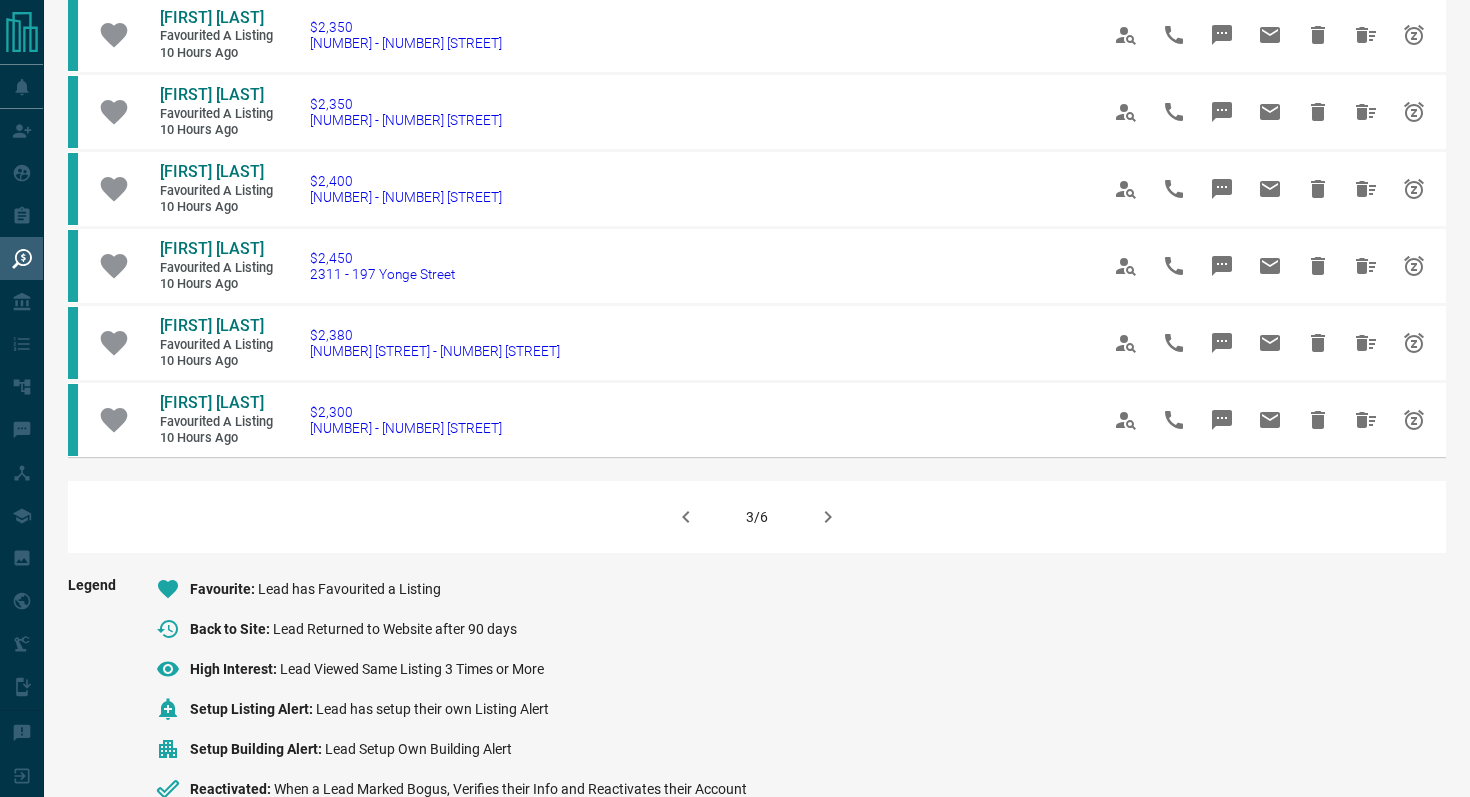 scroll, scrollTop: 1230, scrollLeft: 0, axis: vertical 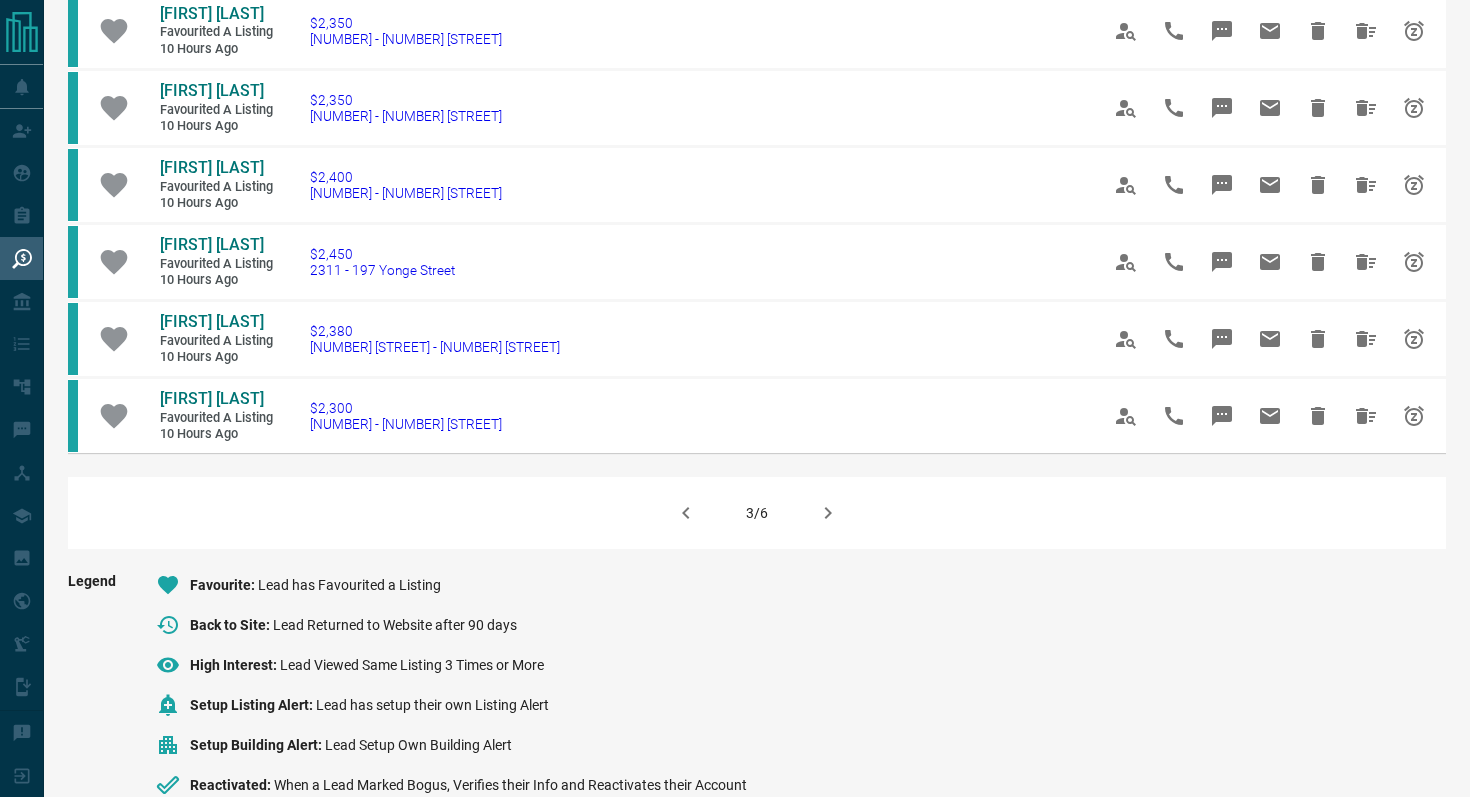 click 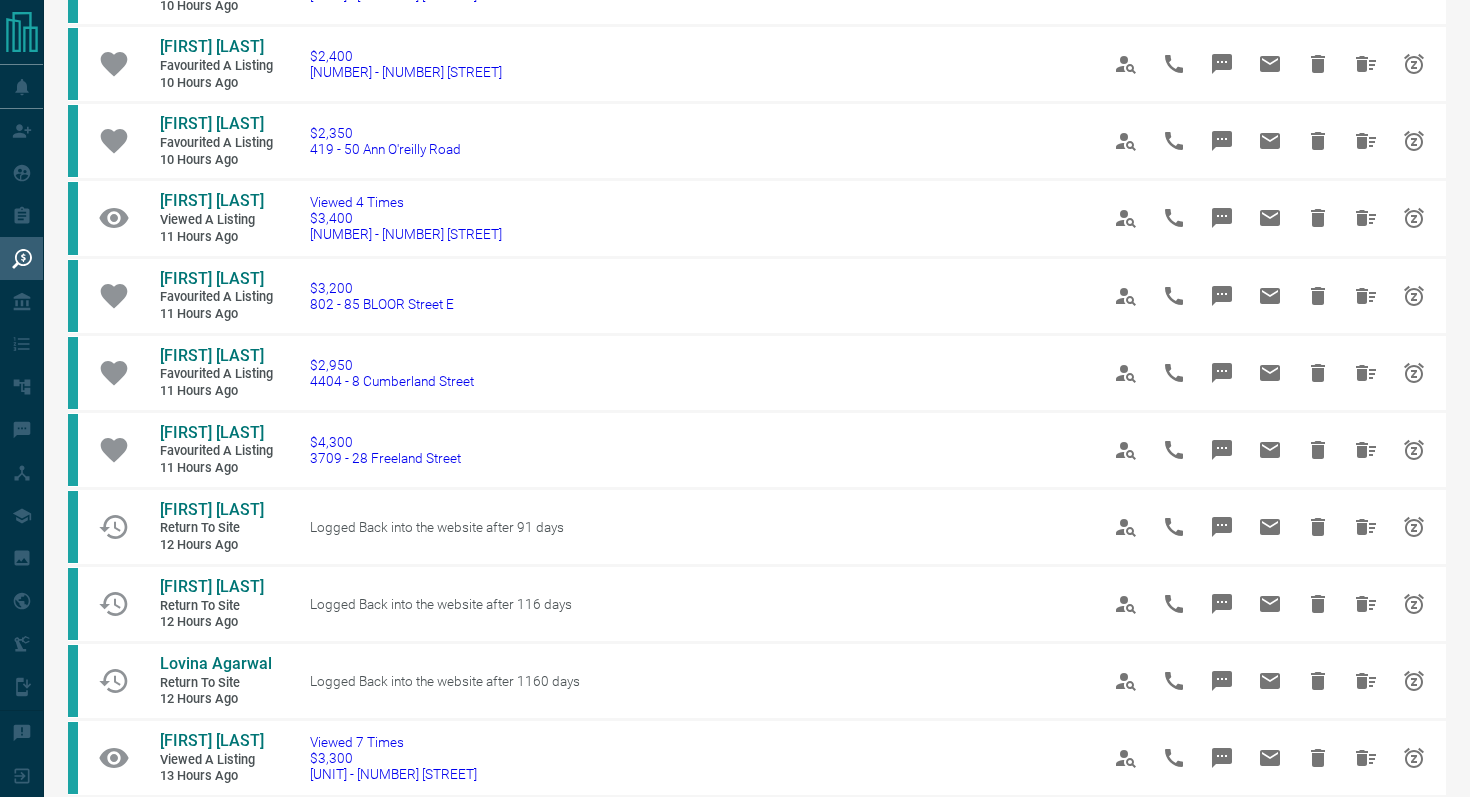 scroll, scrollTop: 737, scrollLeft: 0, axis: vertical 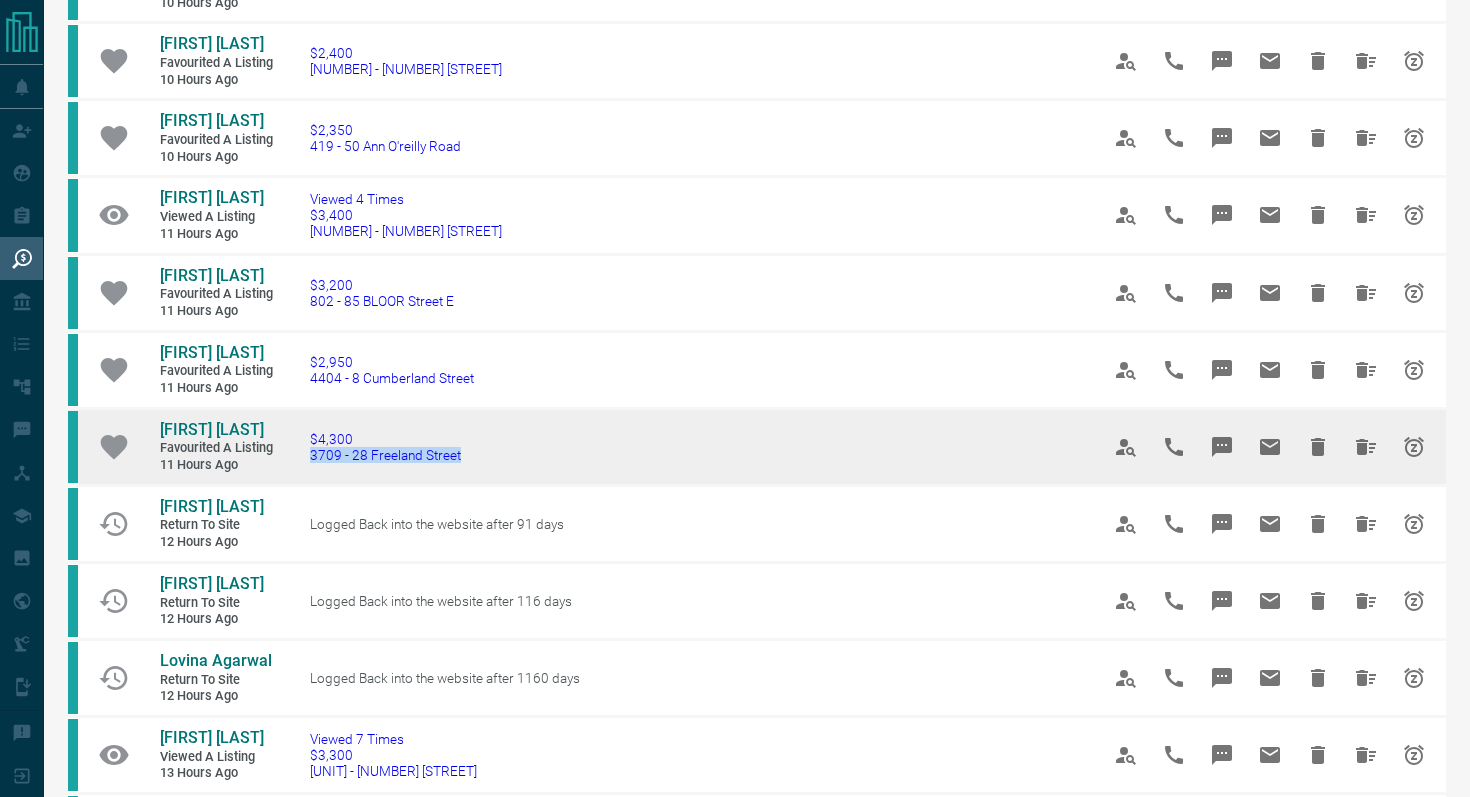 drag, startPoint x: 490, startPoint y: 484, endPoint x: 298, endPoint y: 472, distance: 192.37463 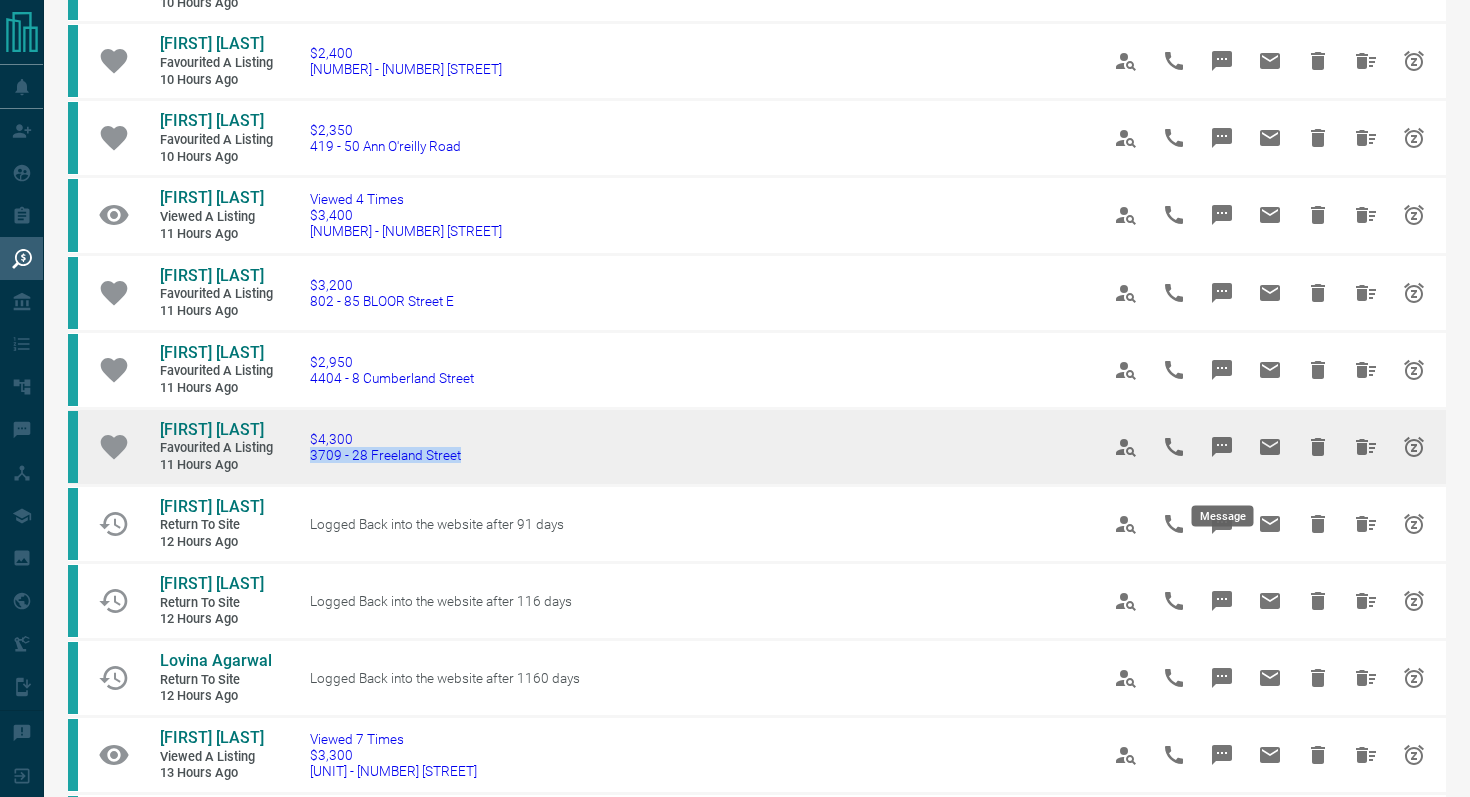 click 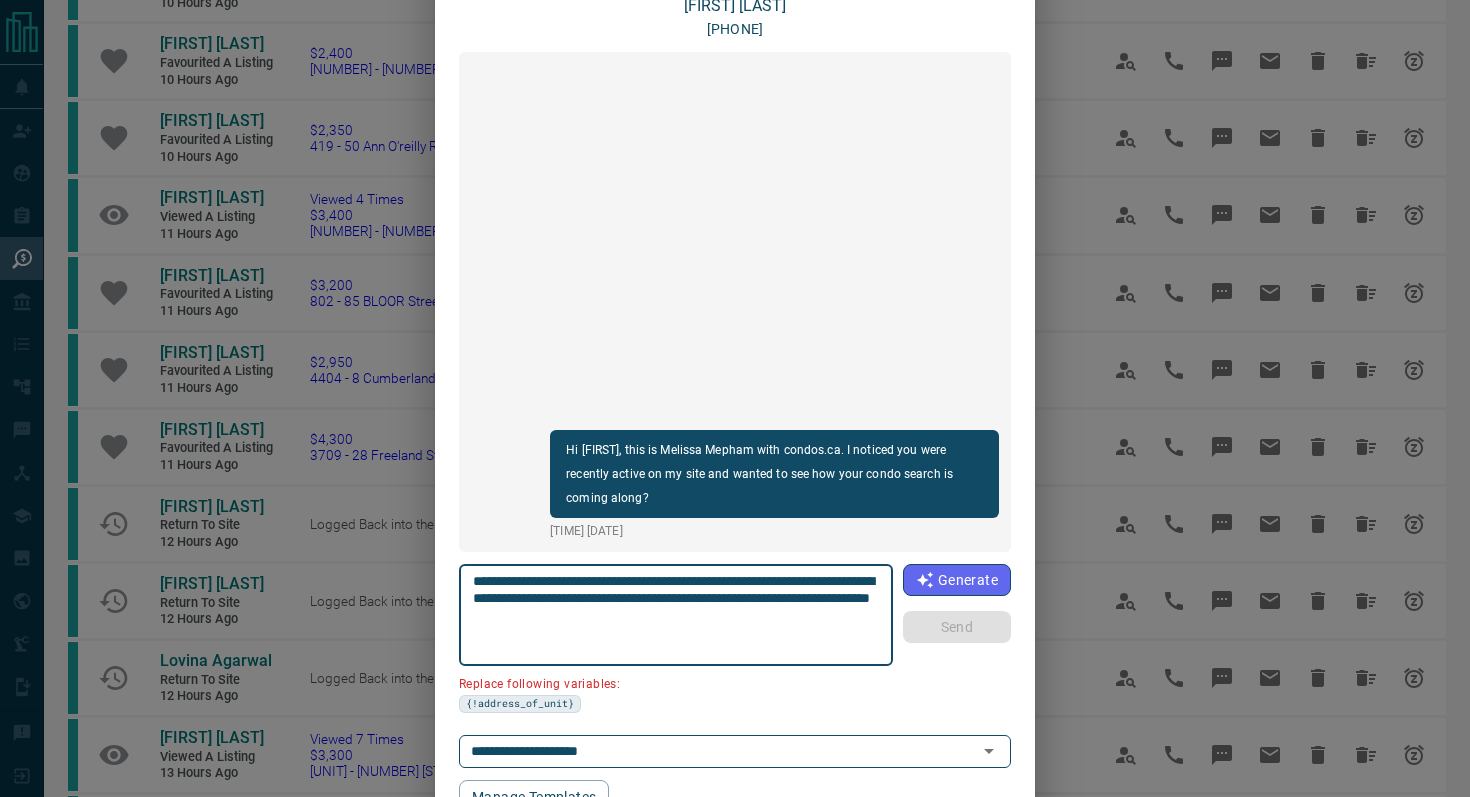 scroll, scrollTop: 106, scrollLeft: 0, axis: vertical 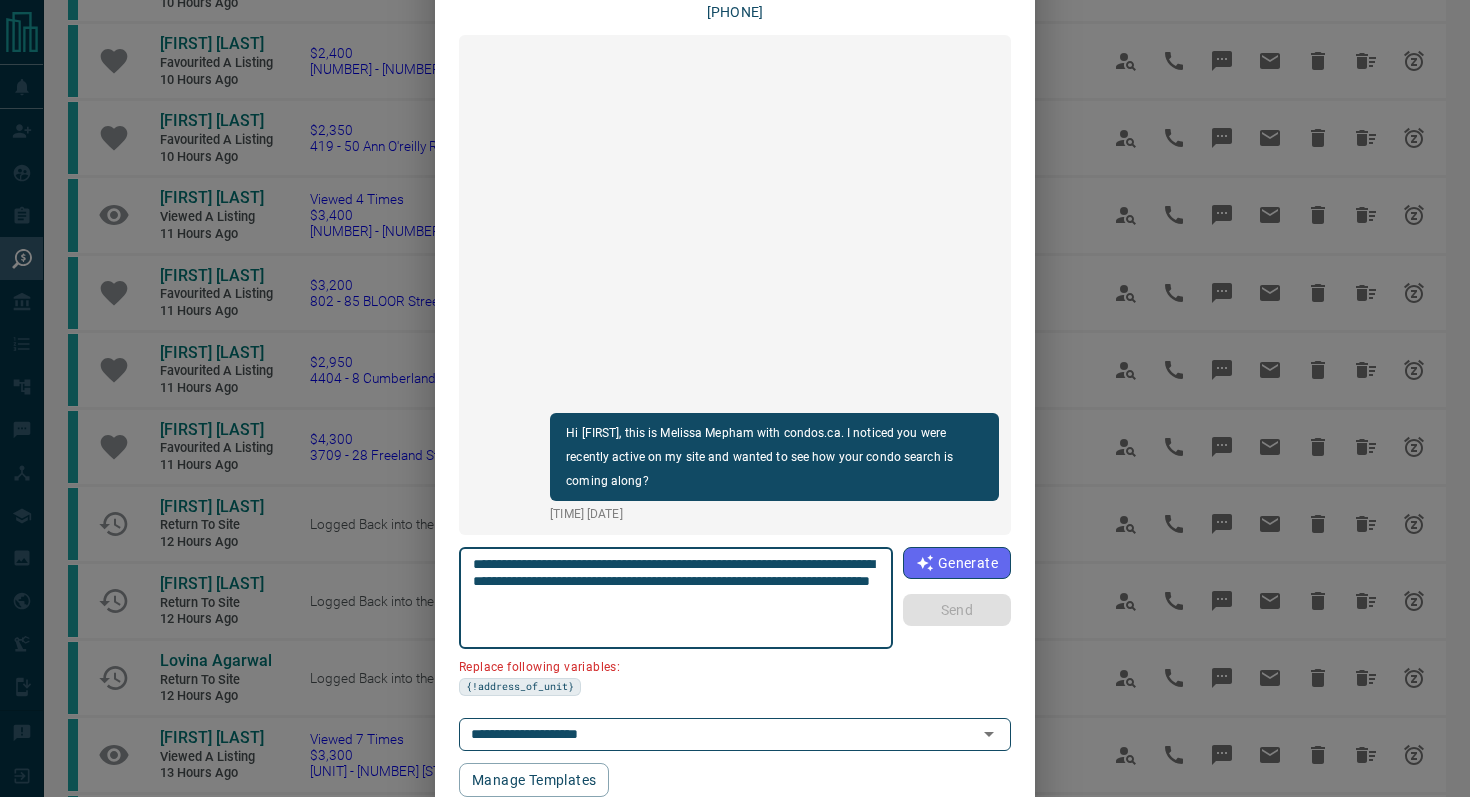 drag, startPoint x: 586, startPoint y: 583, endPoint x: 437, endPoint y: 579, distance: 149.05368 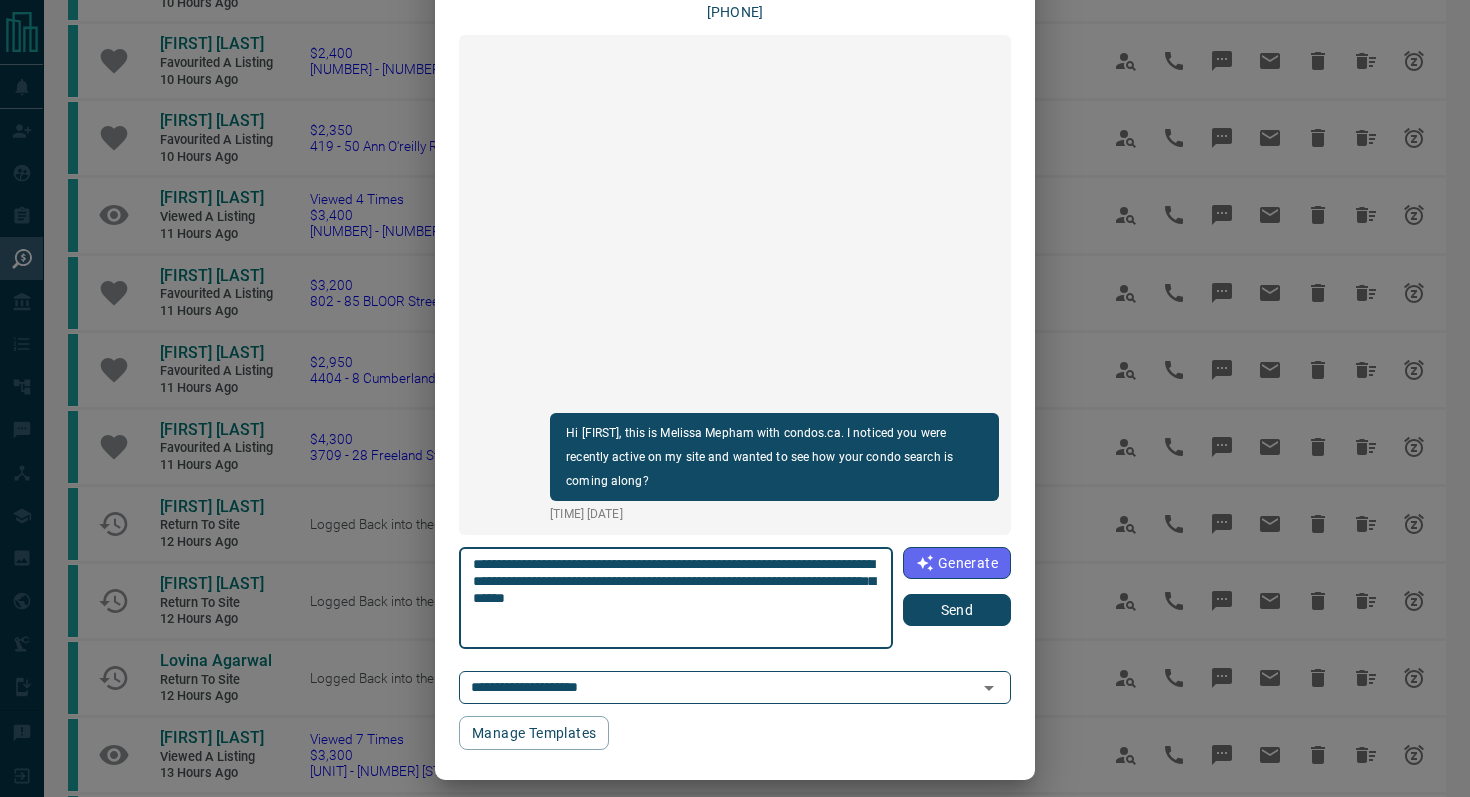type on "**********" 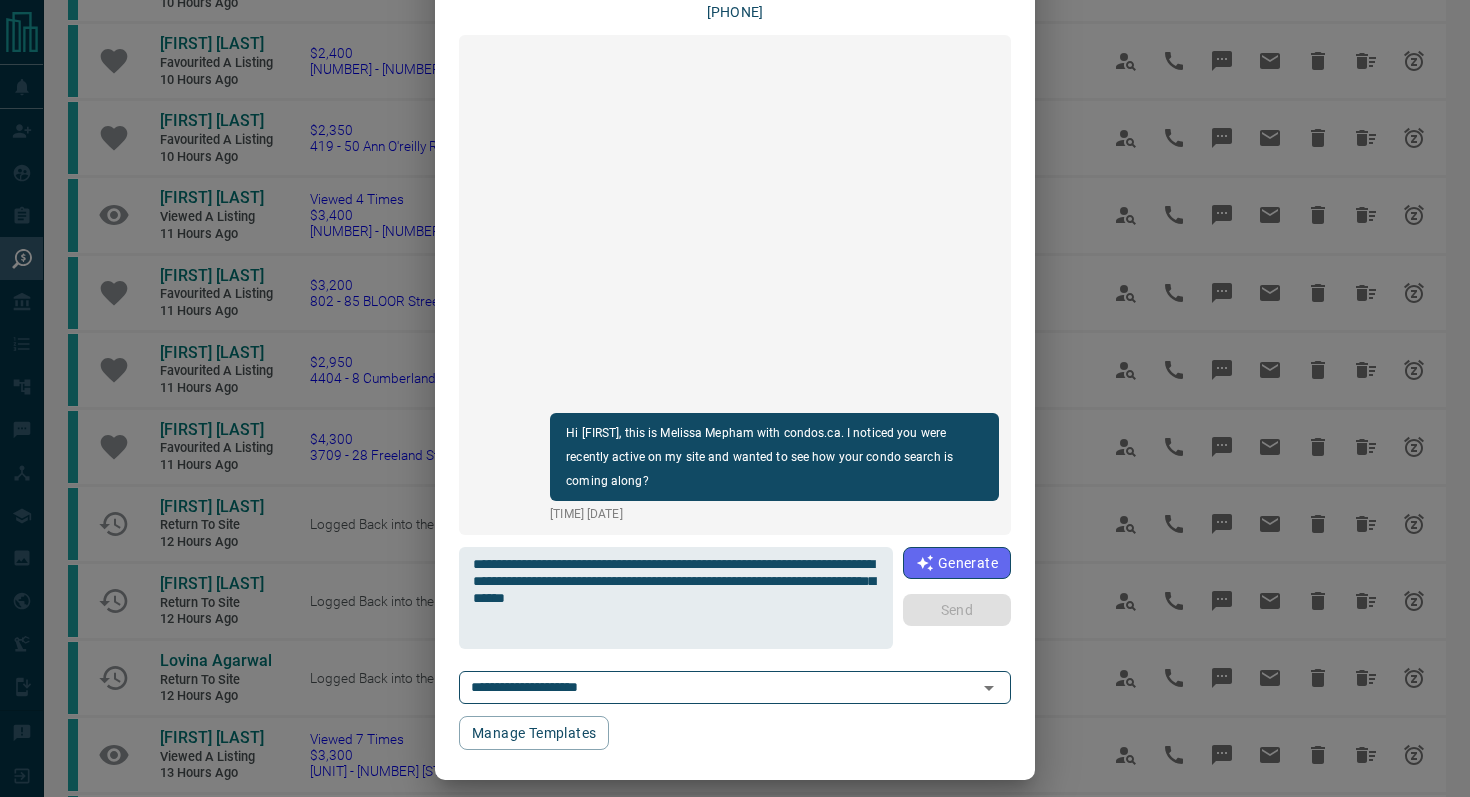 type 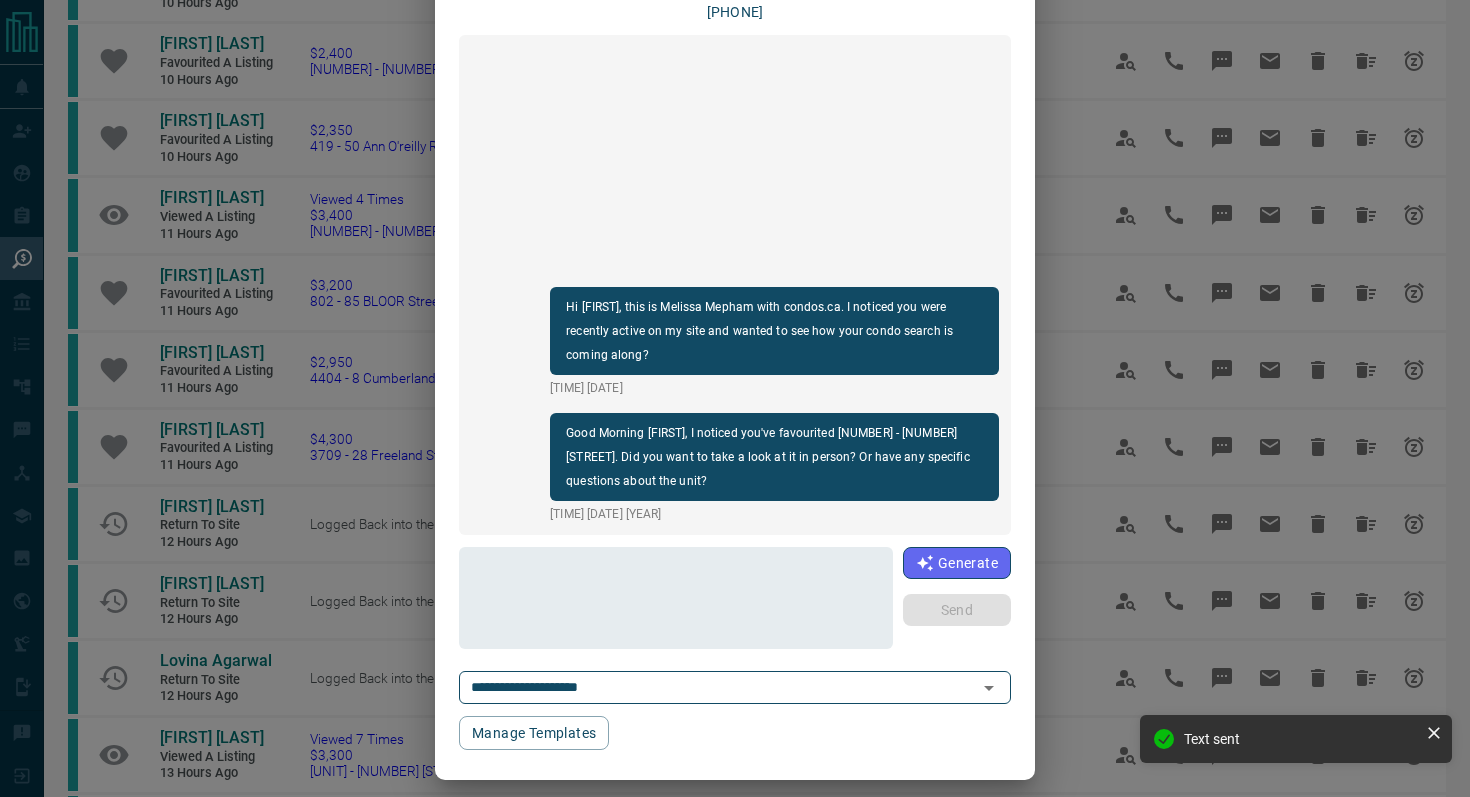 scroll, scrollTop: 0, scrollLeft: 0, axis: both 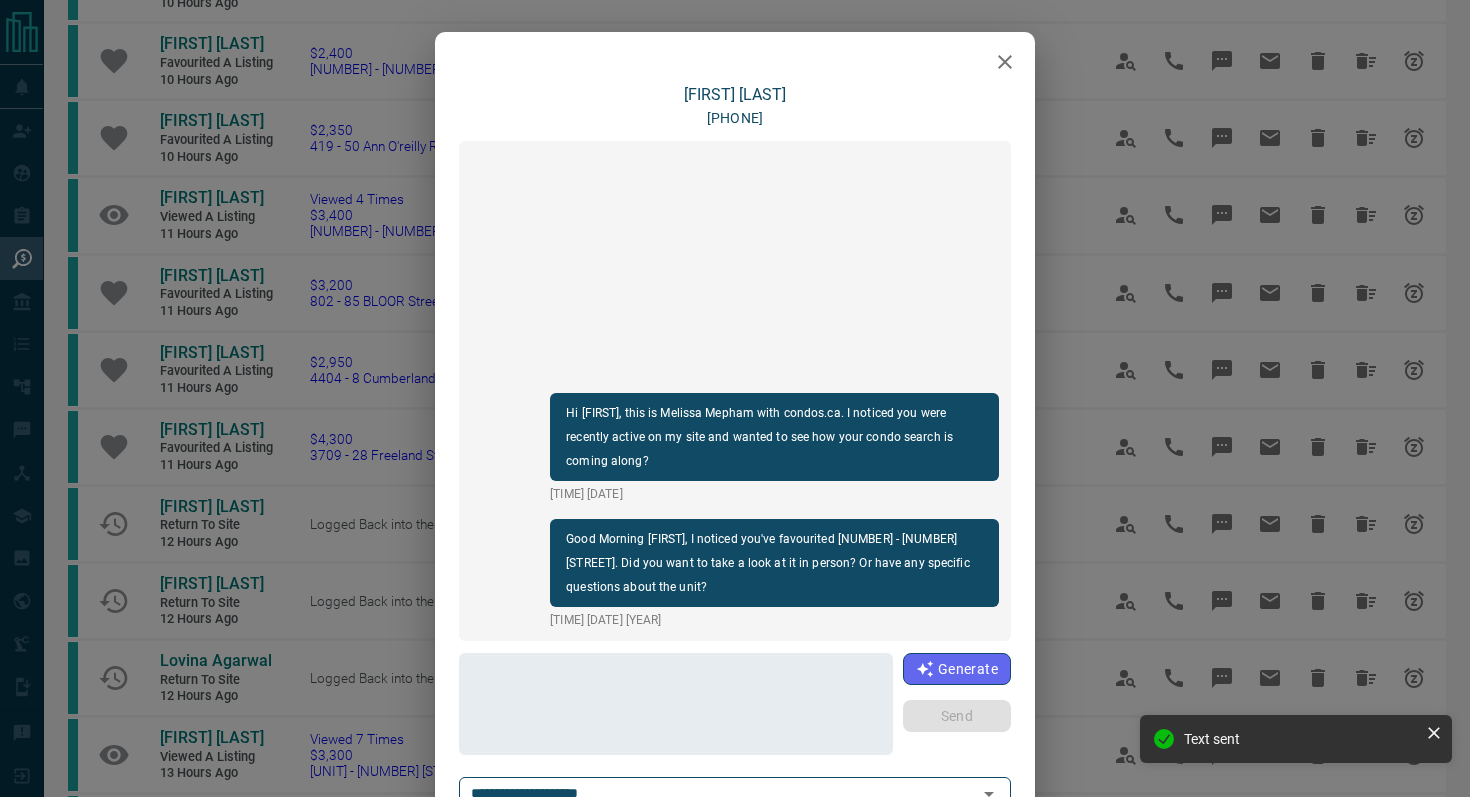 click at bounding box center (1005, 62) 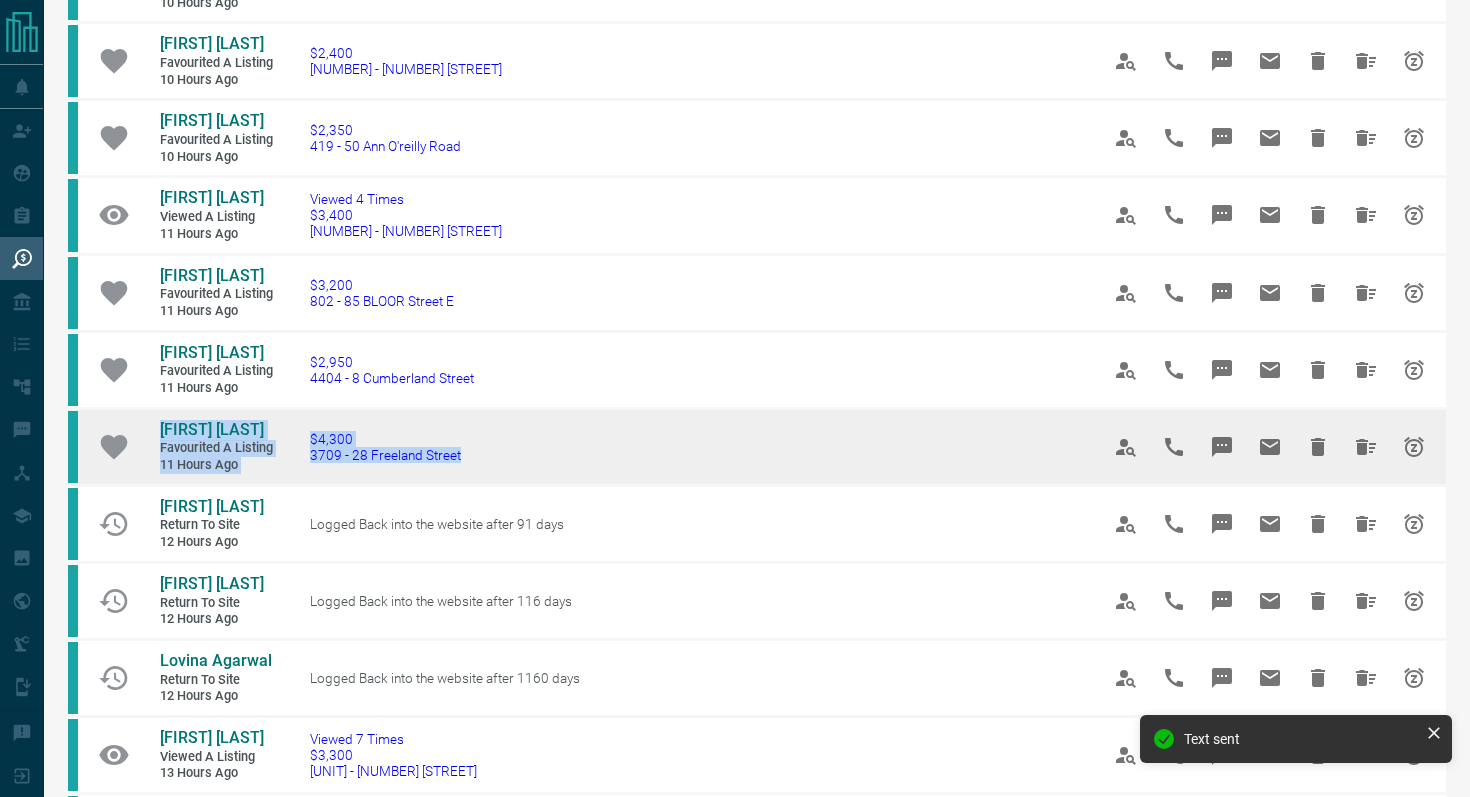 drag, startPoint x: 530, startPoint y: 483, endPoint x: 124, endPoint y: 447, distance: 407.59293 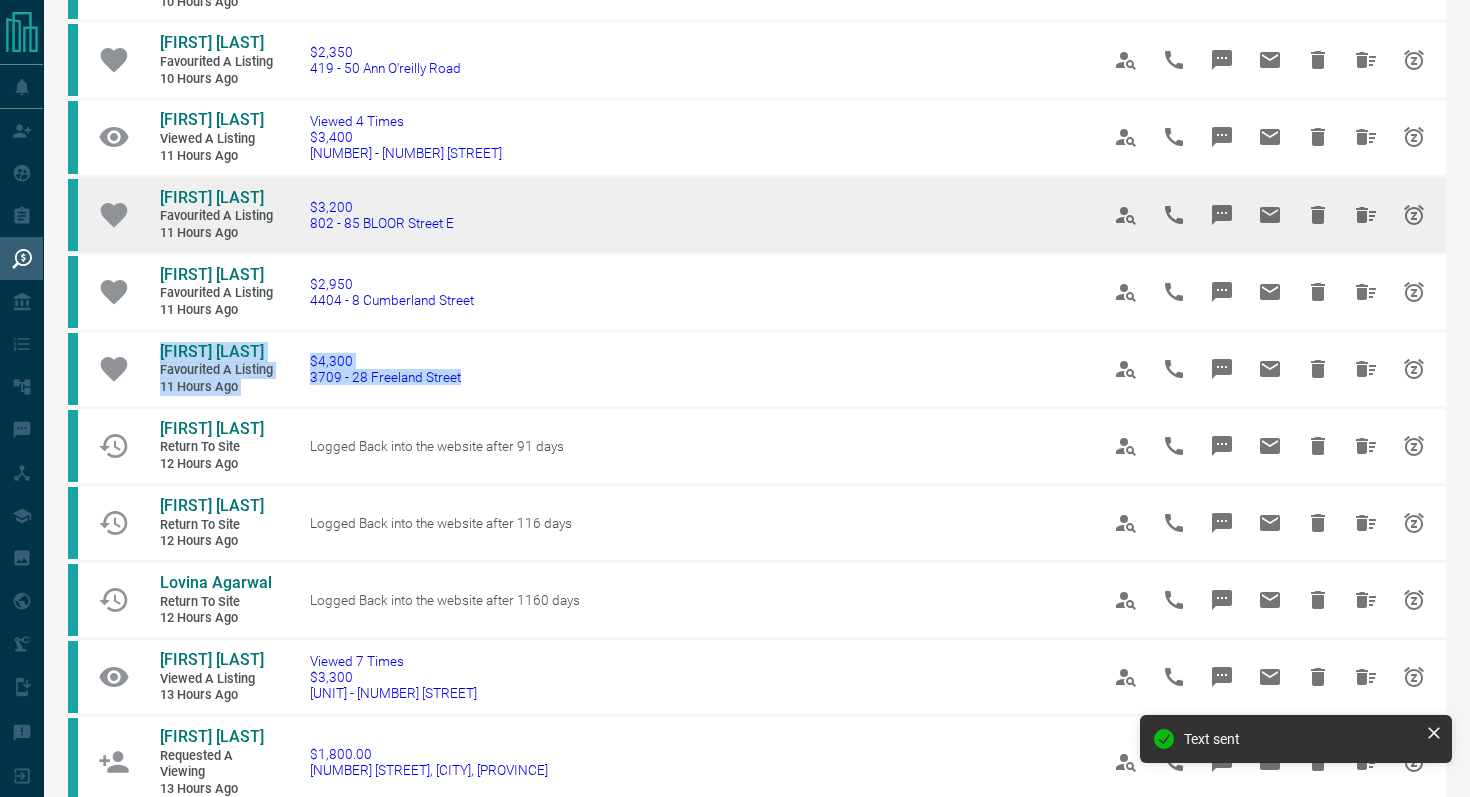 scroll, scrollTop: 920, scrollLeft: 0, axis: vertical 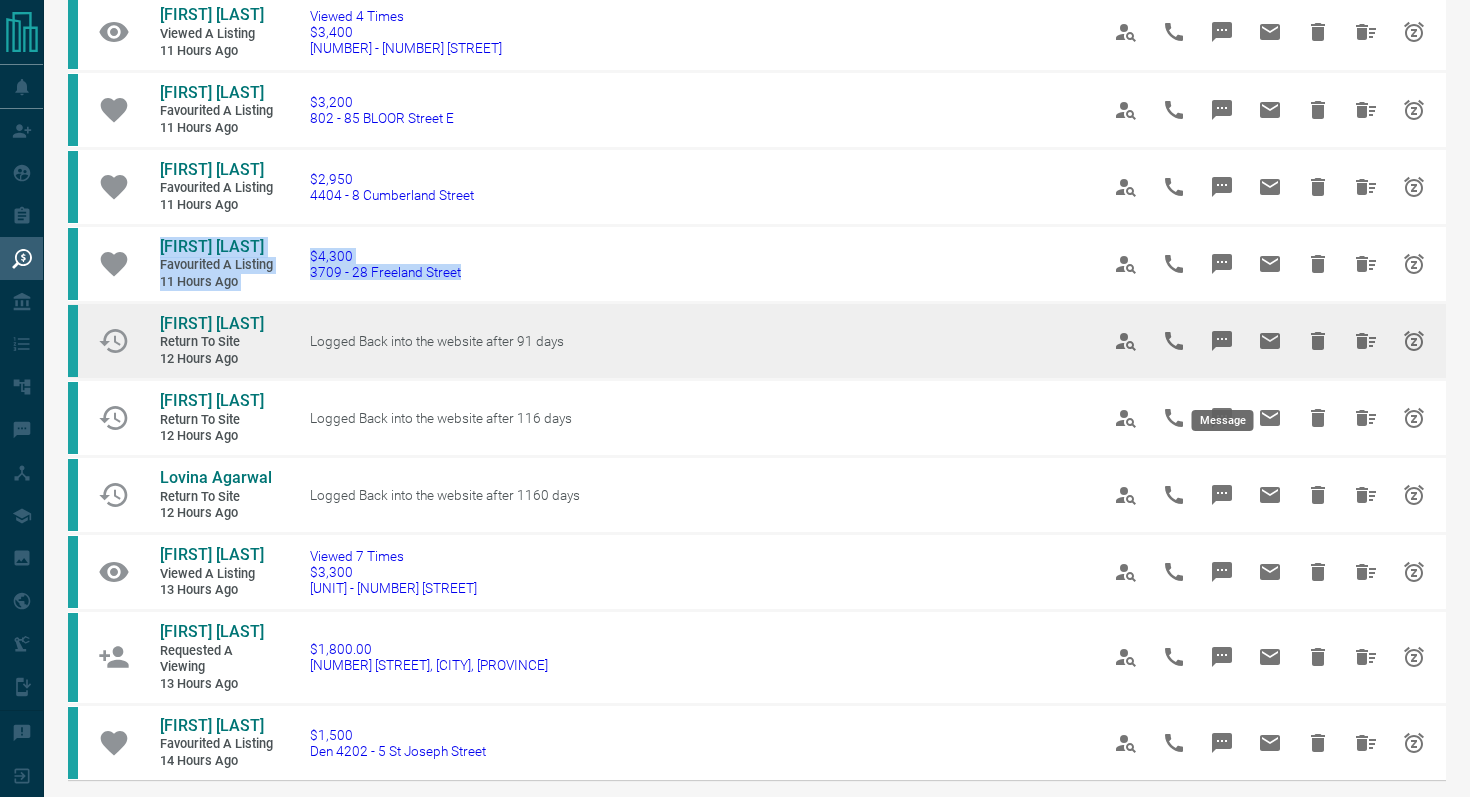 click 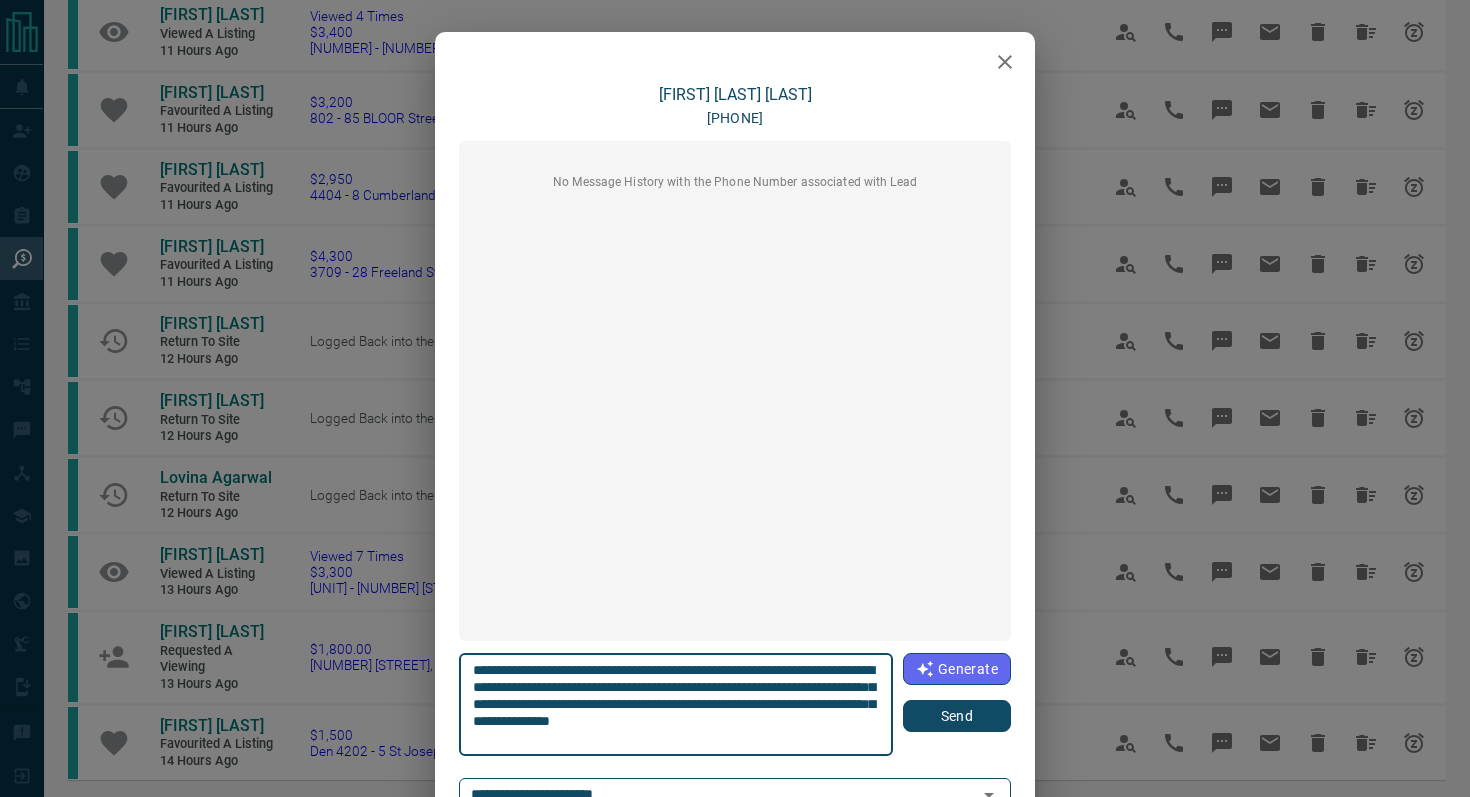 click on "Send" at bounding box center (957, 716) 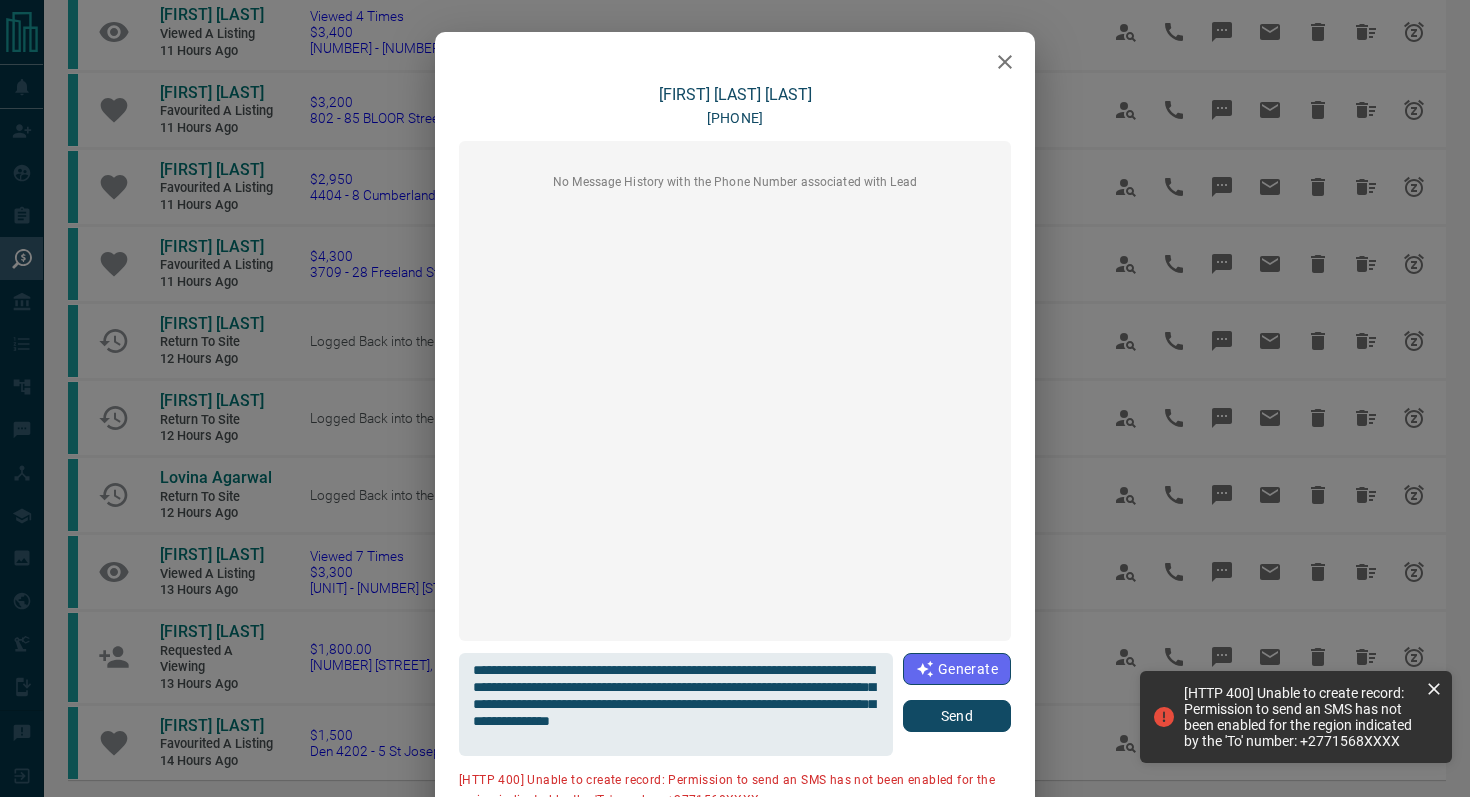 click 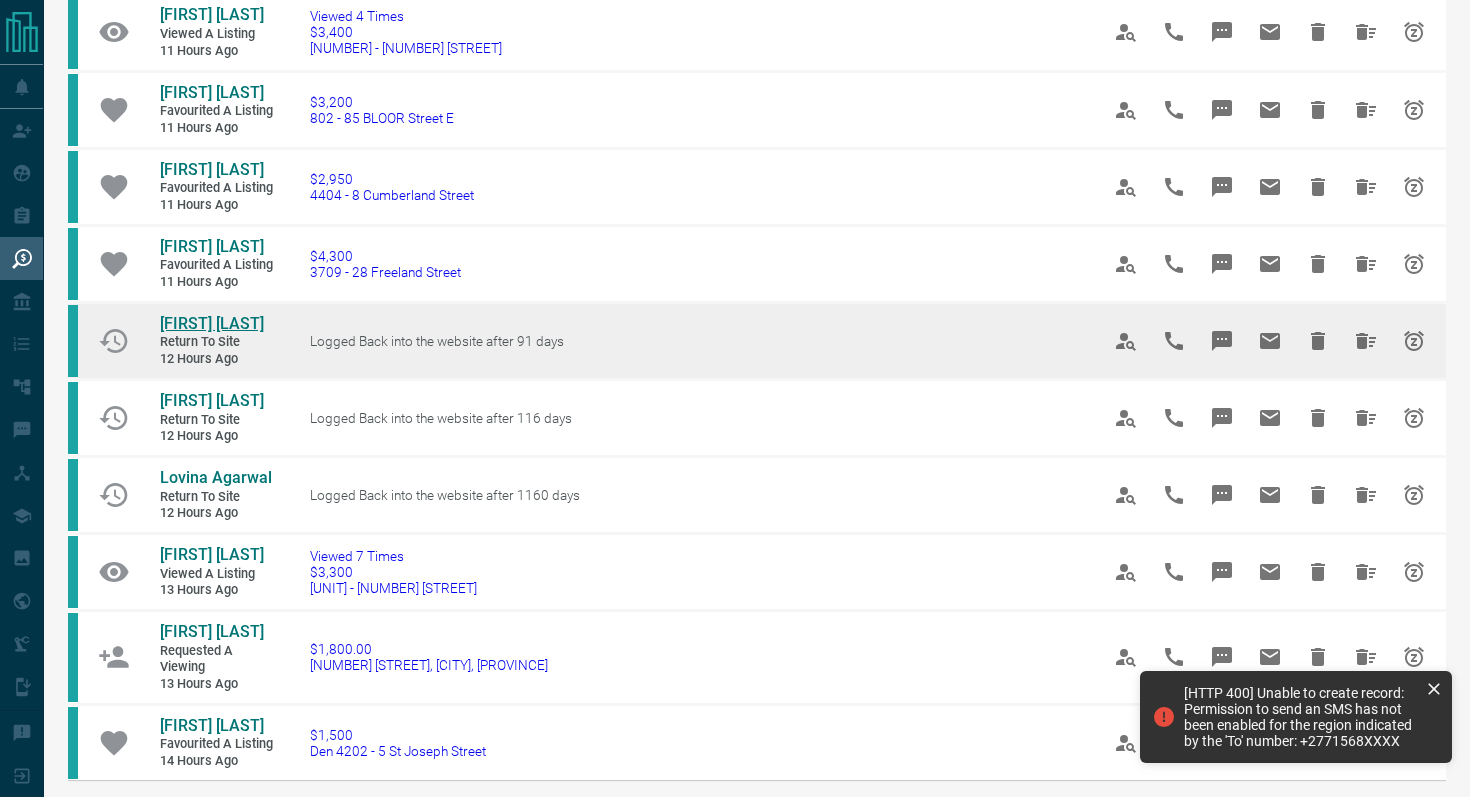 click on "[FIRST] [LAST]" at bounding box center [212, 323] 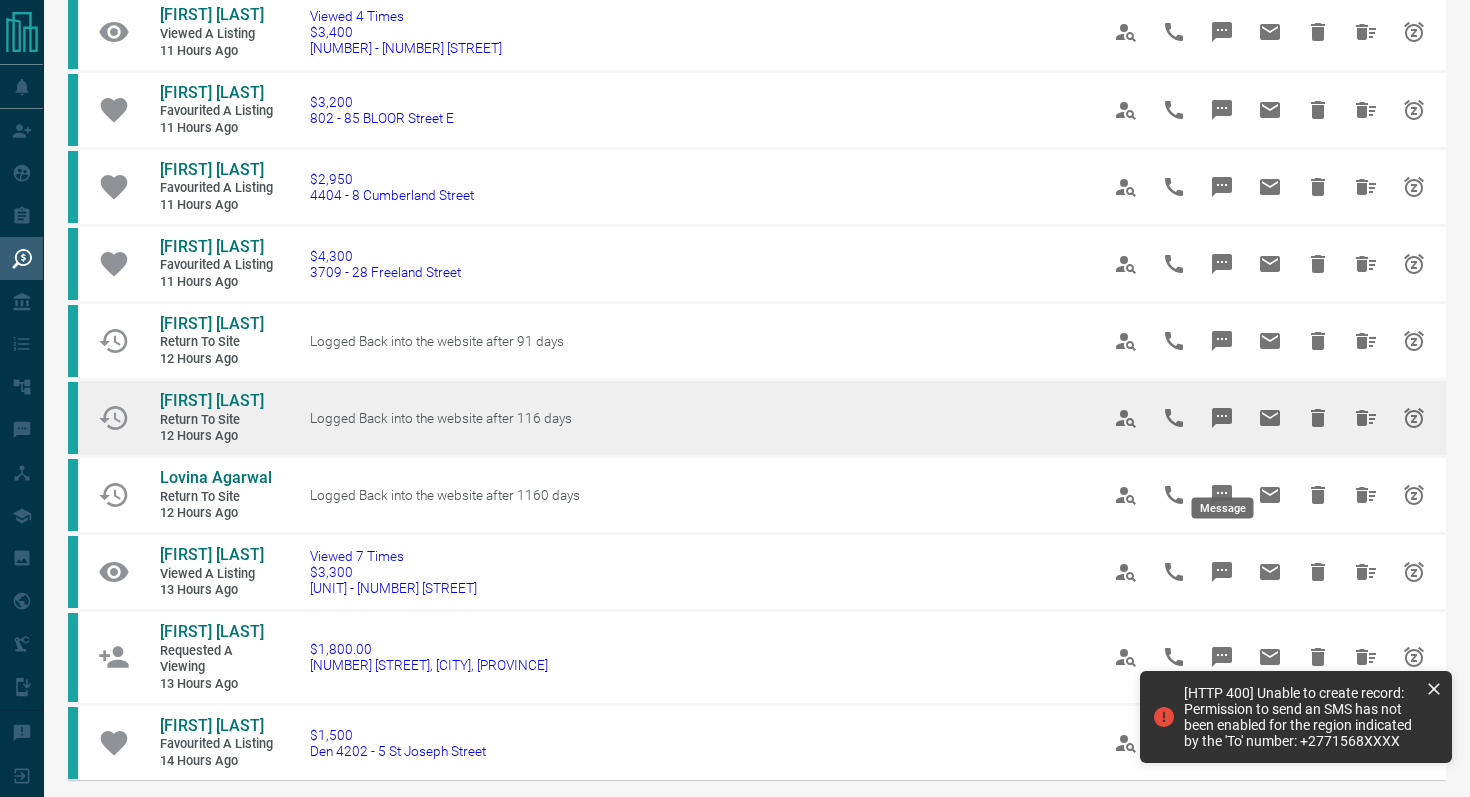 click 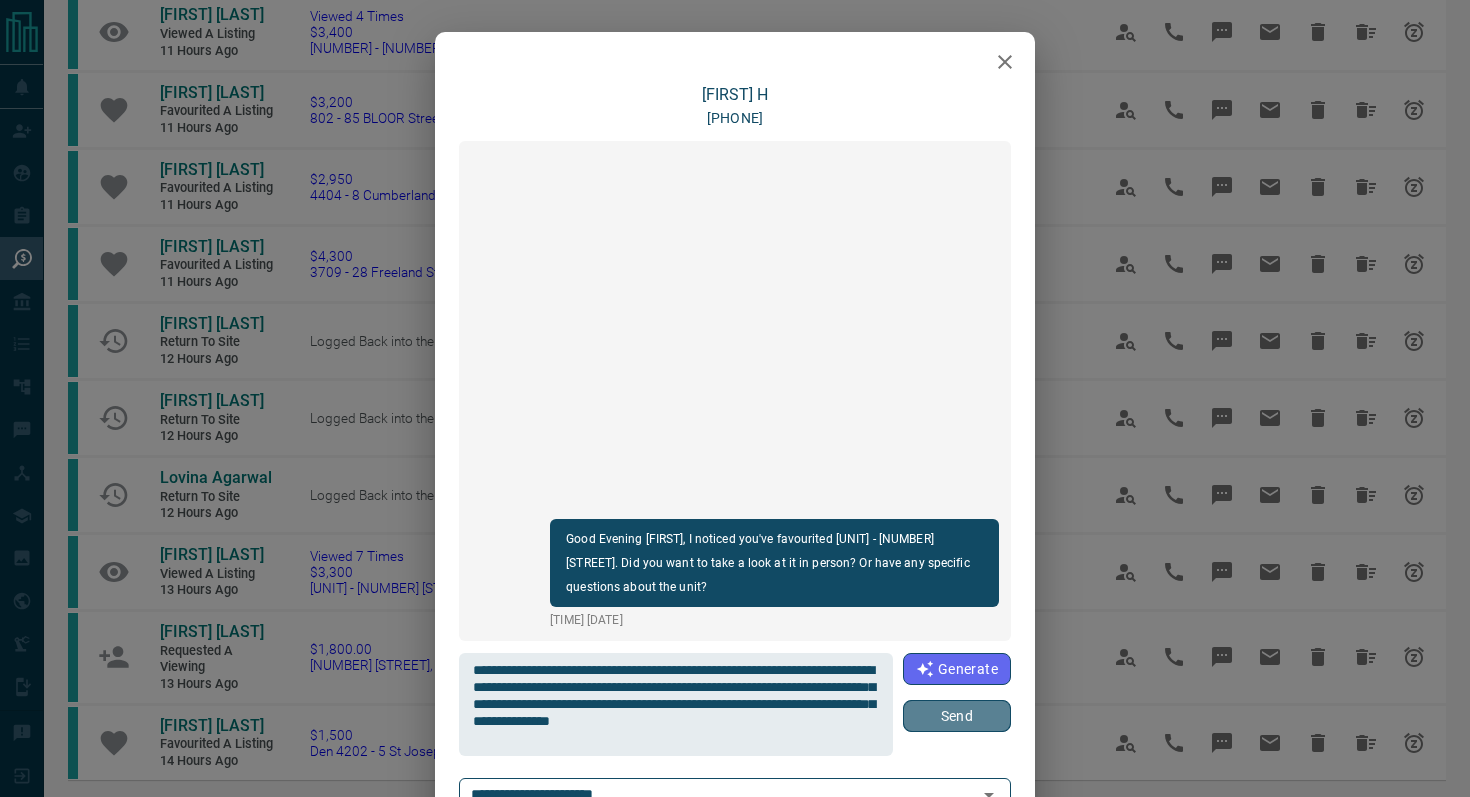click on "Send" at bounding box center [957, 716] 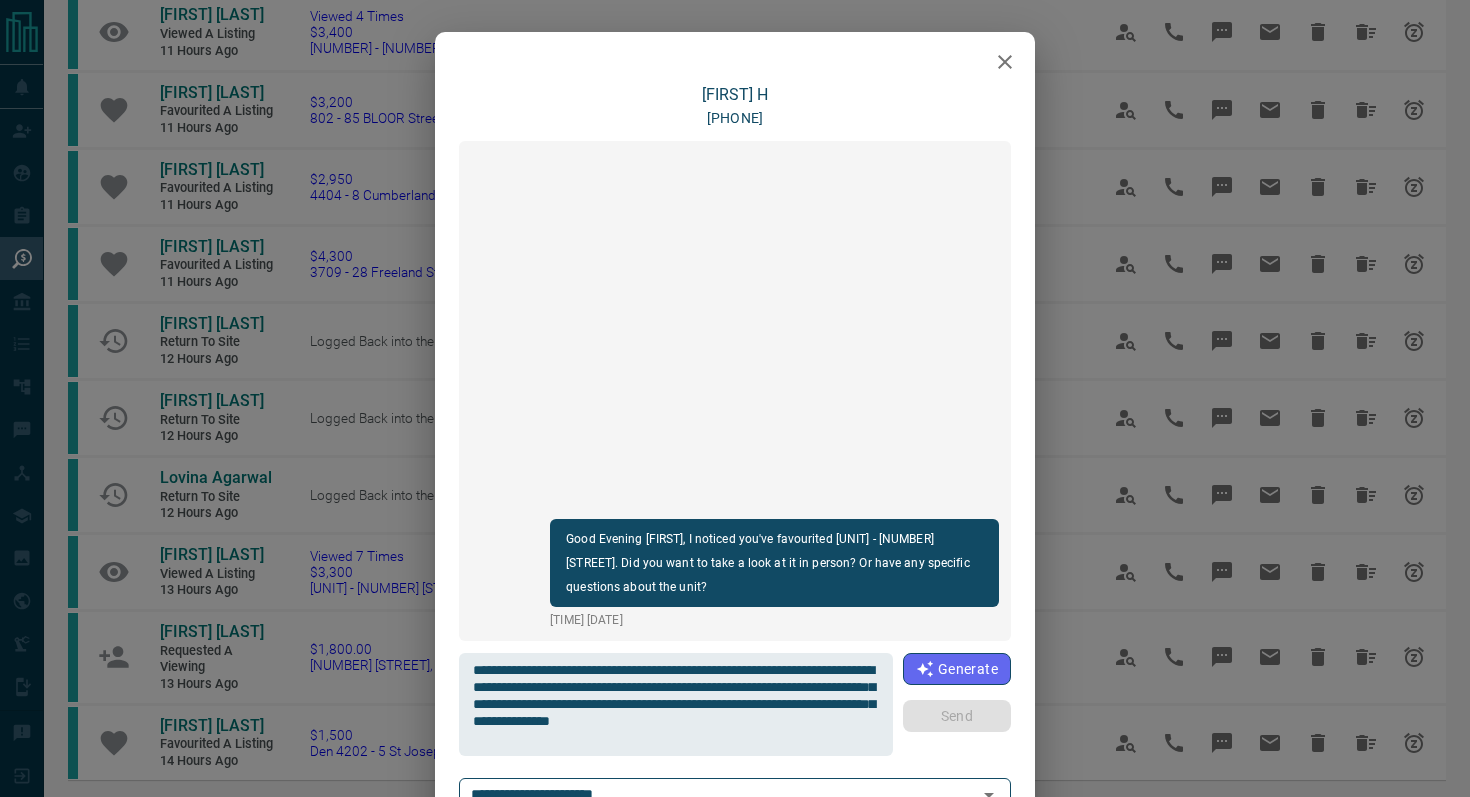 type 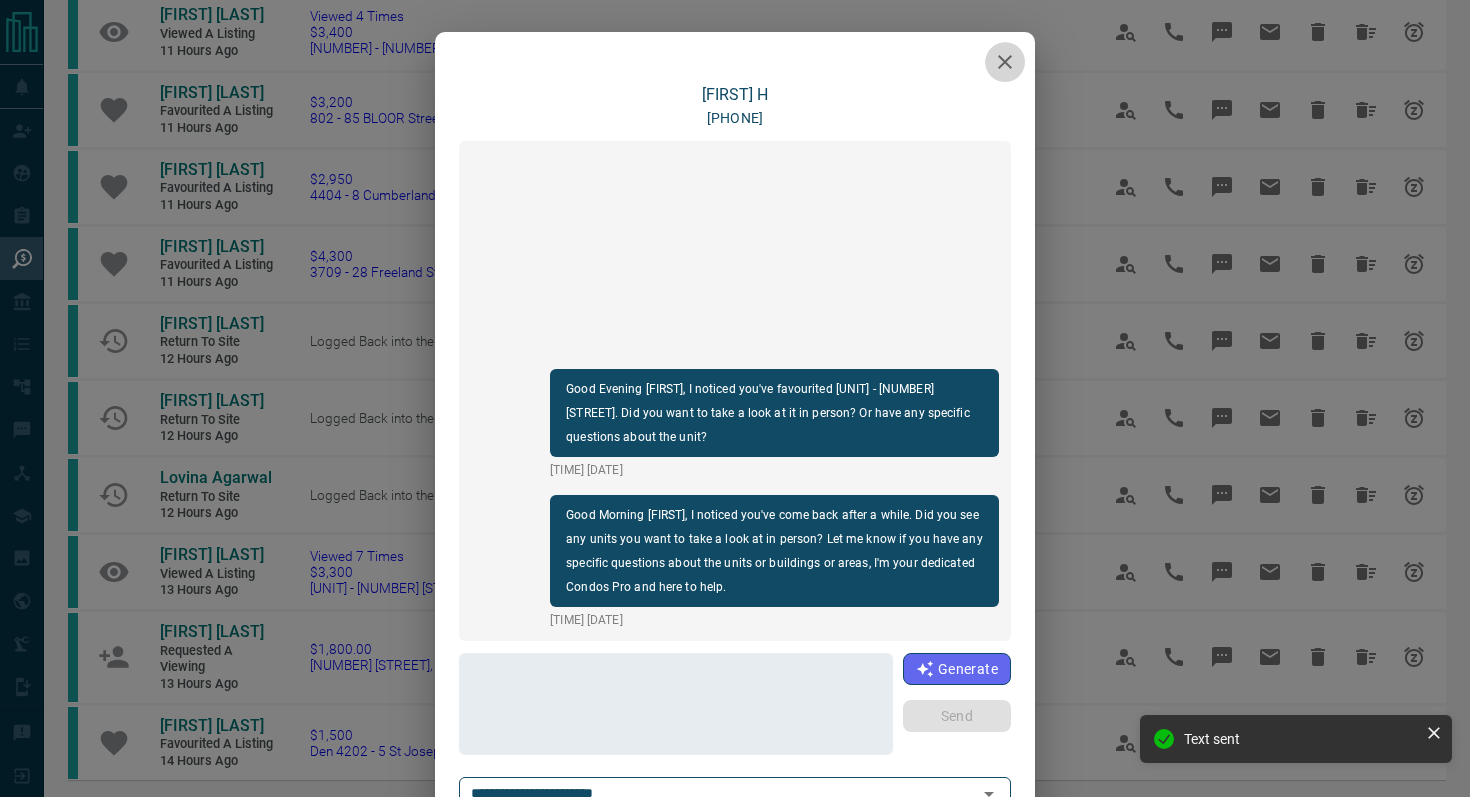 click 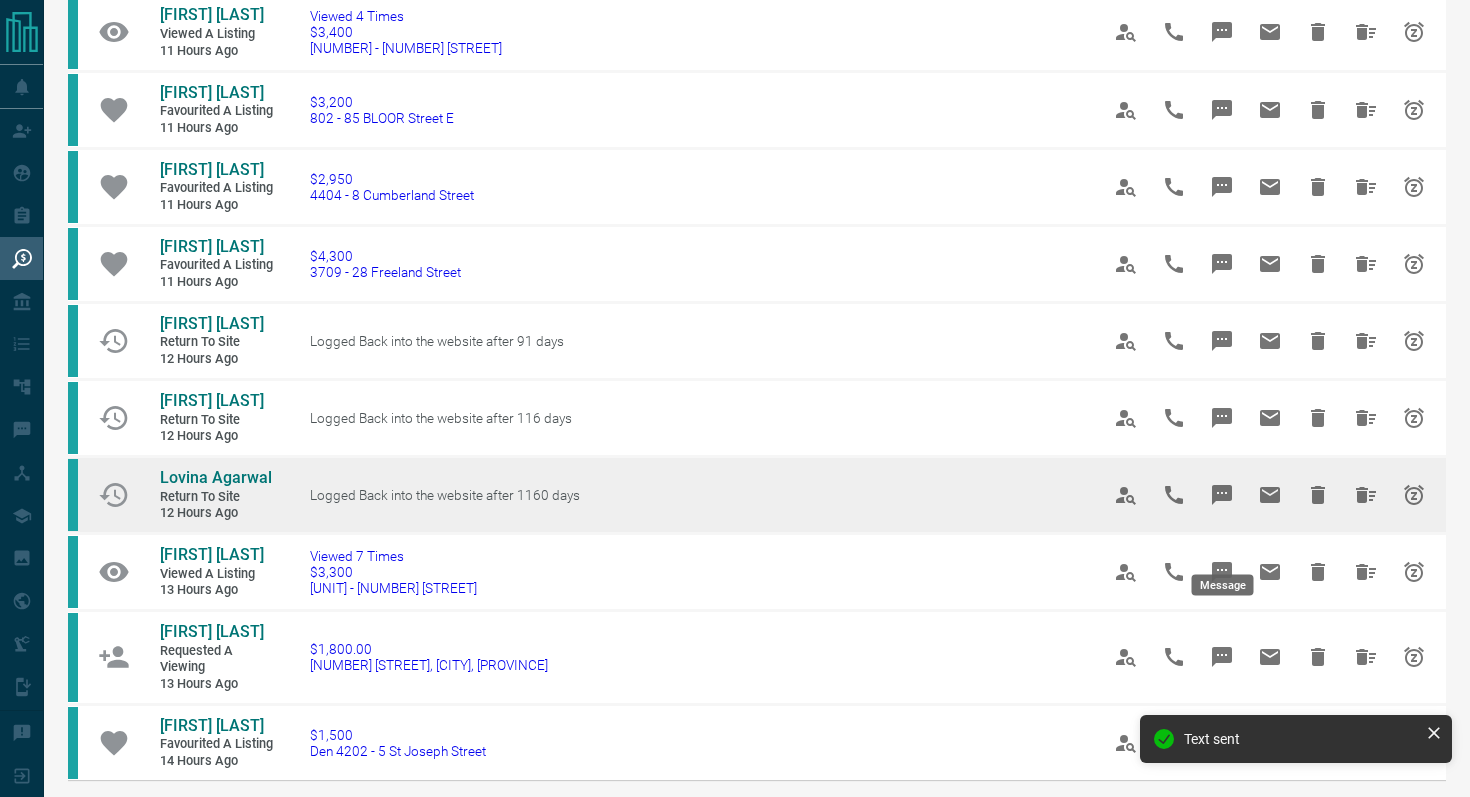 click 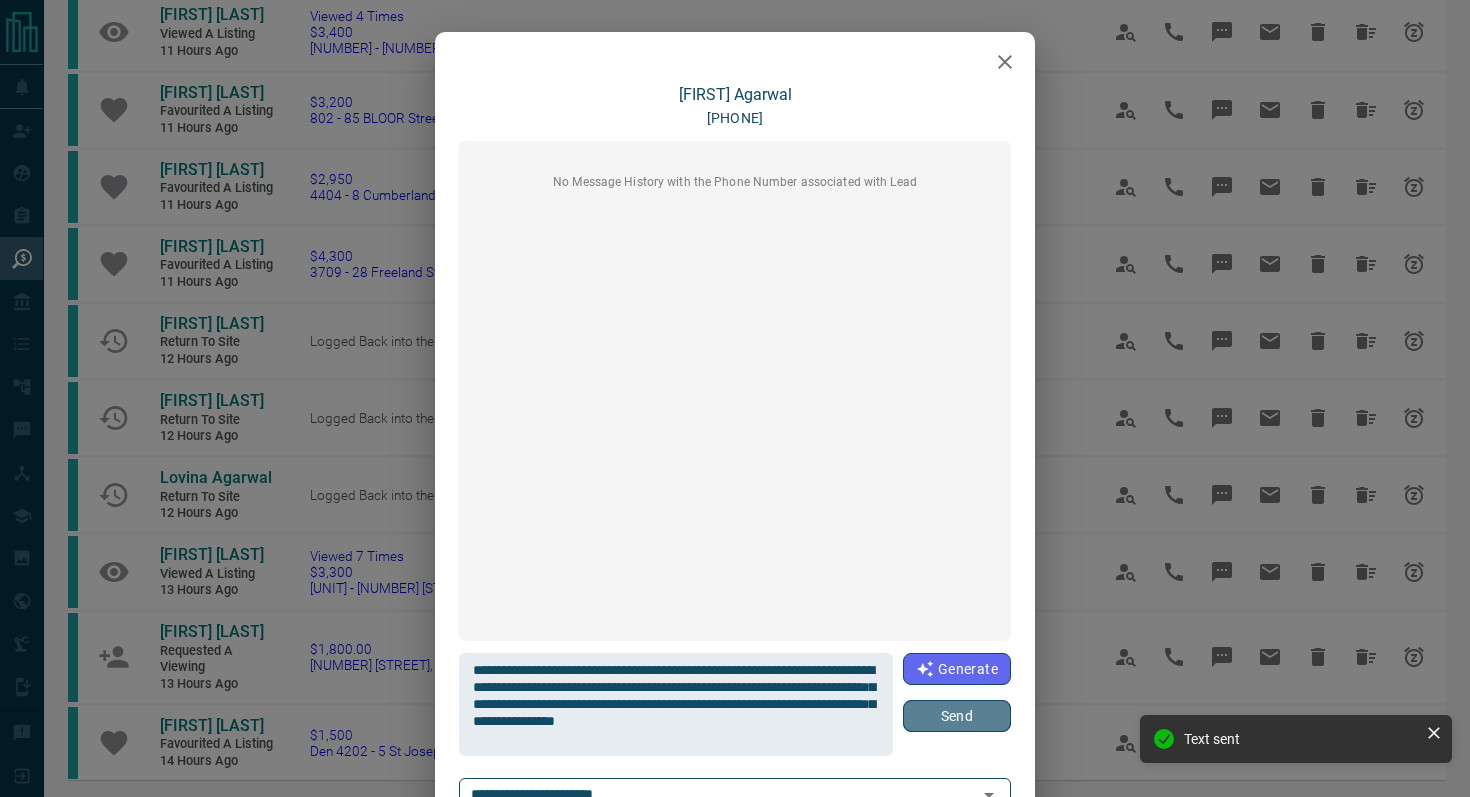 click on "Send" at bounding box center [957, 716] 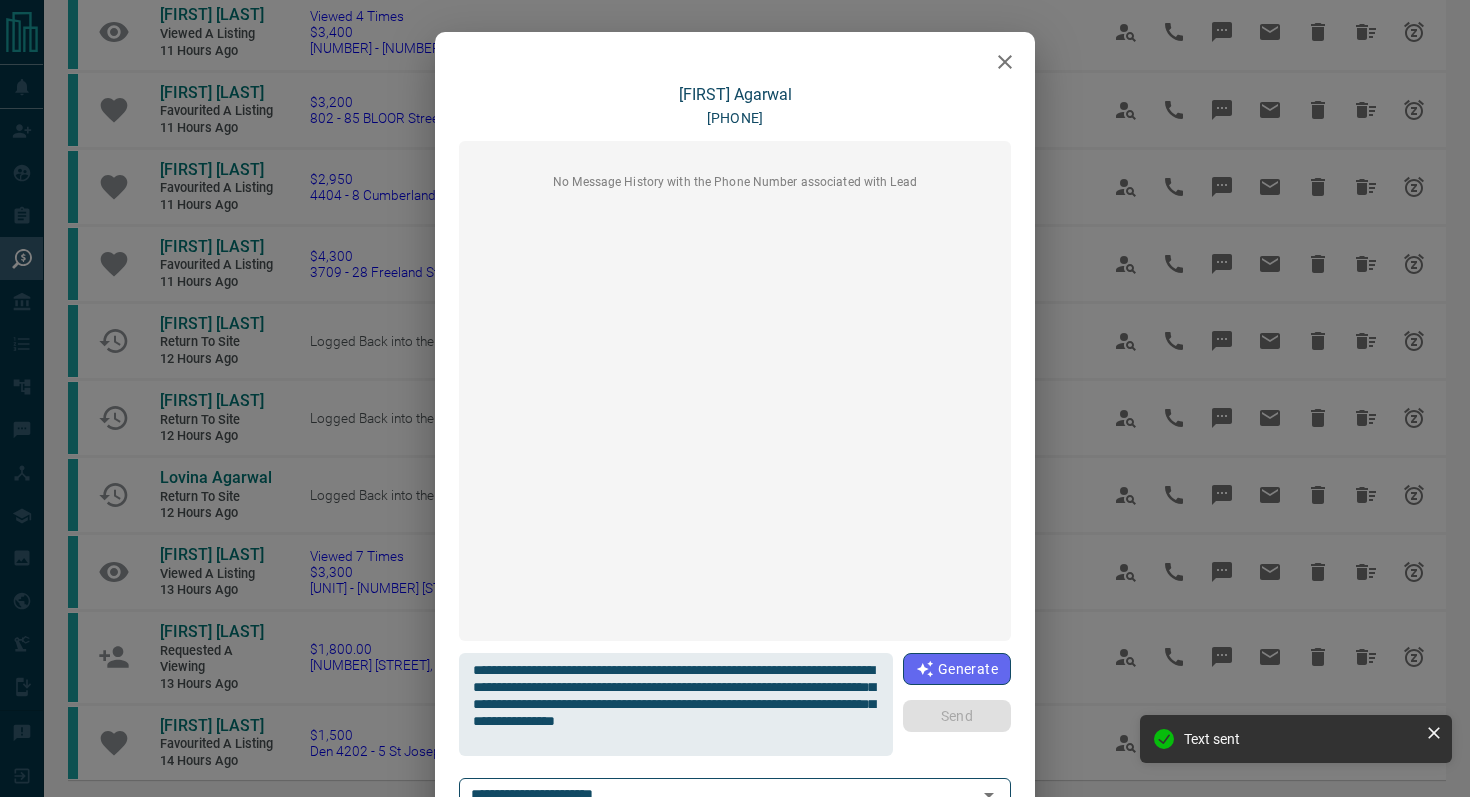 type 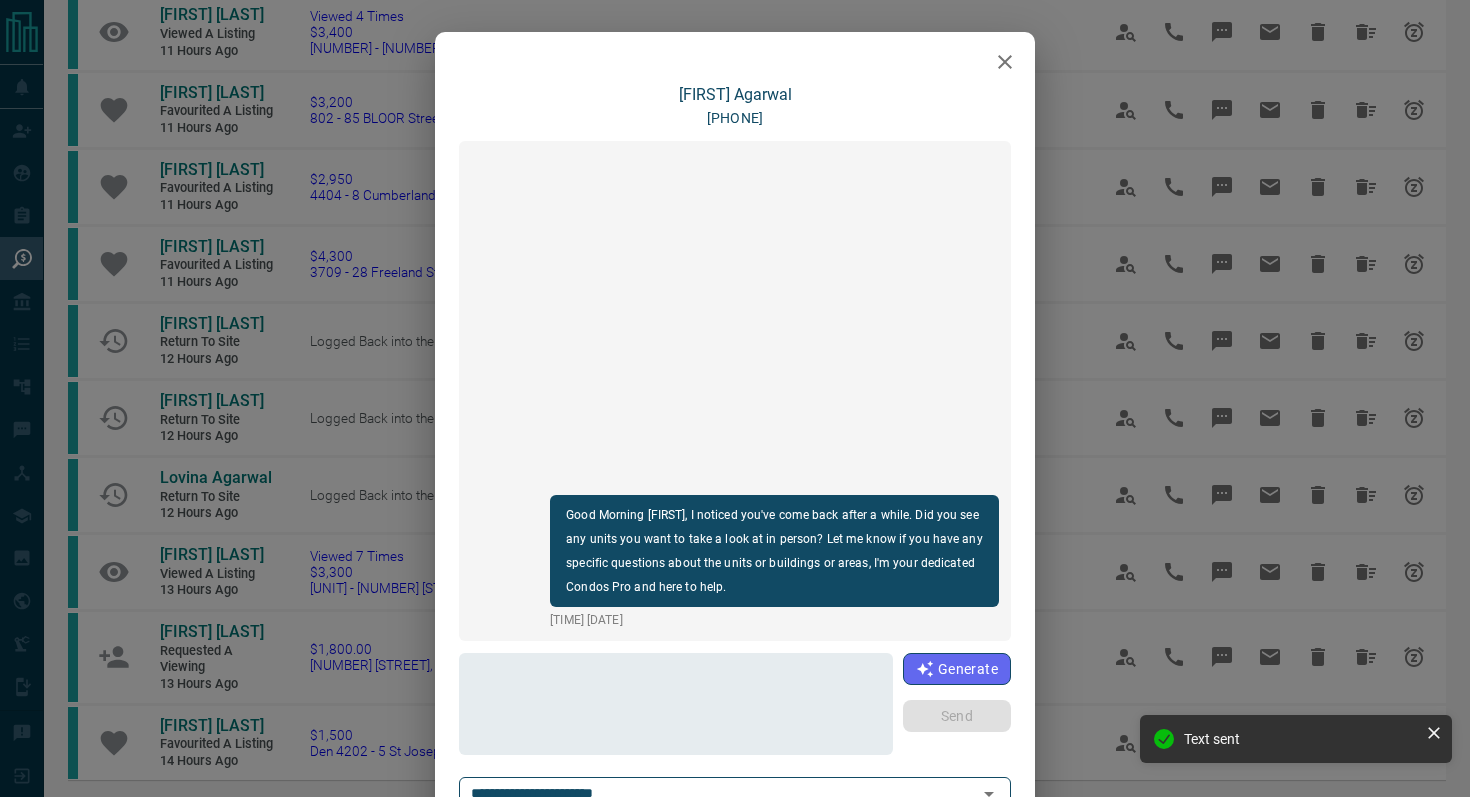 click at bounding box center [735, 57] 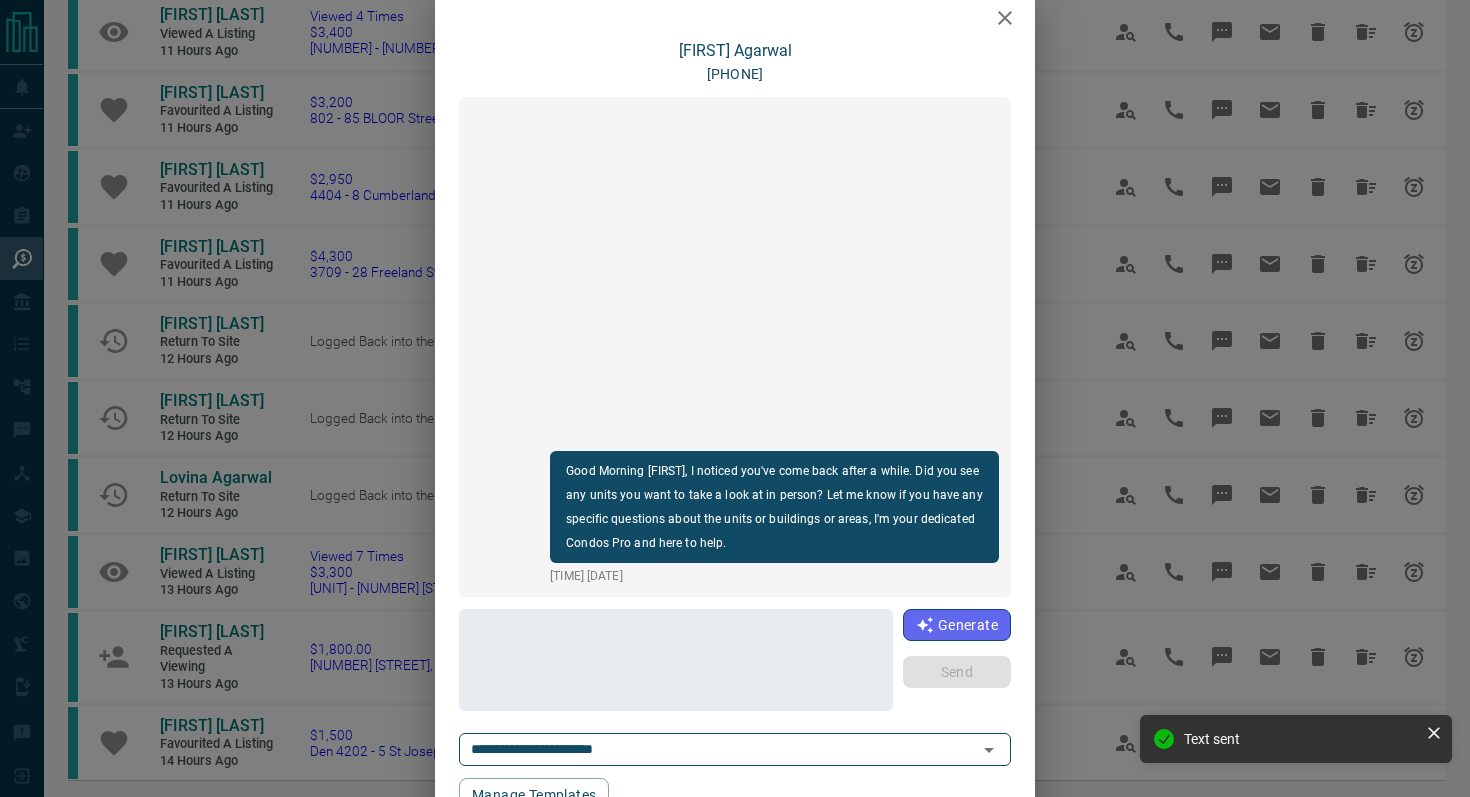 scroll, scrollTop: 49, scrollLeft: 0, axis: vertical 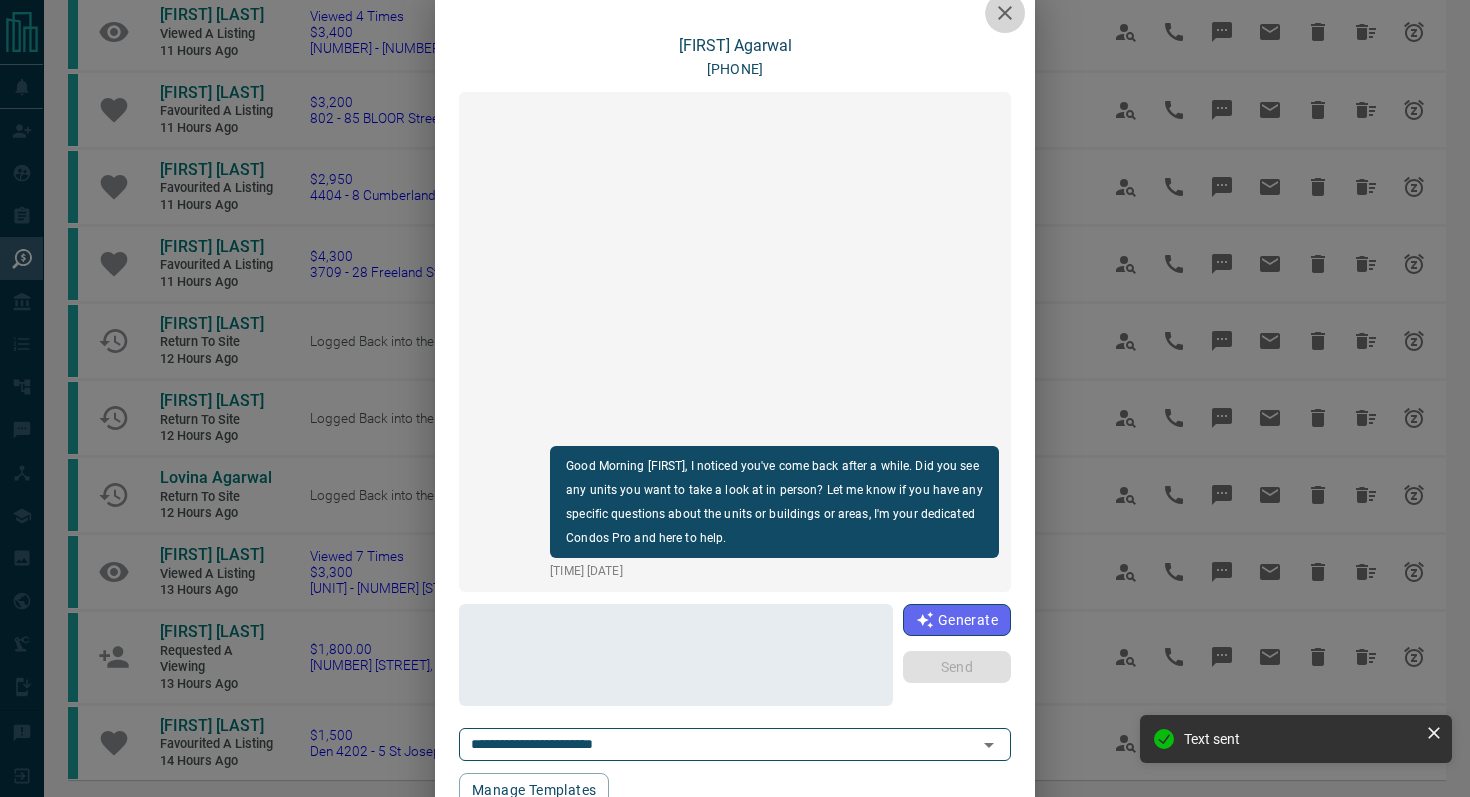 click 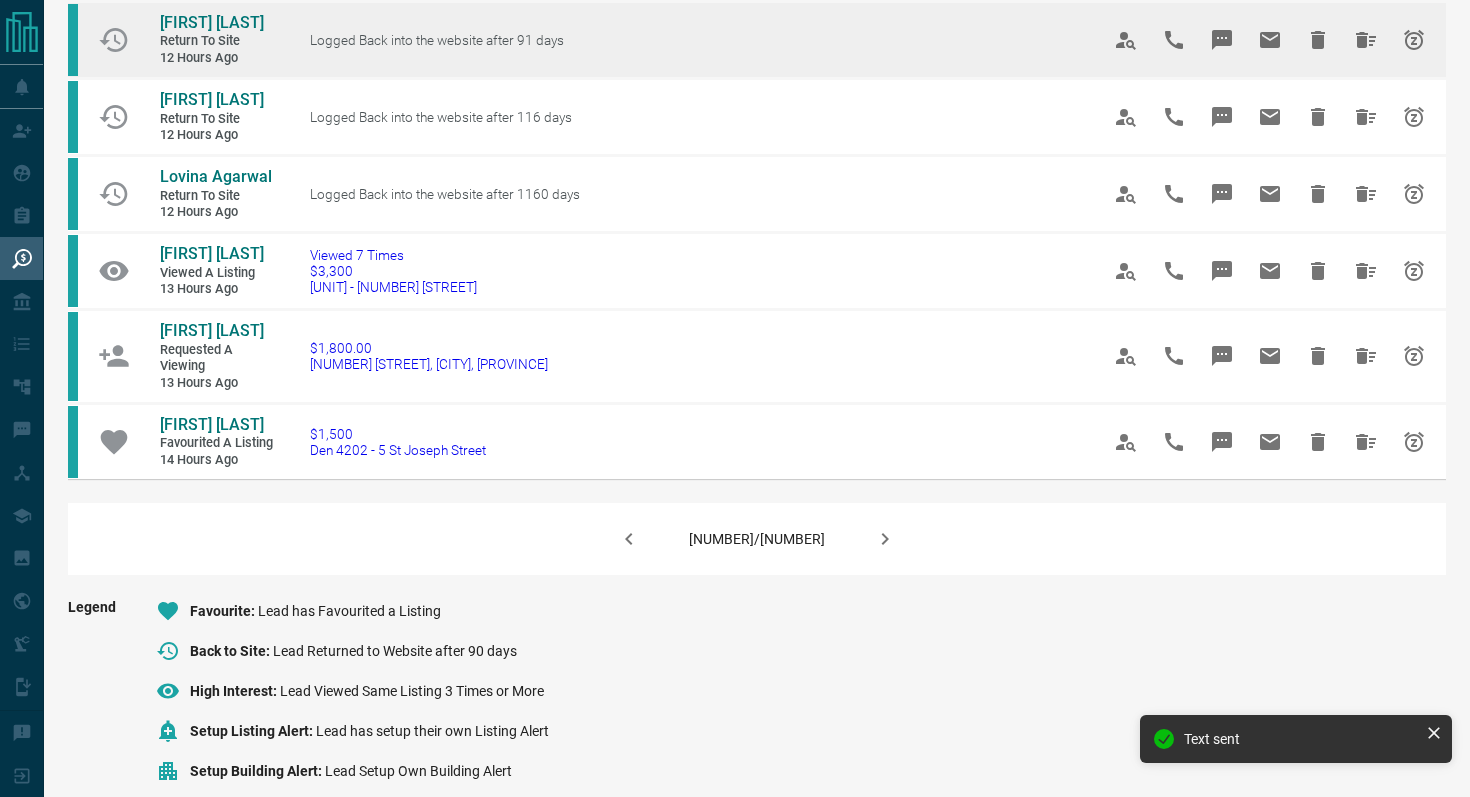 scroll, scrollTop: 1222, scrollLeft: 0, axis: vertical 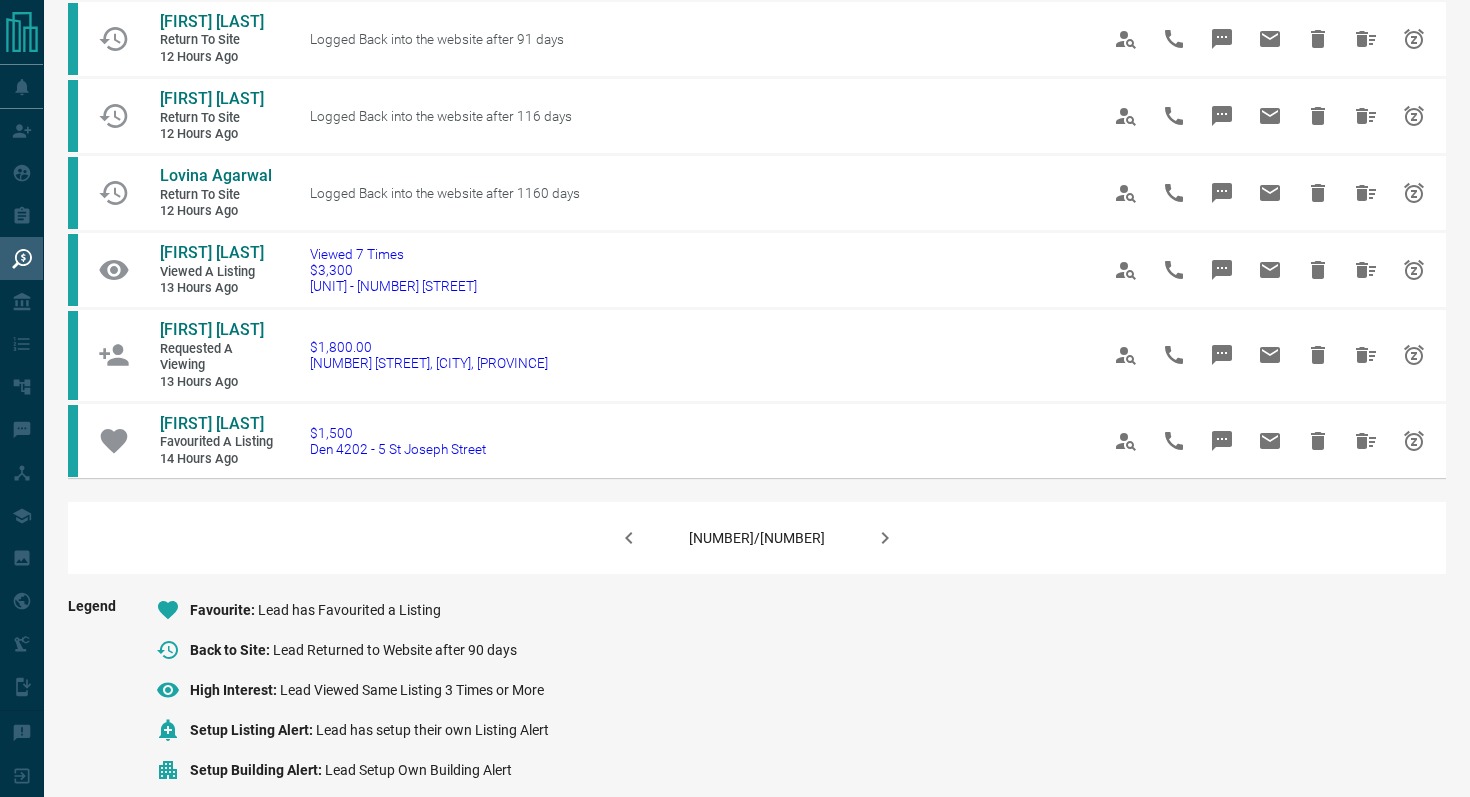 click 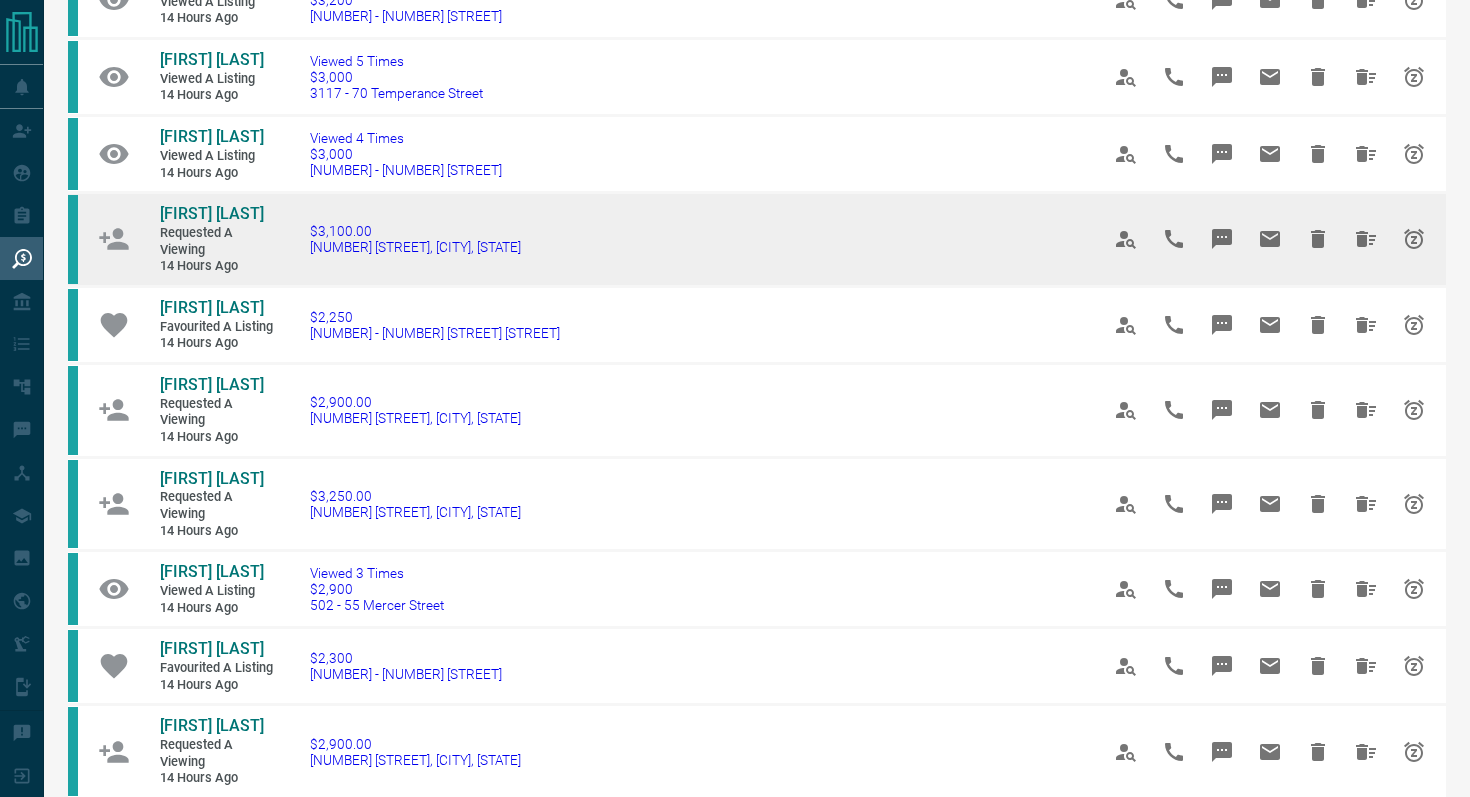scroll, scrollTop: 190, scrollLeft: 0, axis: vertical 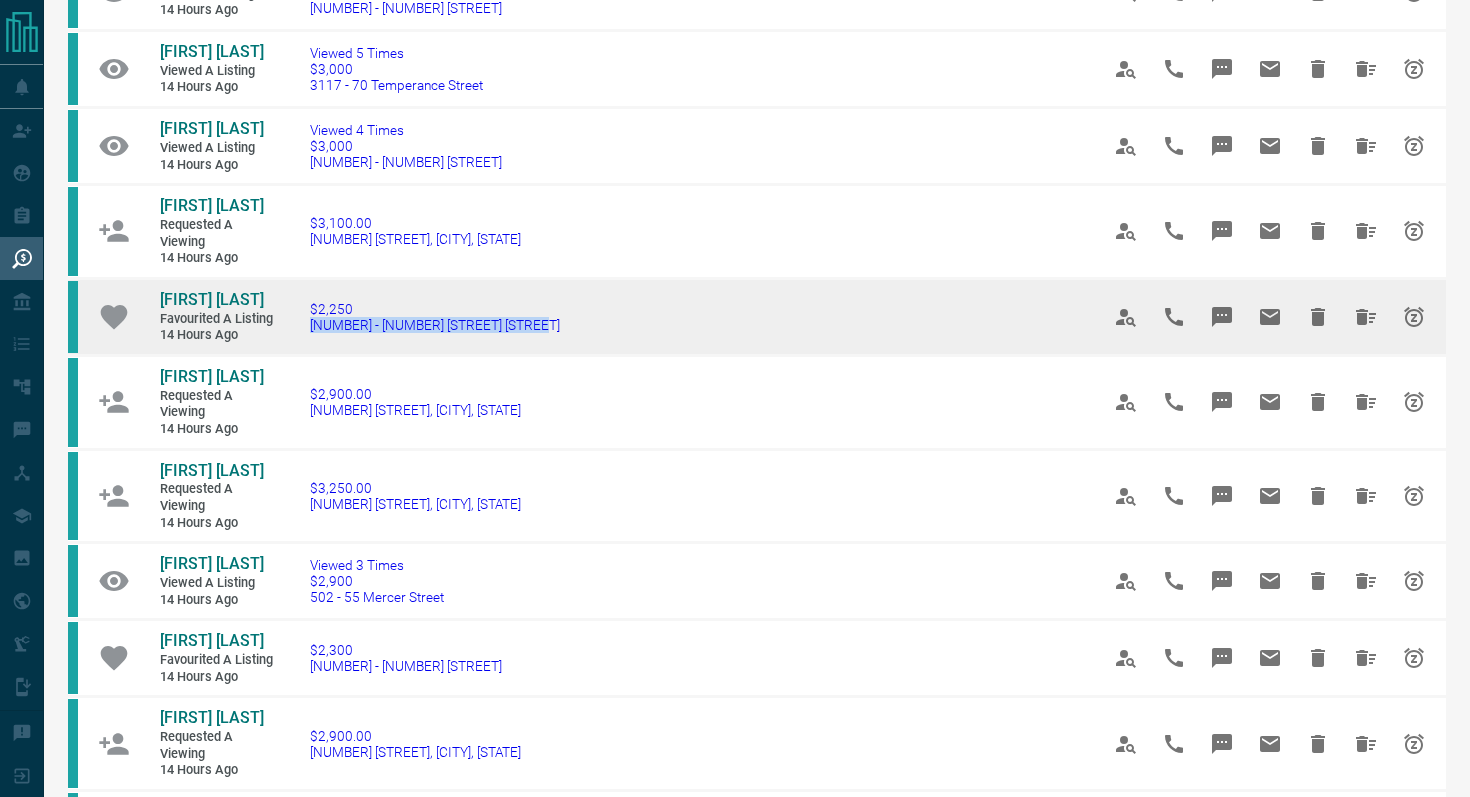 drag, startPoint x: 586, startPoint y: 319, endPoint x: 284, endPoint y: 310, distance: 302.13406 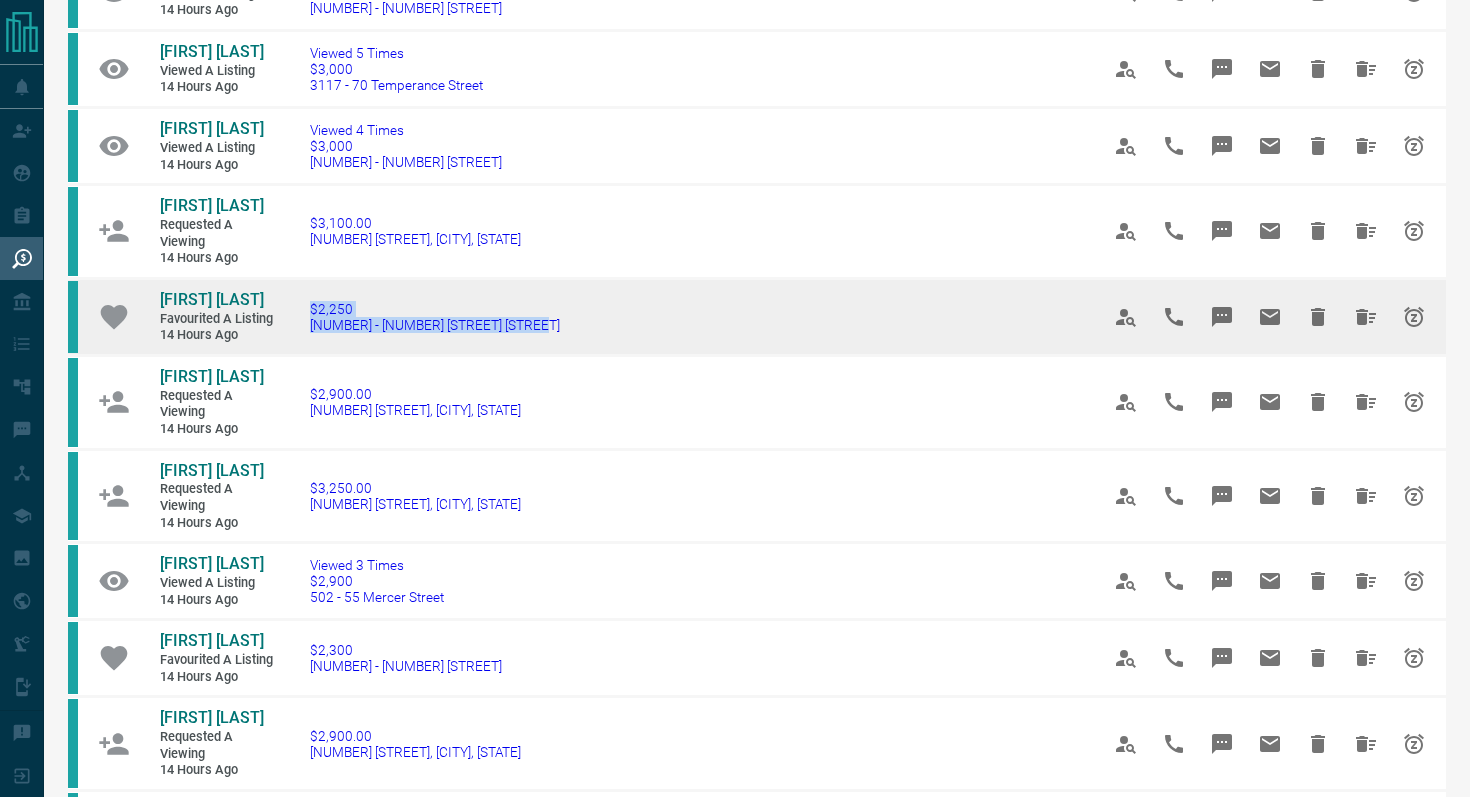 click on "$[PRICE] [NUMBER] - [NUMBER] [STREET] [STREET]" at bounding box center (674, 316) 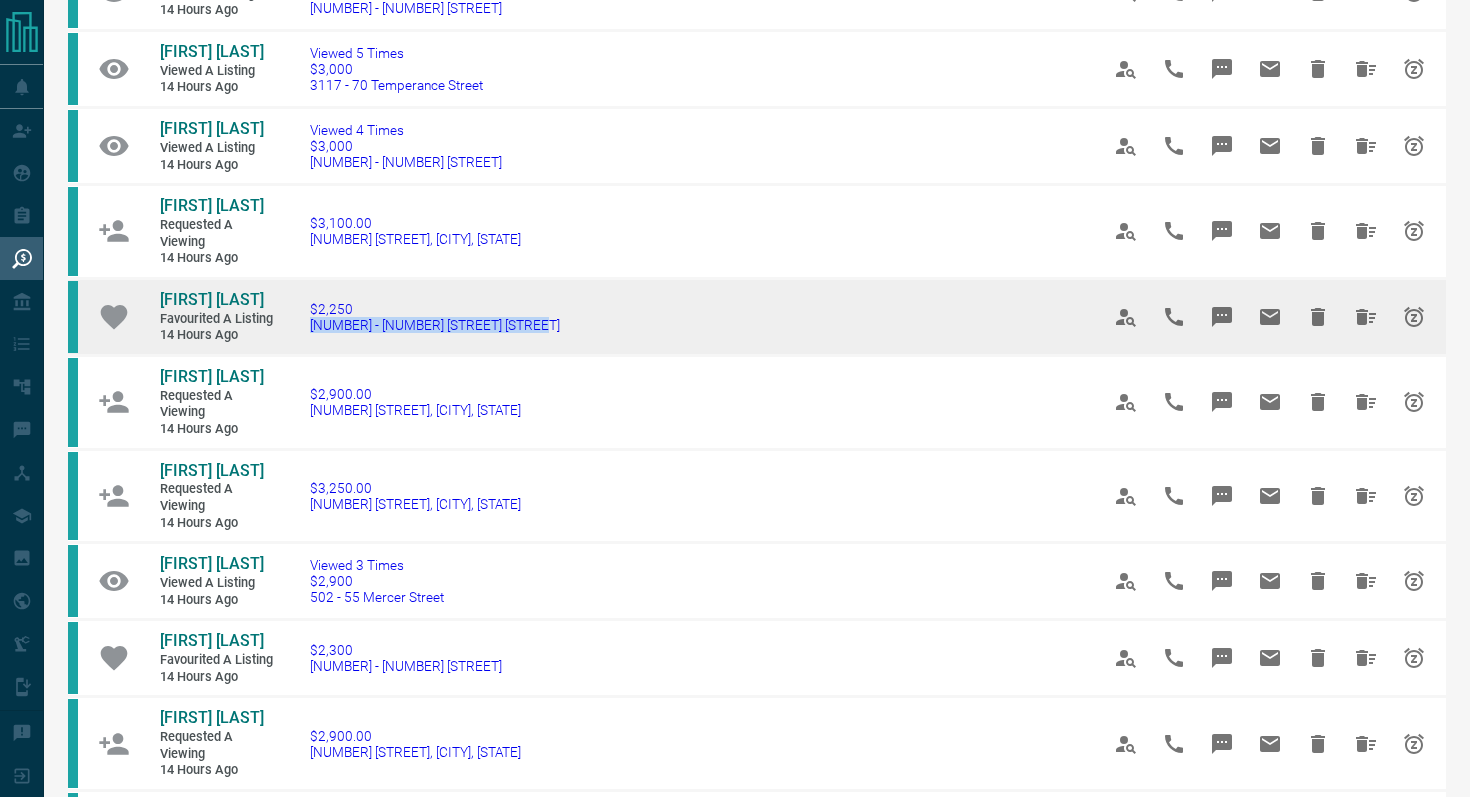drag, startPoint x: 600, startPoint y: 323, endPoint x: 293, endPoint y: 325, distance: 307.0065 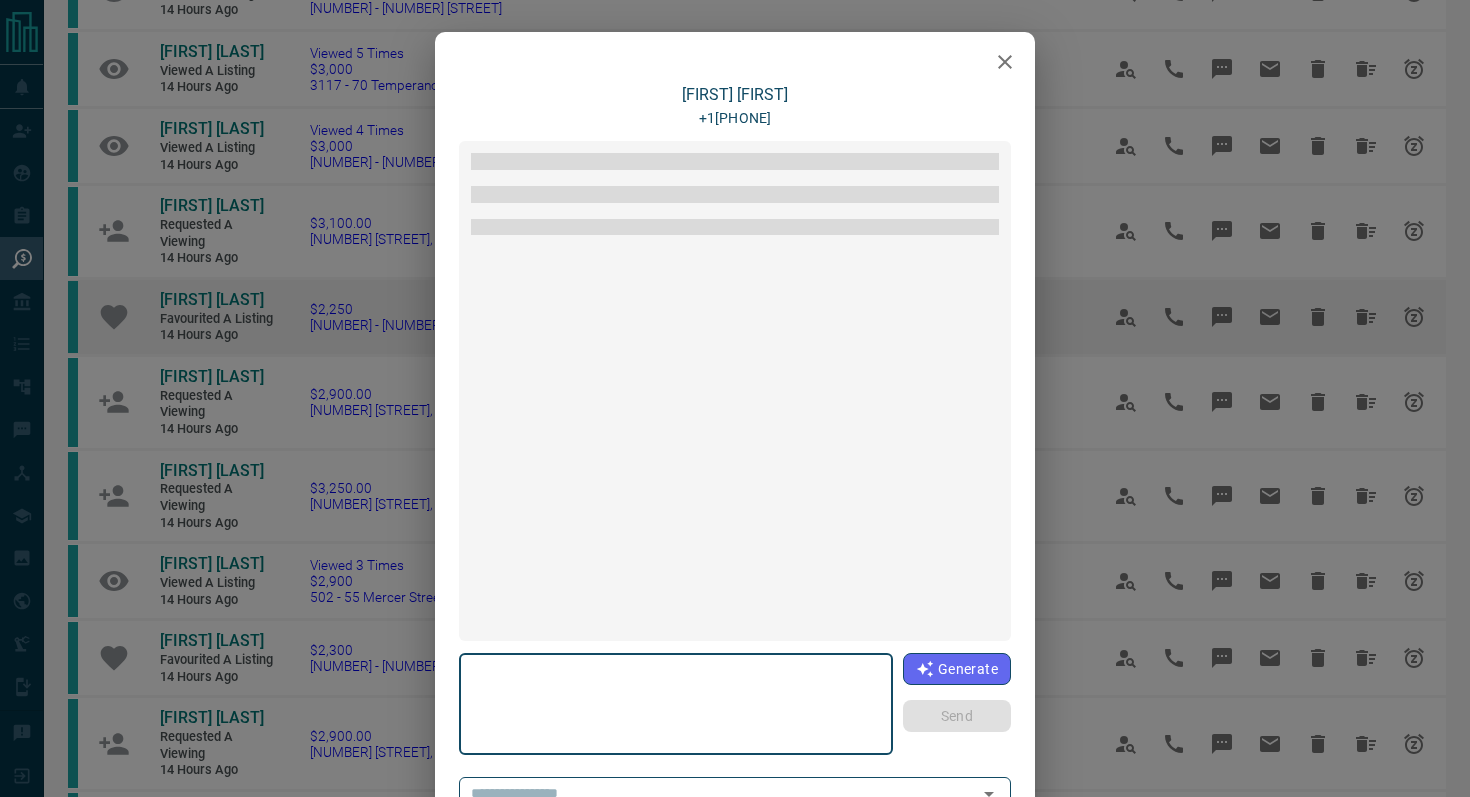 type on "**********" 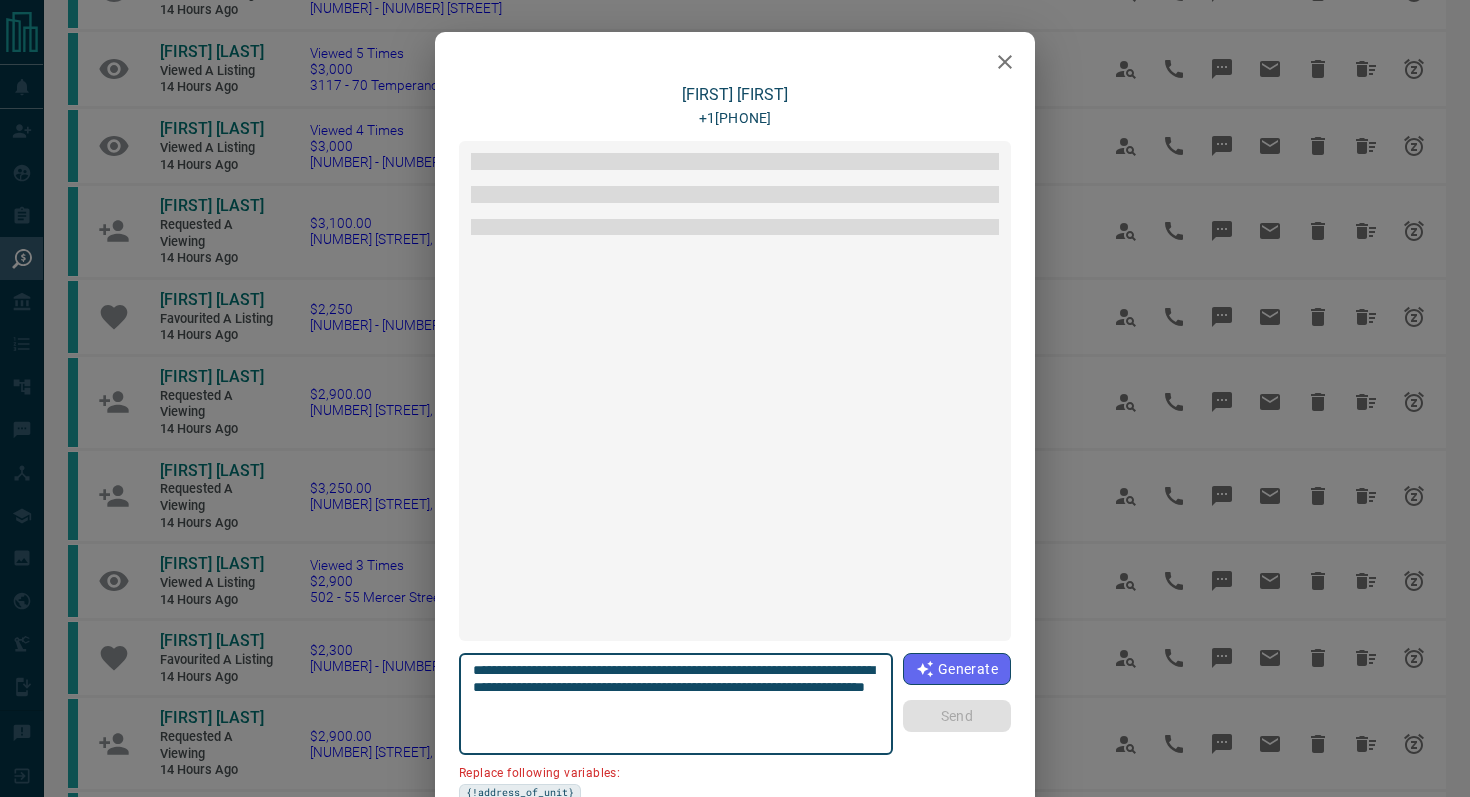 scroll, scrollTop: 84, scrollLeft: 0, axis: vertical 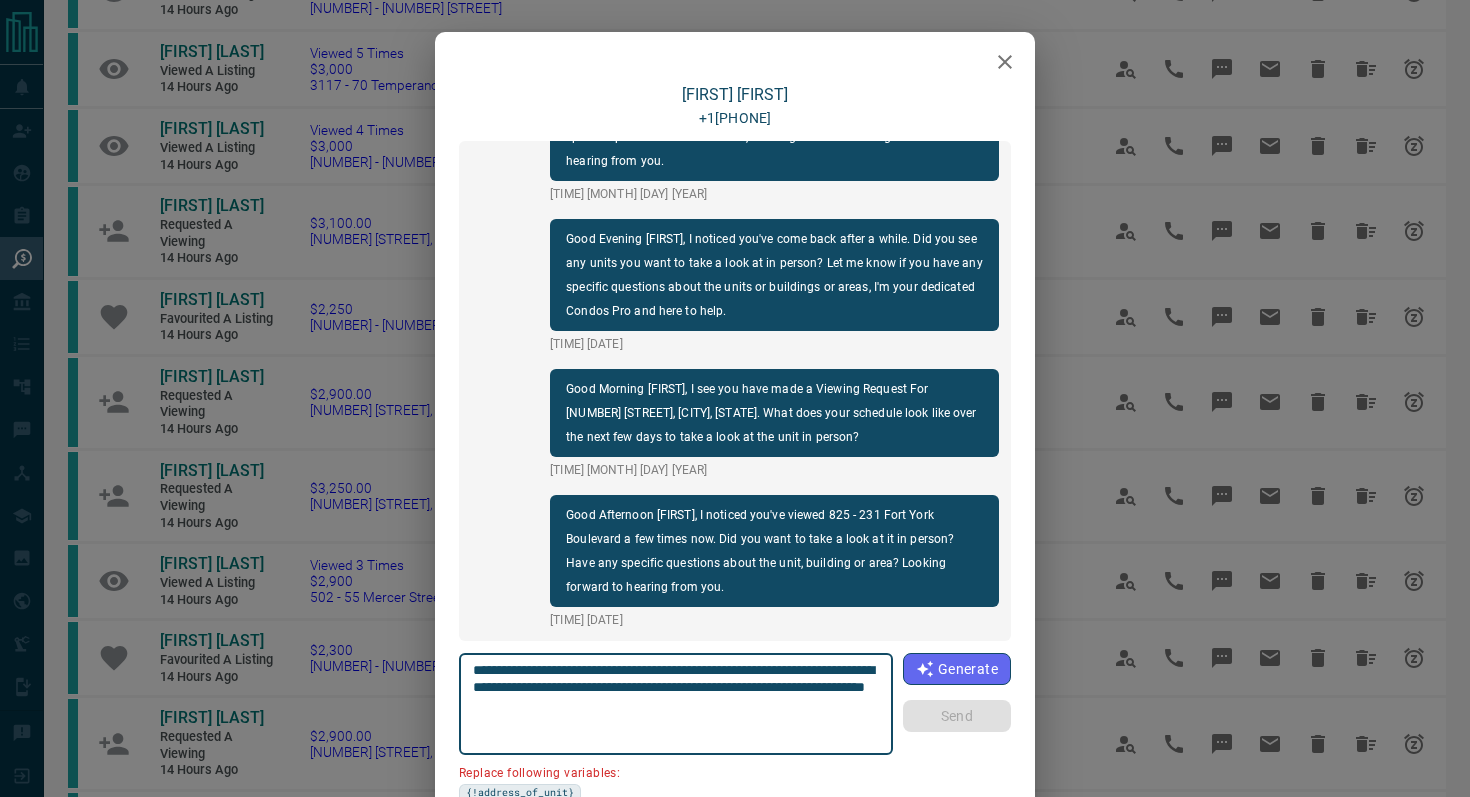 drag, startPoint x: 585, startPoint y: 686, endPoint x: 434, endPoint y: 686, distance: 151 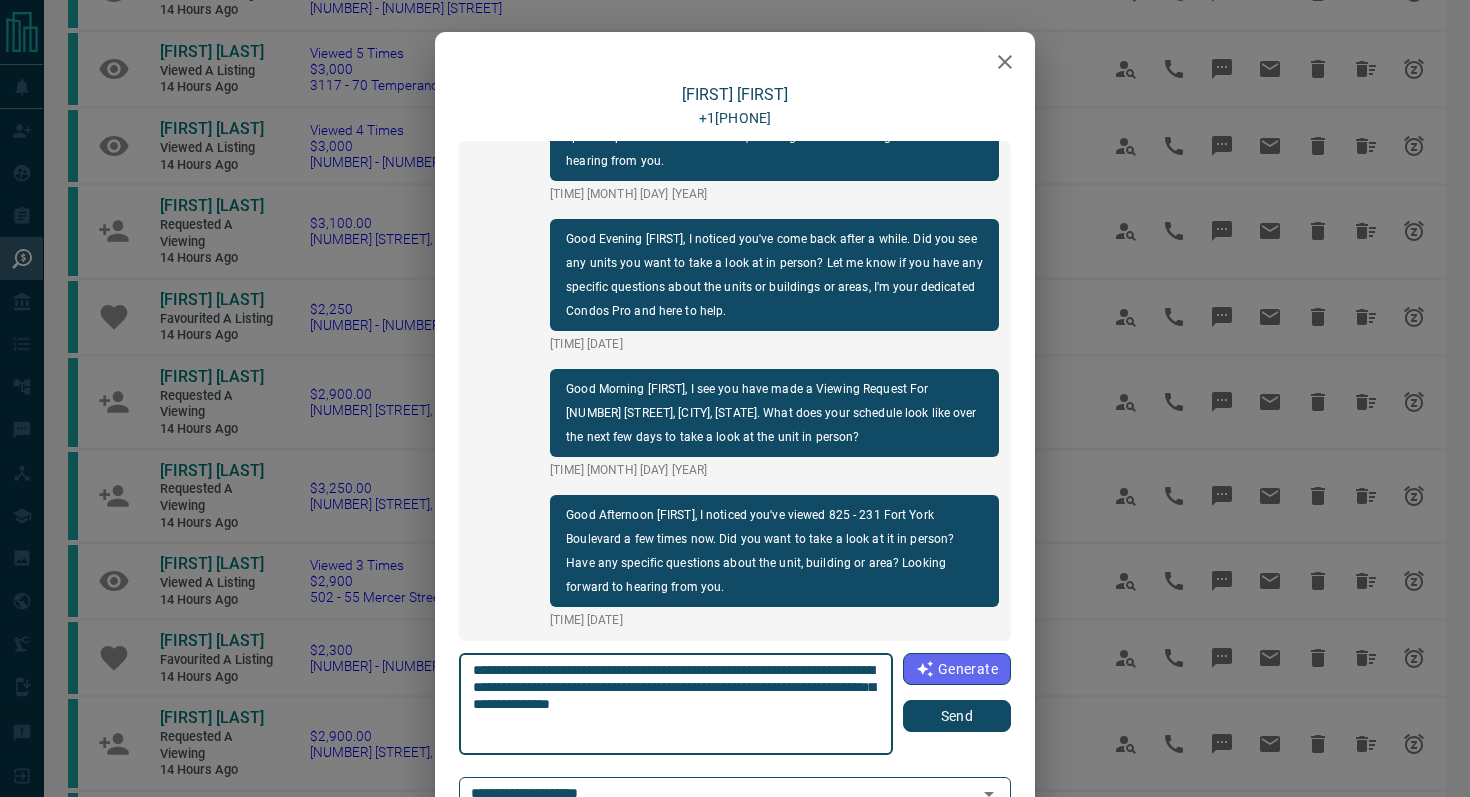 type on "**********" 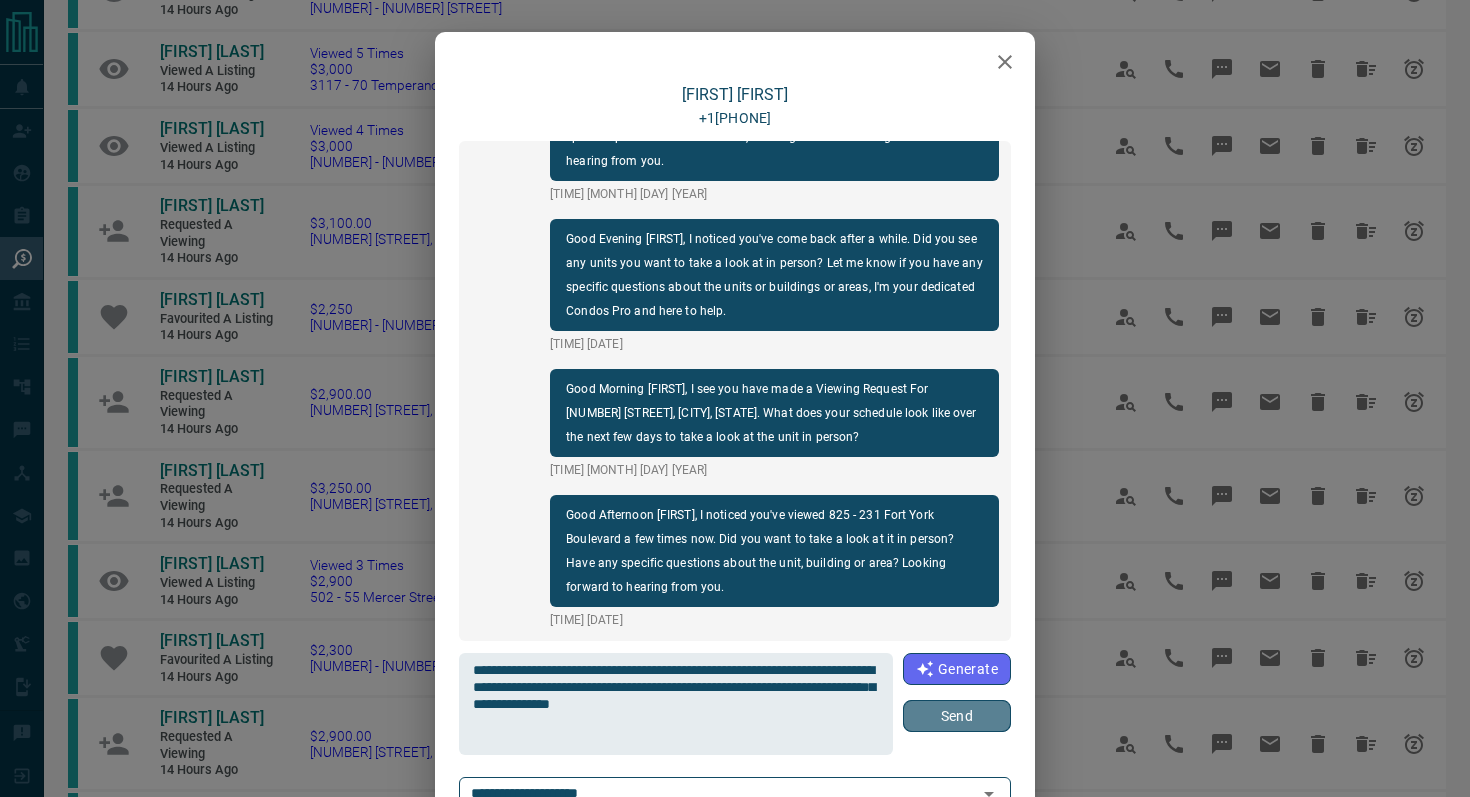 click on "Send" at bounding box center [957, 716] 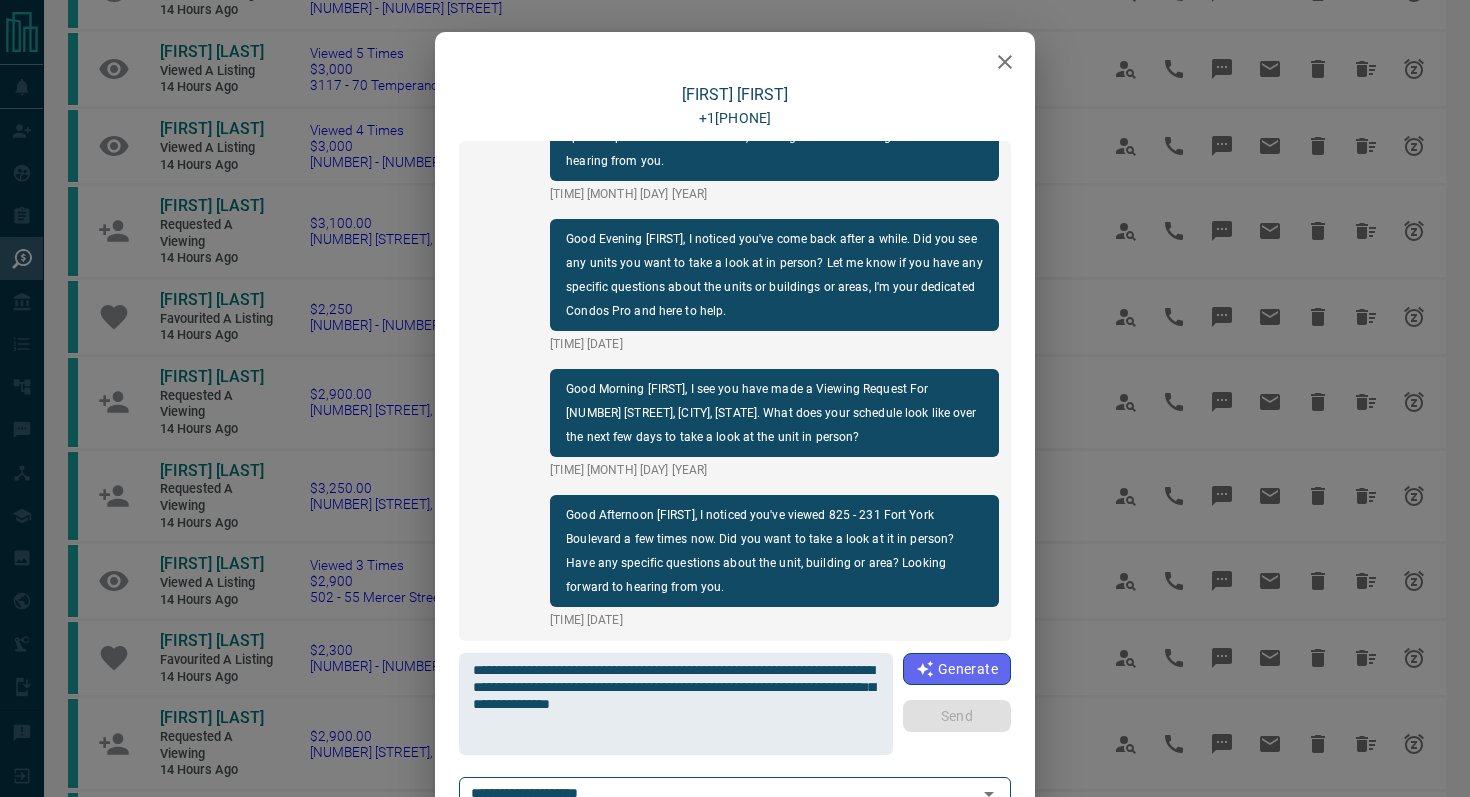 type 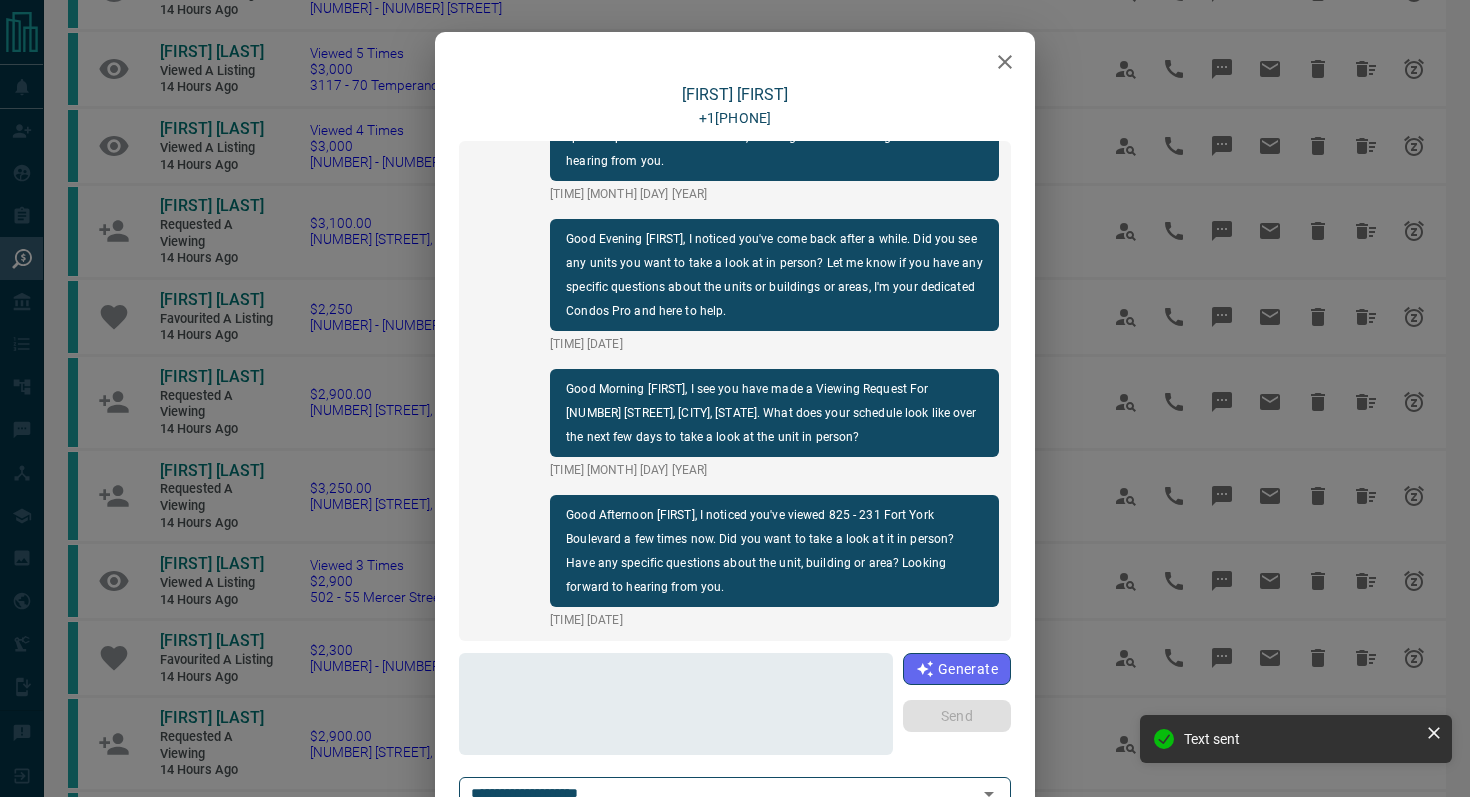 scroll, scrollTop: 210, scrollLeft: 0, axis: vertical 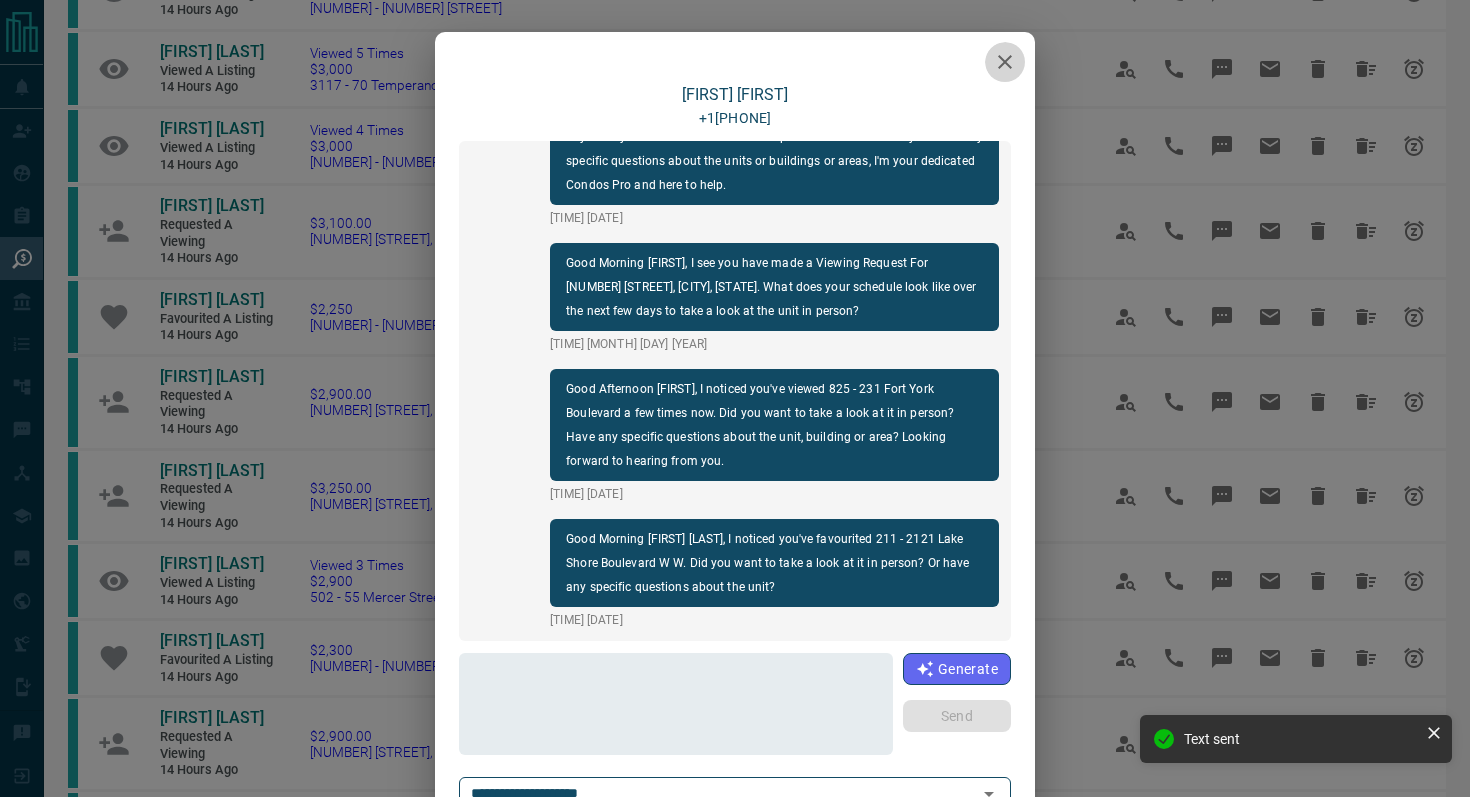 click 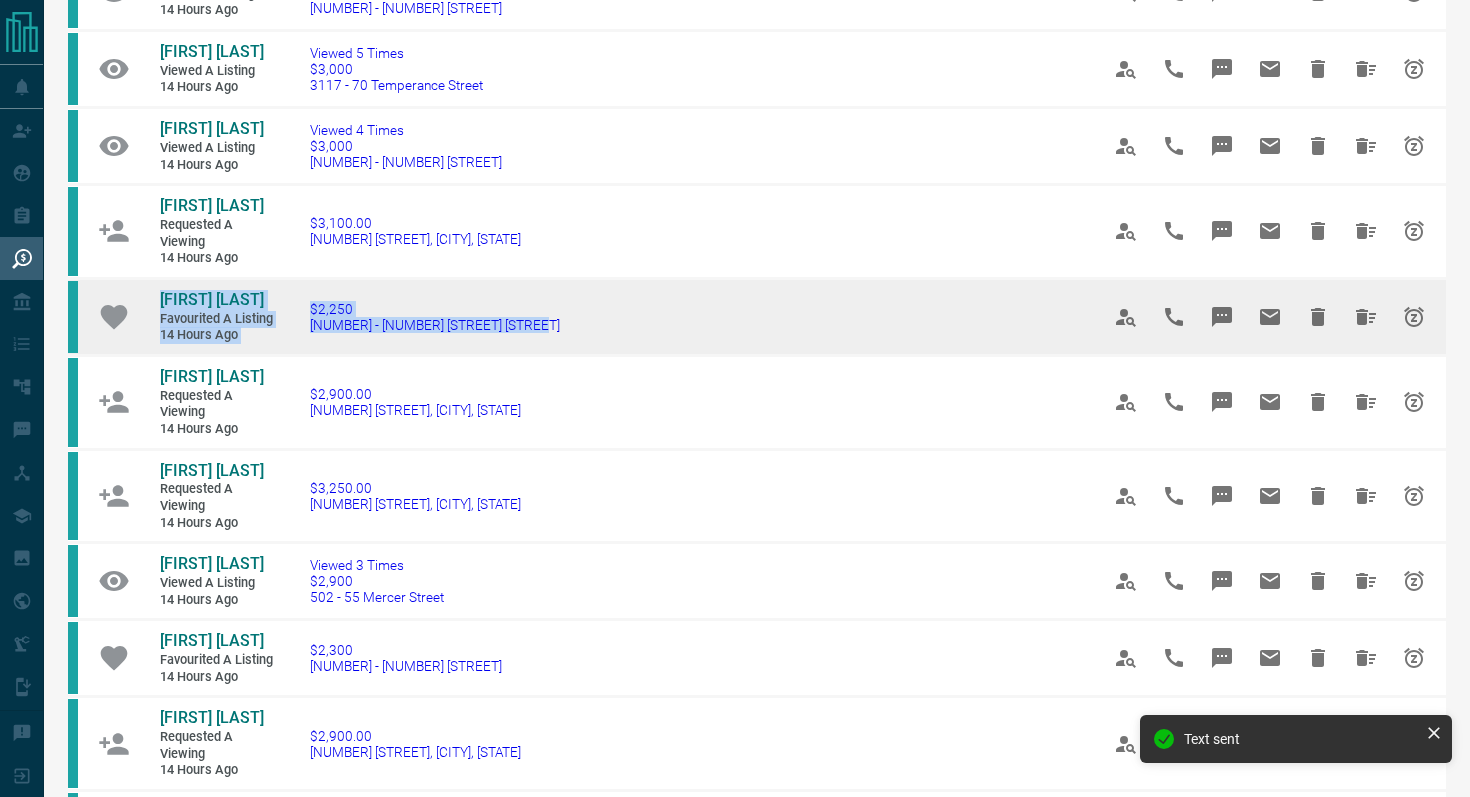 drag, startPoint x: 557, startPoint y: 351, endPoint x: 150, endPoint y: 283, distance: 412.64148 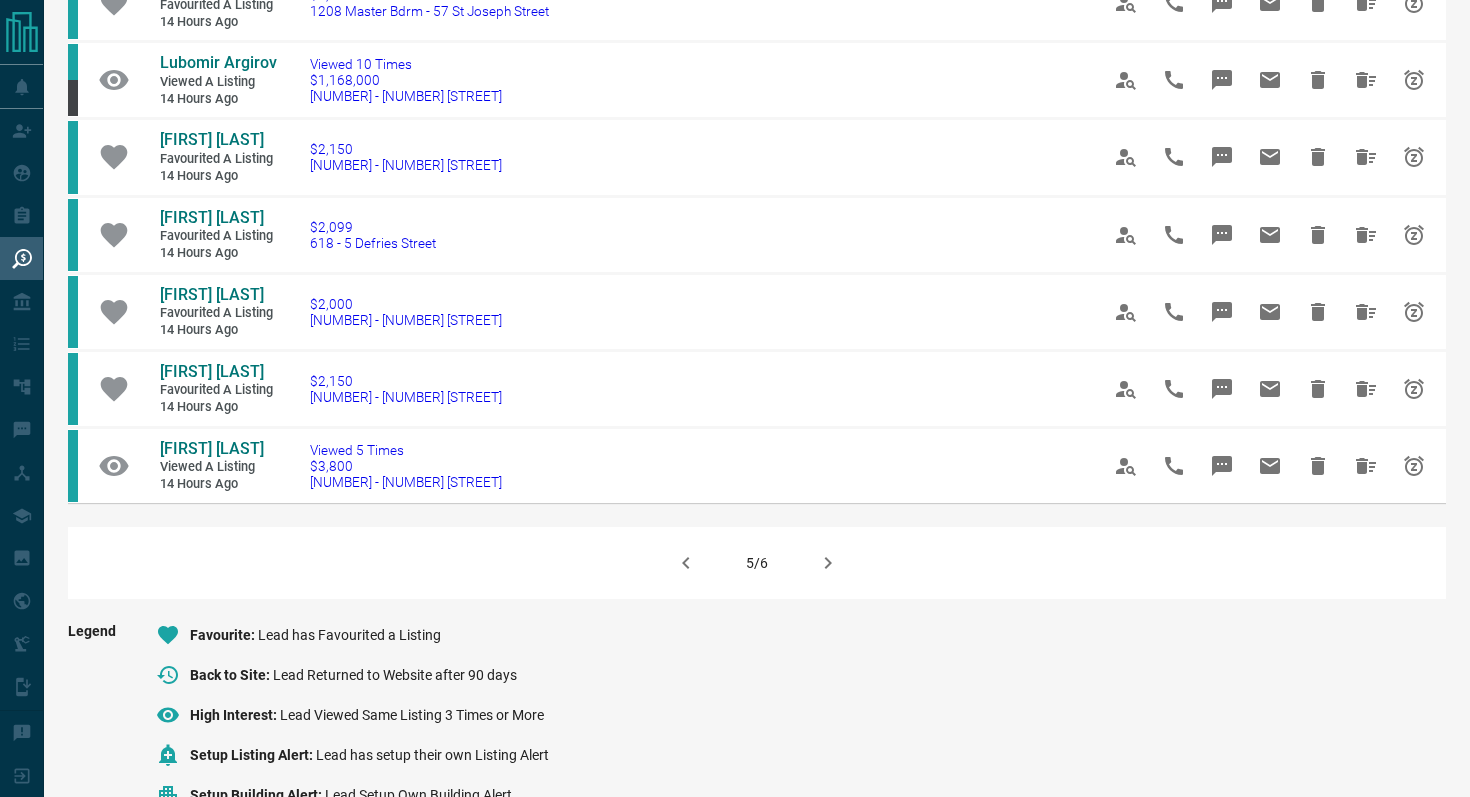 scroll, scrollTop: 1338, scrollLeft: 0, axis: vertical 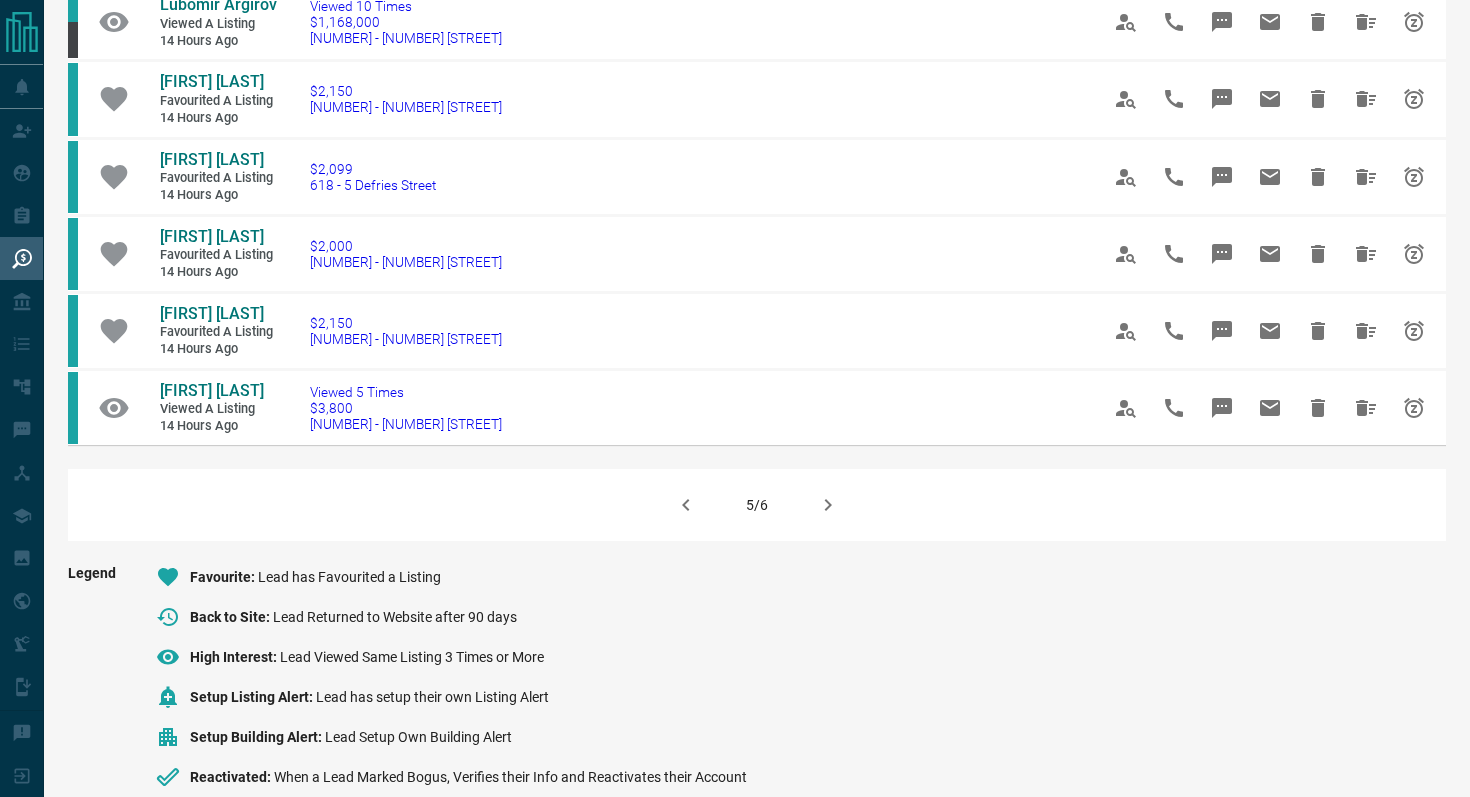 click 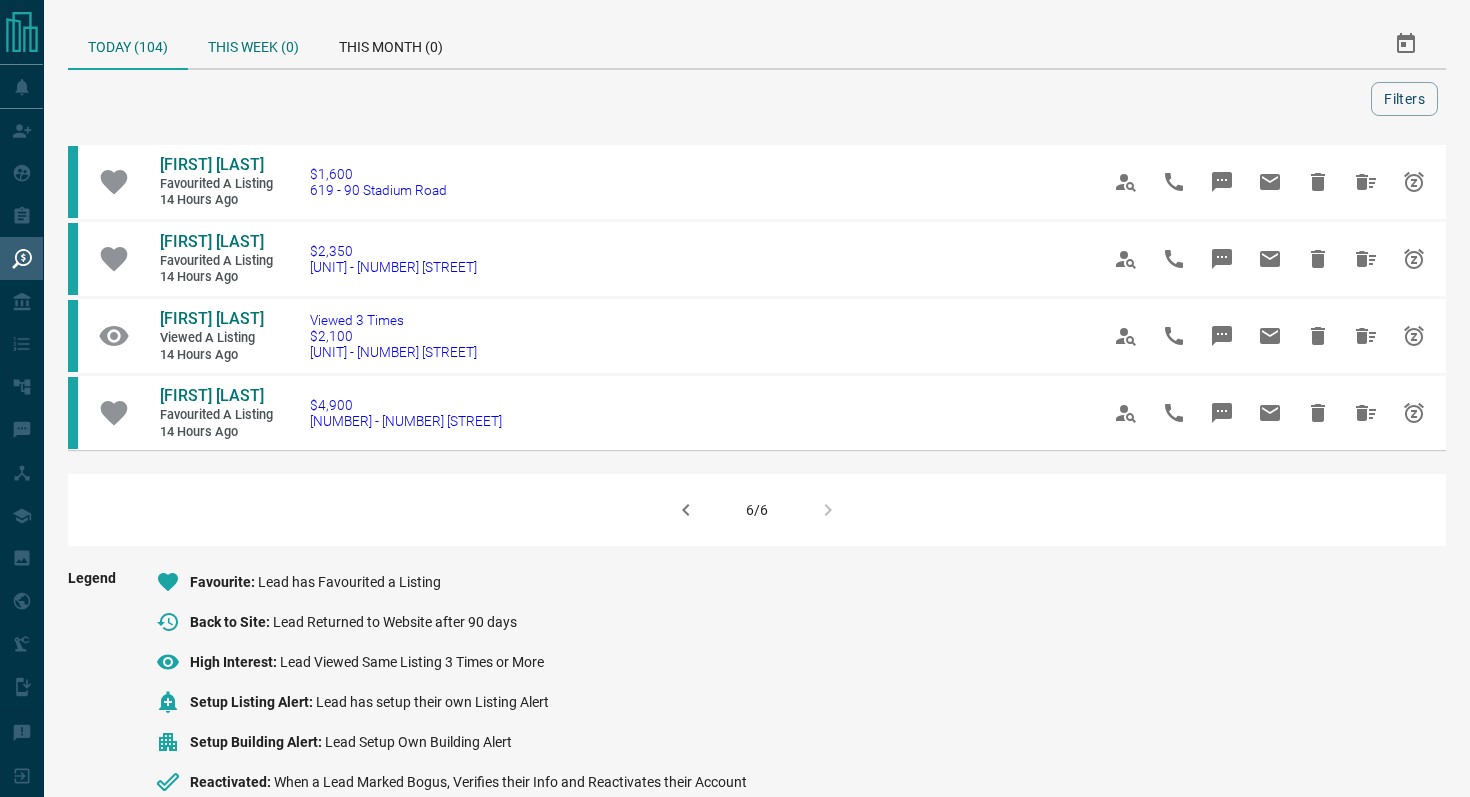 click on "This Week (0)" at bounding box center [253, 44] 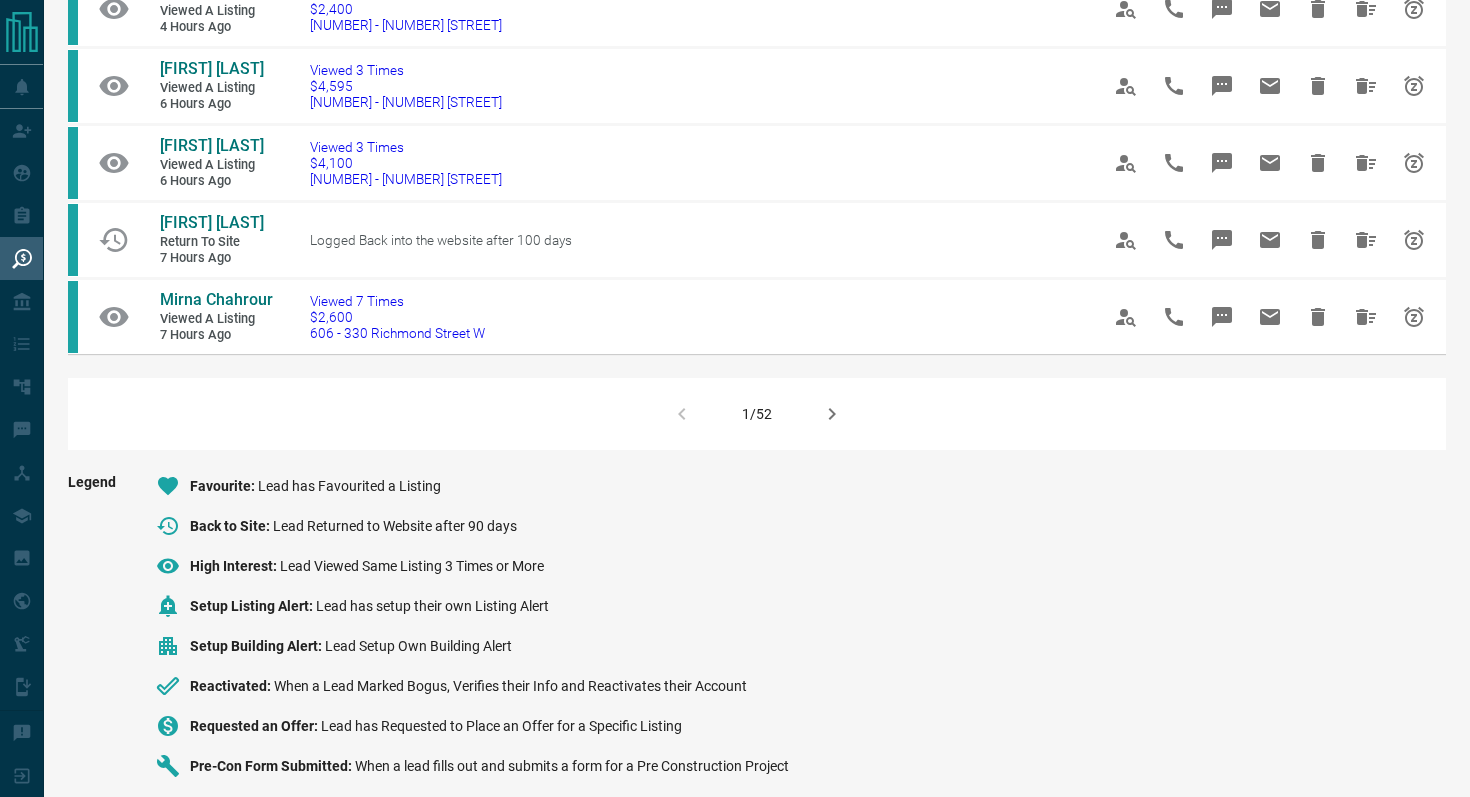 scroll, scrollTop: 1487, scrollLeft: 0, axis: vertical 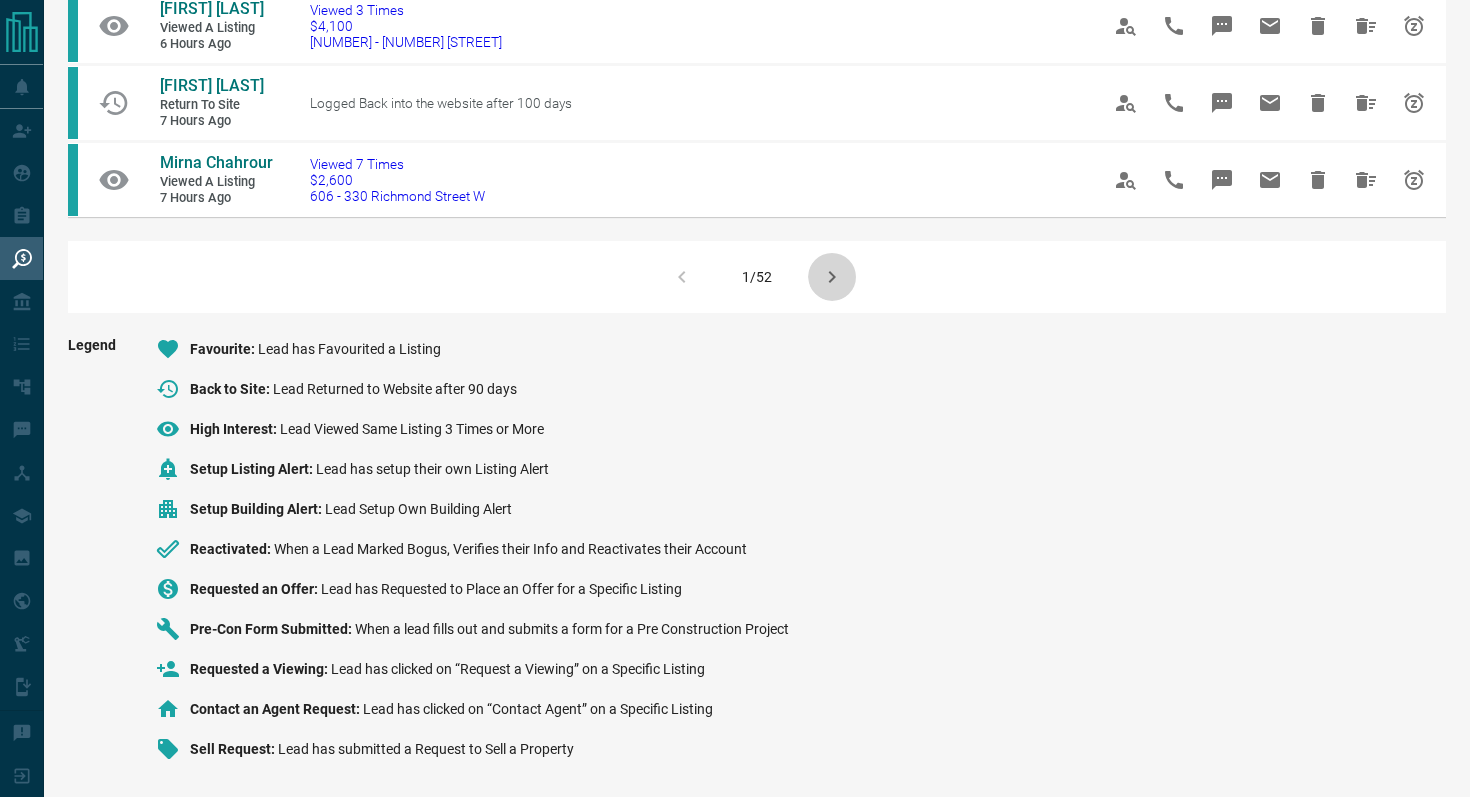 click at bounding box center (832, 277) 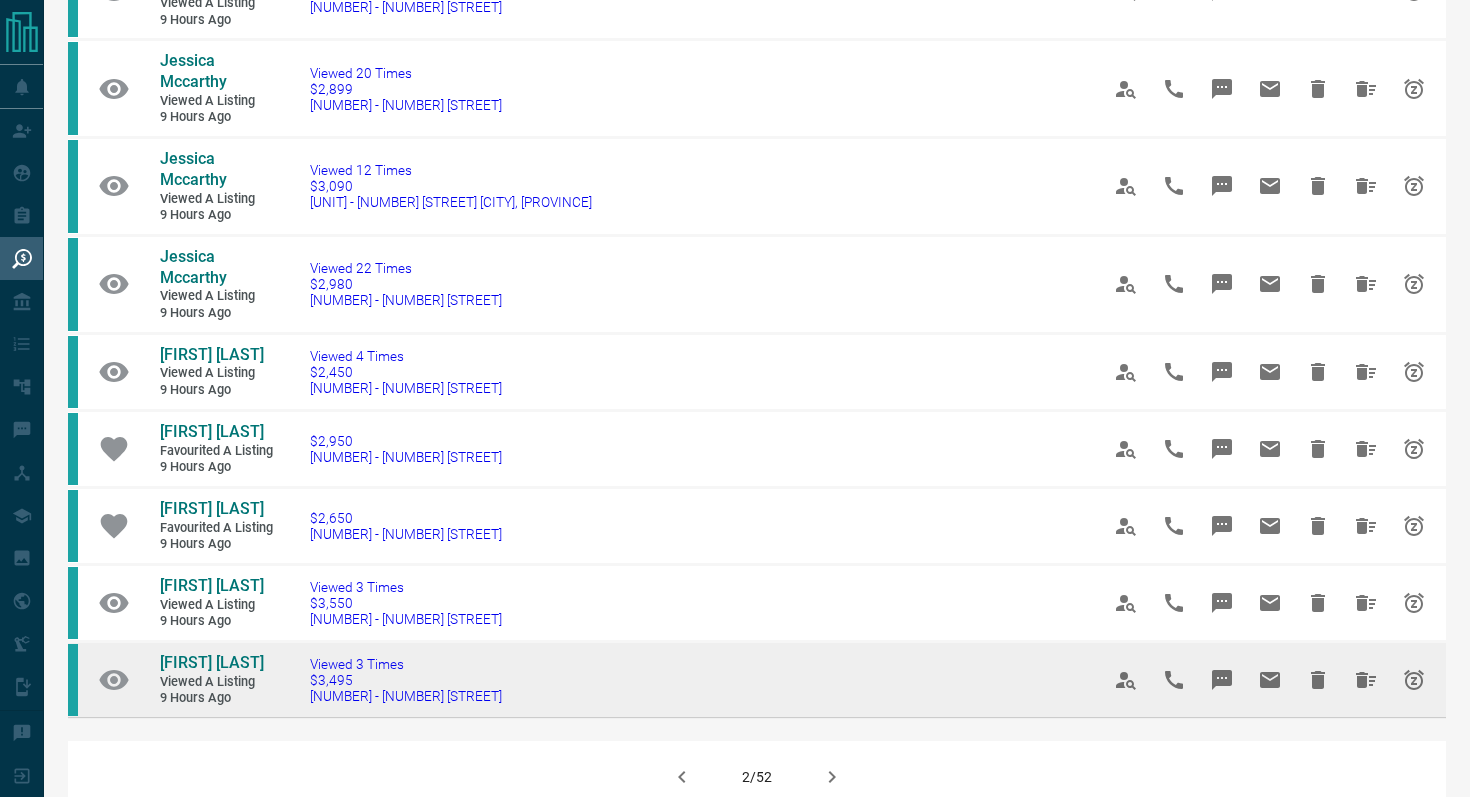 scroll, scrollTop: 1072, scrollLeft: 0, axis: vertical 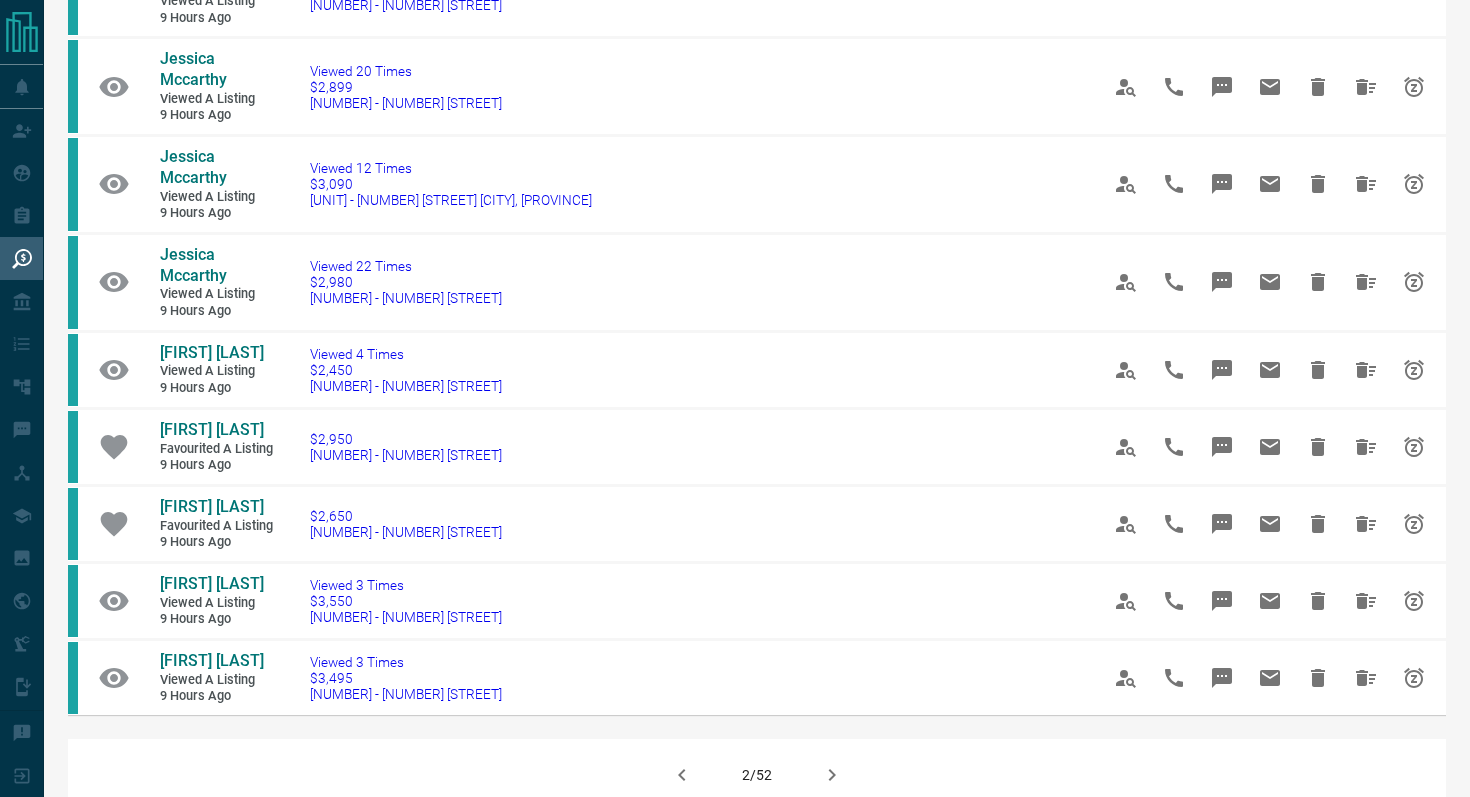 click 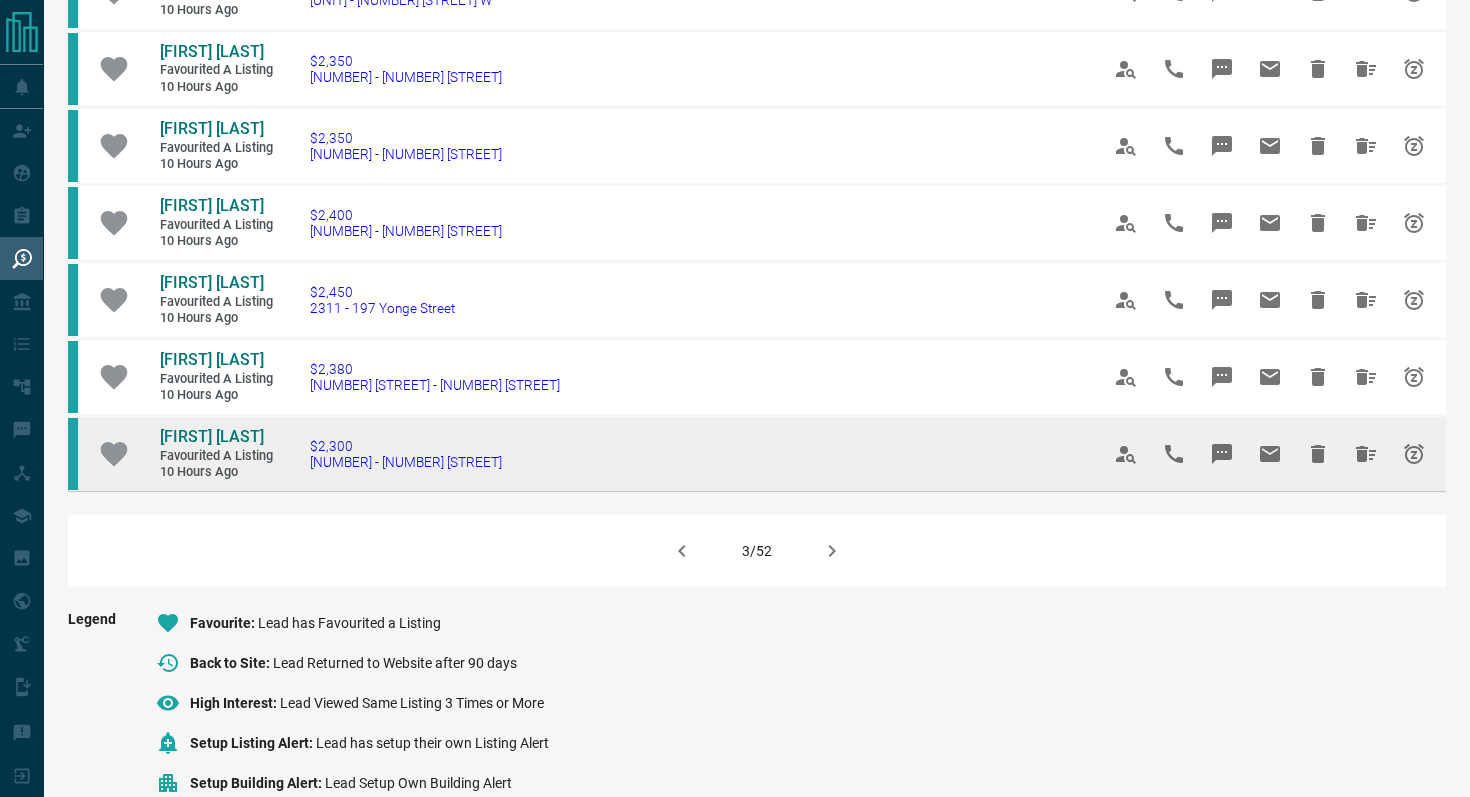 scroll, scrollTop: 1294, scrollLeft: 0, axis: vertical 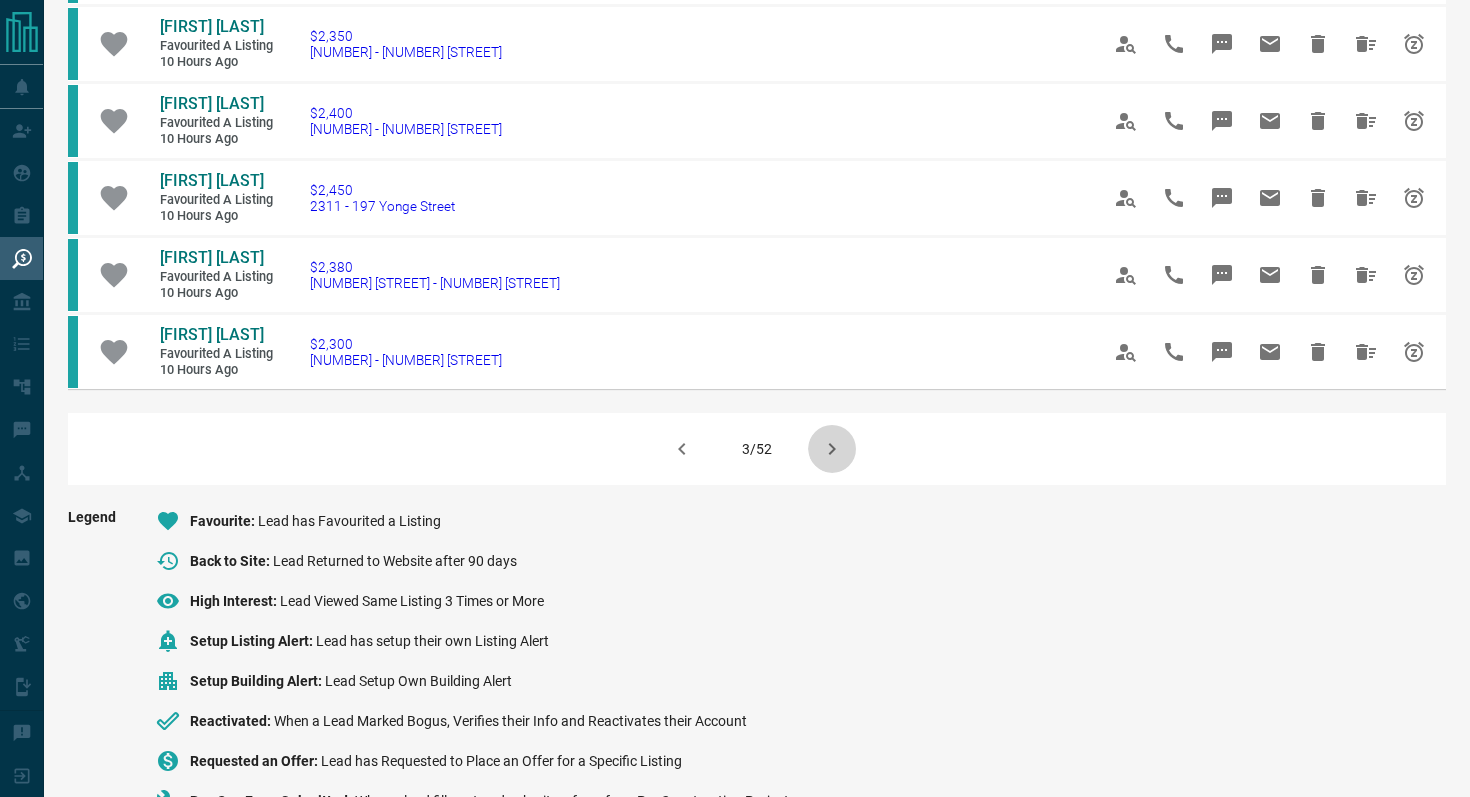 click 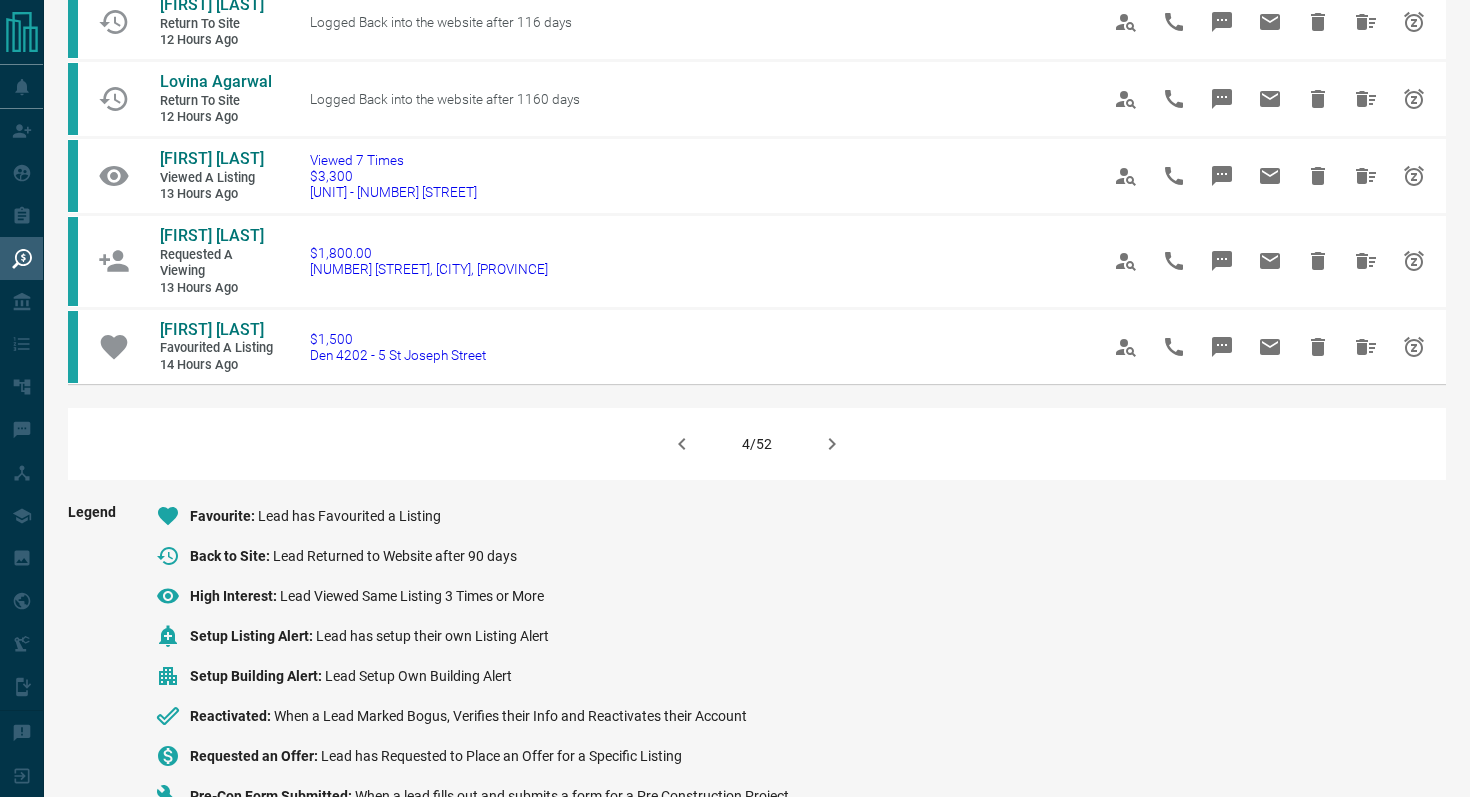 scroll, scrollTop: 1524, scrollLeft: 0, axis: vertical 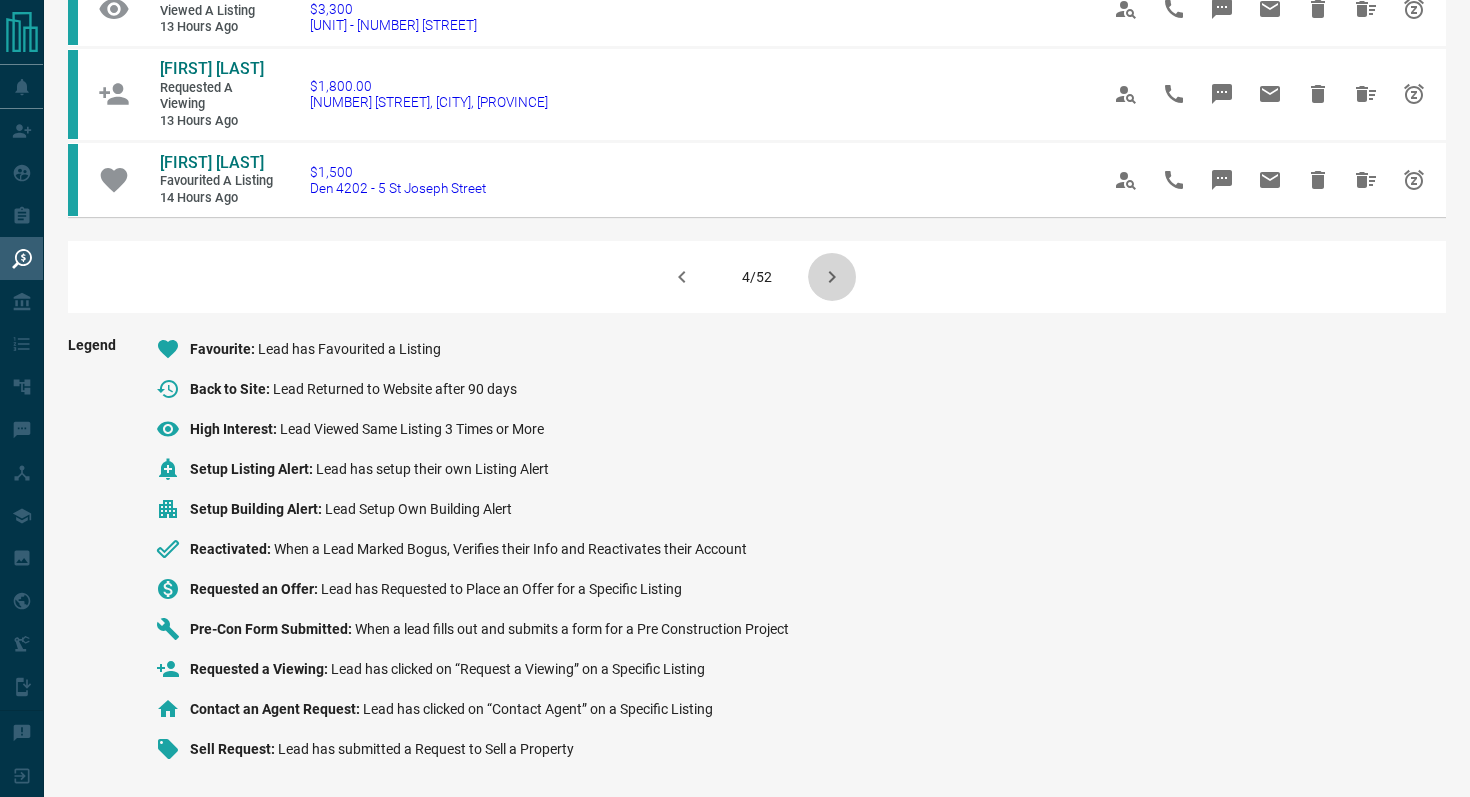 click 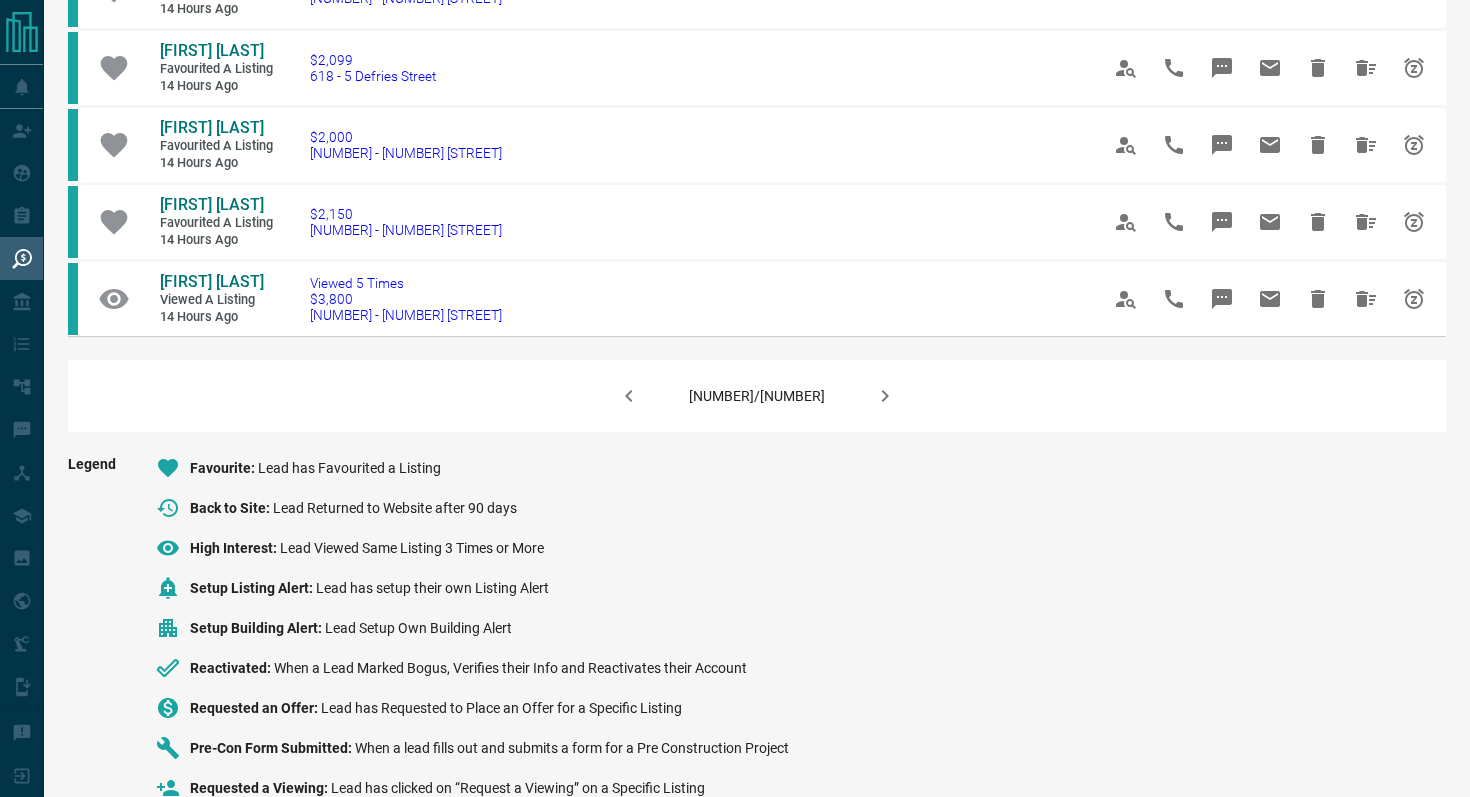 scroll, scrollTop: 1566, scrollLeft: 0, axis: vertical 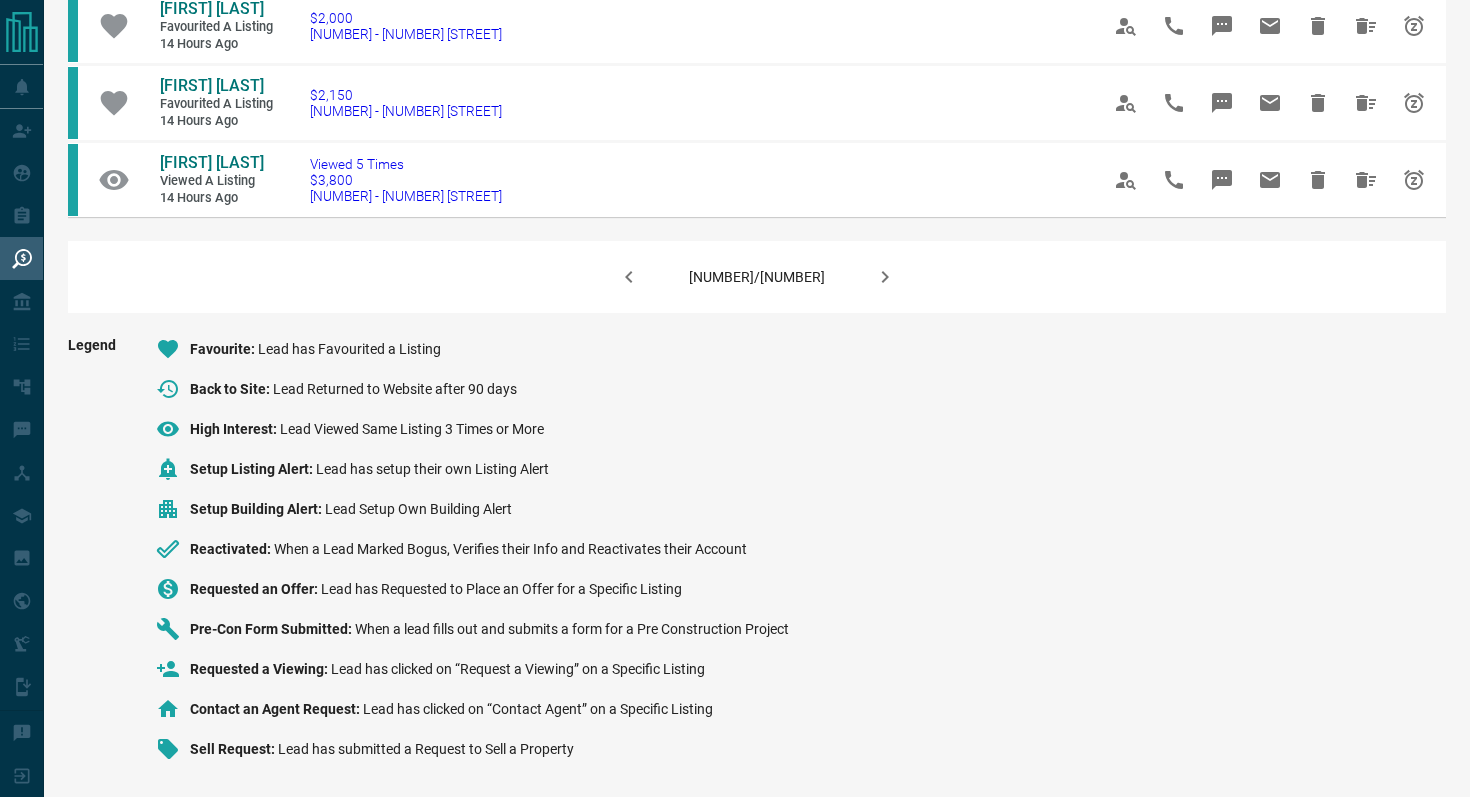 click 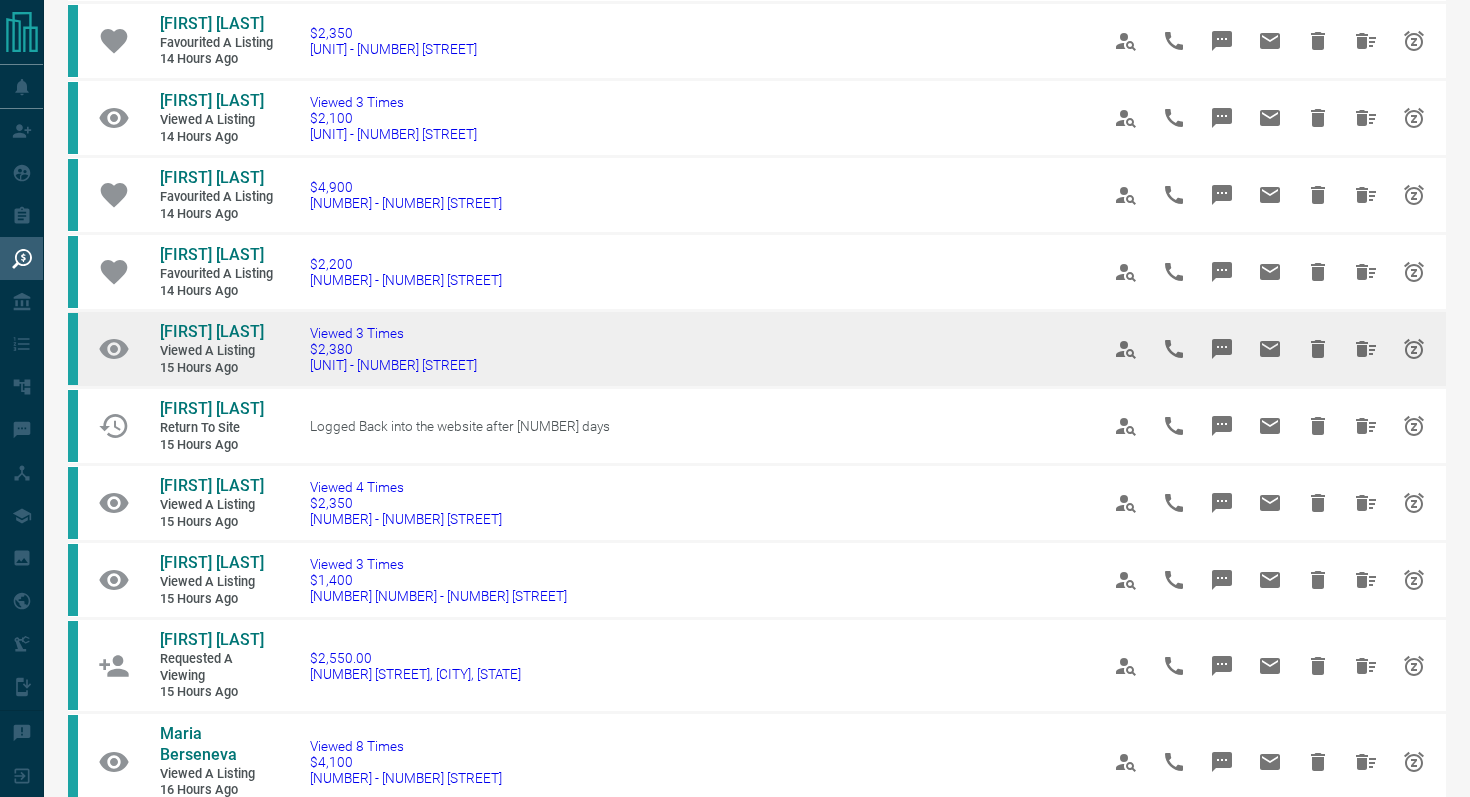 scroll, scrollTop: 222, scrollLeft: 0, axis: vertical 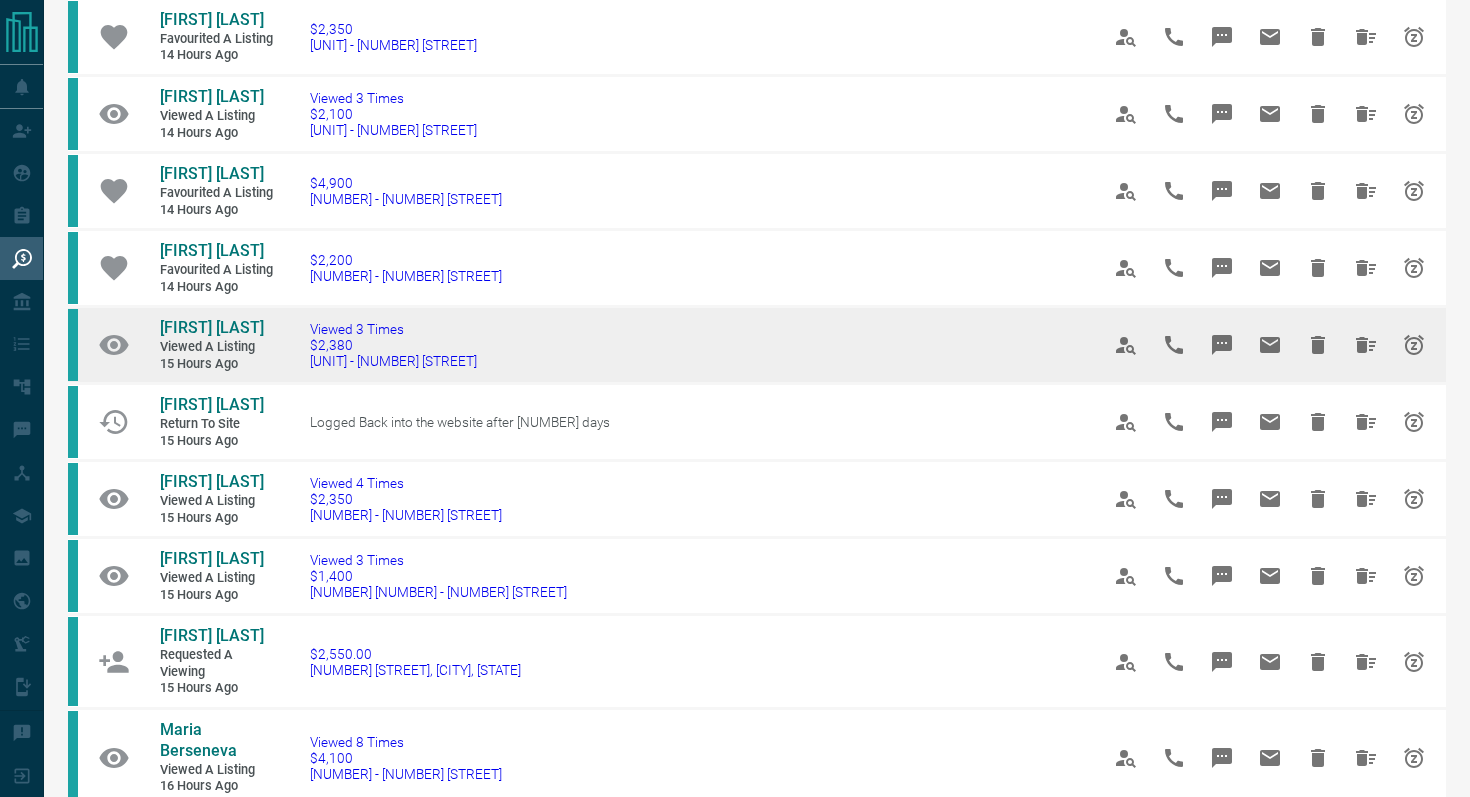 drag, startPoint x: 548, startPoint y: 371, endPoint x: 306, endPoint y: 367, distance: 242.03305 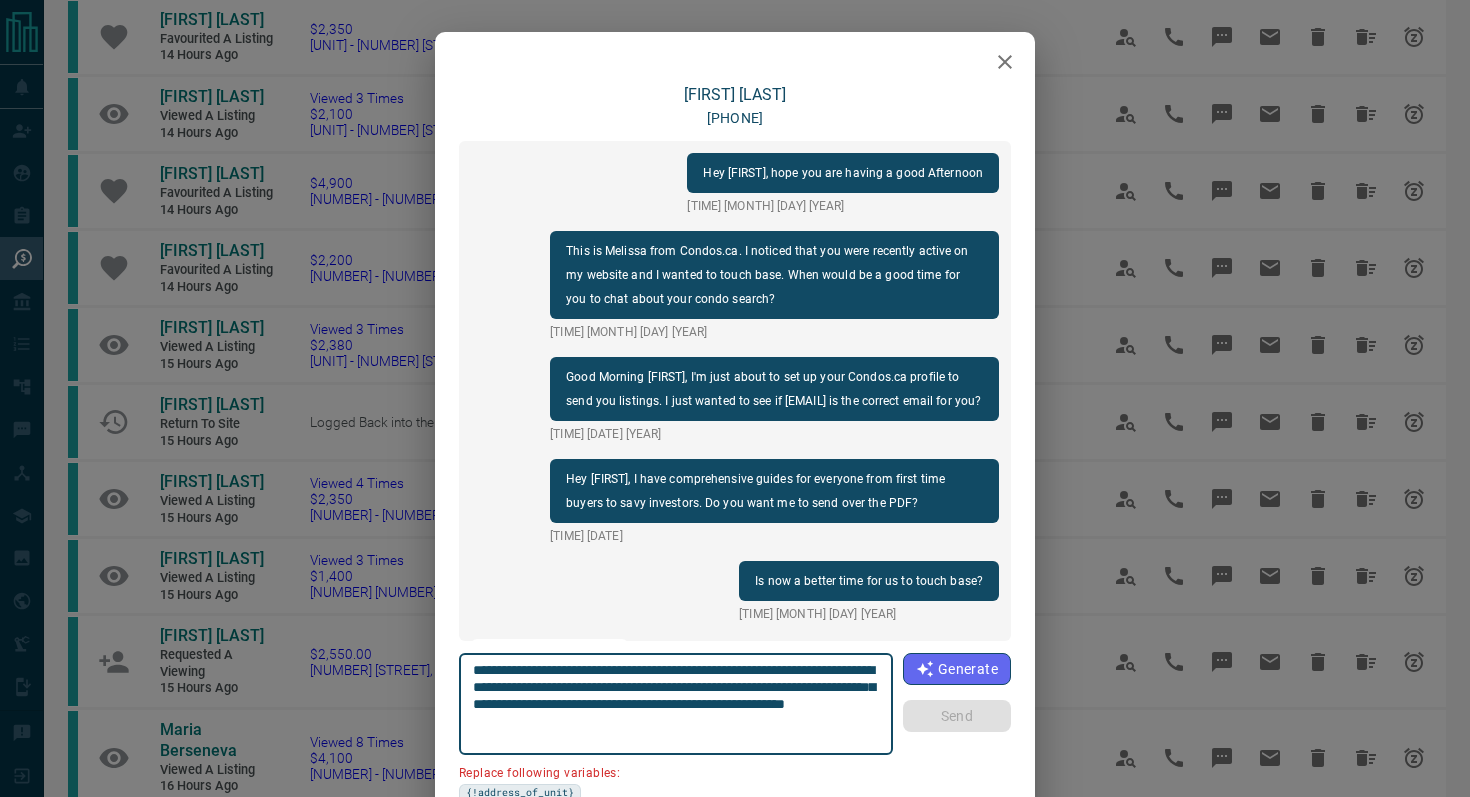 scroll, scrollTop: 822, scrollLeft: 0, axis: vertical 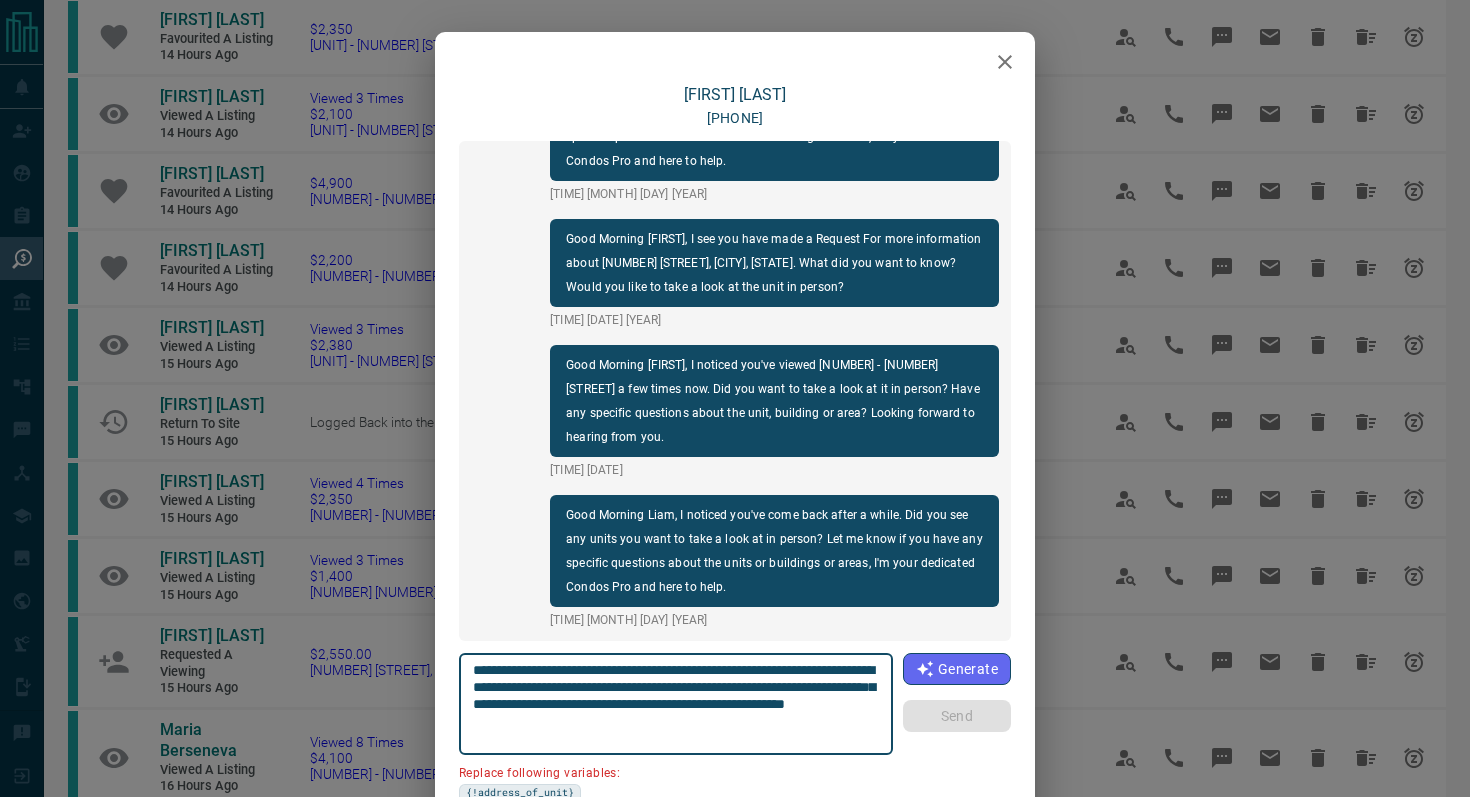 drag, startPoint x: 868, startPoint y: 667, endPoint x: 755, endPoint y: 664, distance: 113.03982 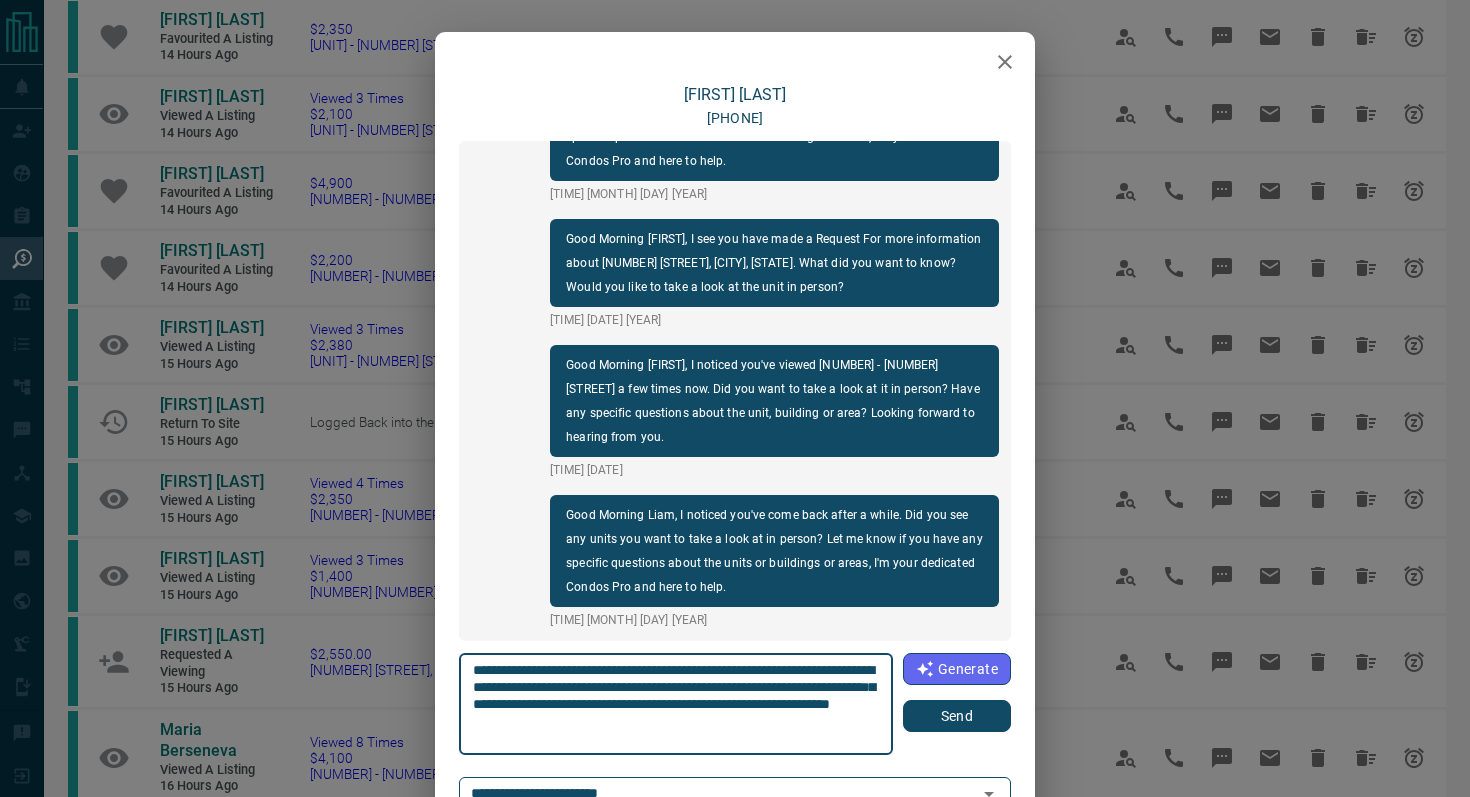 type on "**********" 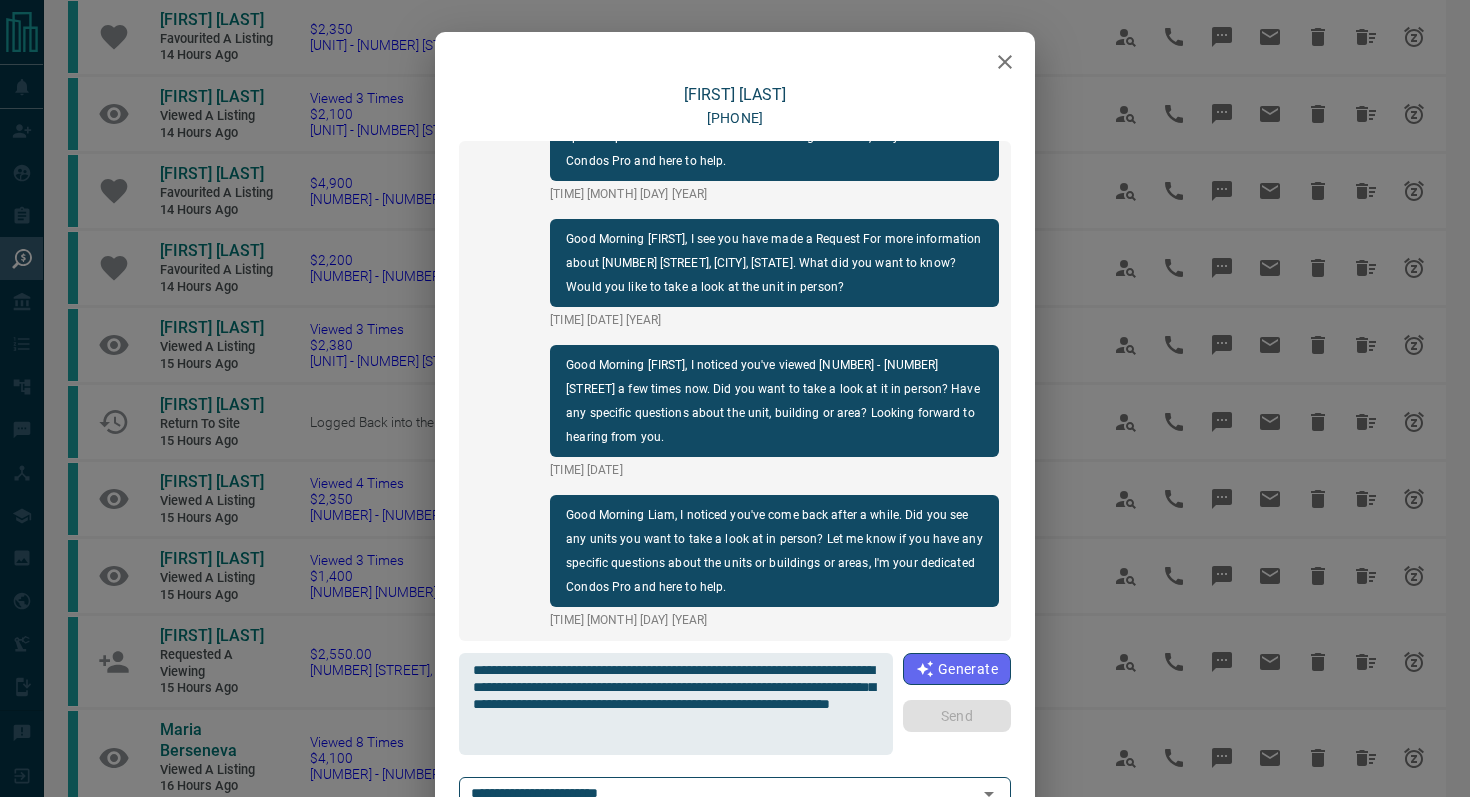 type 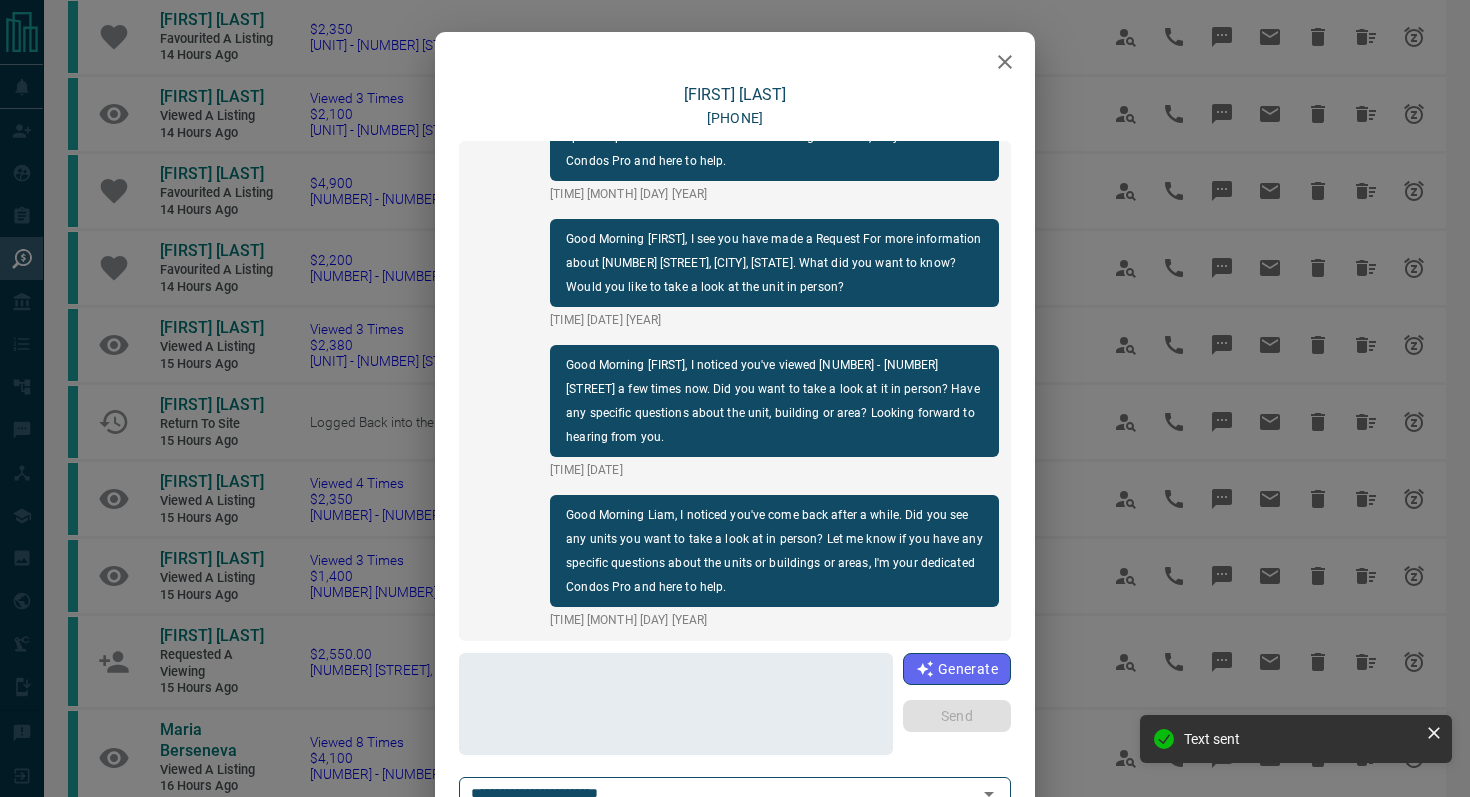 scroll, scrollTop: 972, scrollLeft: 0, axis: vertical 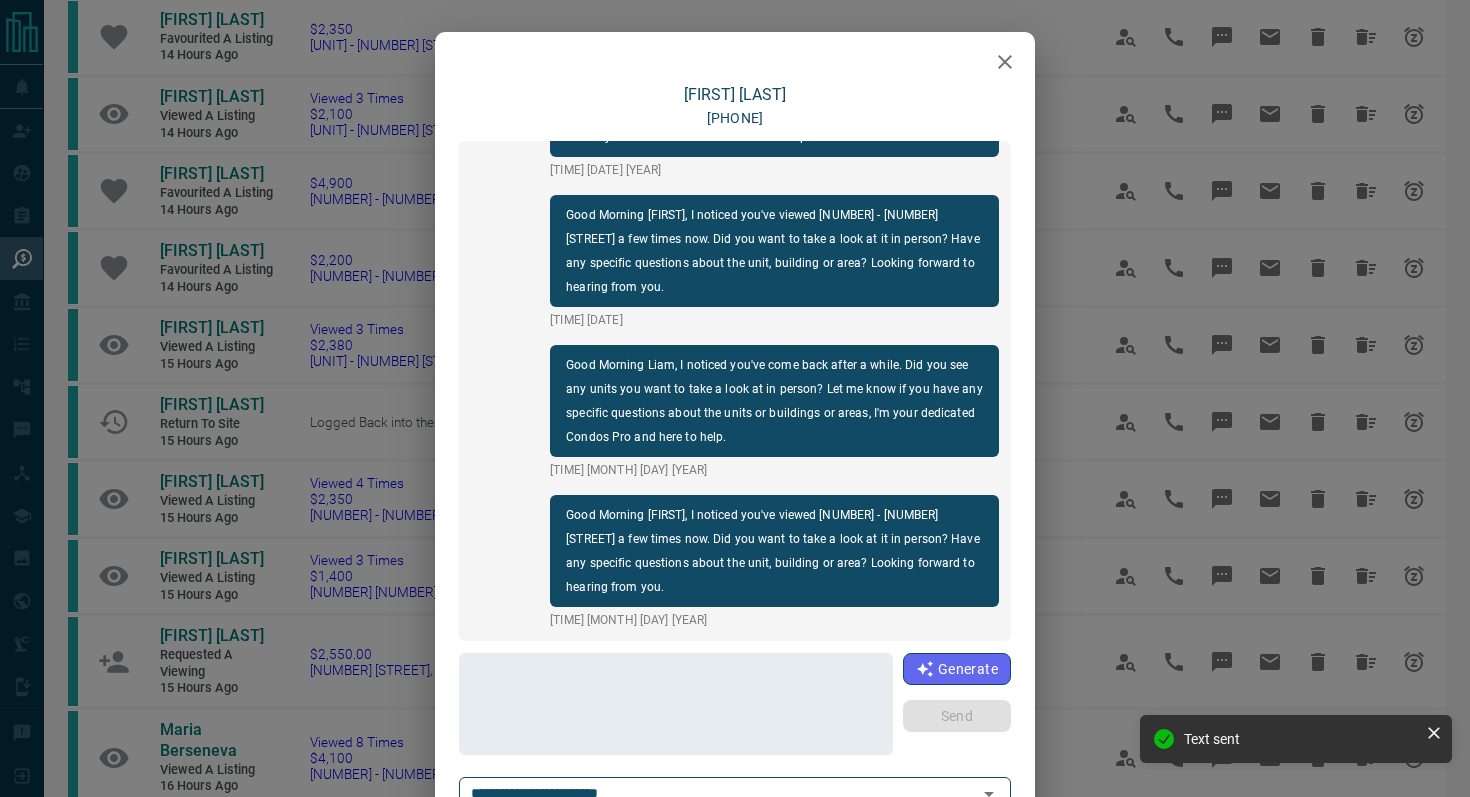 click 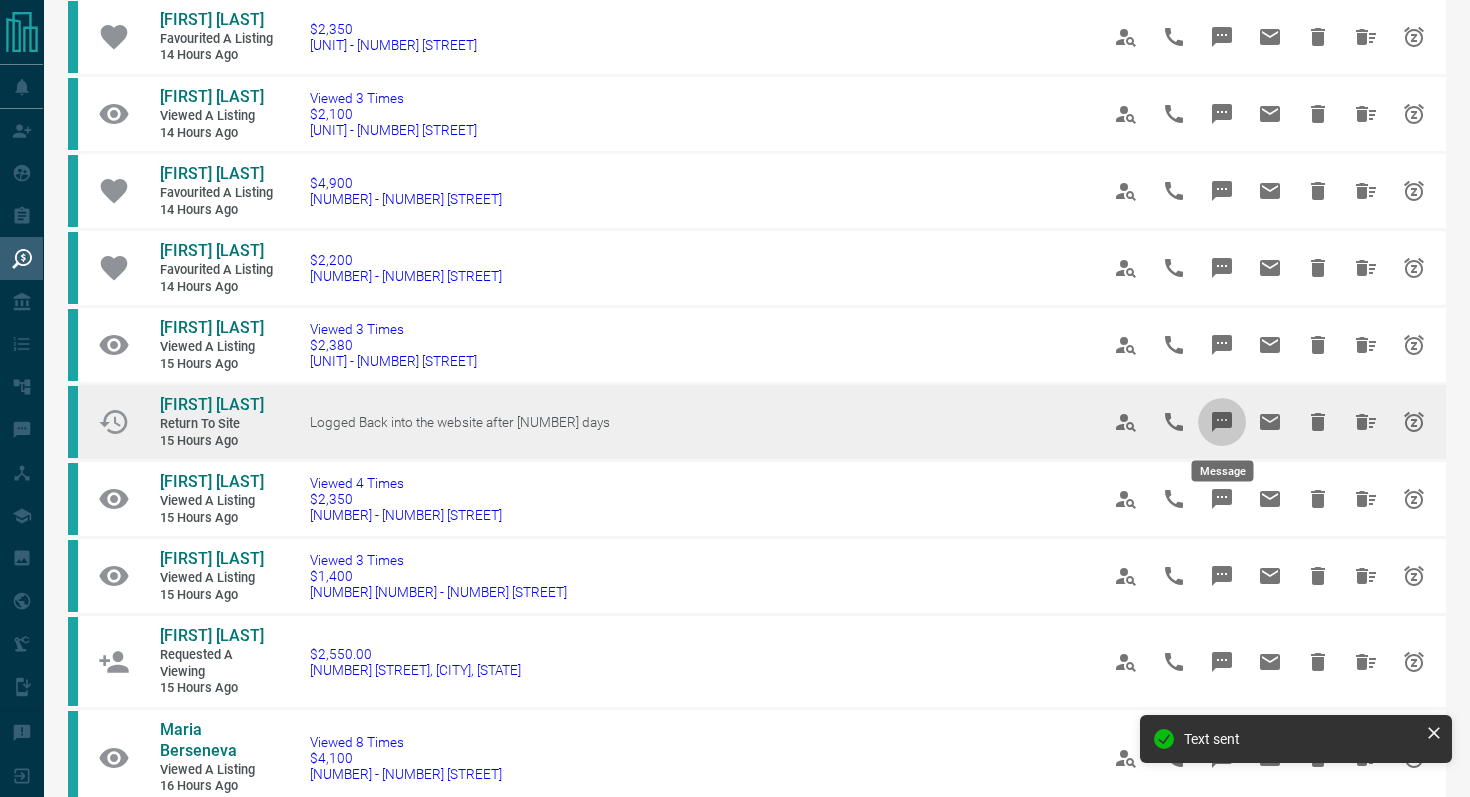 click 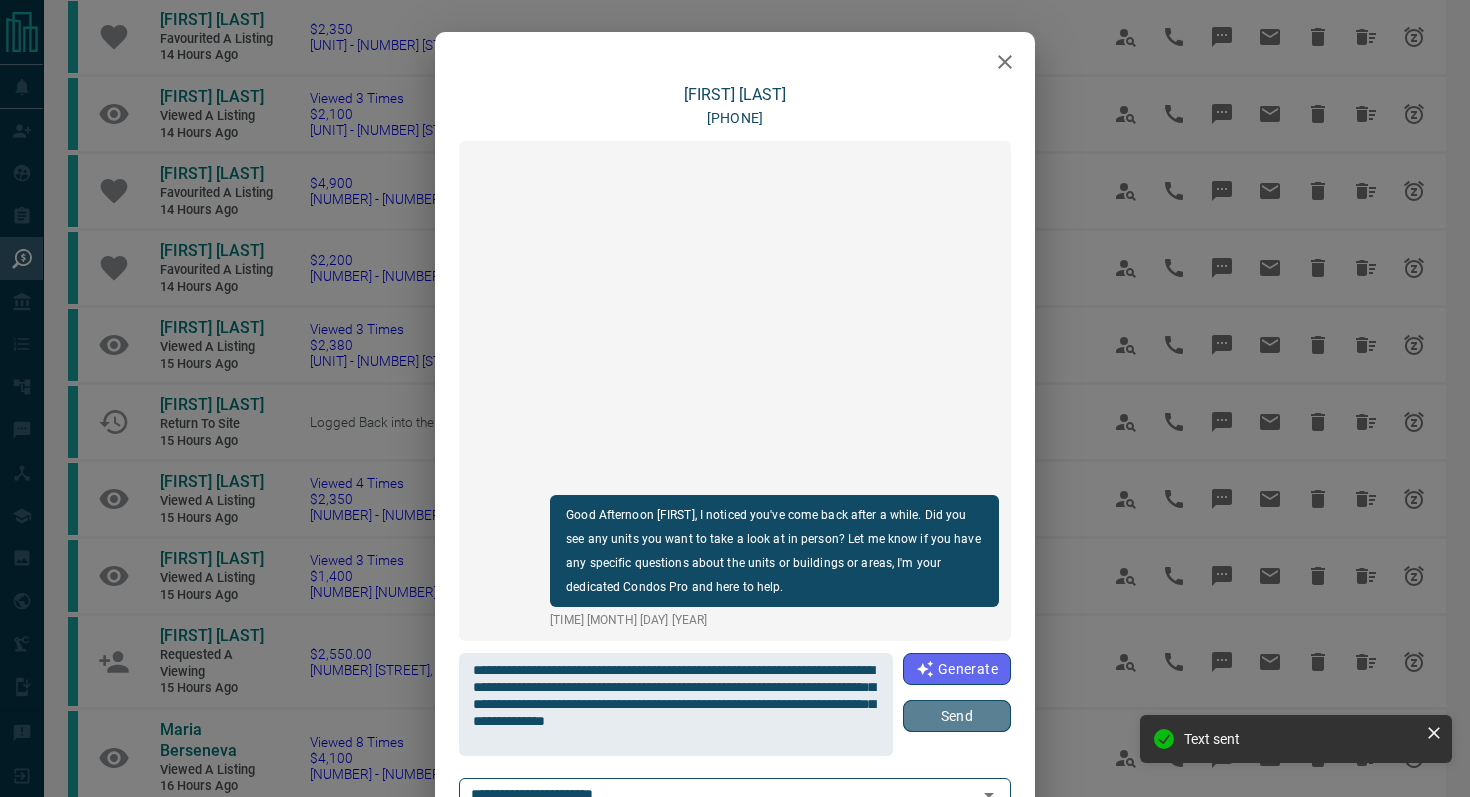 click on "Send" at bounding box center [957, 716] 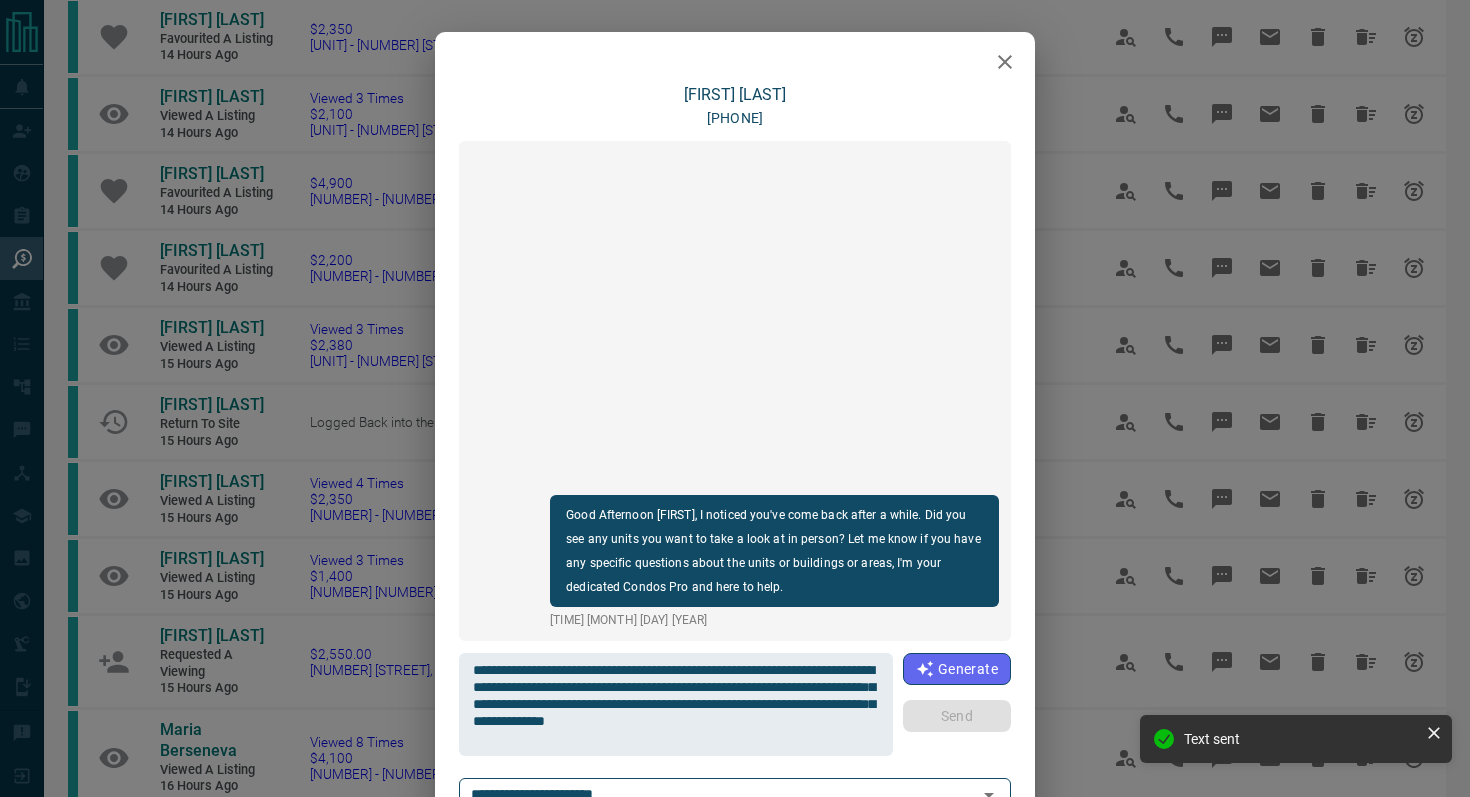 type 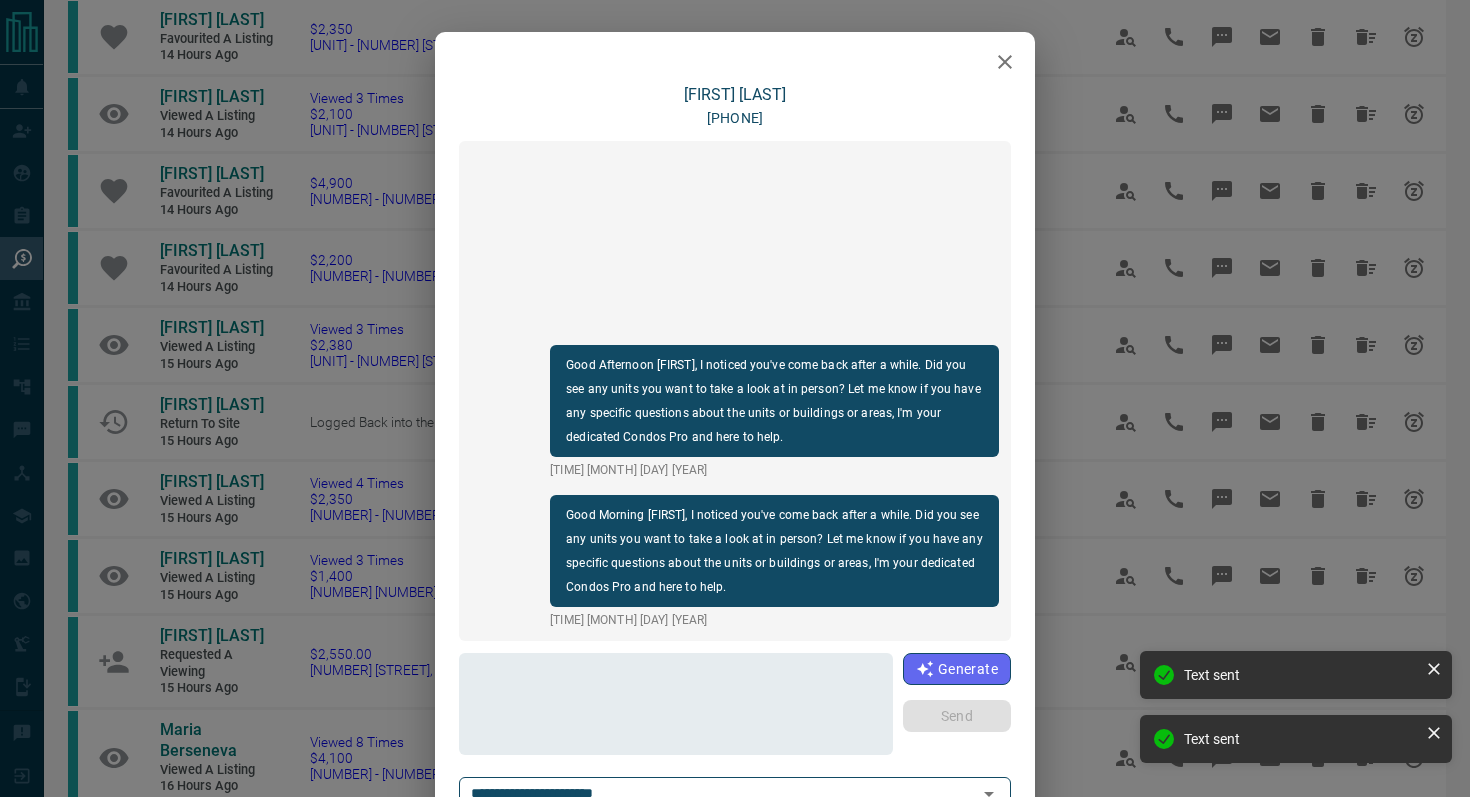 click 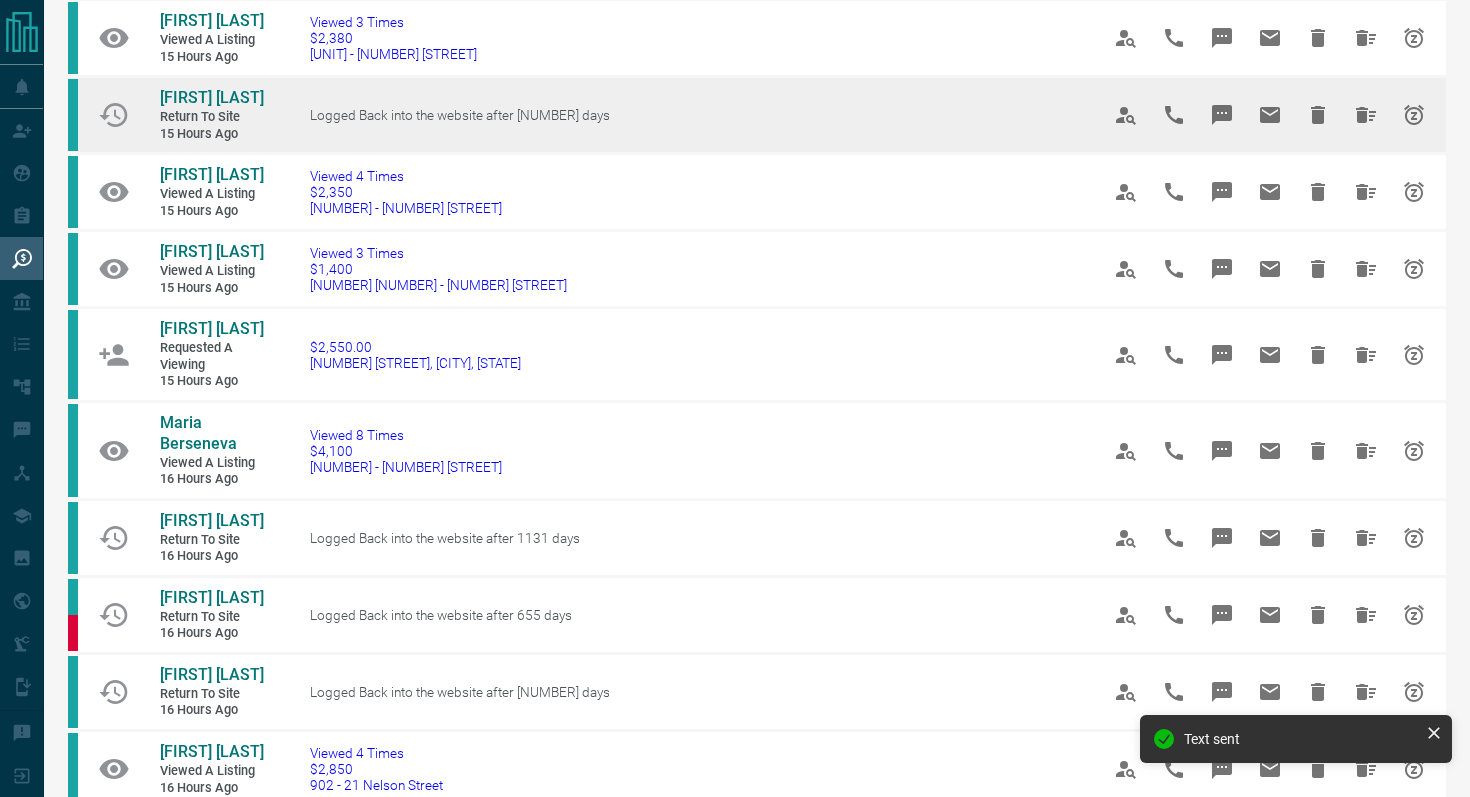 scroll, scrollTop: 530, scrollLeft: 0, axis: vertical 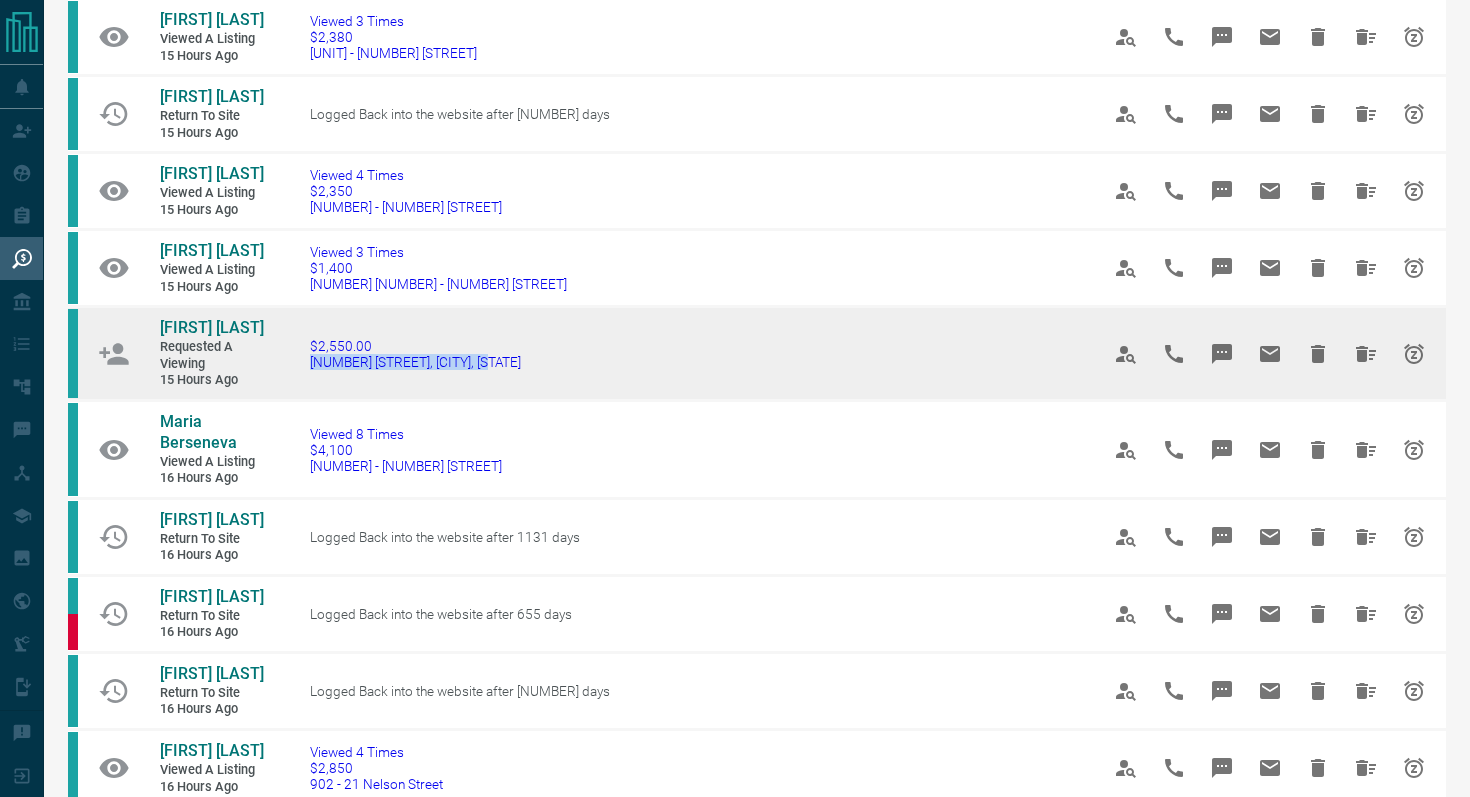 drag, startPoint x: 531, startPoint y: 359, endPoint x: 300, endPoint y: 360, distance: 231.00217 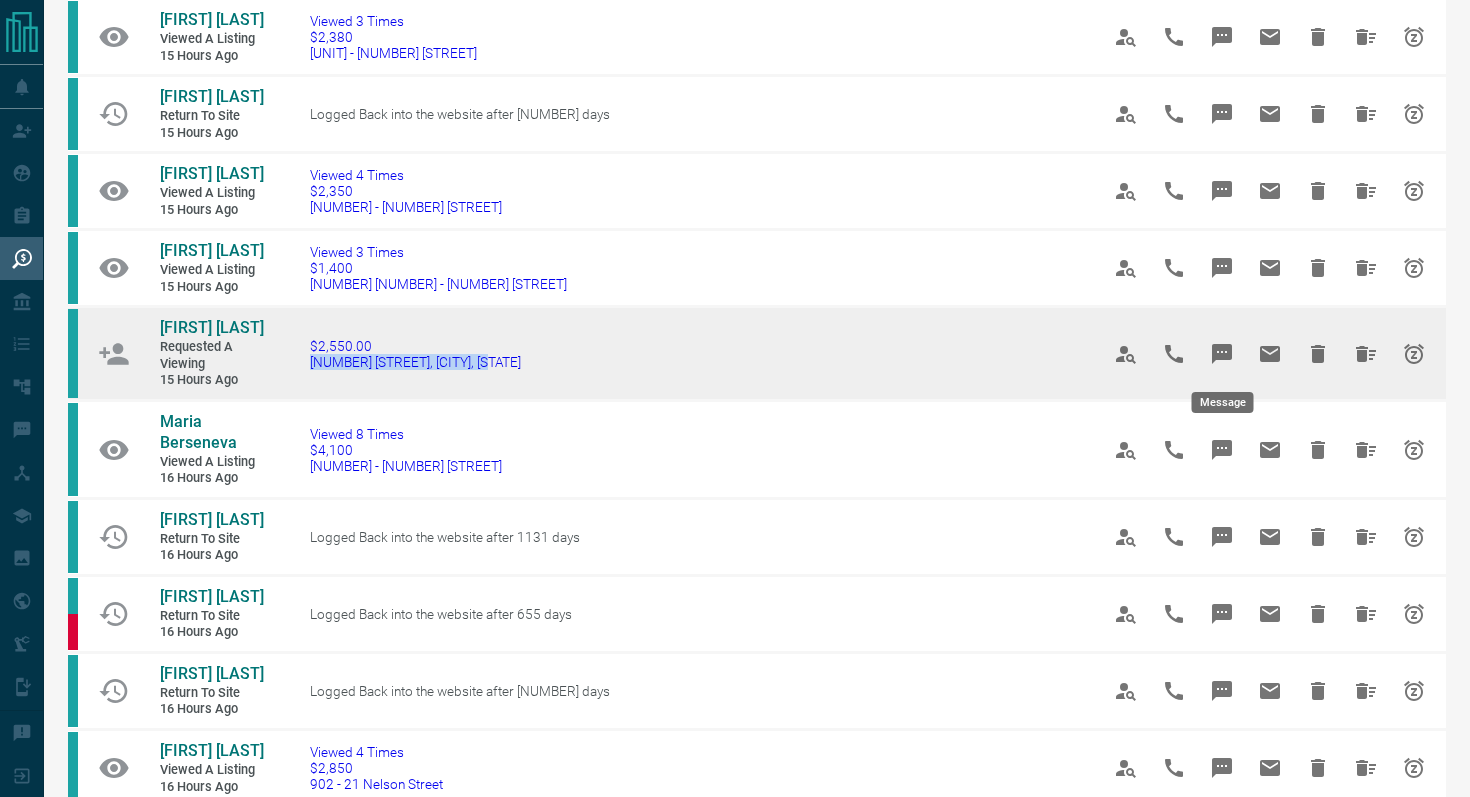 click 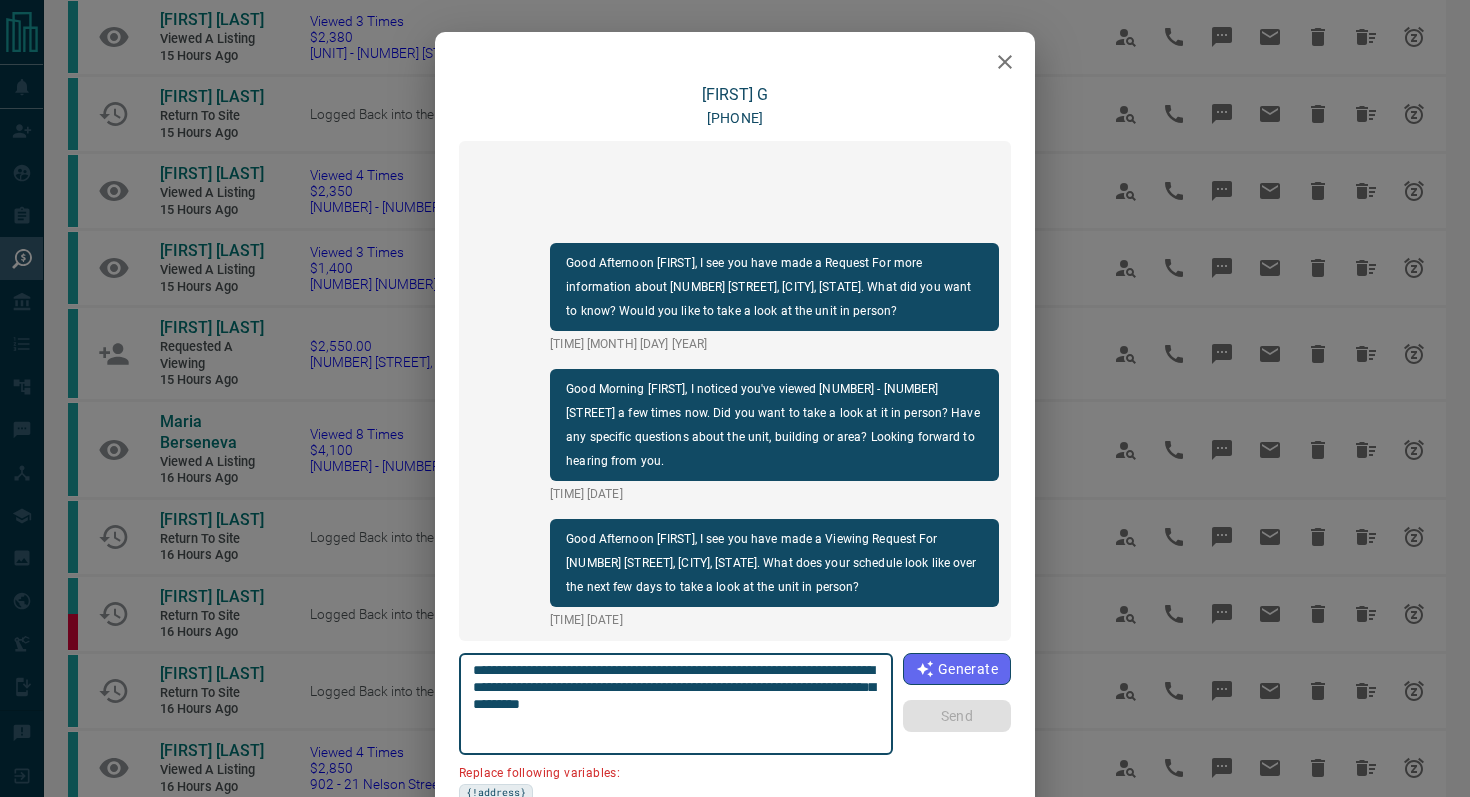 drag, startPoint x: 558, startPoint y: 686, endPoint x: 497, endPoint y: 681, distance: 61.204575 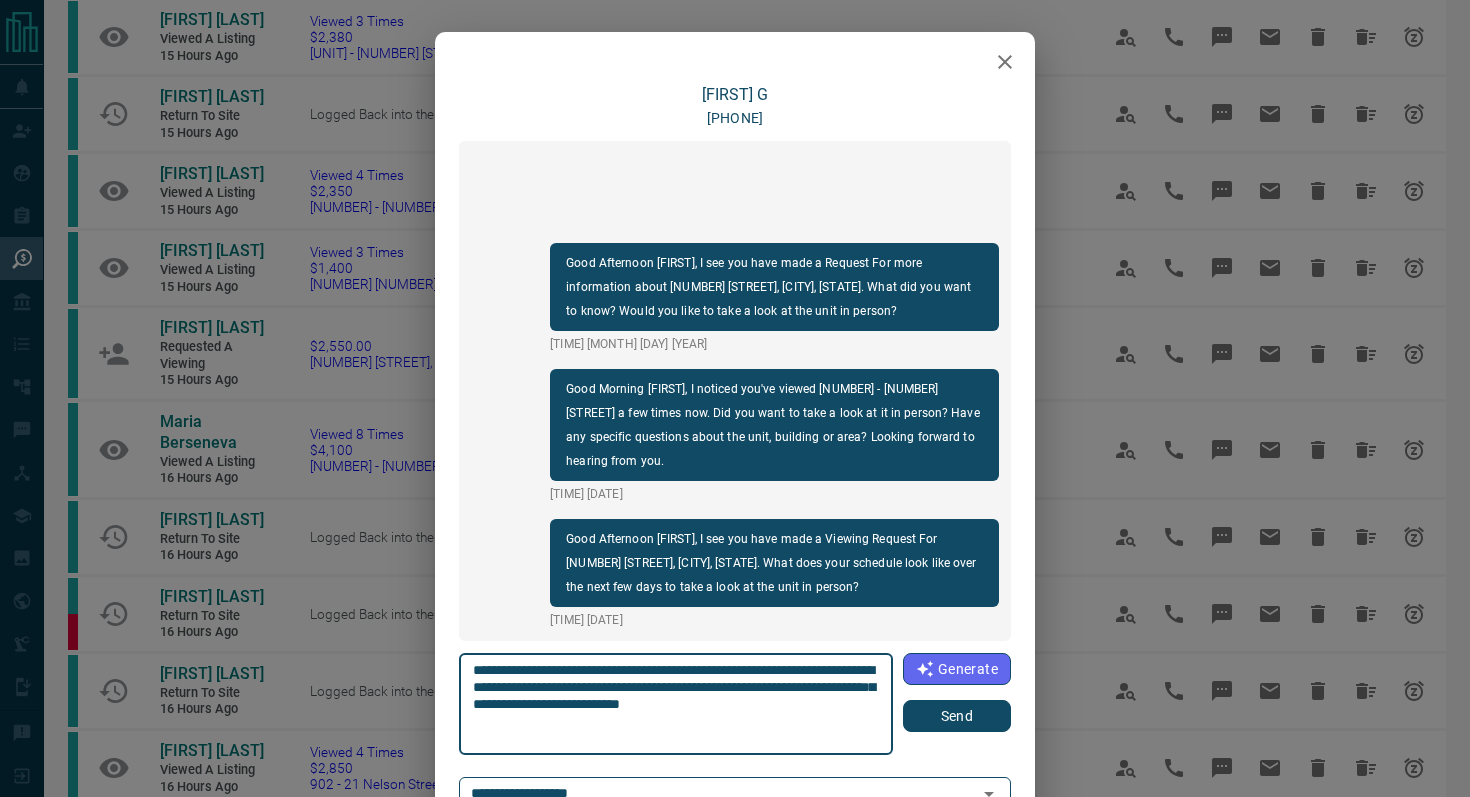 type on "**********" 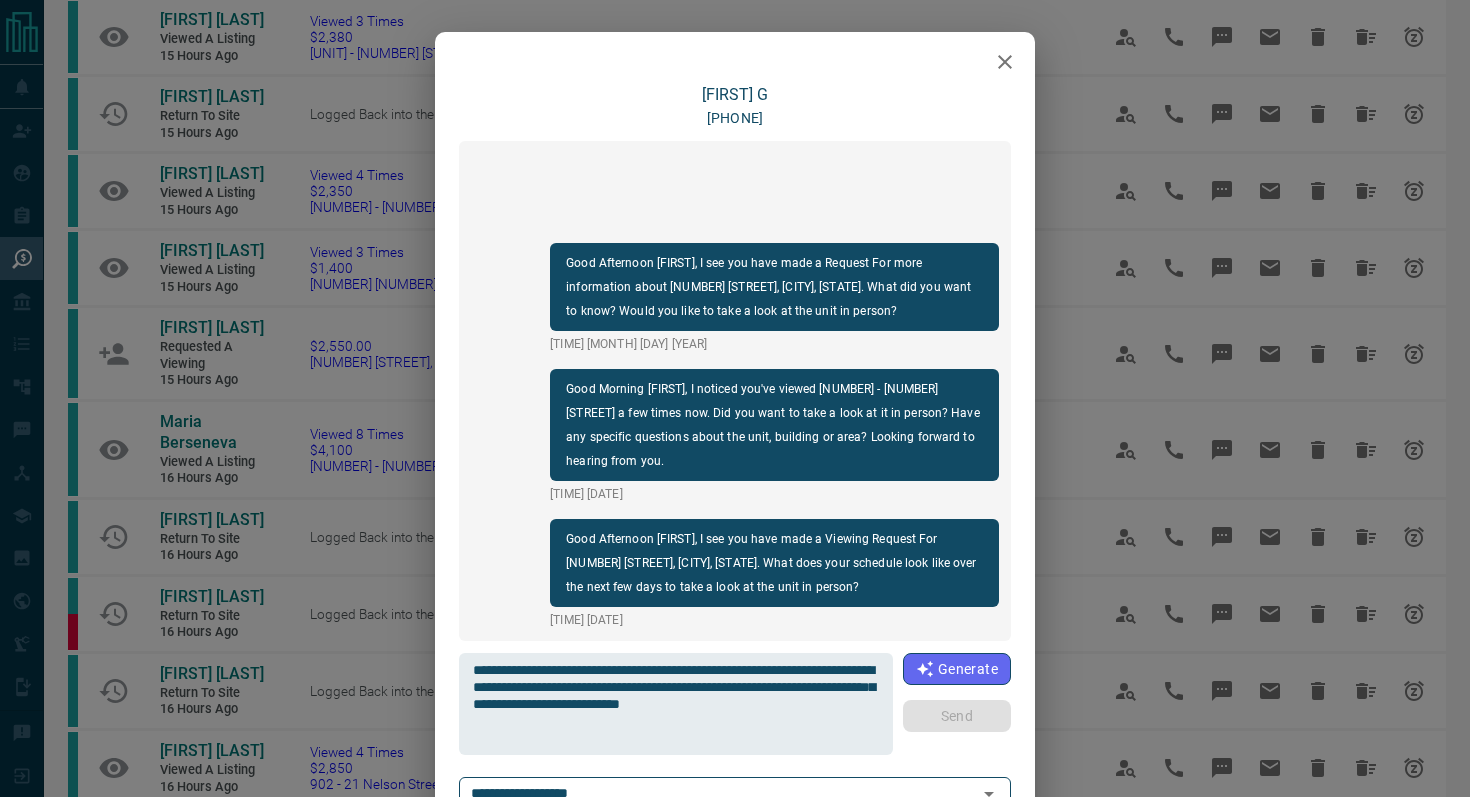 type 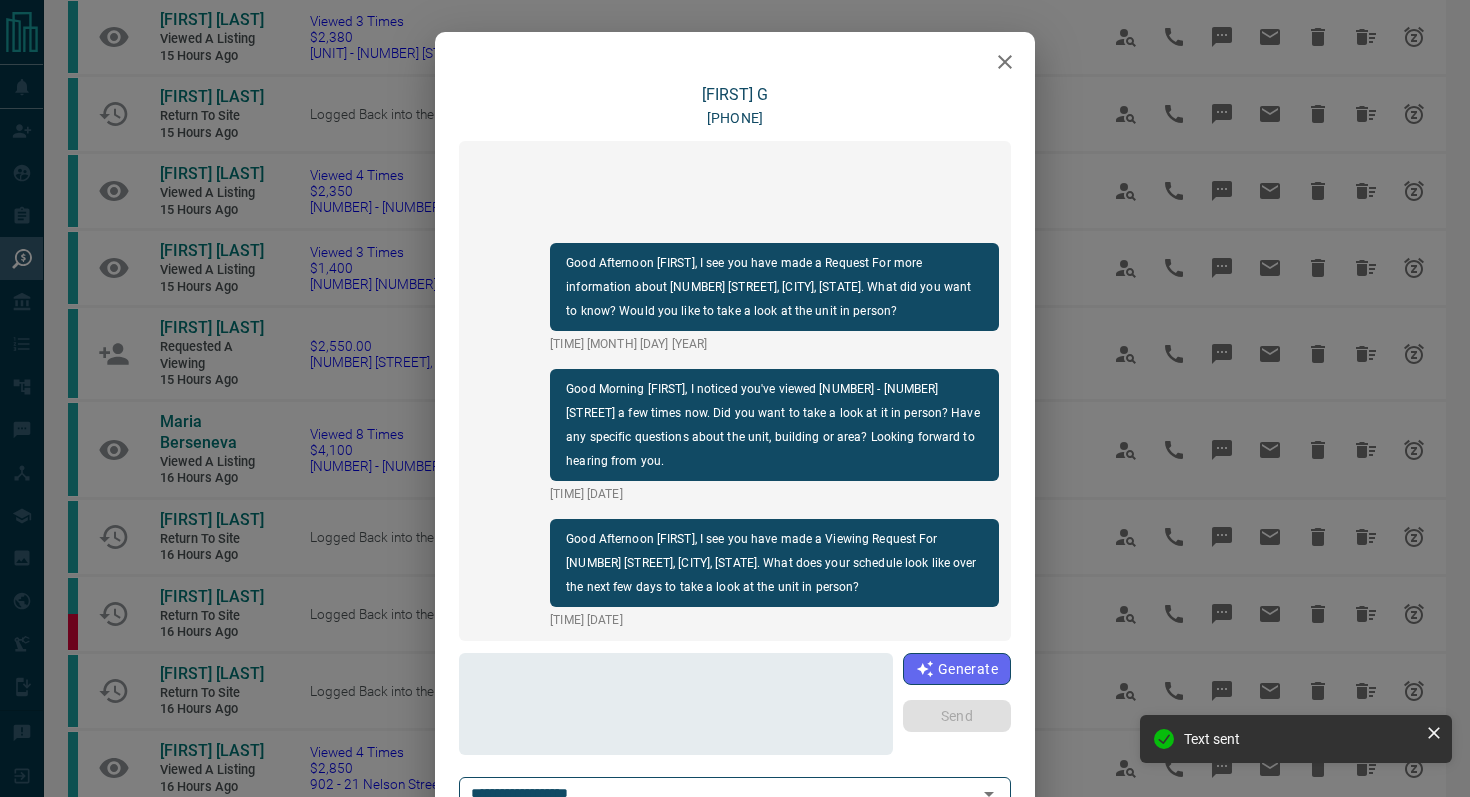 scroll, scrollTop: 36, scrollLeft: 0, axis: vertical 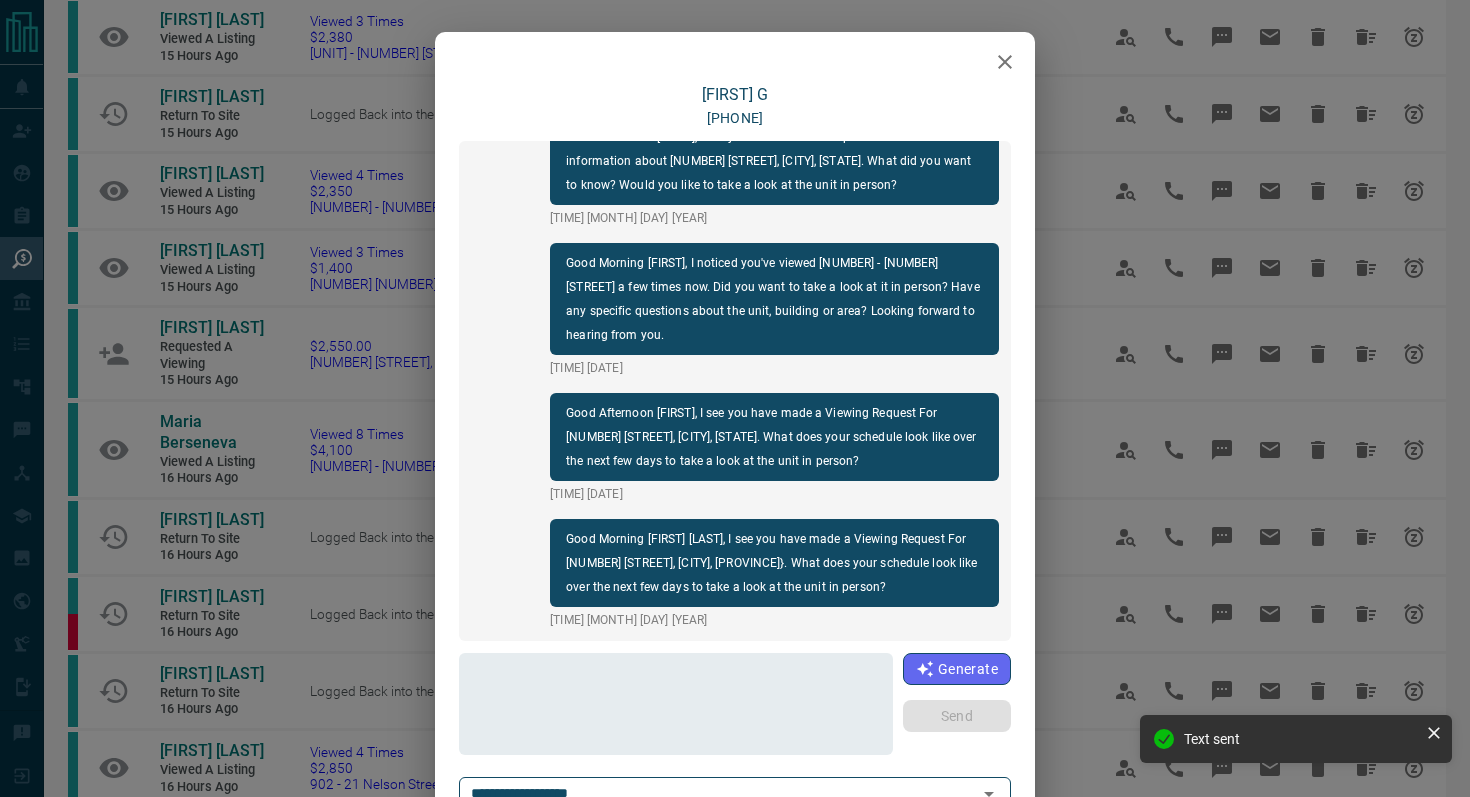 click 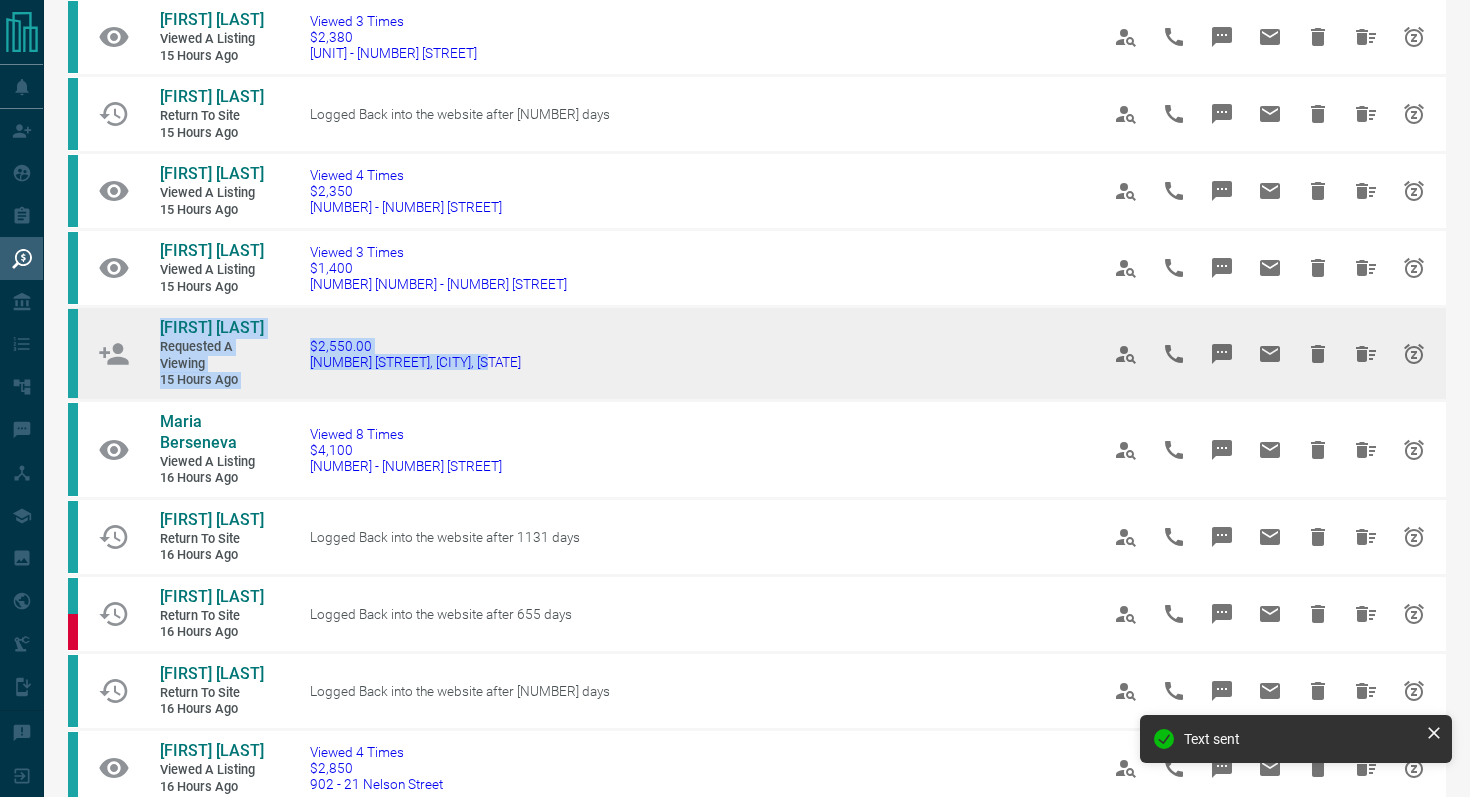 drag, startPoint x: 543, startPoint y: 382, endPoint x: 144, endPoint y: 328, distance: 402.63754 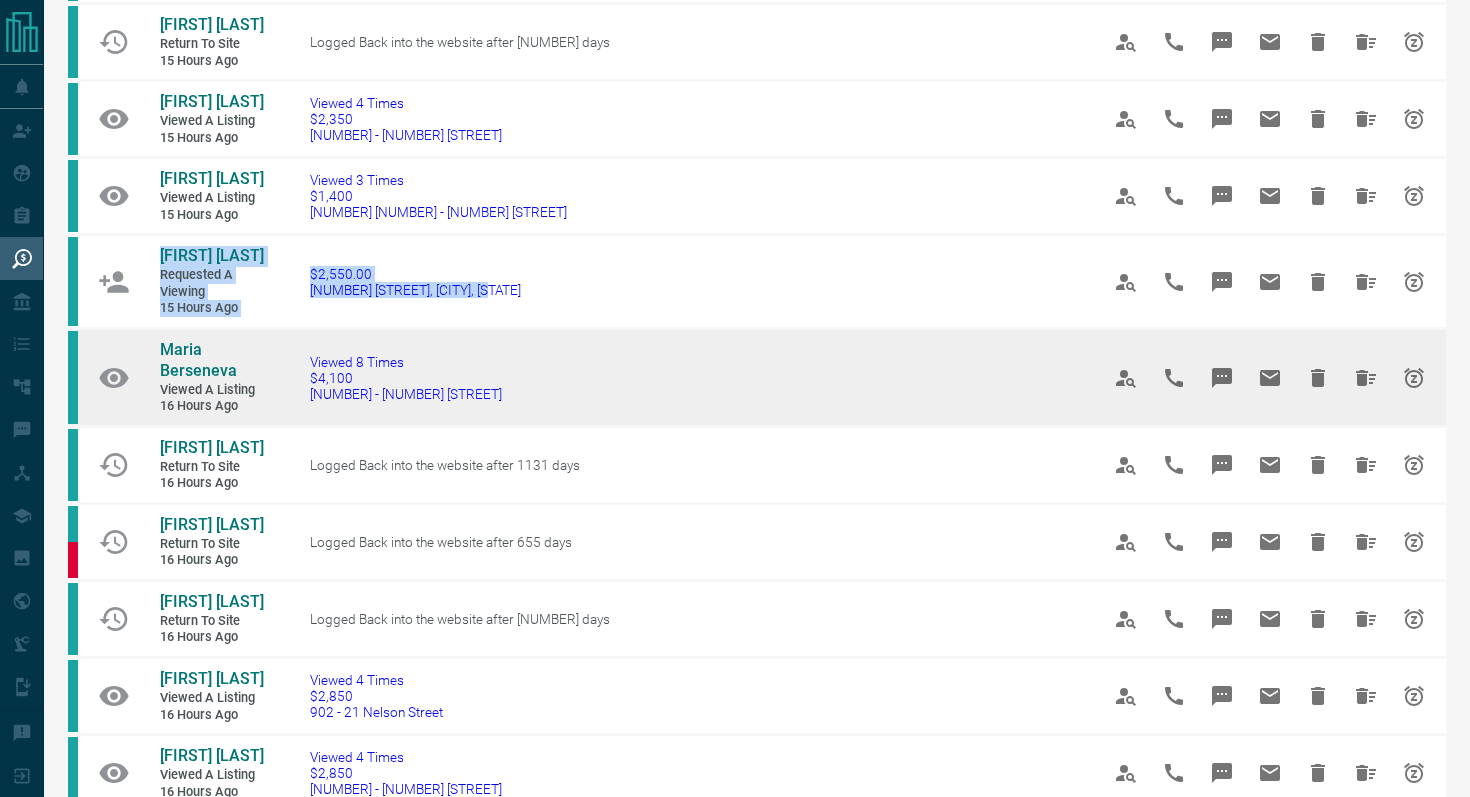 scroll, scrollTop: 768, scrollLeft: 0, axis: vertical 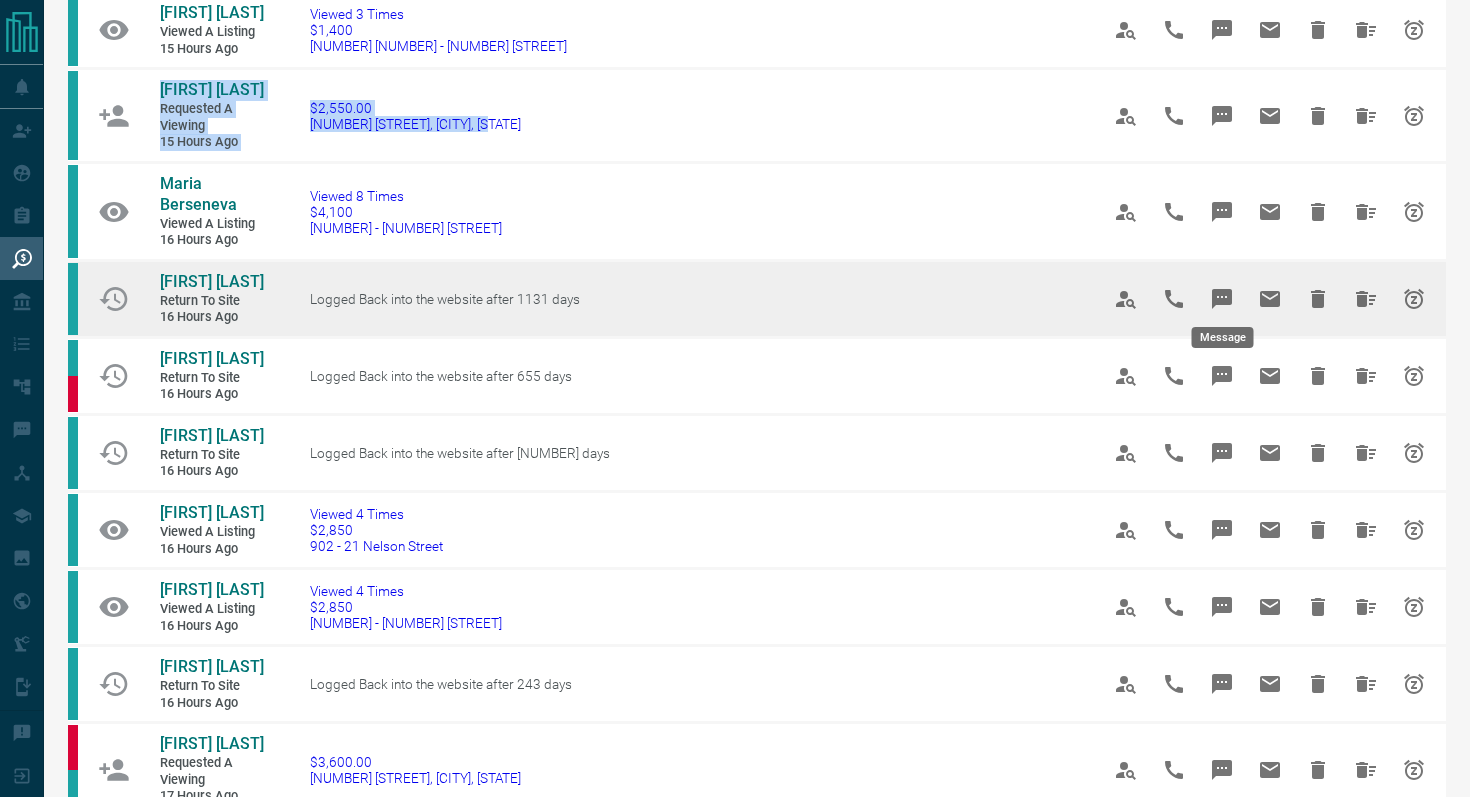 click 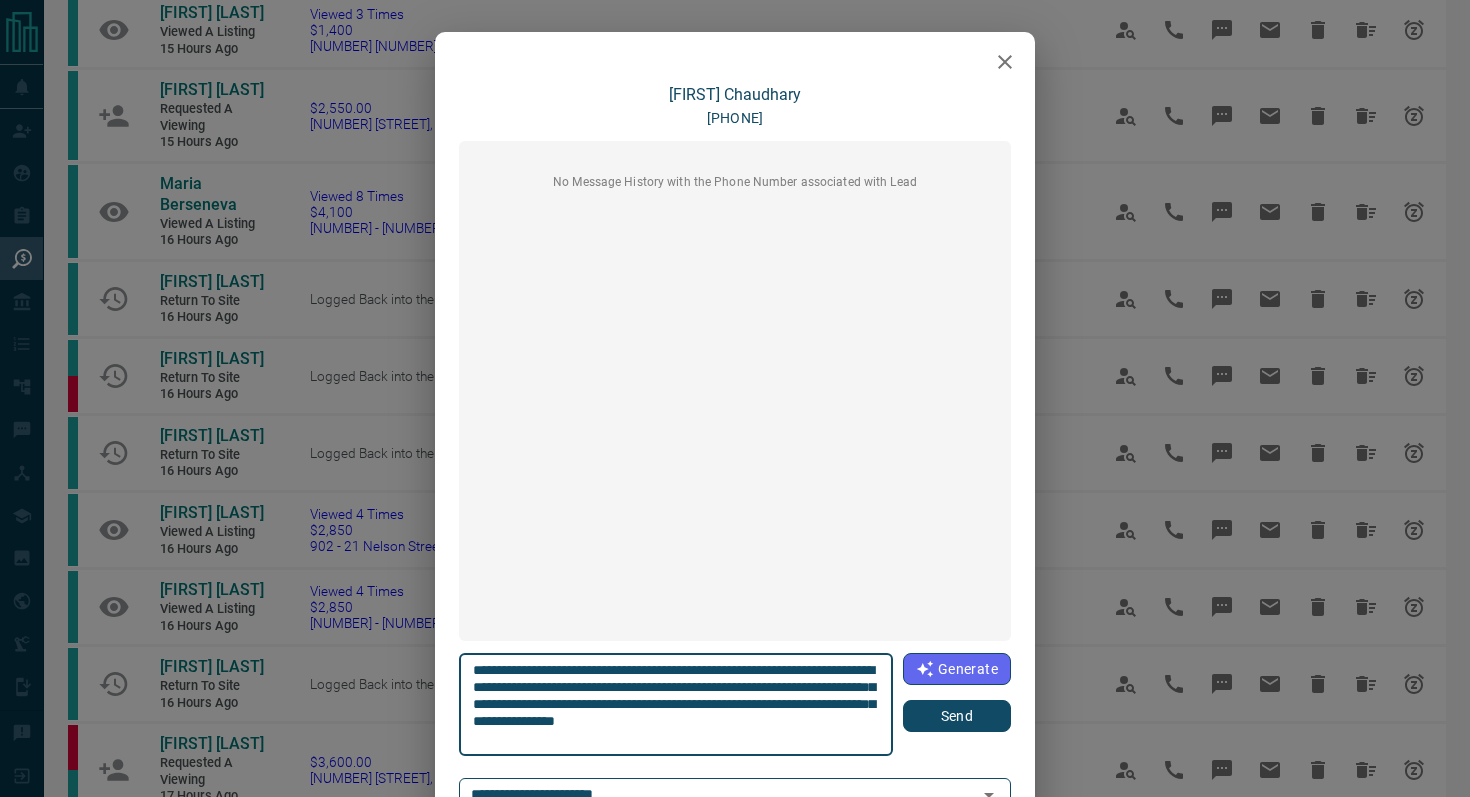 click on "Send" at bounding box center [957, 716] 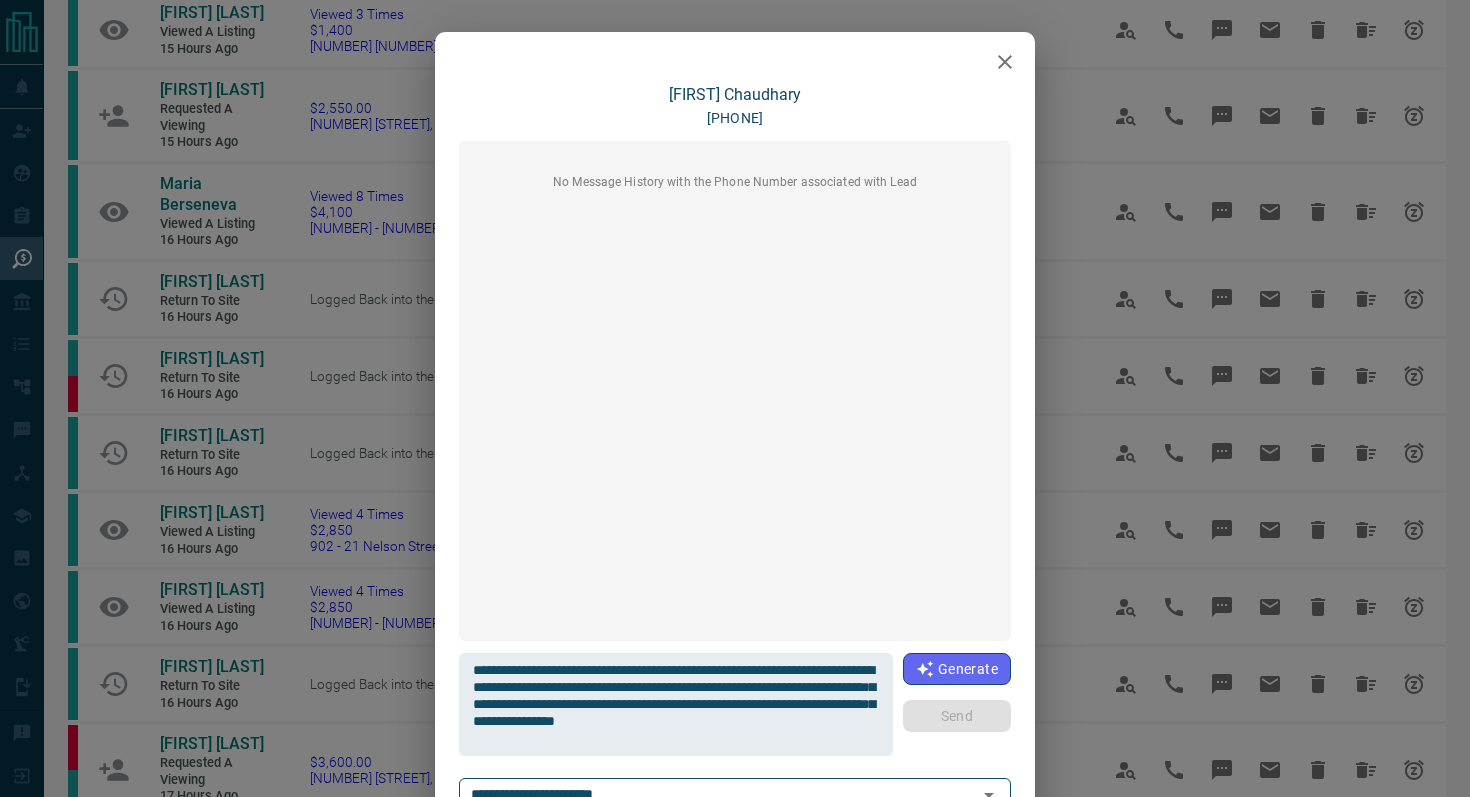 type 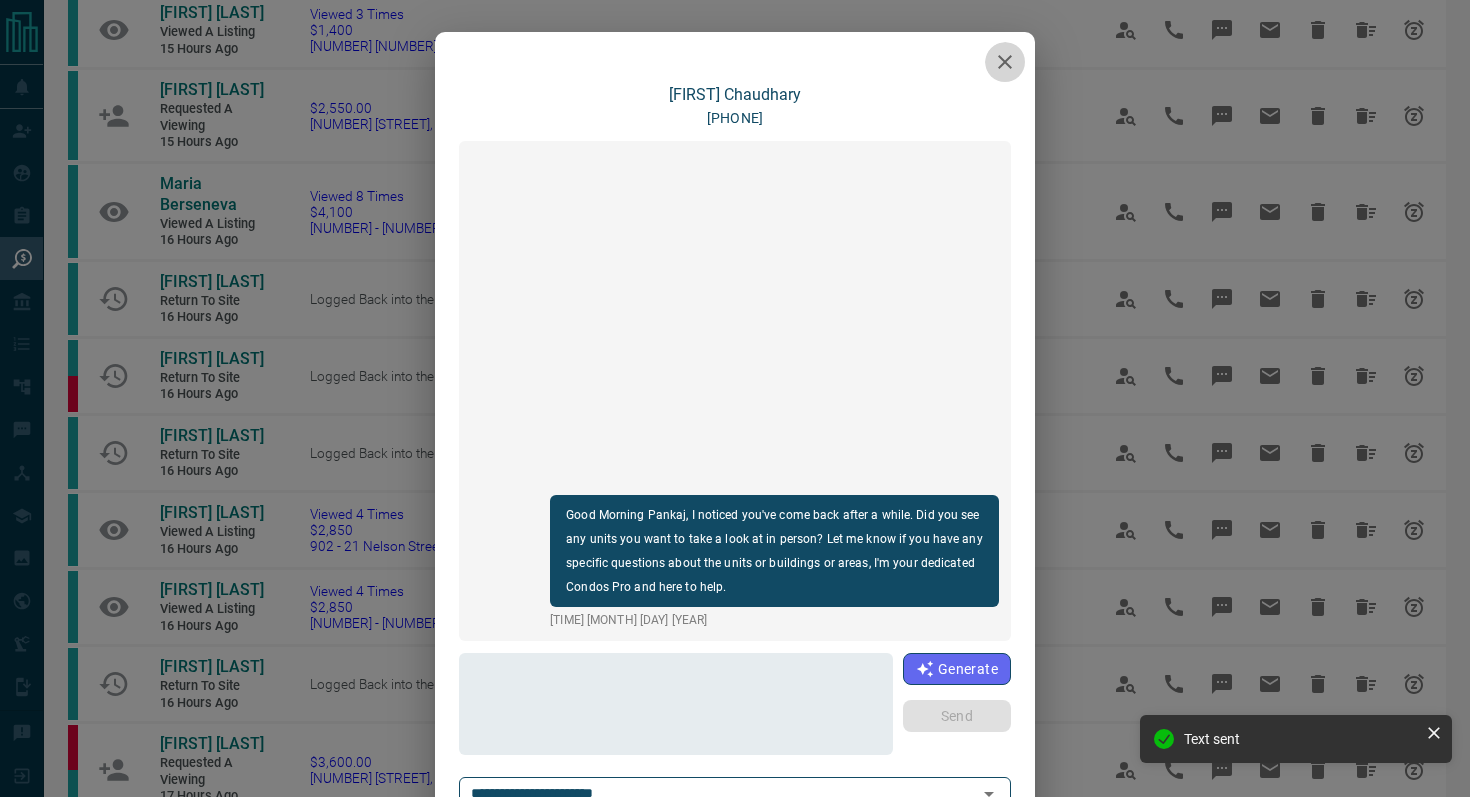 click 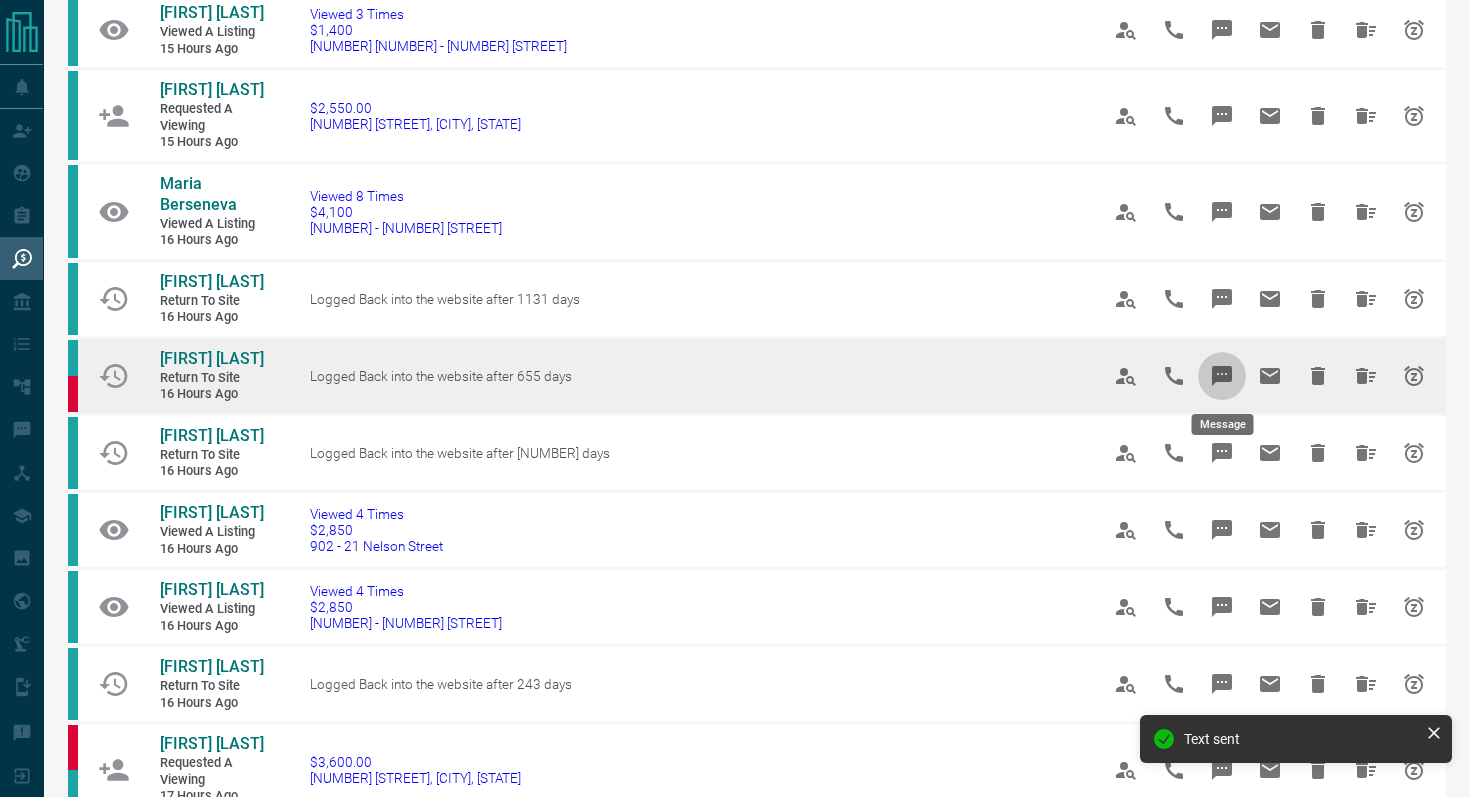 click 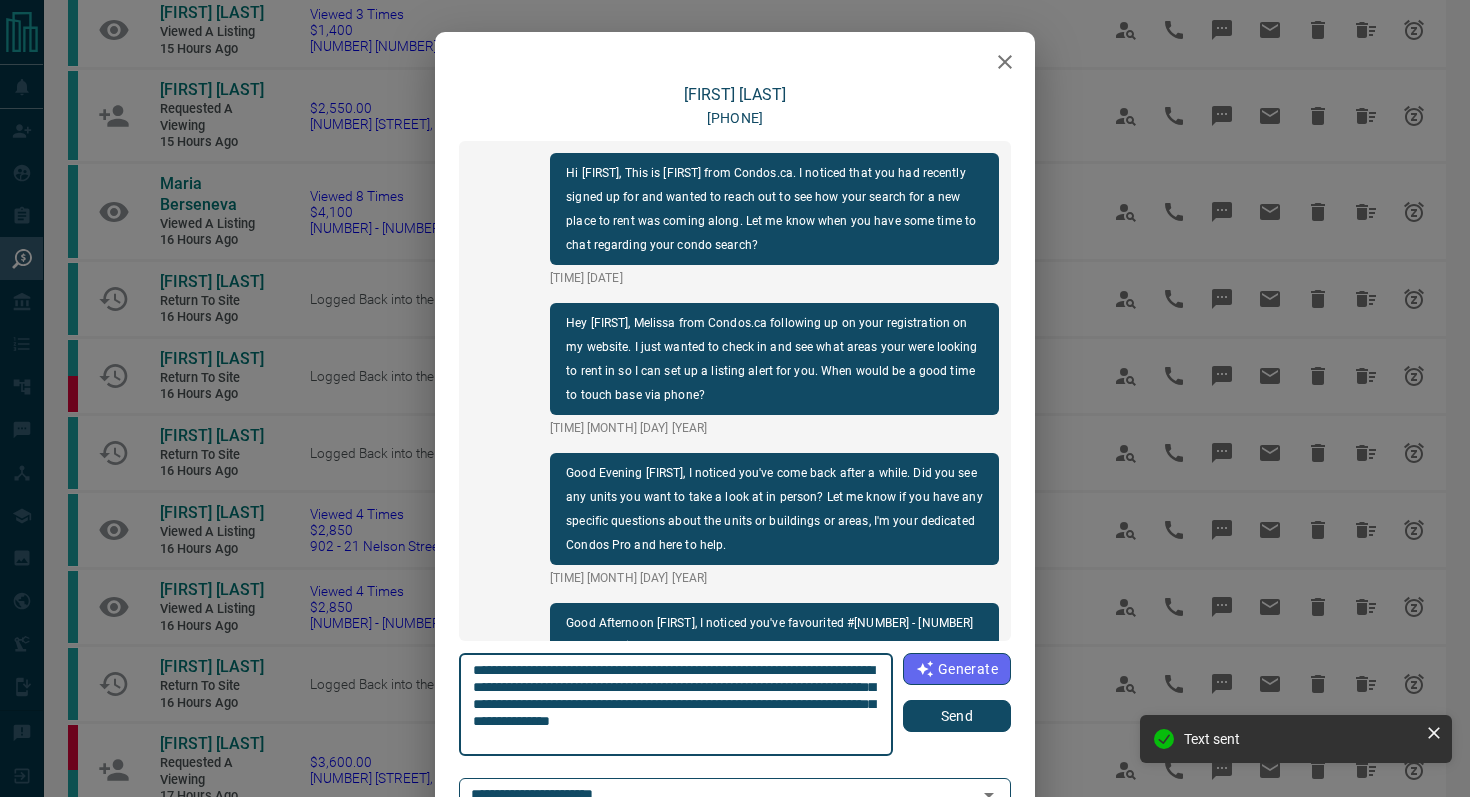 scroll, scrollTop: 510, scrollLeft: 0, axis: vertical 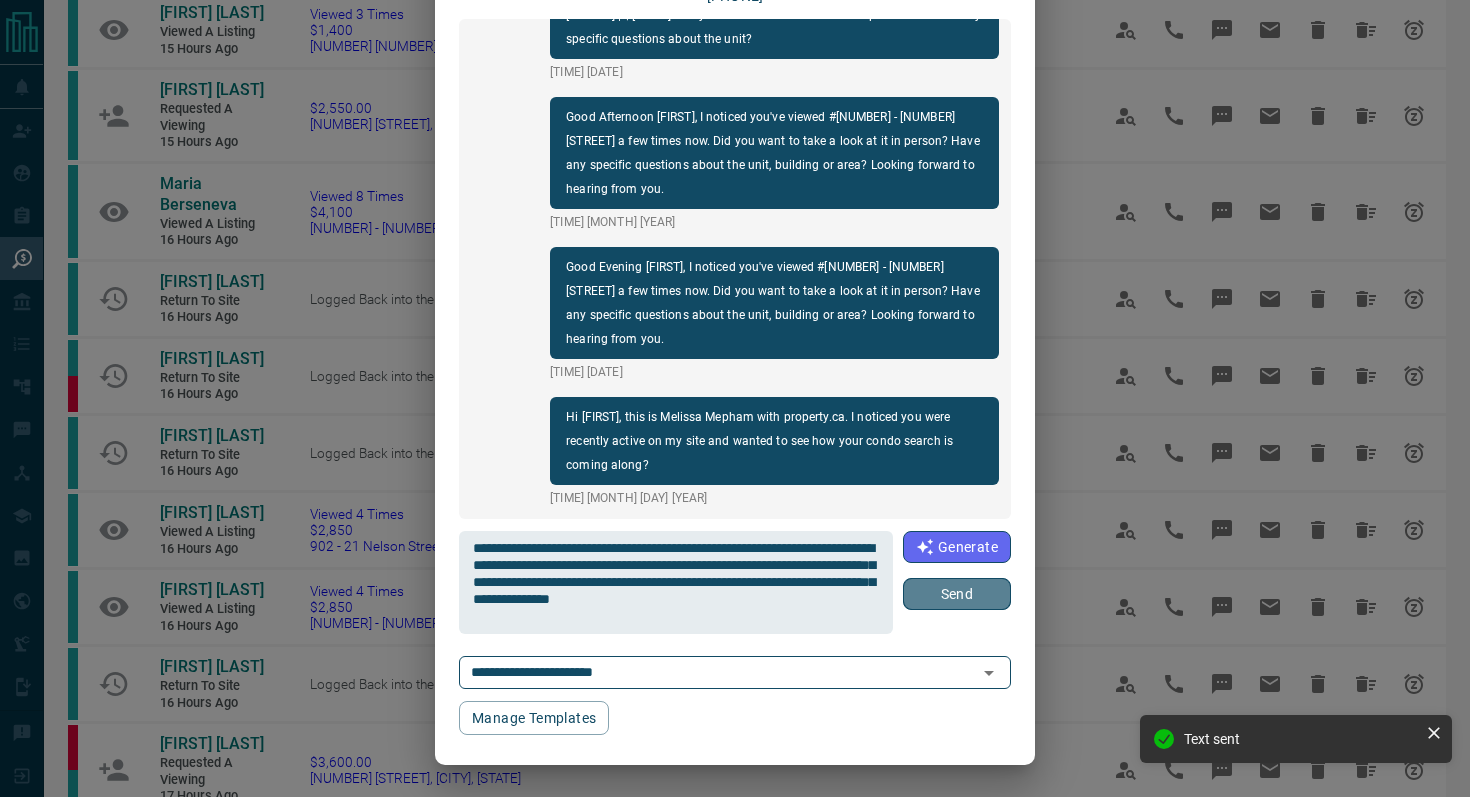 click on "Send" at bounding box center [957, 594] 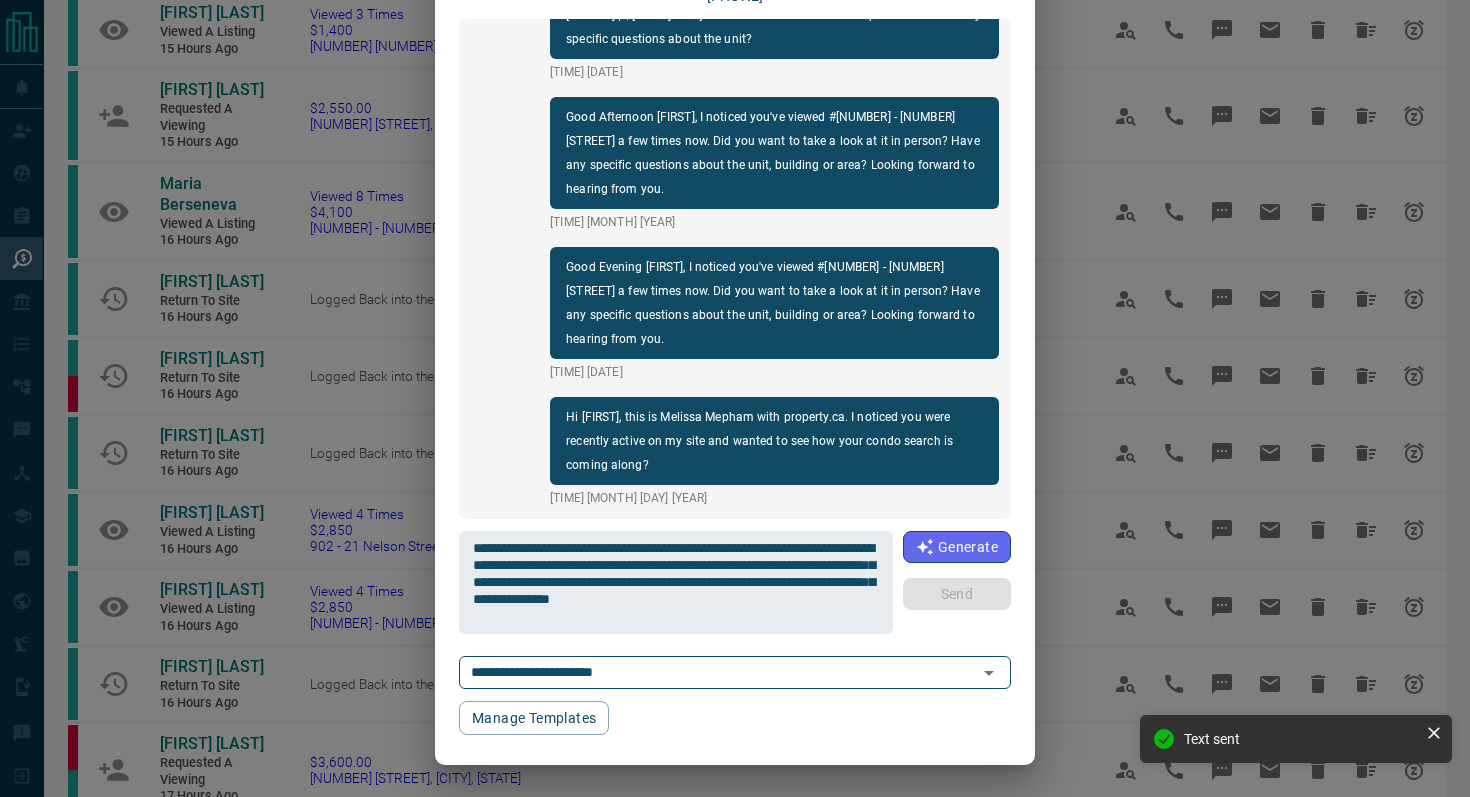 type 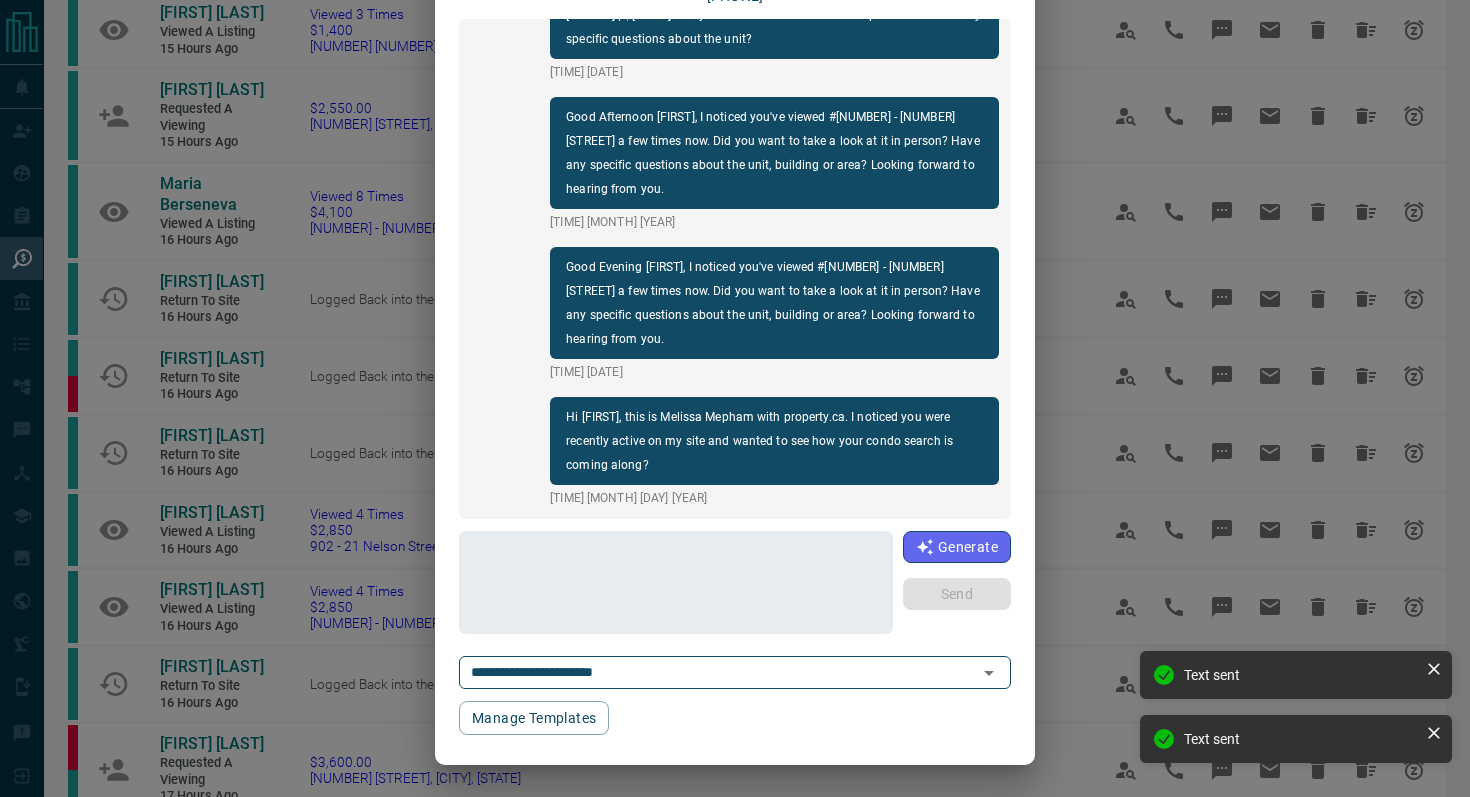 scroll, scrollTop: 121, scrollLeft: 0, axis: vertical 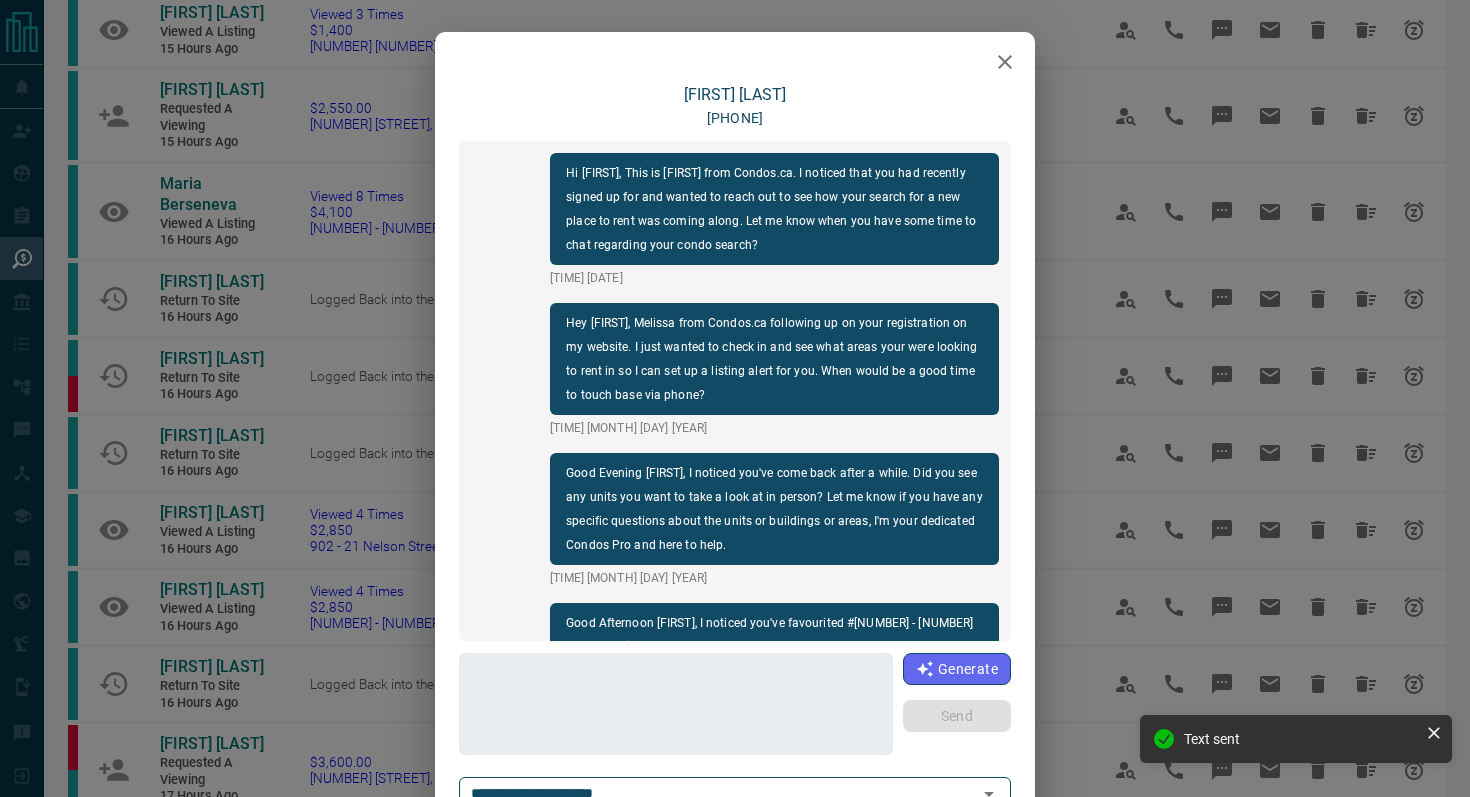 click 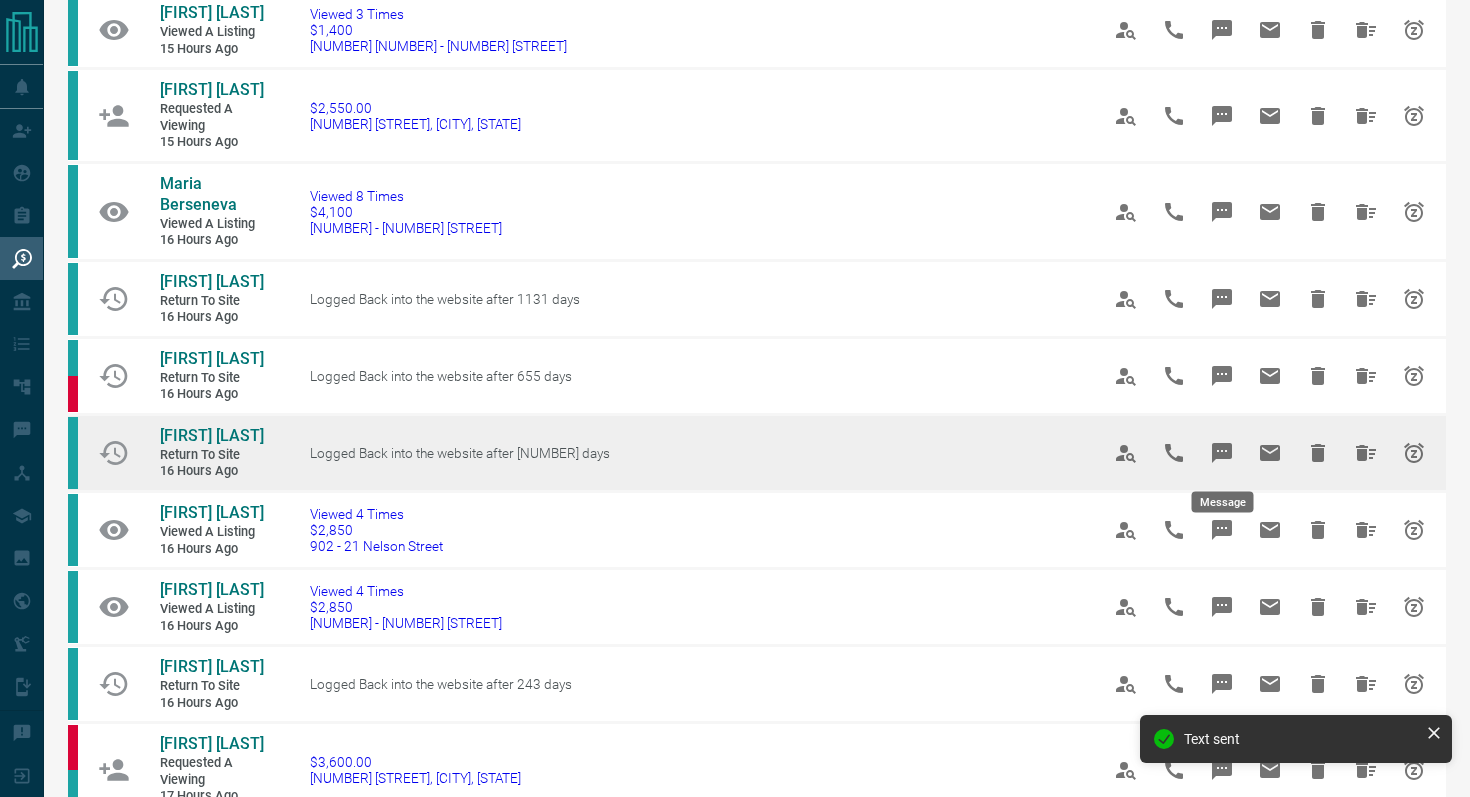 click 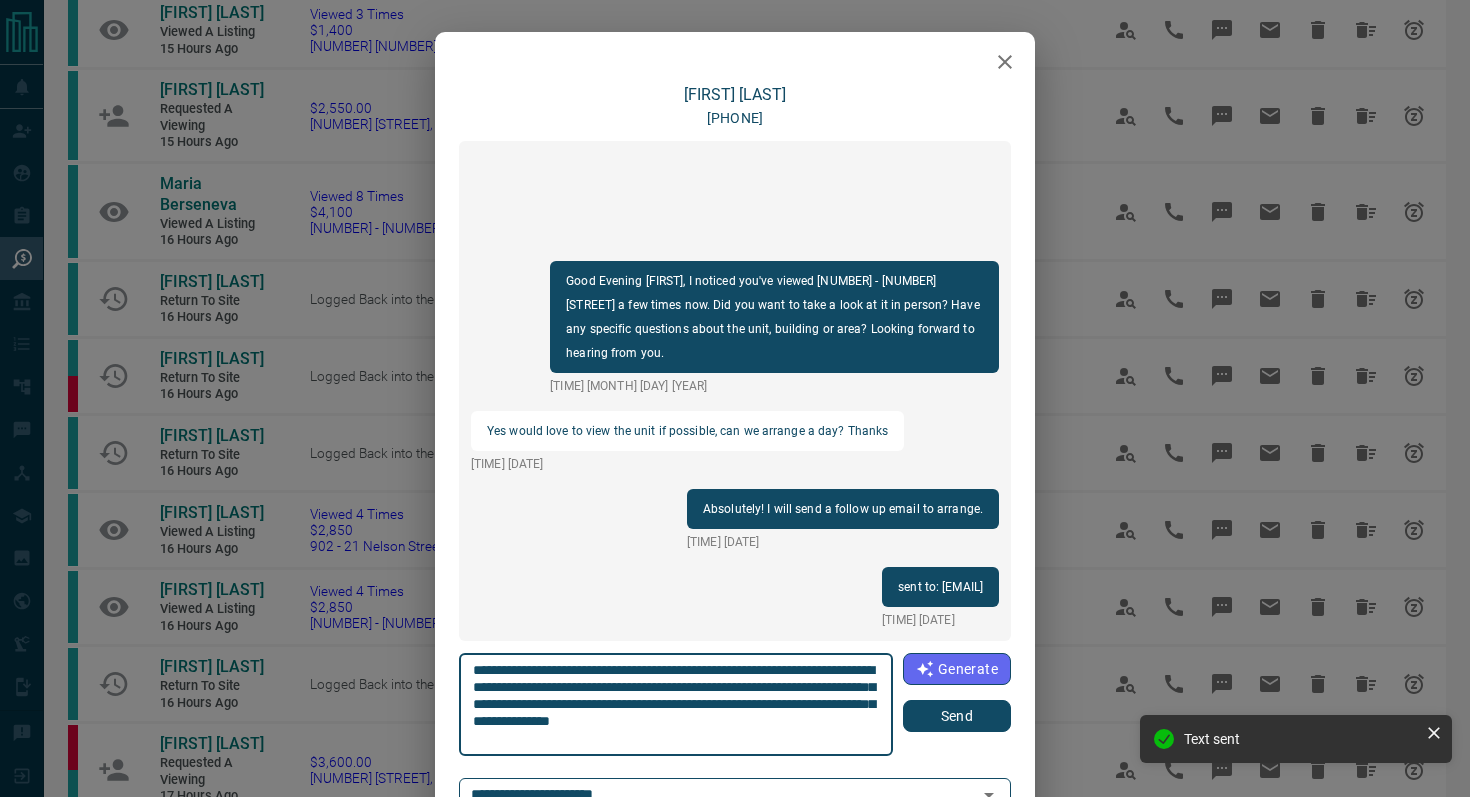 click on "Send" at bounding box center (957, 716) 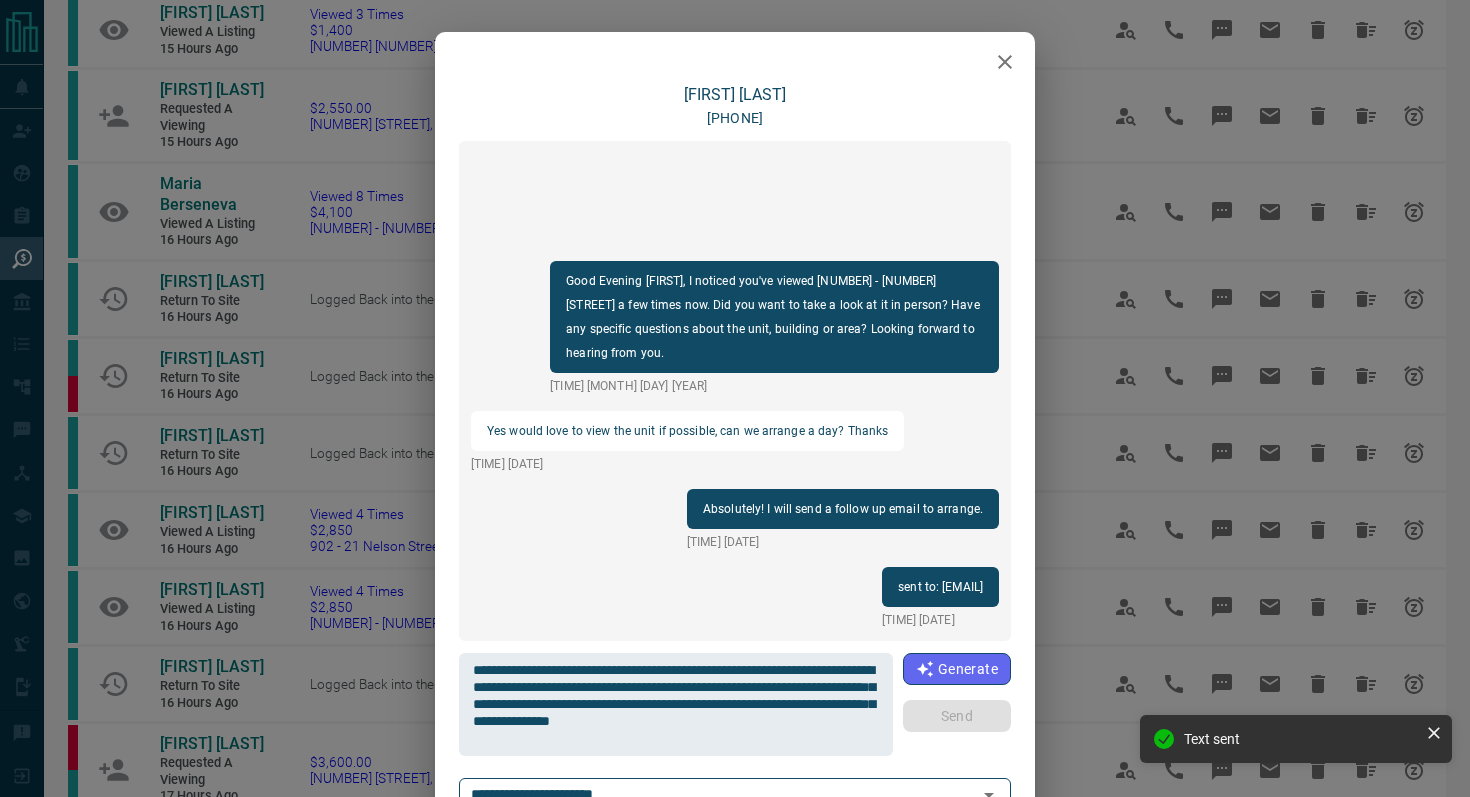 type 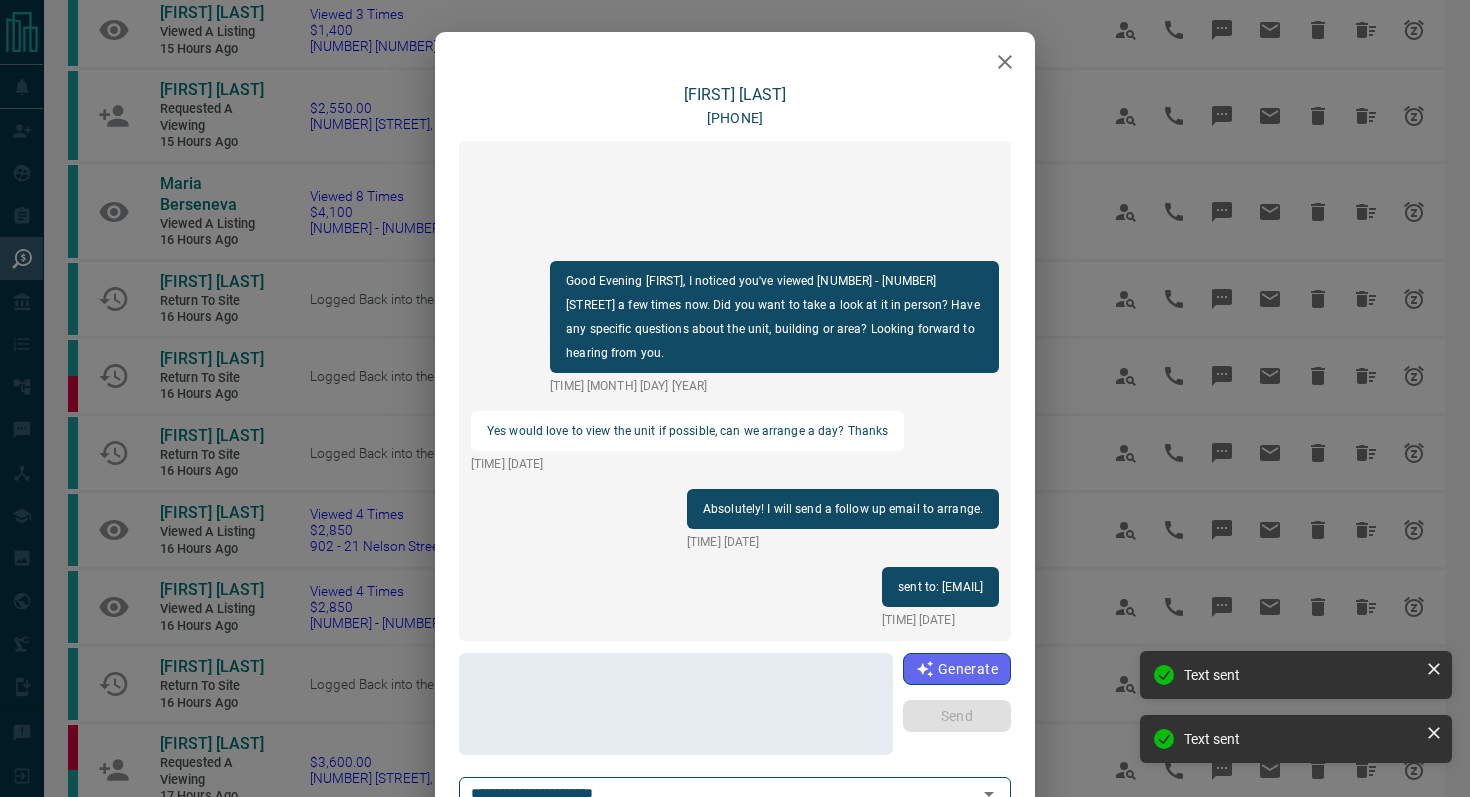 scroll, scrollTop: 42, scrollLeft: 0, axis: vertical 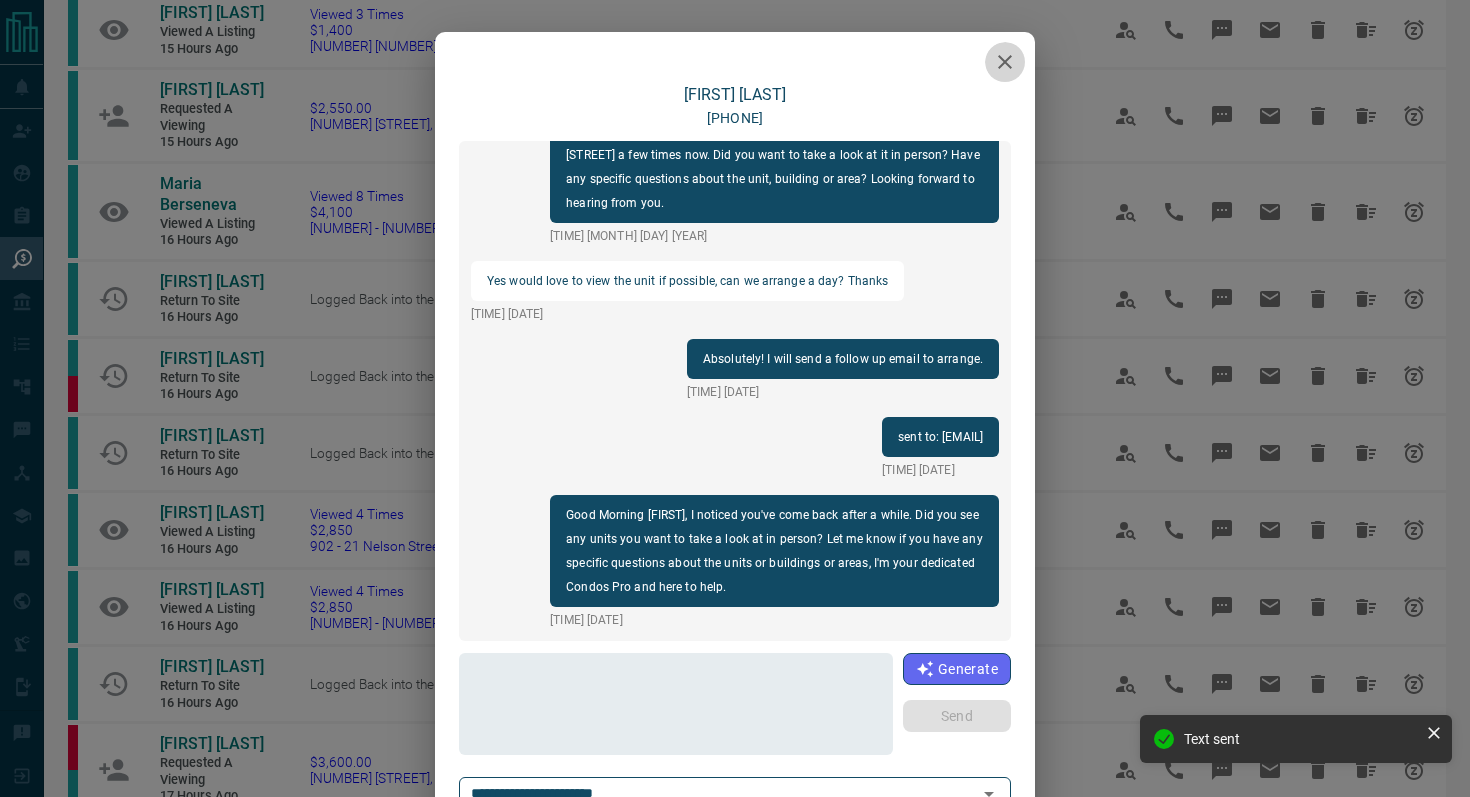 click 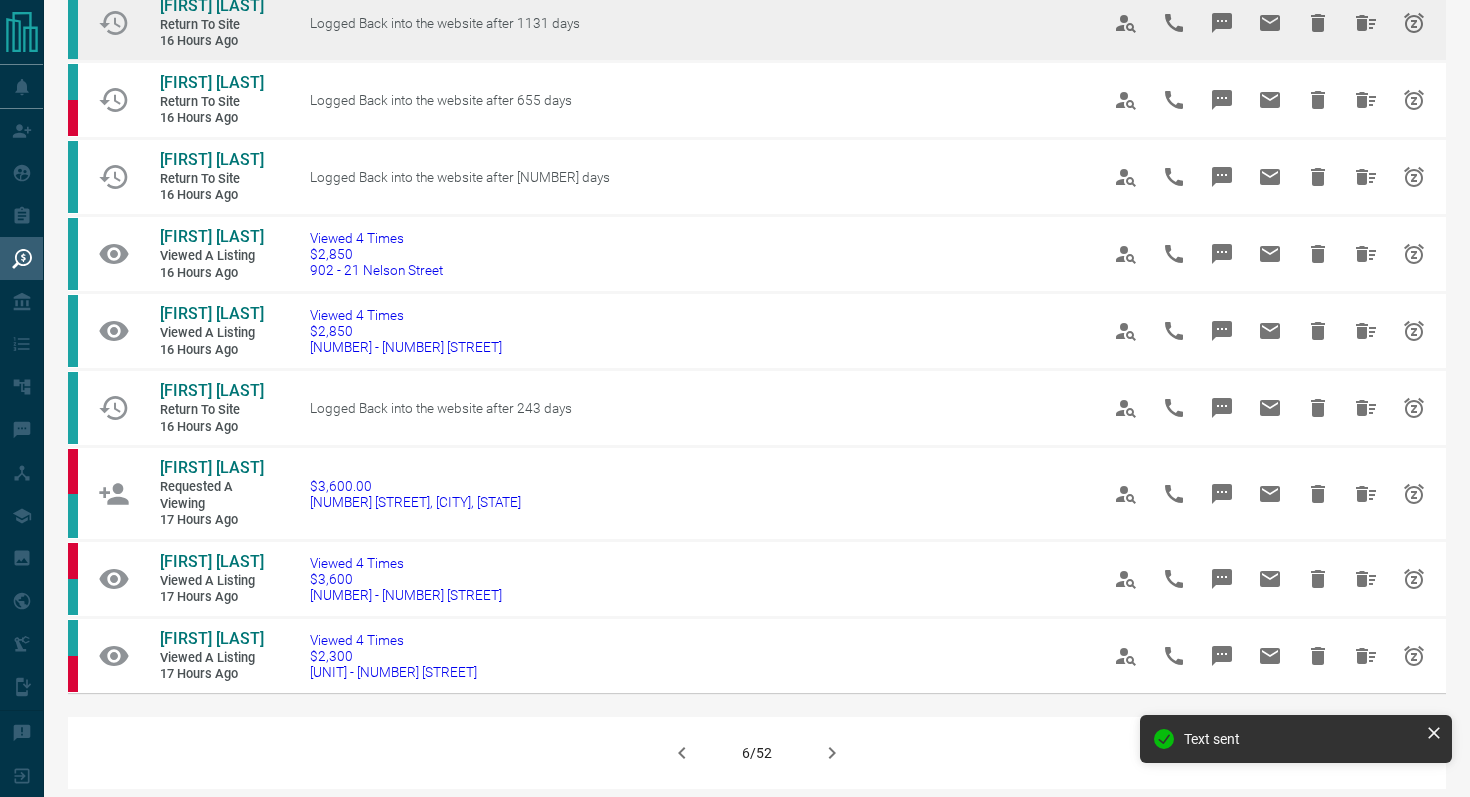 scroll, scrollTop: 1118, scrollLeft: 0, axis: vertical 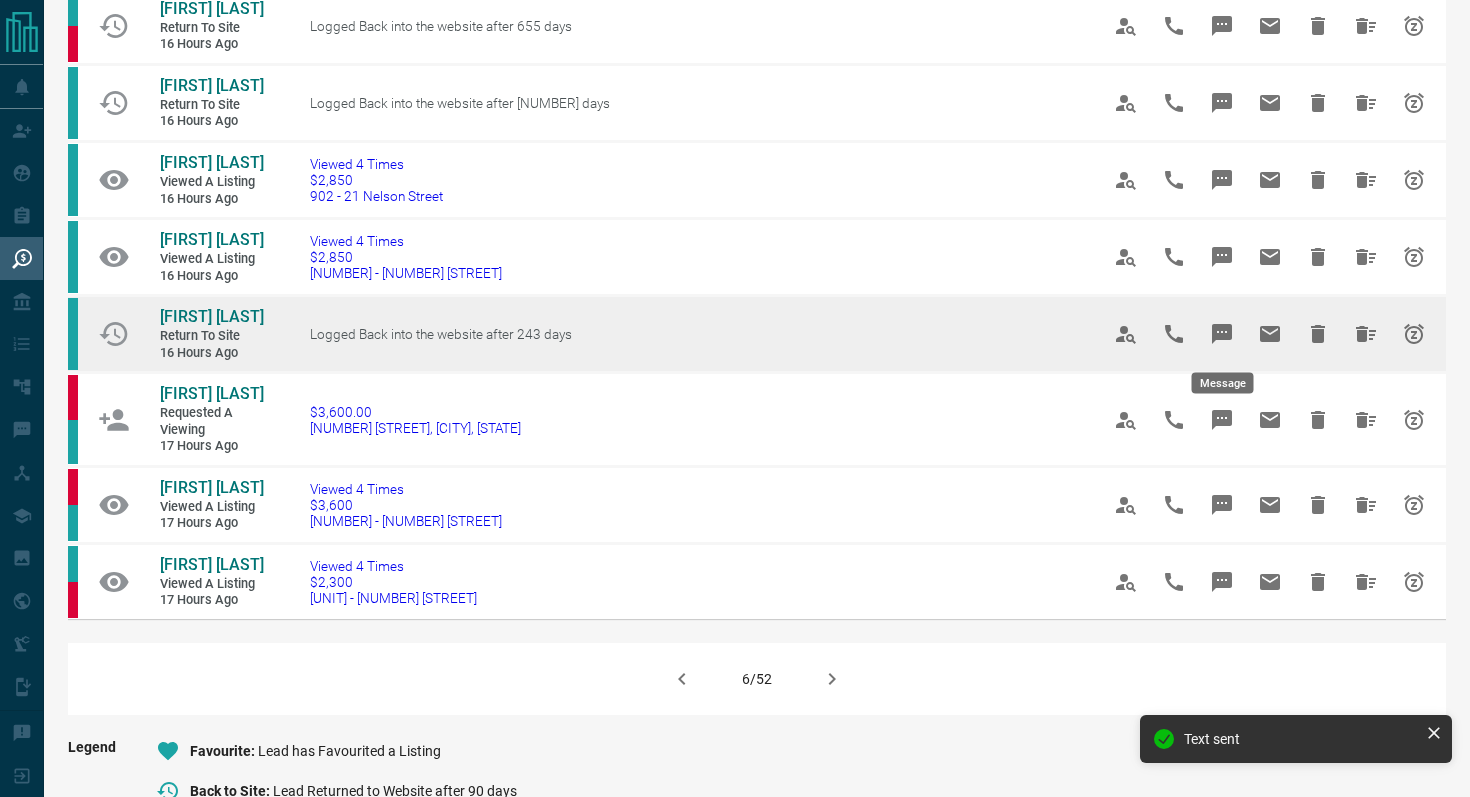 click at bounding box center (1222, 334) 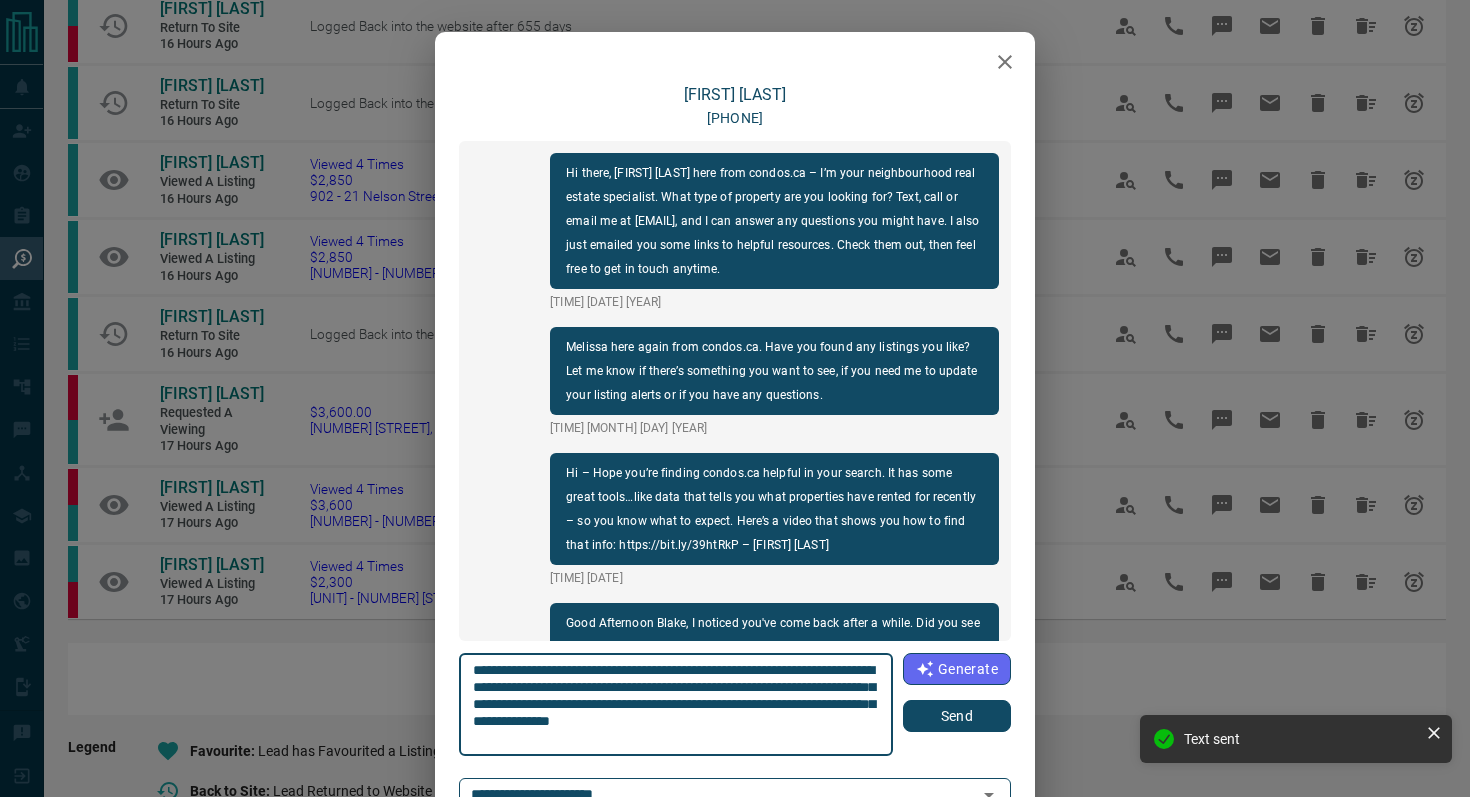 scroll, scrollTop: 984, scrollLeft: 0, axis: vertical 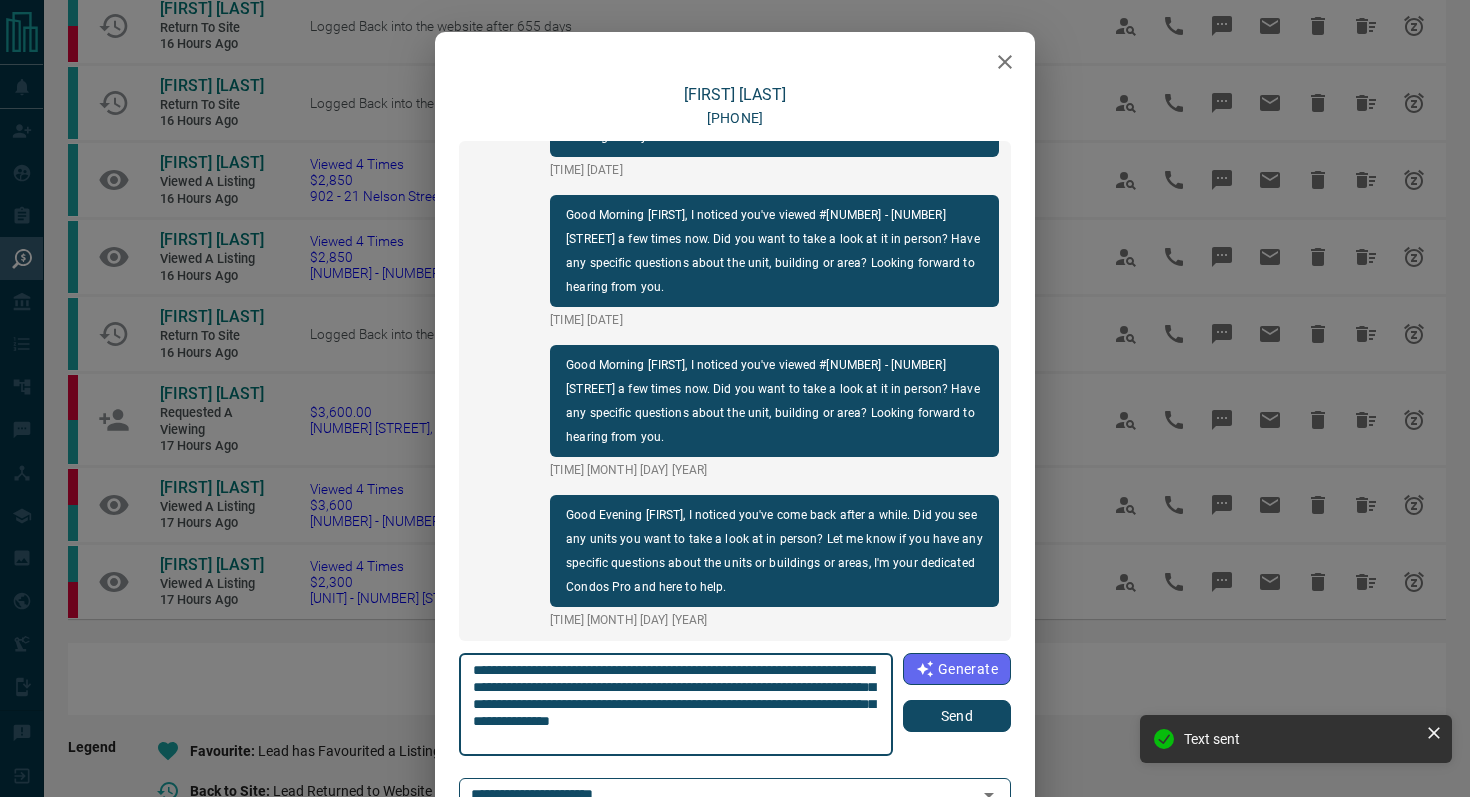 click on "Send" at bounding box center [957, 716] 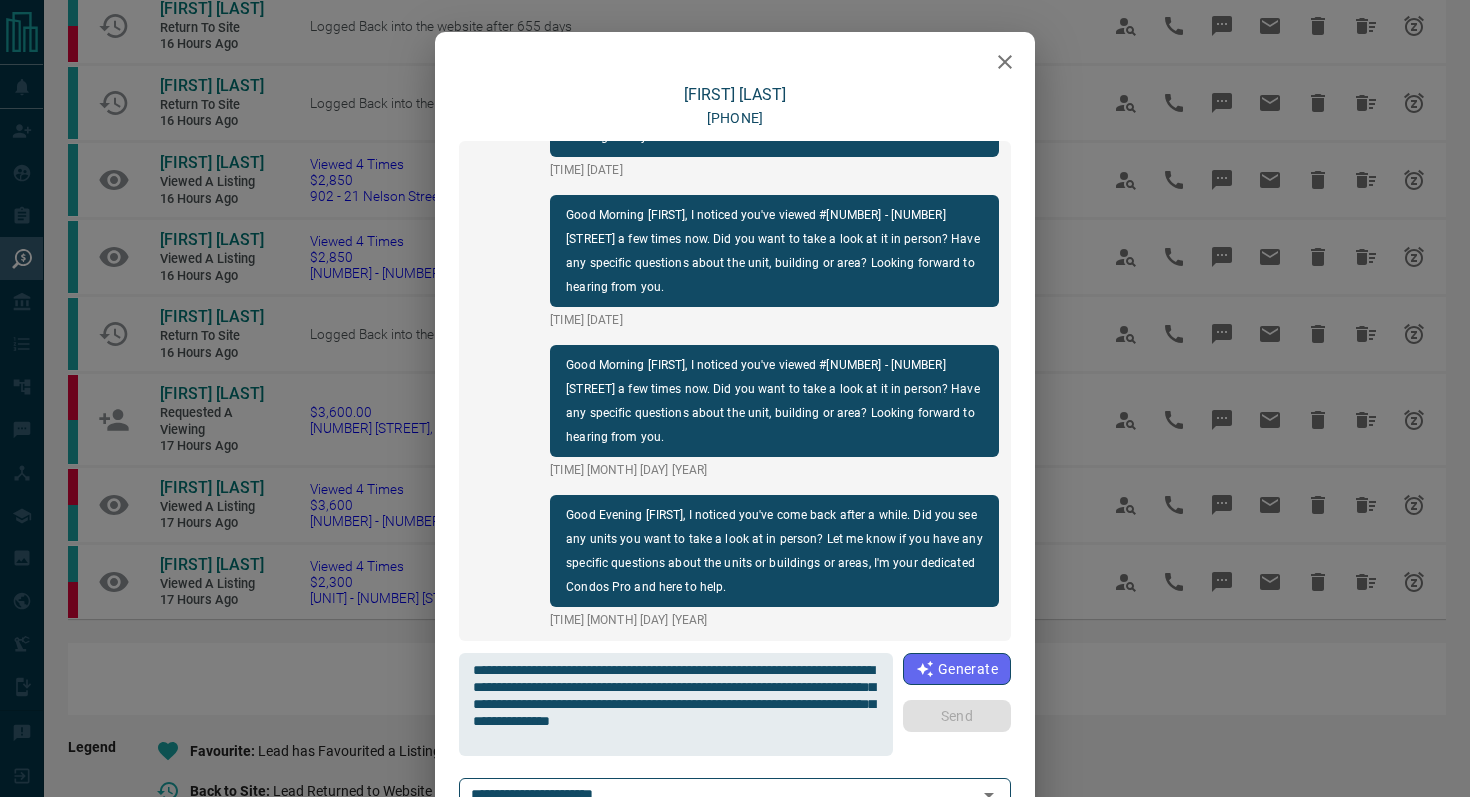 type 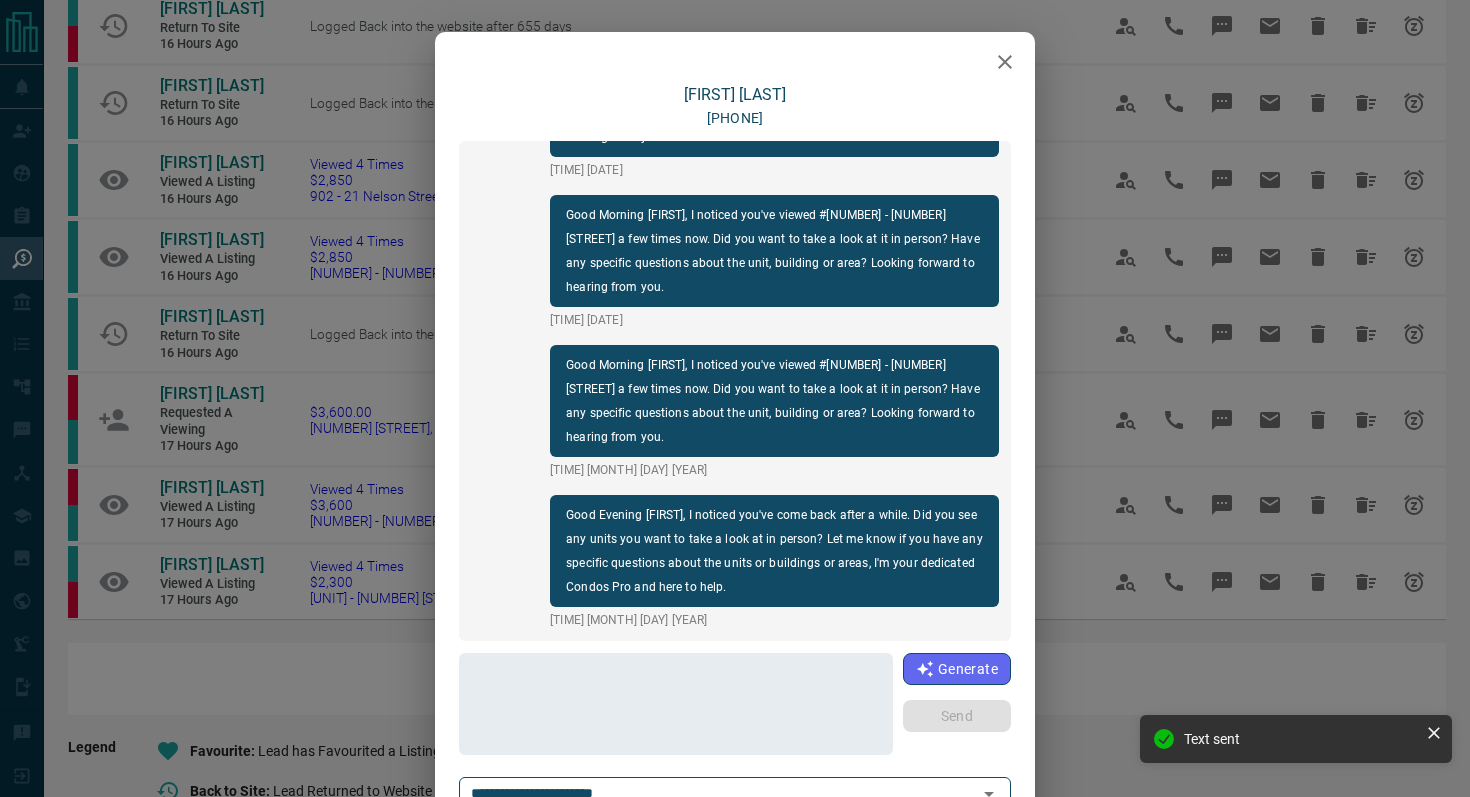 scroll, scrollTop: 1134, scrollLeft: 0, axis: vertical 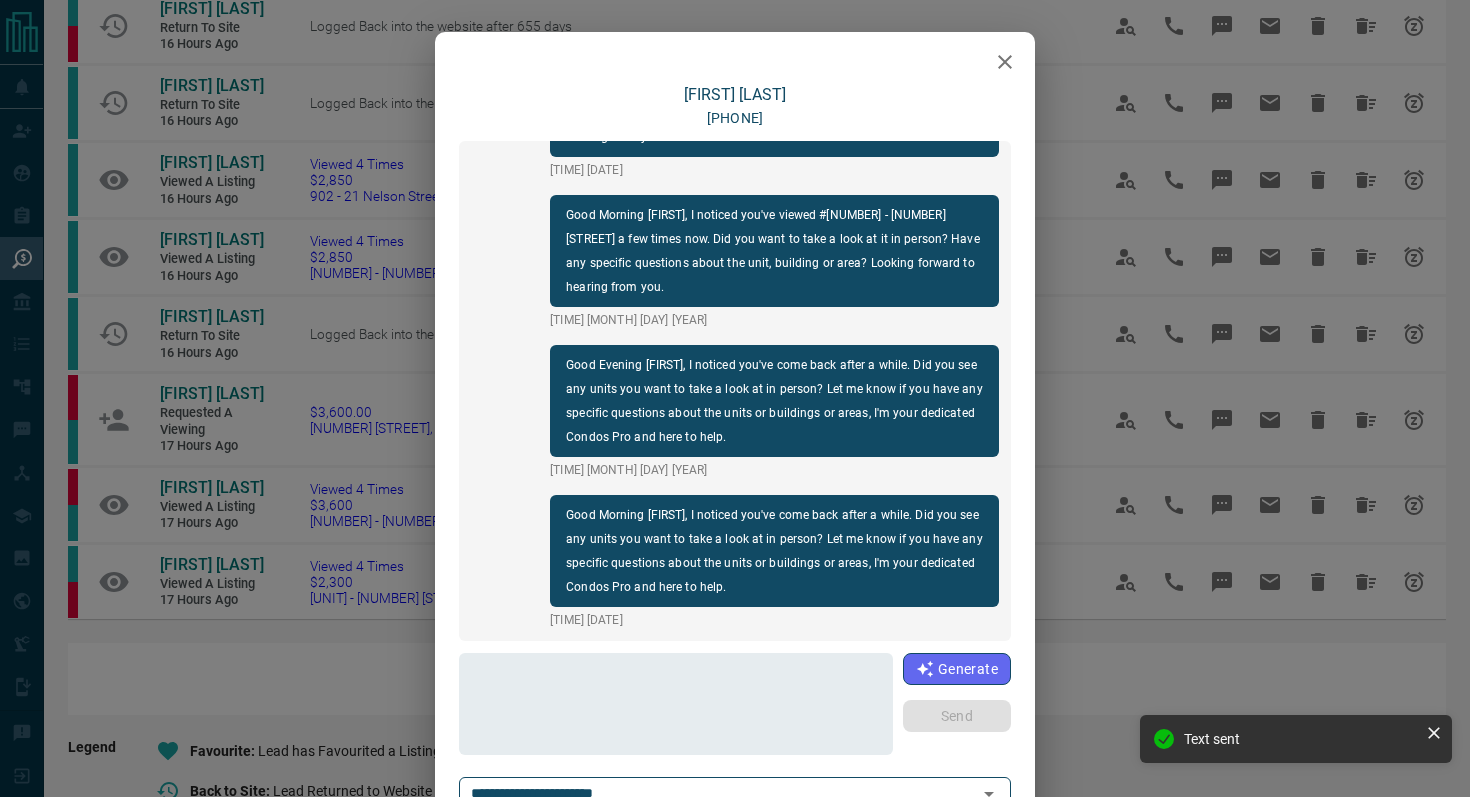click 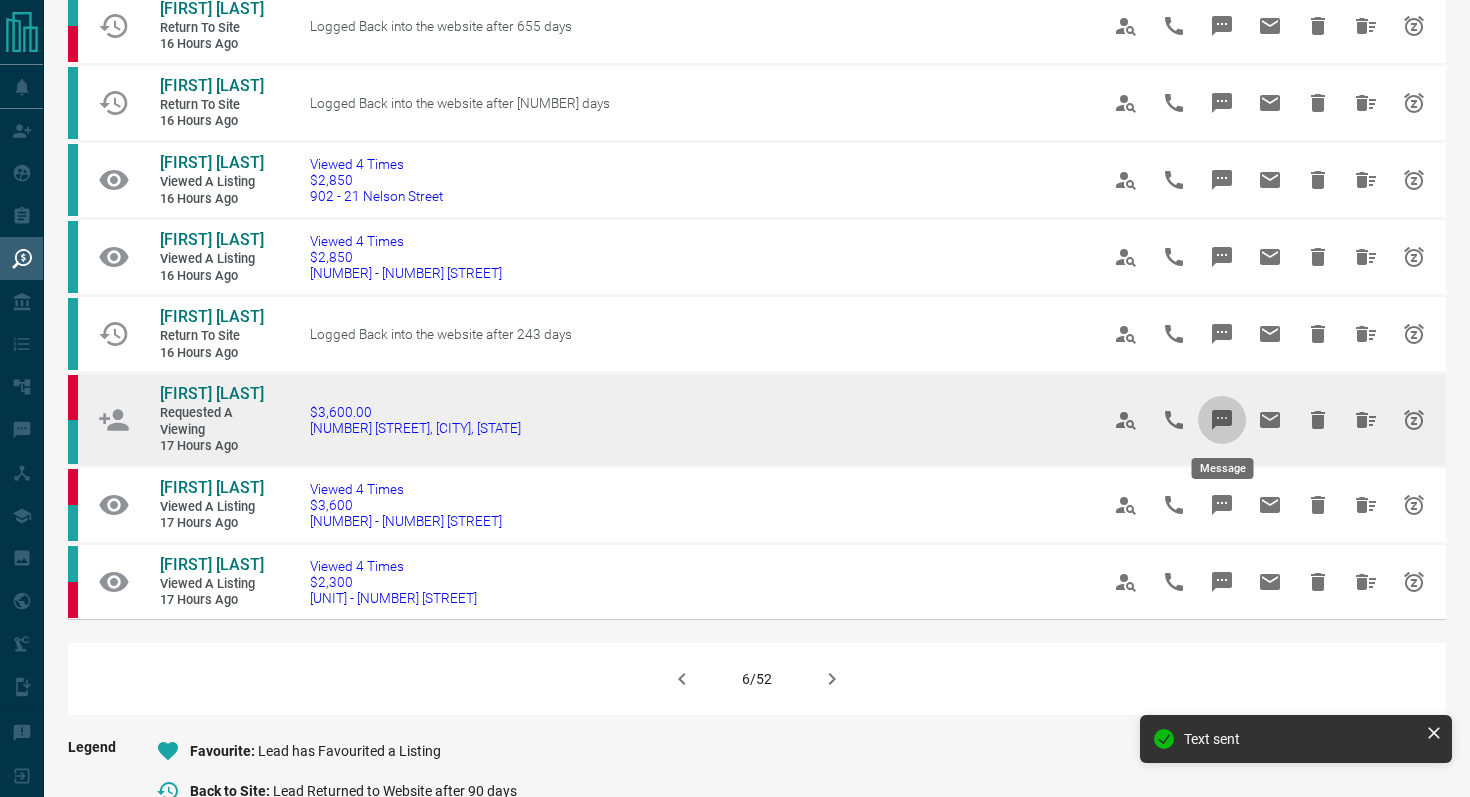 click 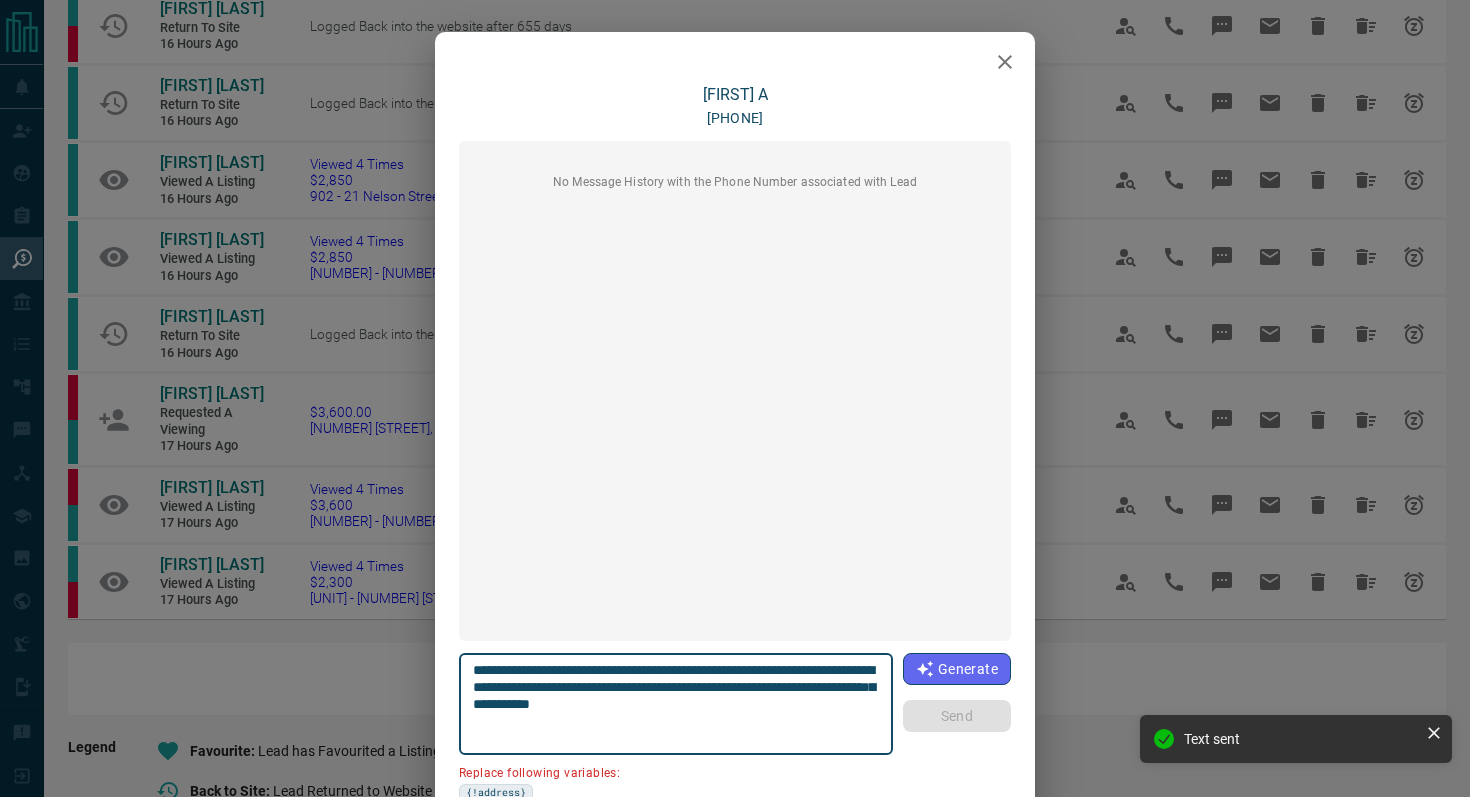 click 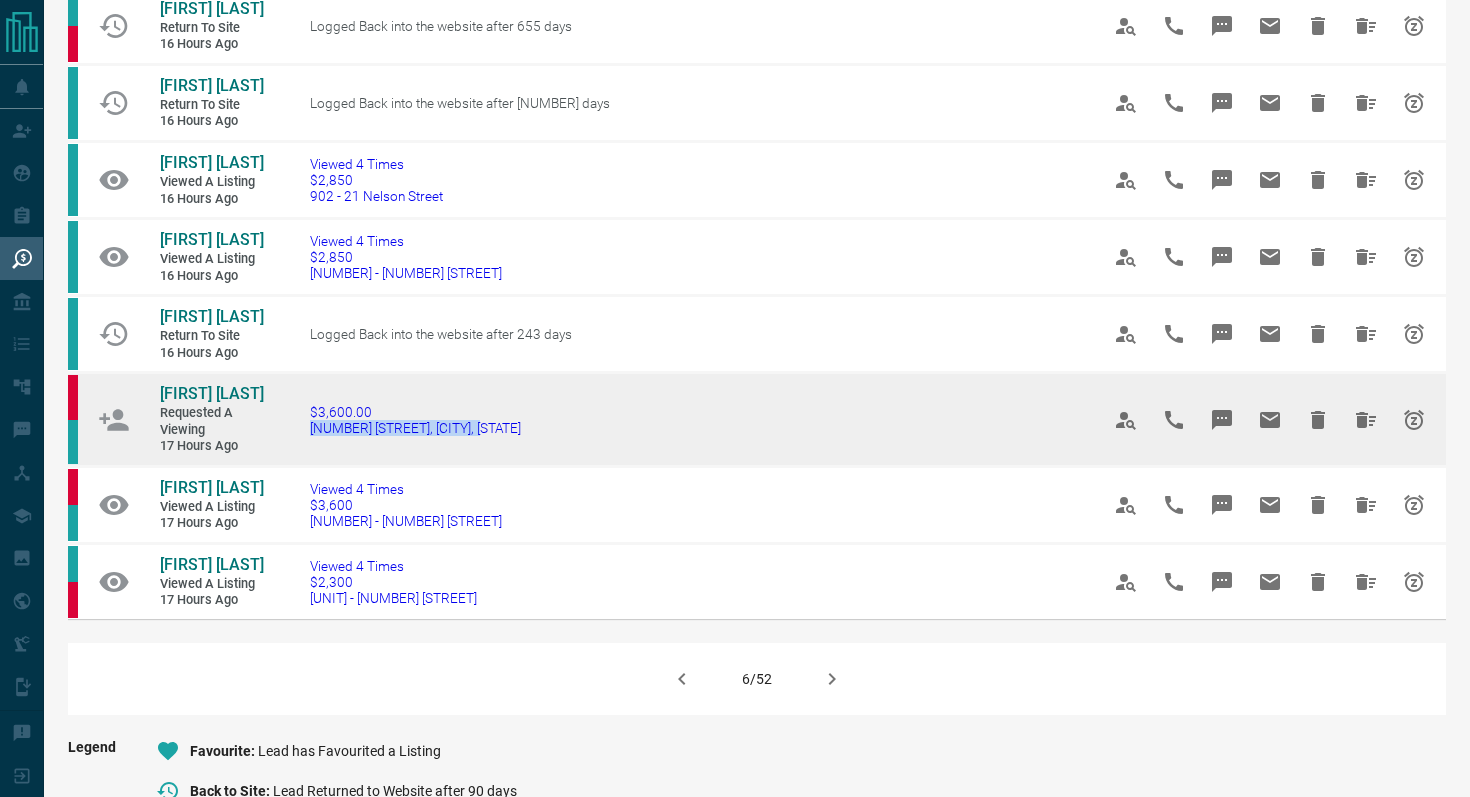 drag, startPoint x: 534, startPoint y: 423, endPoint x: 299, endPoint y: 424, distance: 235.00212 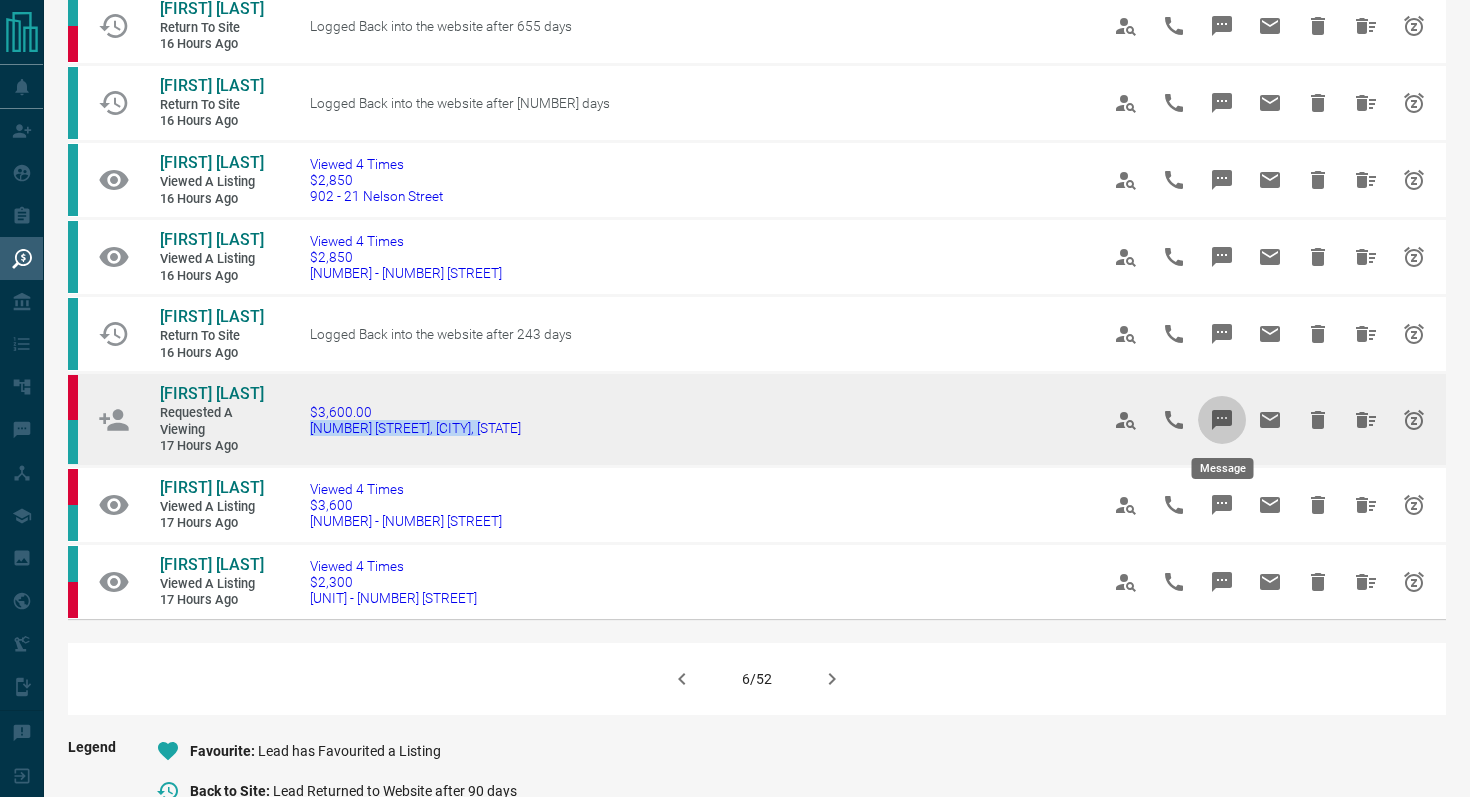 click 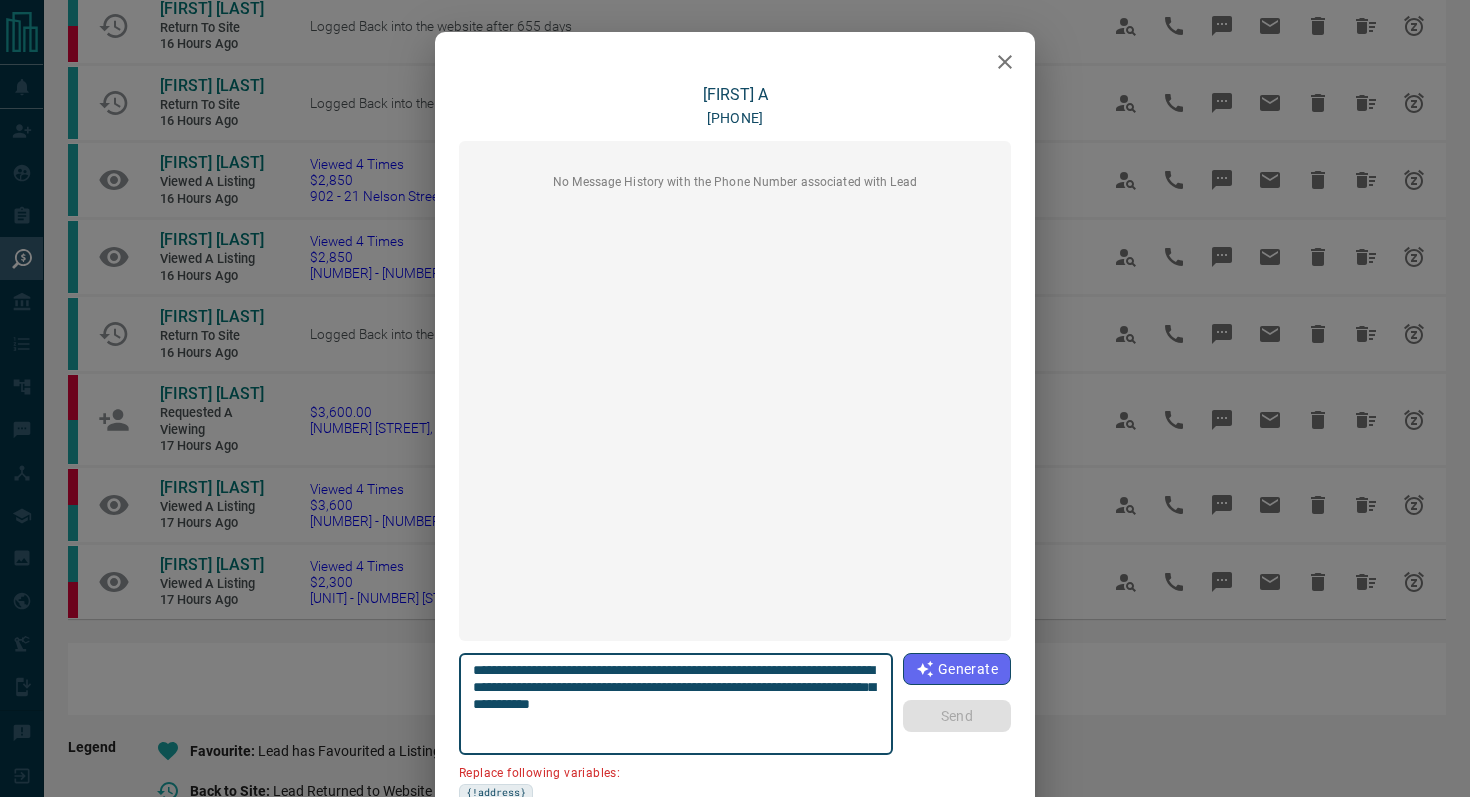 scroll, scrollTop: 122, scrollLeft: 0, axis: vertical 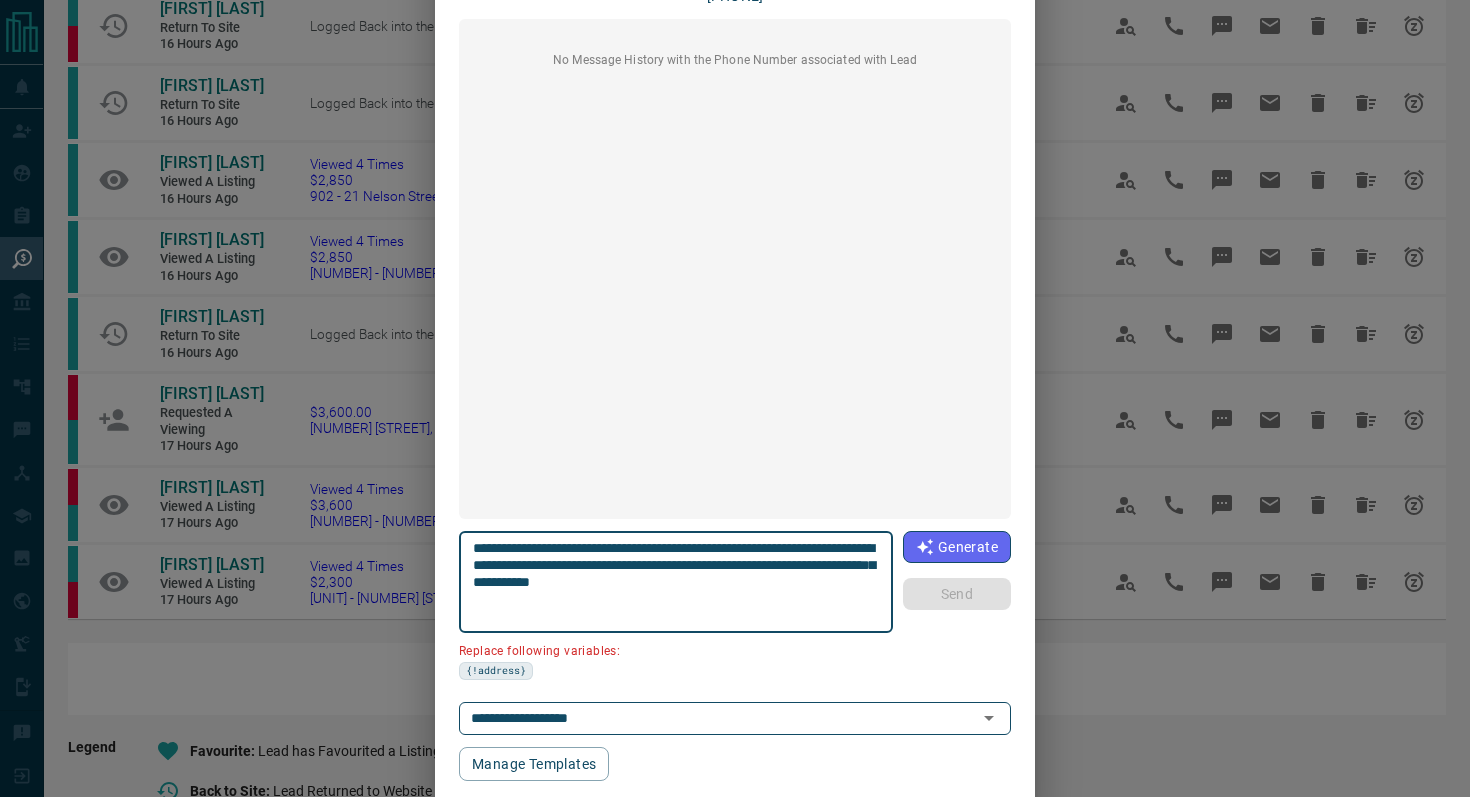 drag, startPoint x: 561, startPoint y: 563, endPoint x: 496, endPoint y: 561, distance: 65.03076 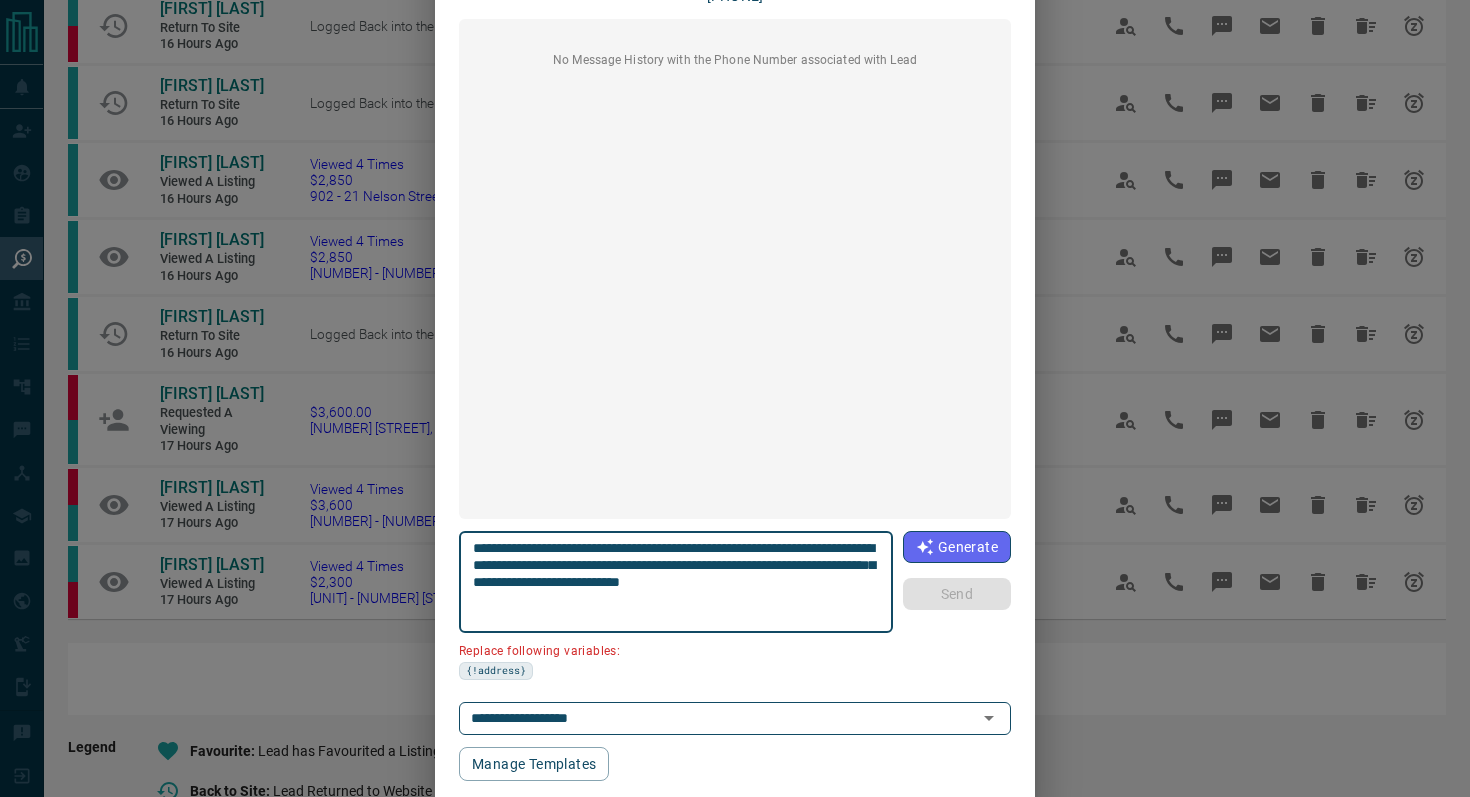 scroll, scrollTop: 121, scrollLeft: 0, axis: vertical 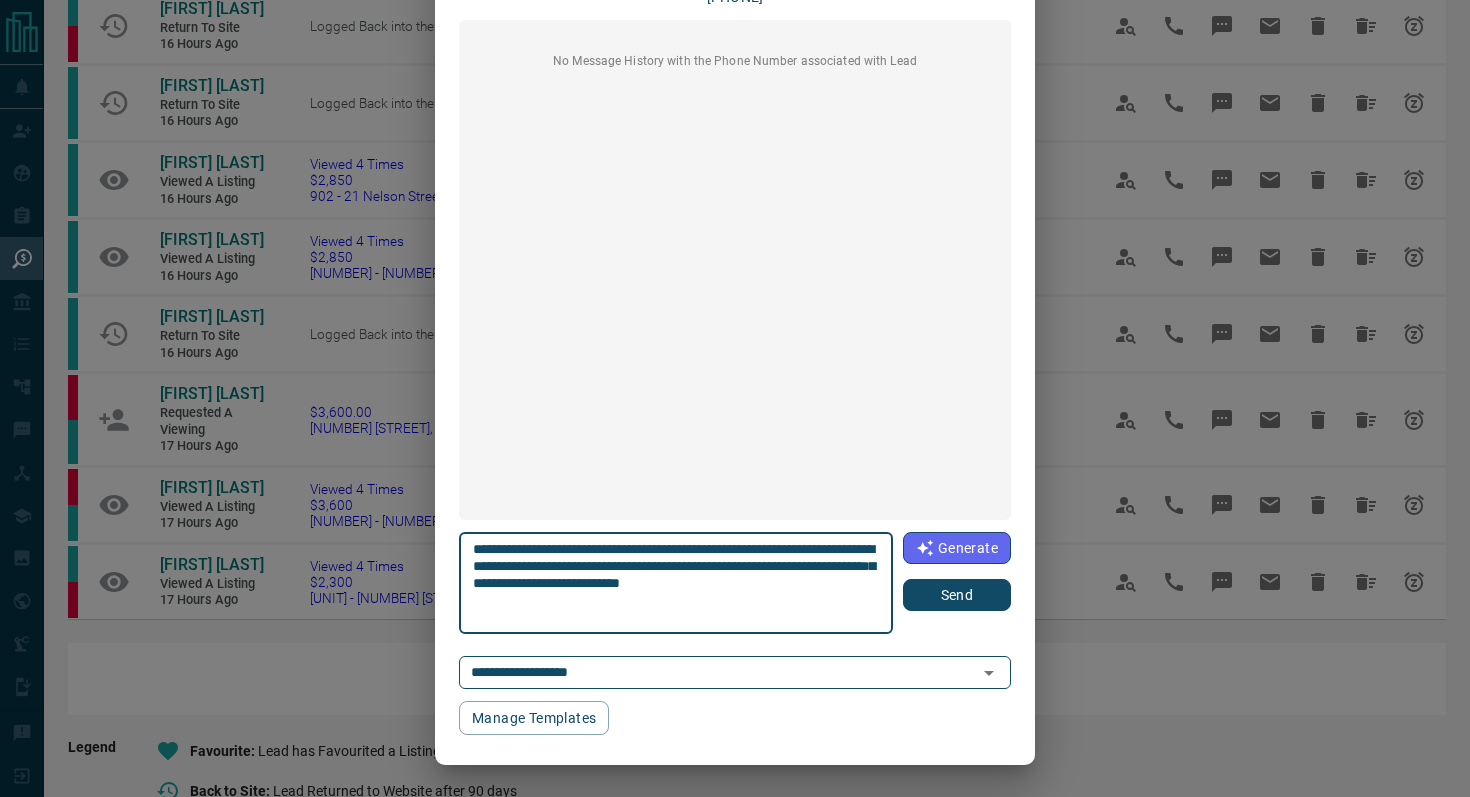 type on "**********" 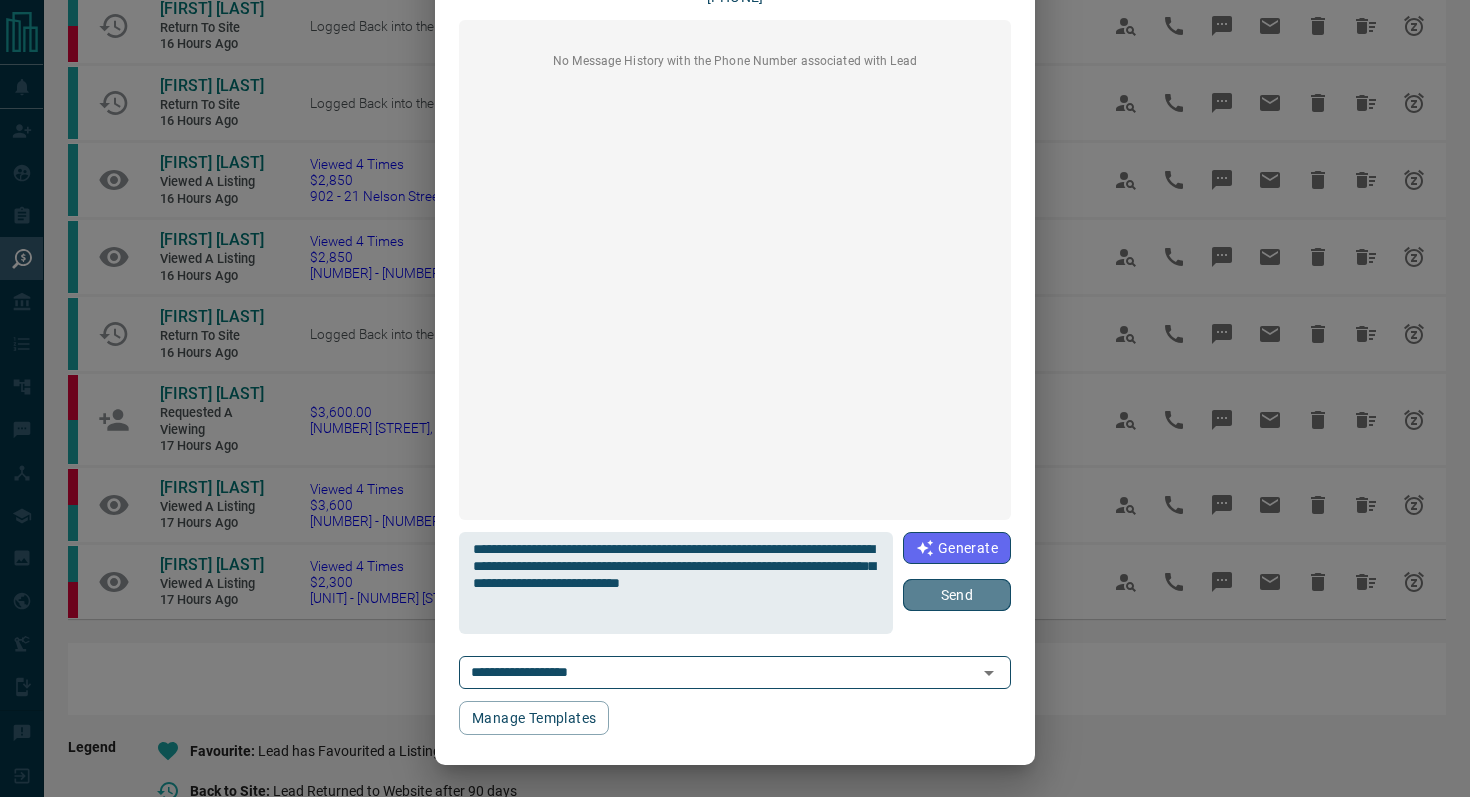 click on "Send" at bounding box center (957, 595) 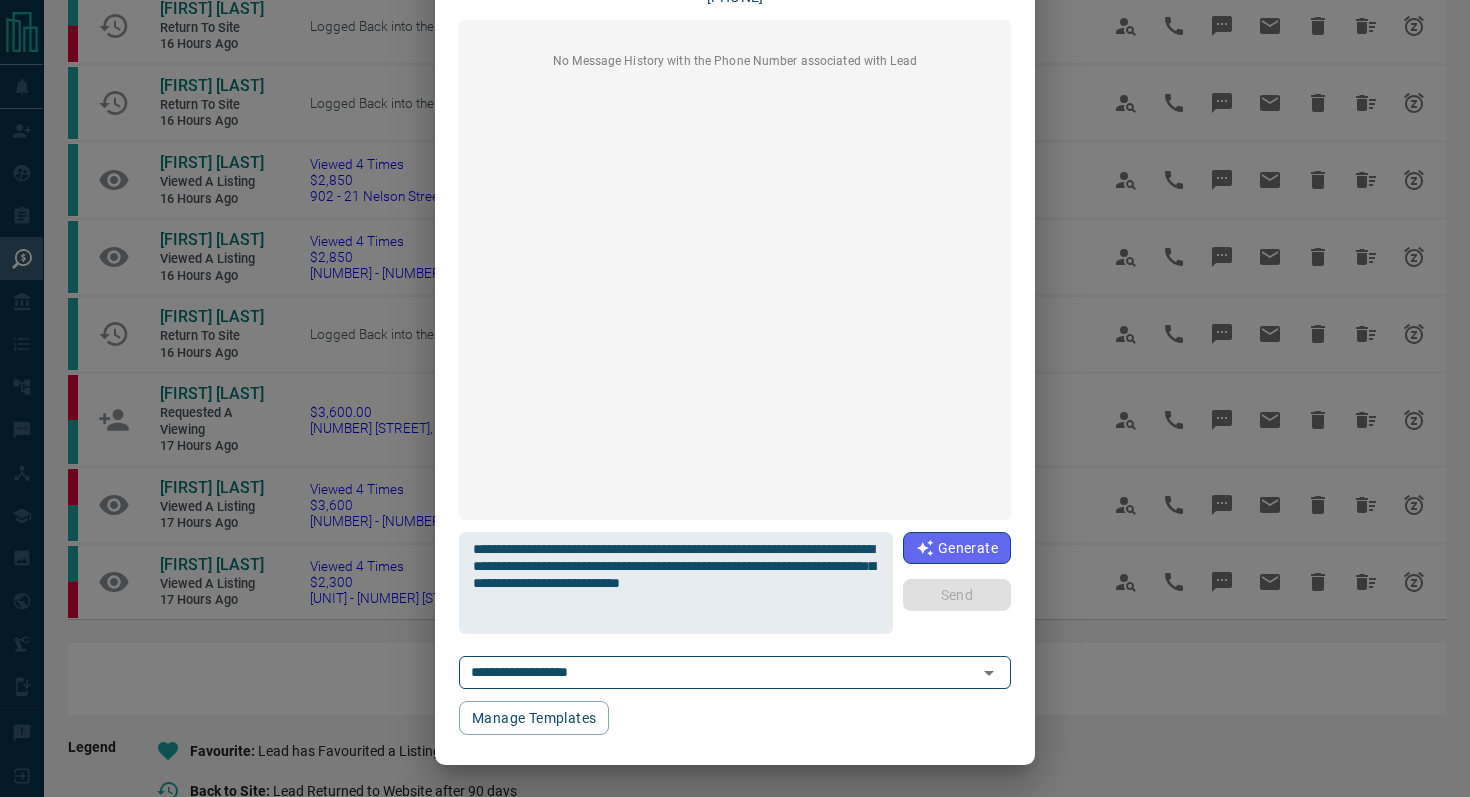 type 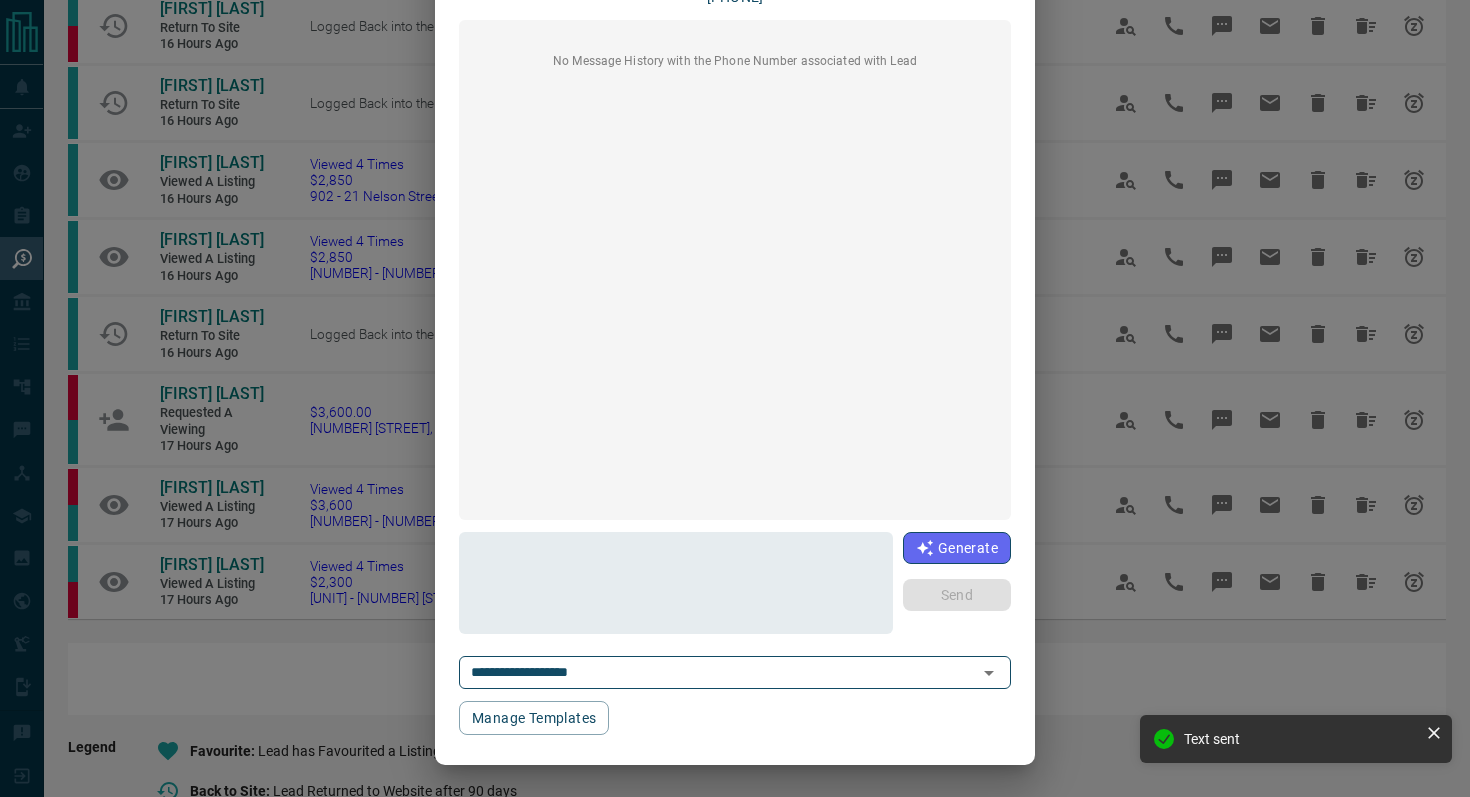 scroll, scrollTop: 0, scrollLeft: 0, axis: both 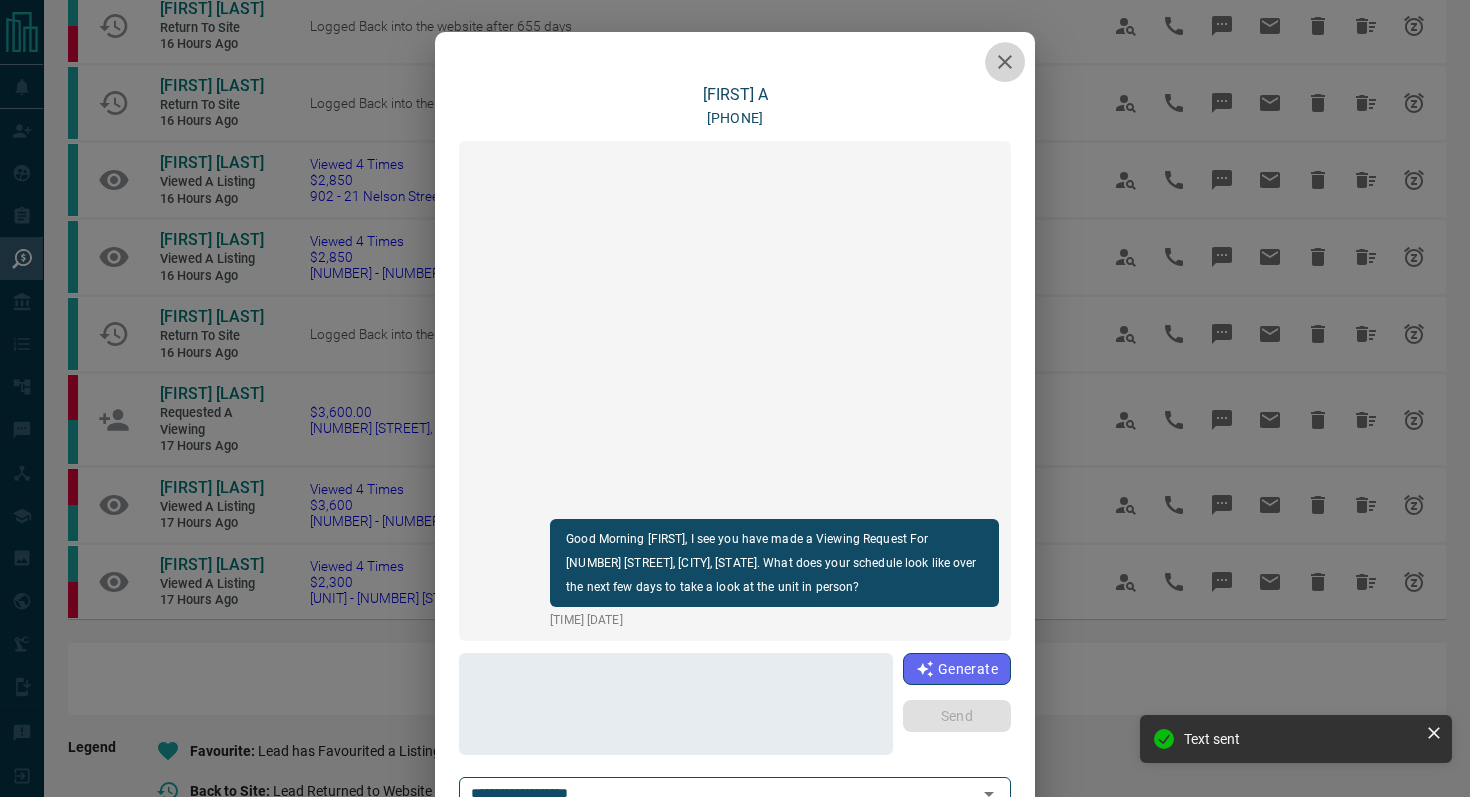 click 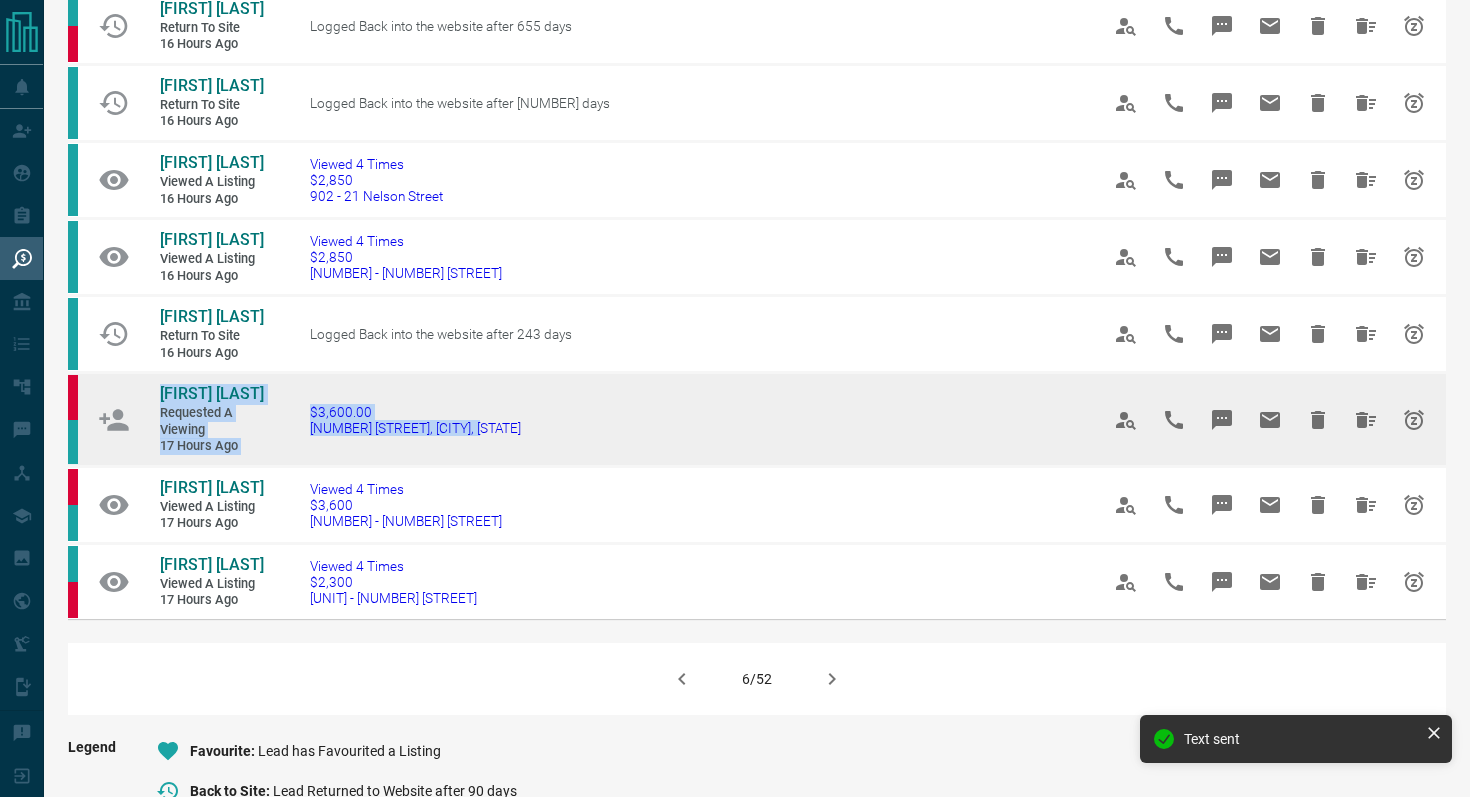 drag, startPoint x: 549, startPoint y: 432, endPoint x: 138, endPoint y: 383, distance: 413.9106 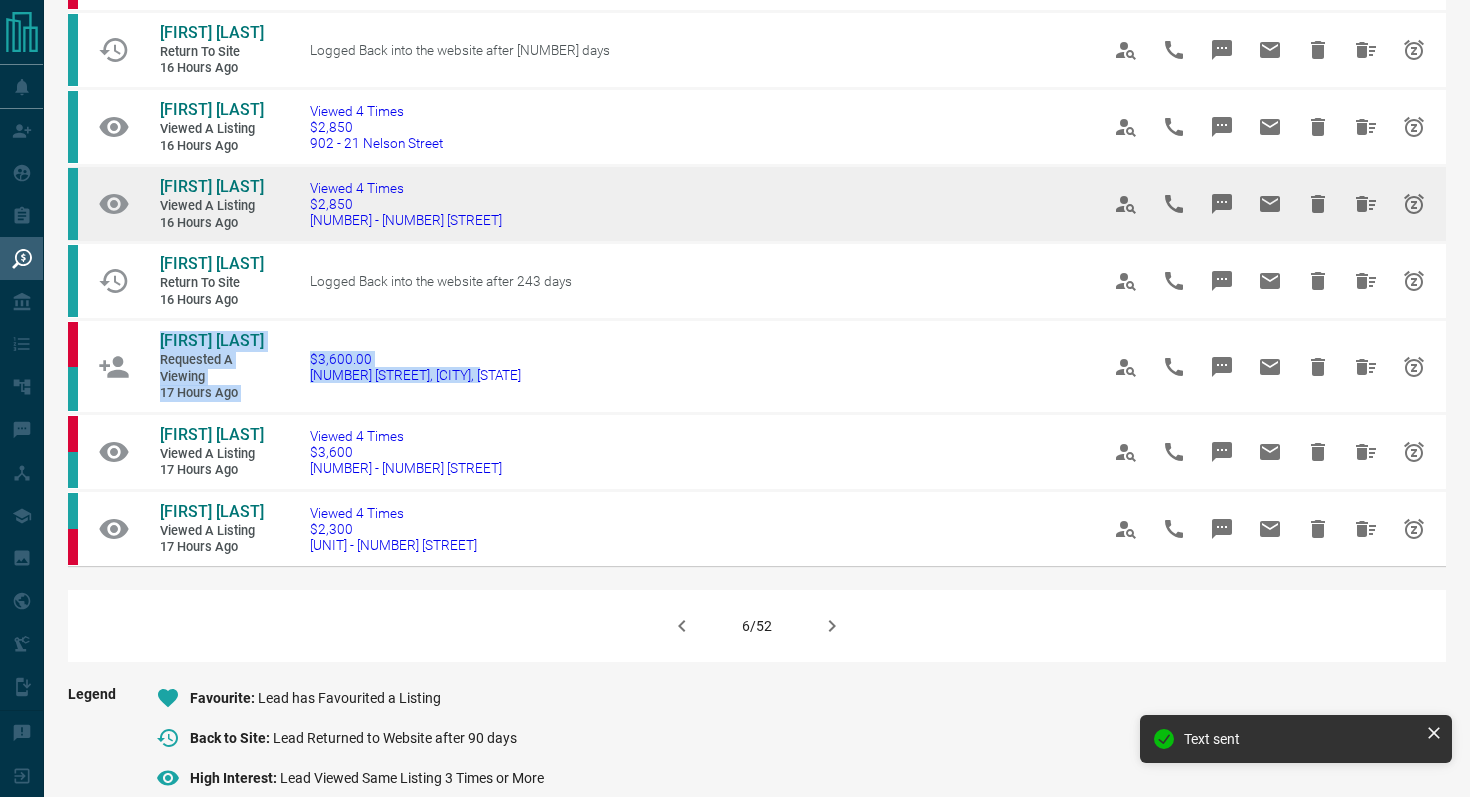 scroll, scrollTop: 1174, scrollLeft: 0, axis: vertical 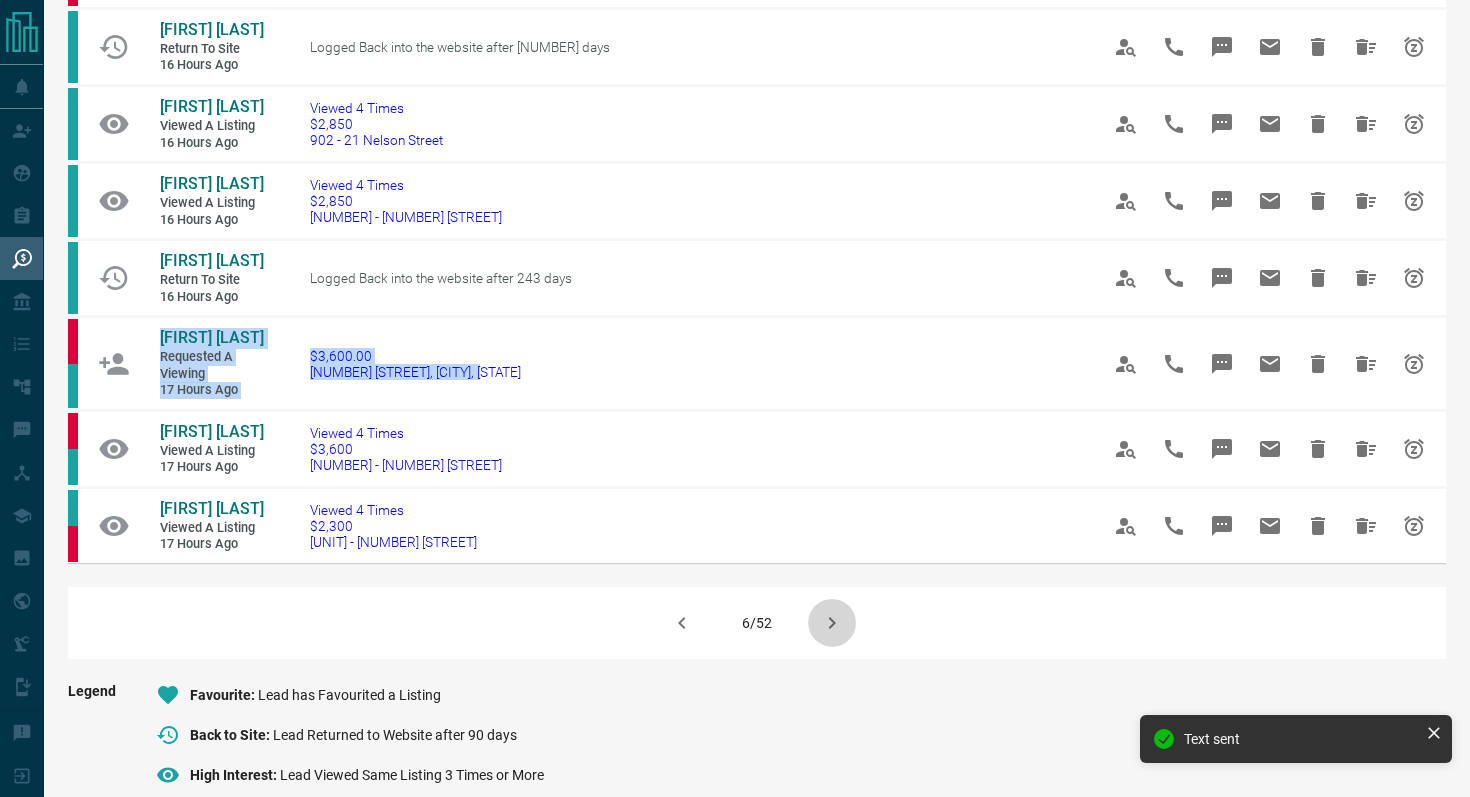 click 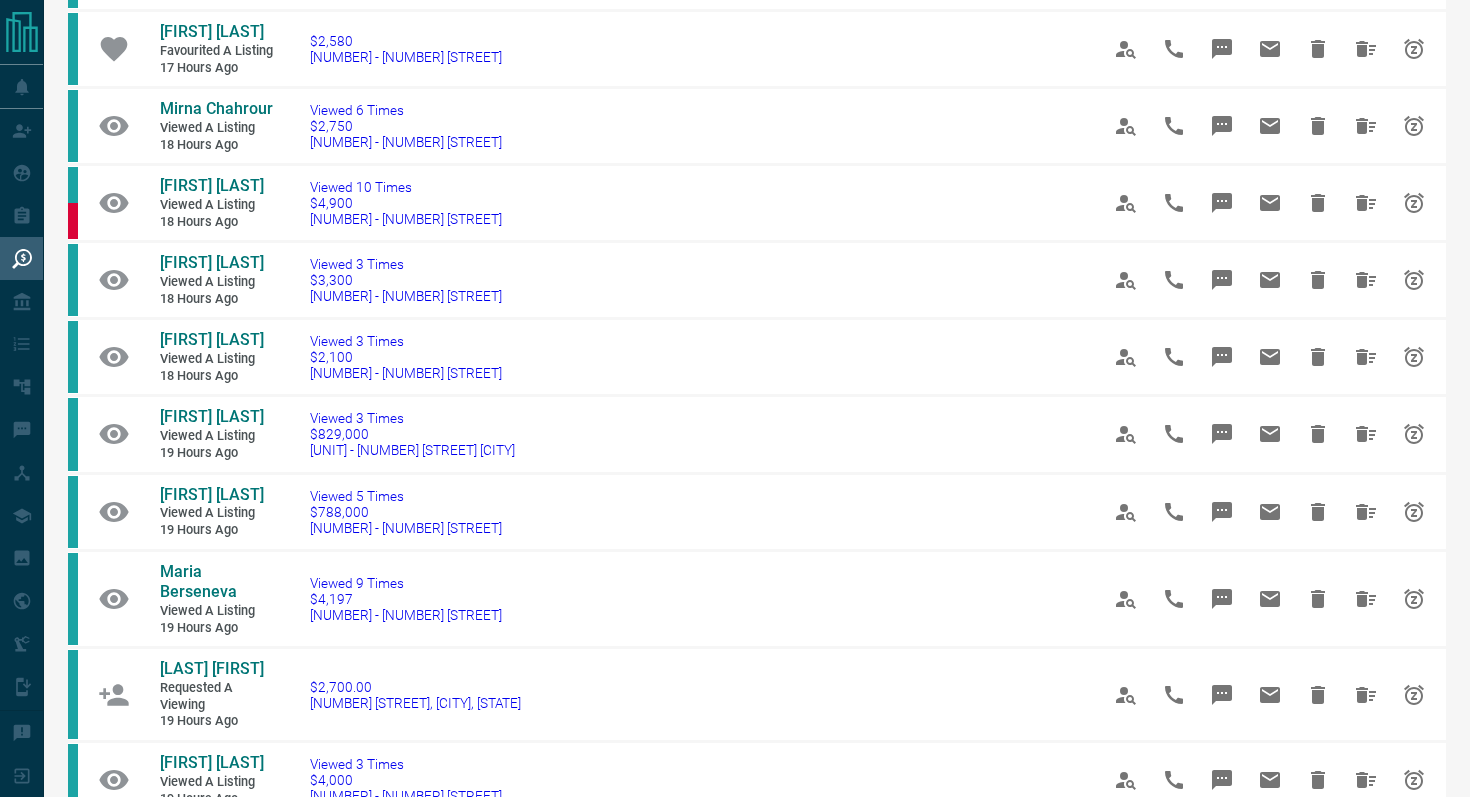 scroll, scrollTop: 522, scrollLeft: 0, axis: vertical 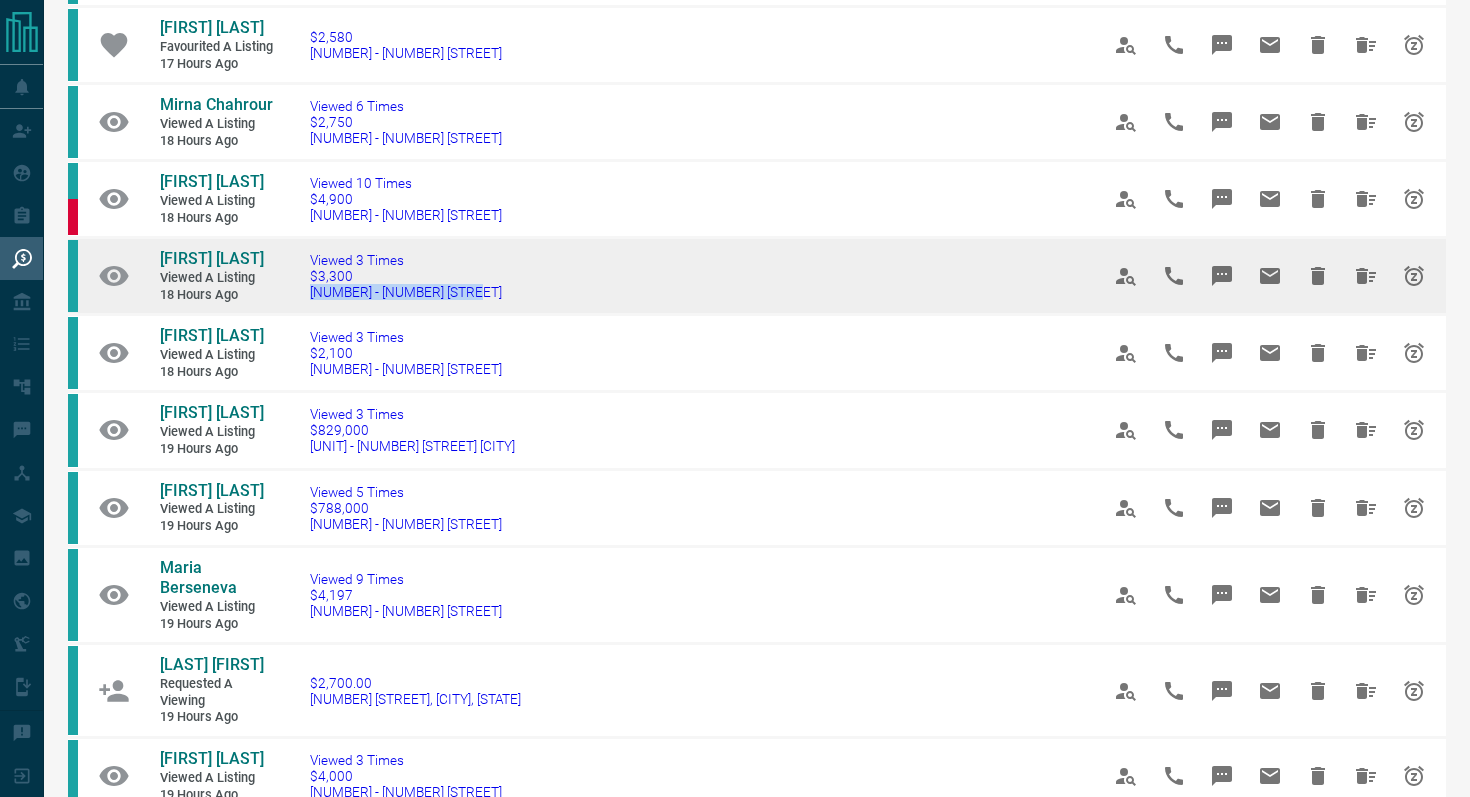 drag, startPoint x: 485, startPoint y: 294, endPoint x: 300, endPoint y: 290, distance: 185.04324 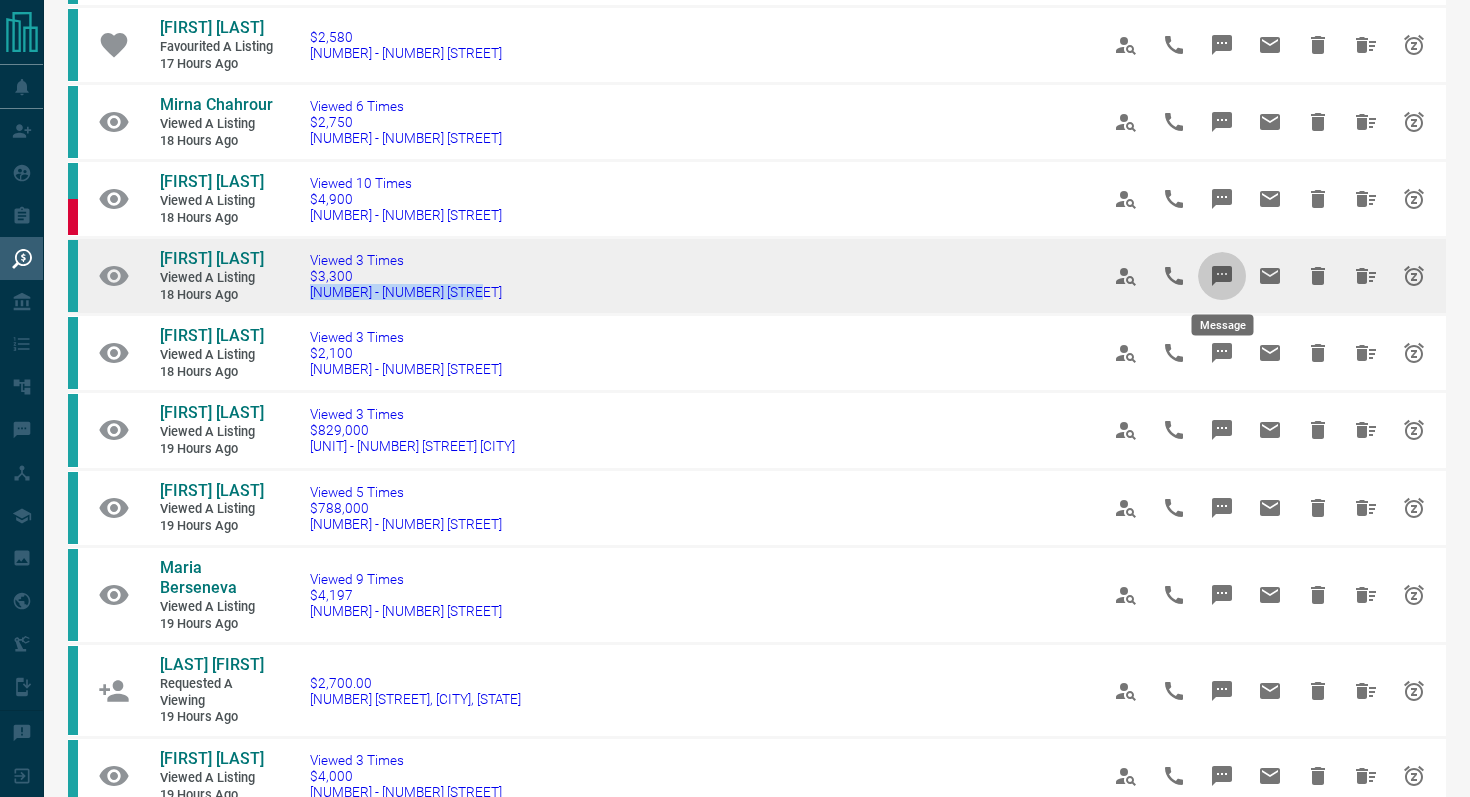 click 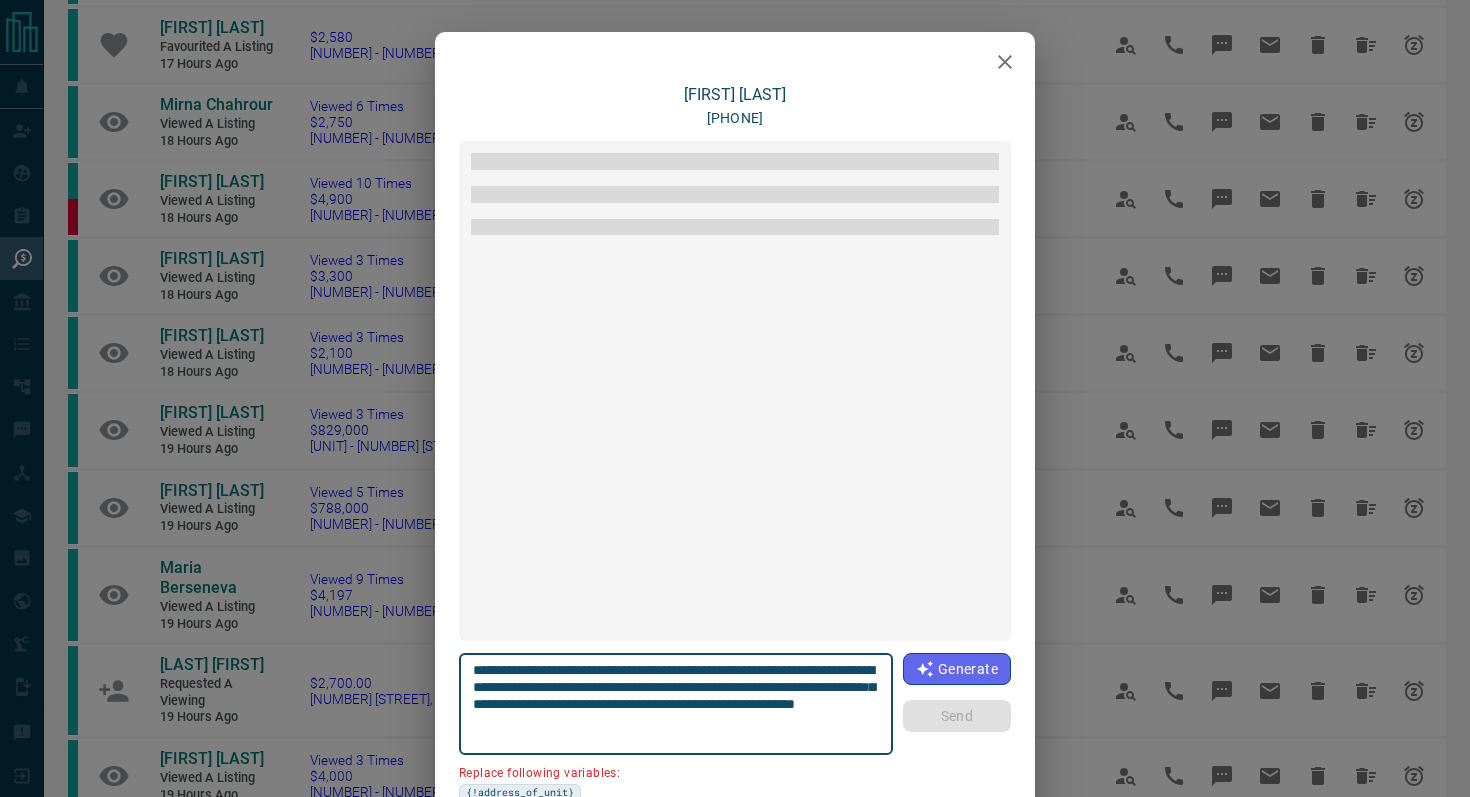 scroll, scrollTop: 258, scrollLeft: 0, axis: vertical 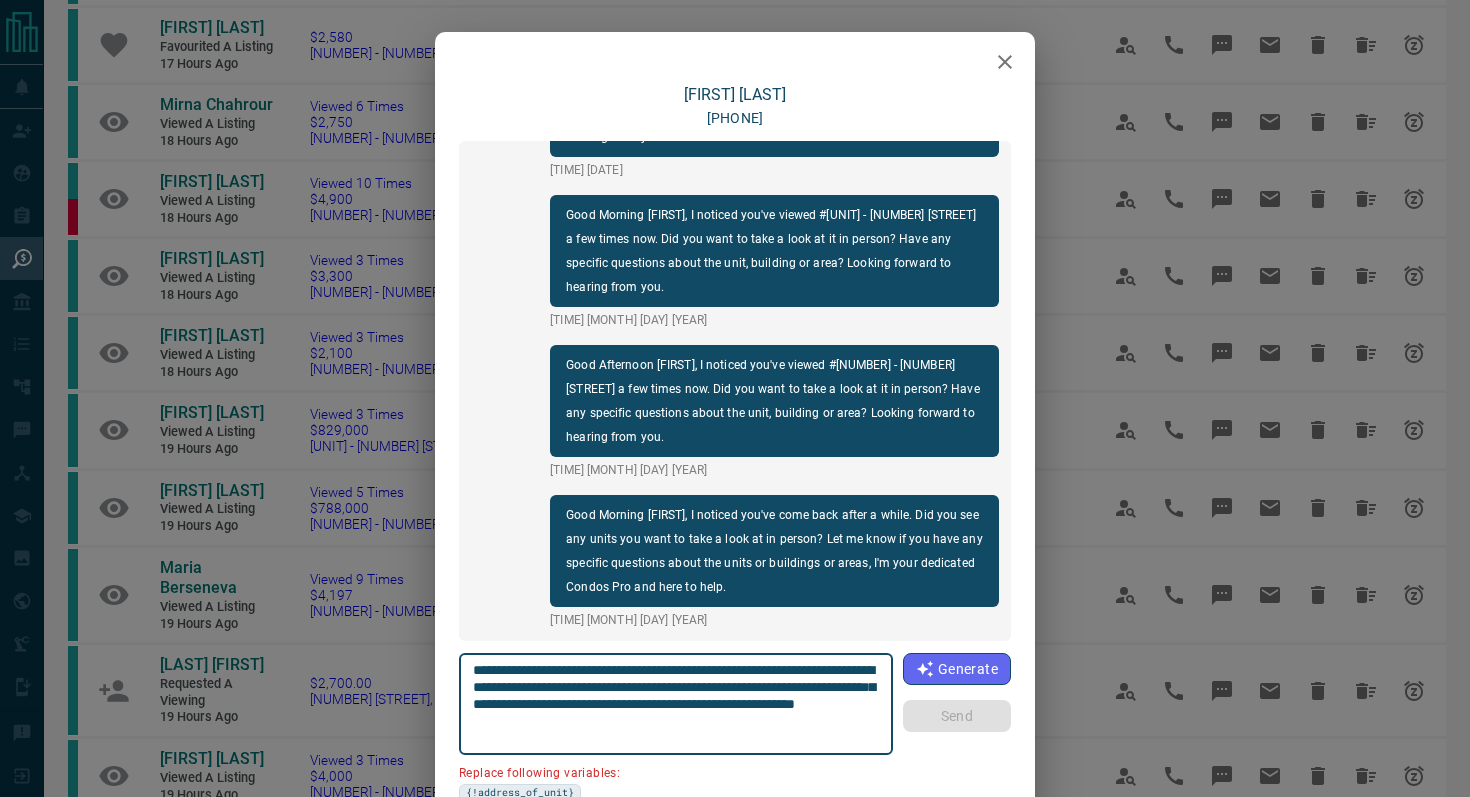drag, startPoint x: 879, startPoint y: 666, endPoint x: 766, endPoint y: 667, distance: 113.004425 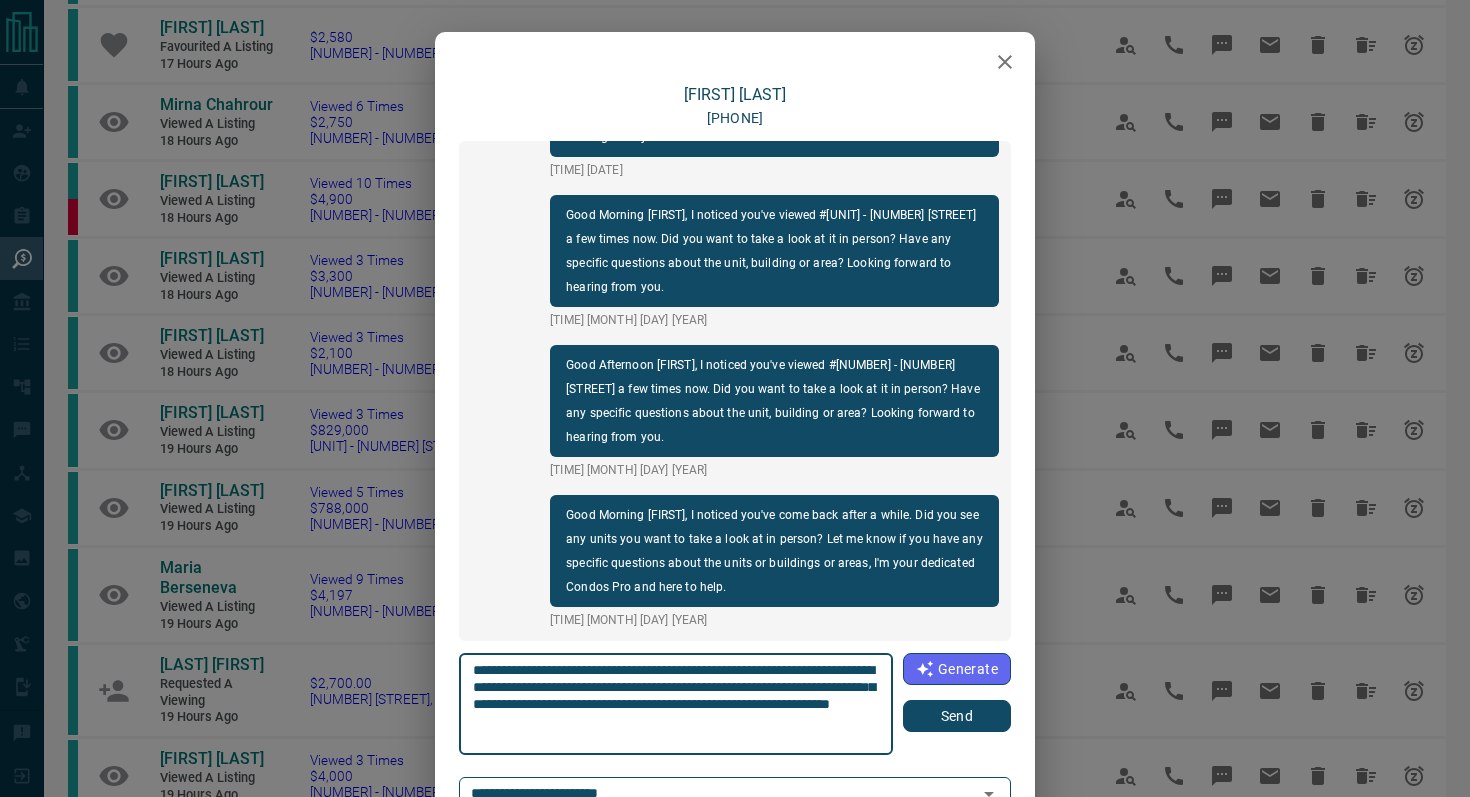 type on "**********" 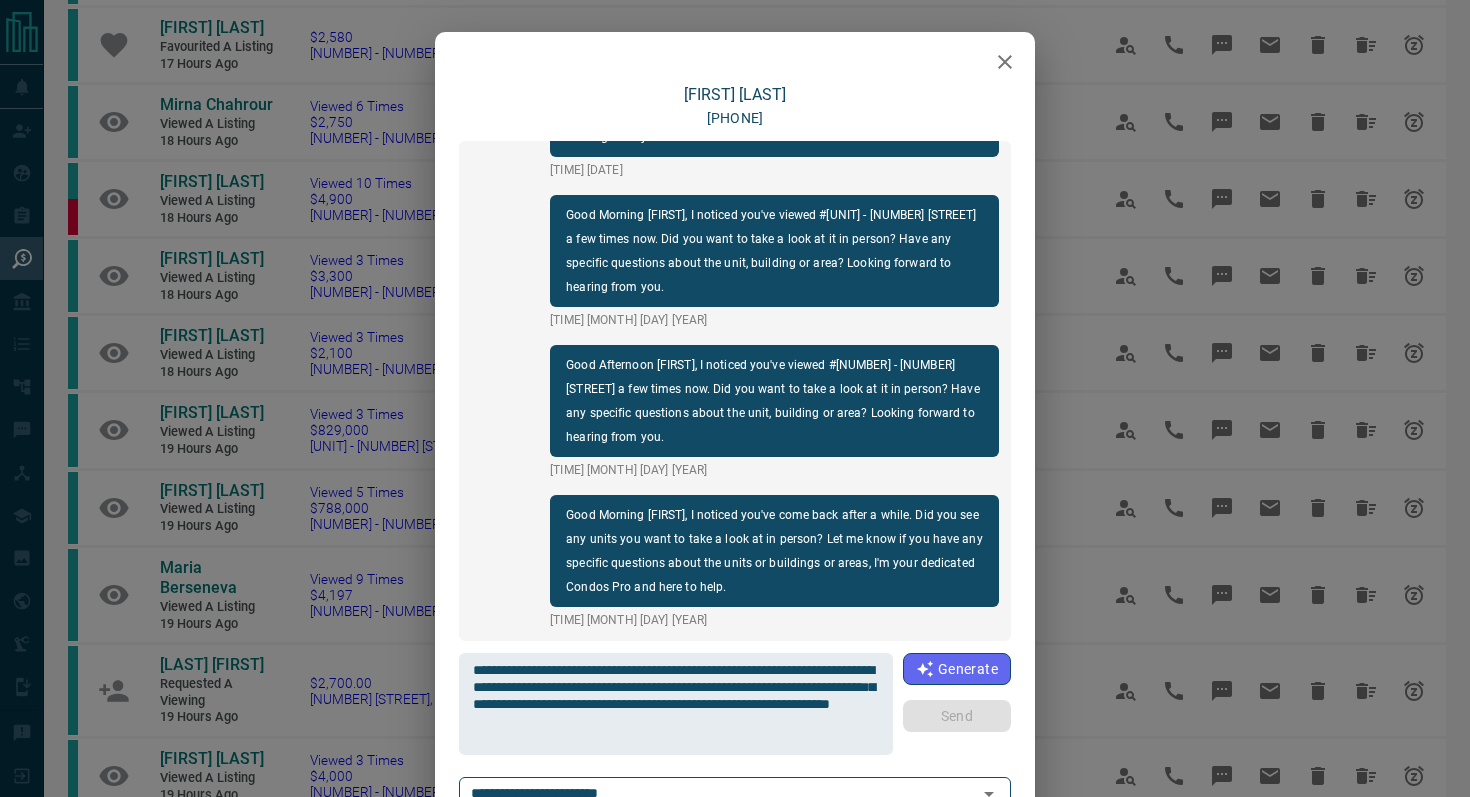 type 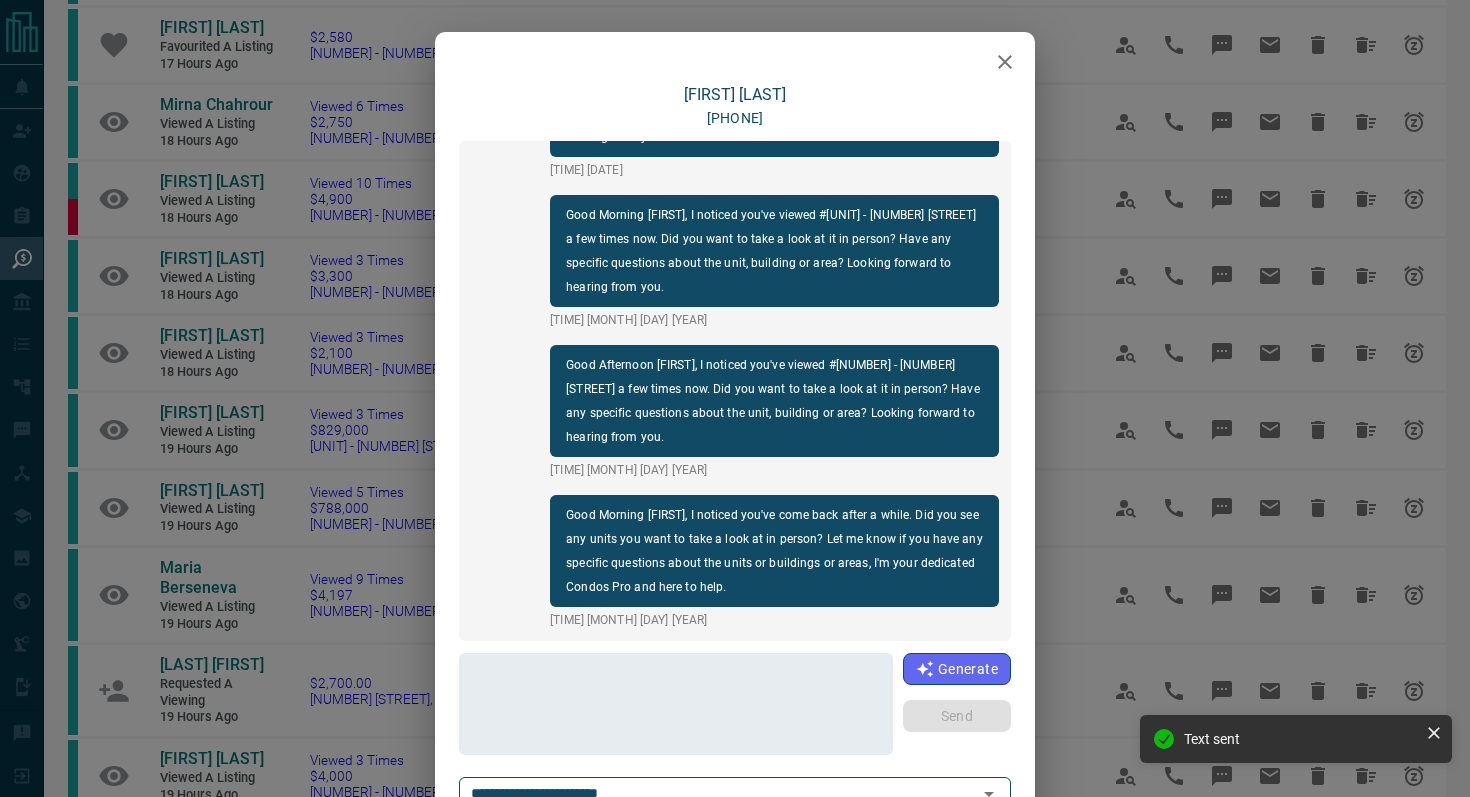 scroll, scrollTop: 408, scrollLeft: 0, axis: vertical 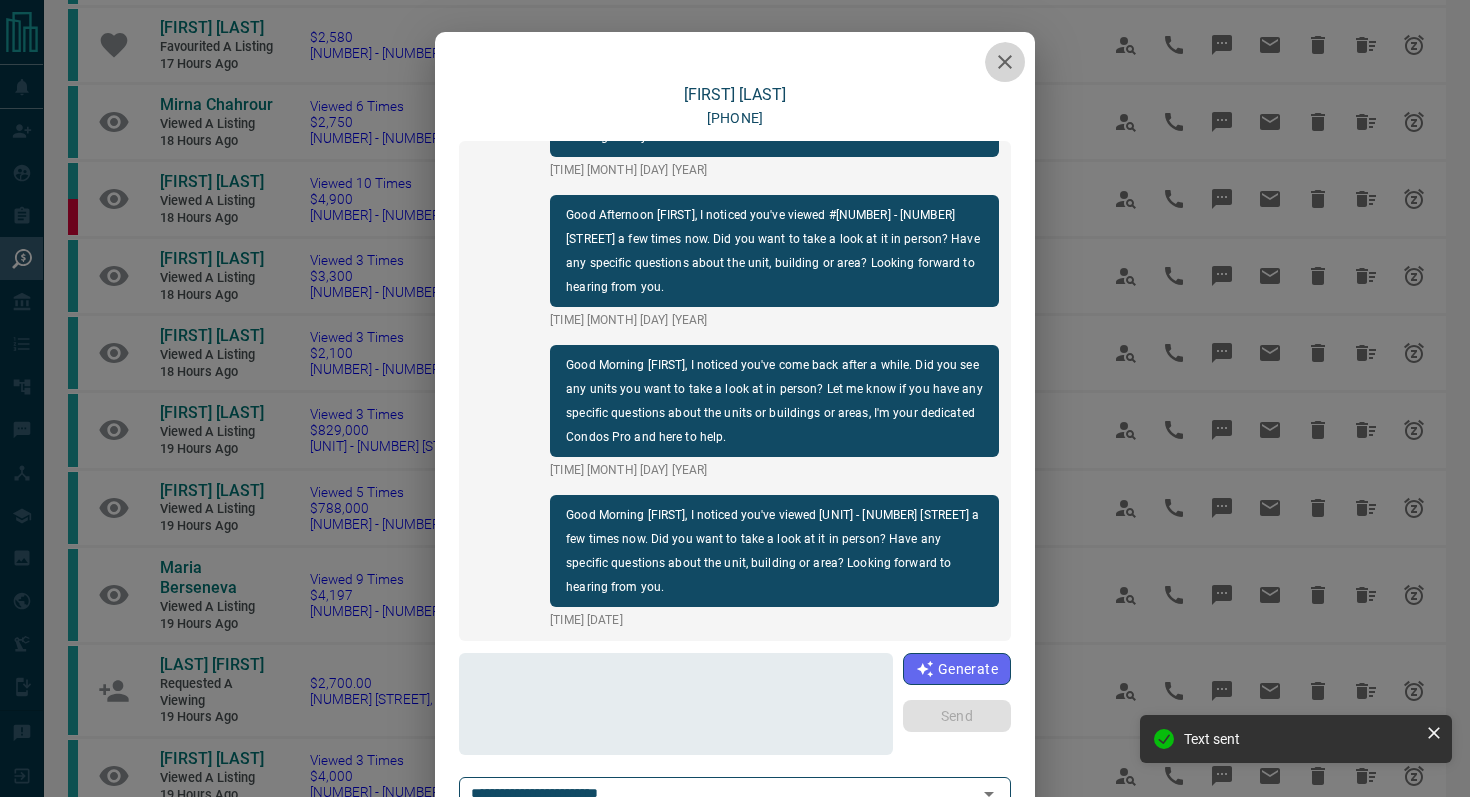 click 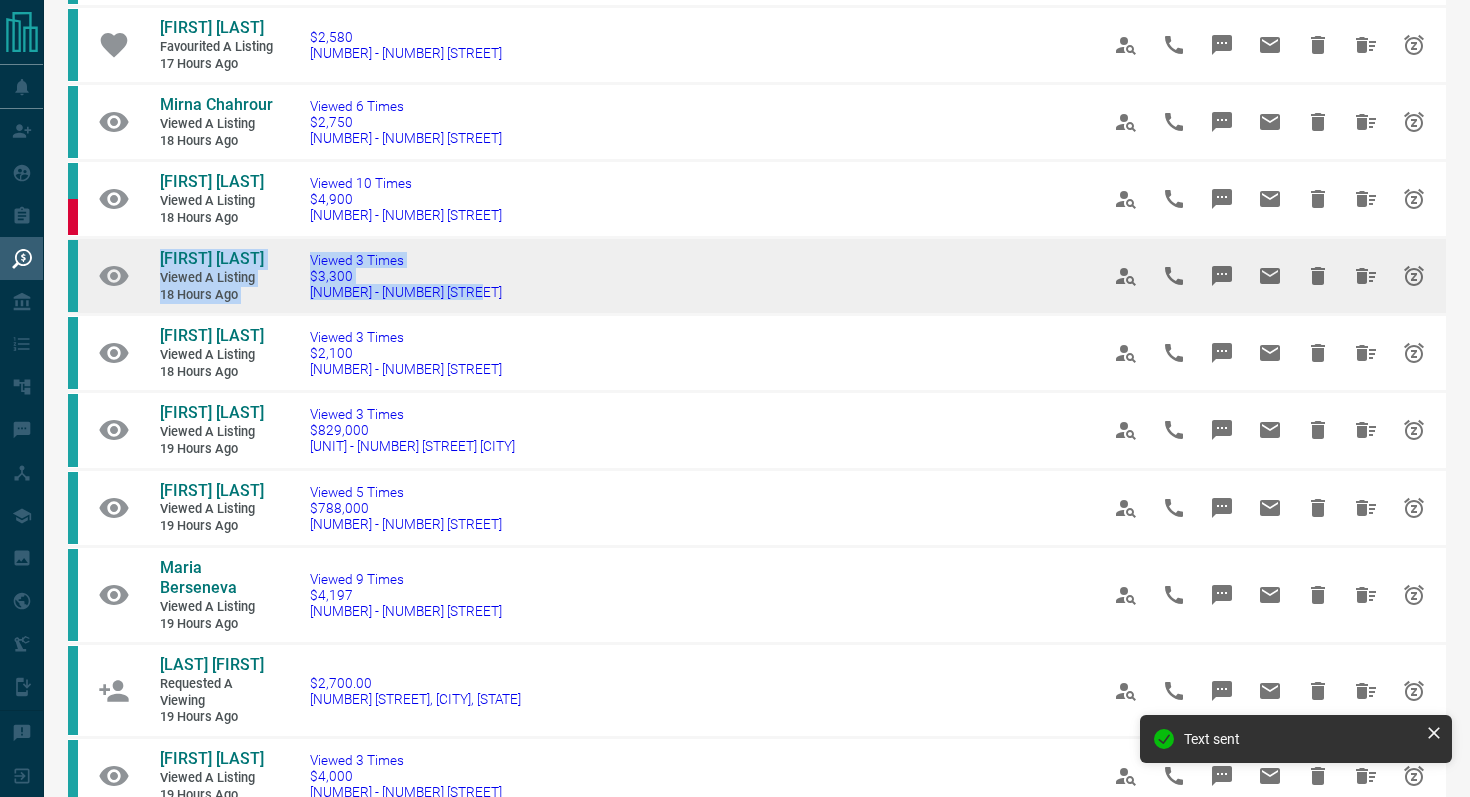 drag, startPoint x: 483, startPoint y: 297, endPoint x: 123, endPoint y: 272, distance: 360.867 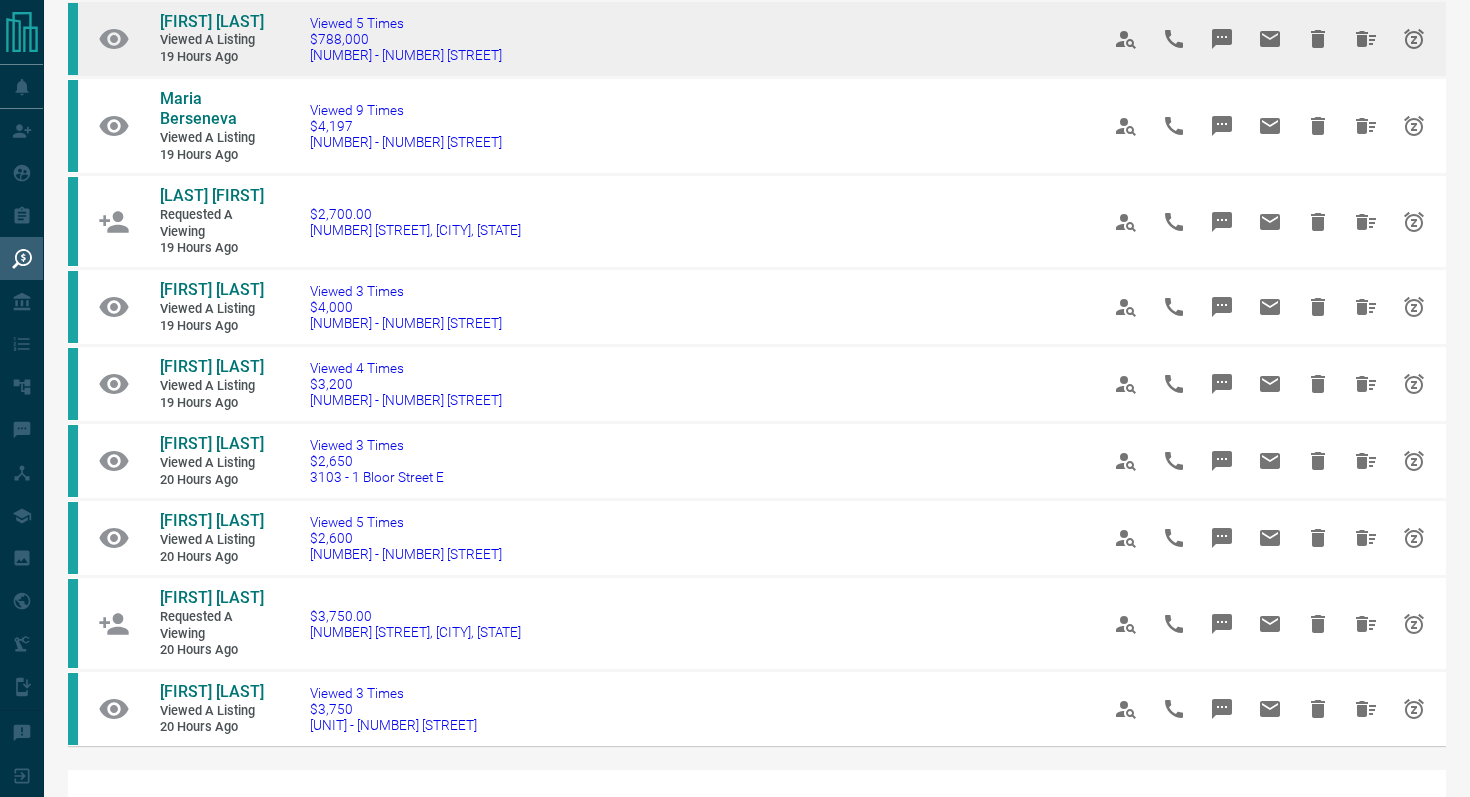 scroll, scrollTop: 993, scrollLeft: 0, axis: vertical 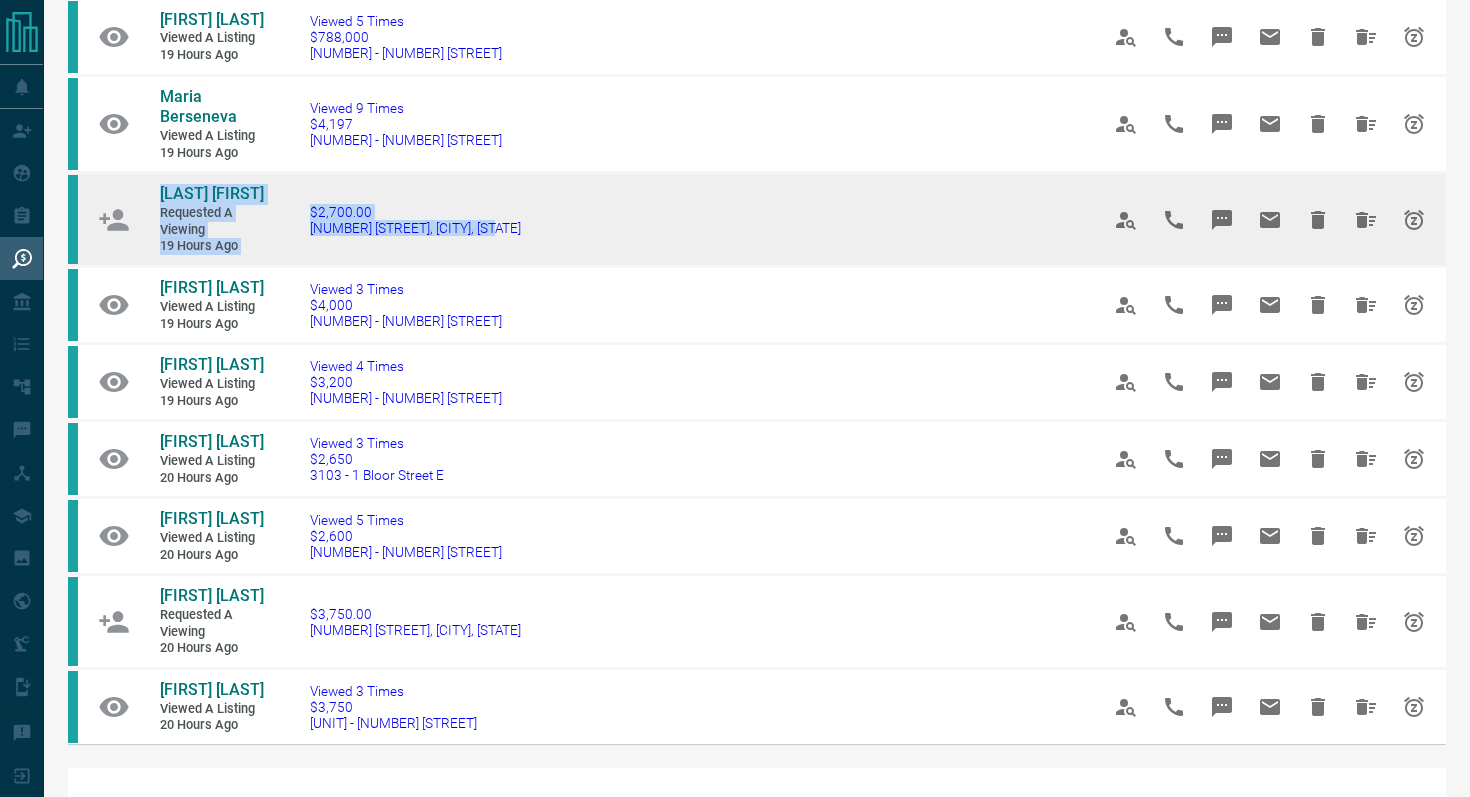 drag, startPoint x: 449, startPoint y: 232, endPoint x: 137, endPoint y: 178, distance: 316.63858 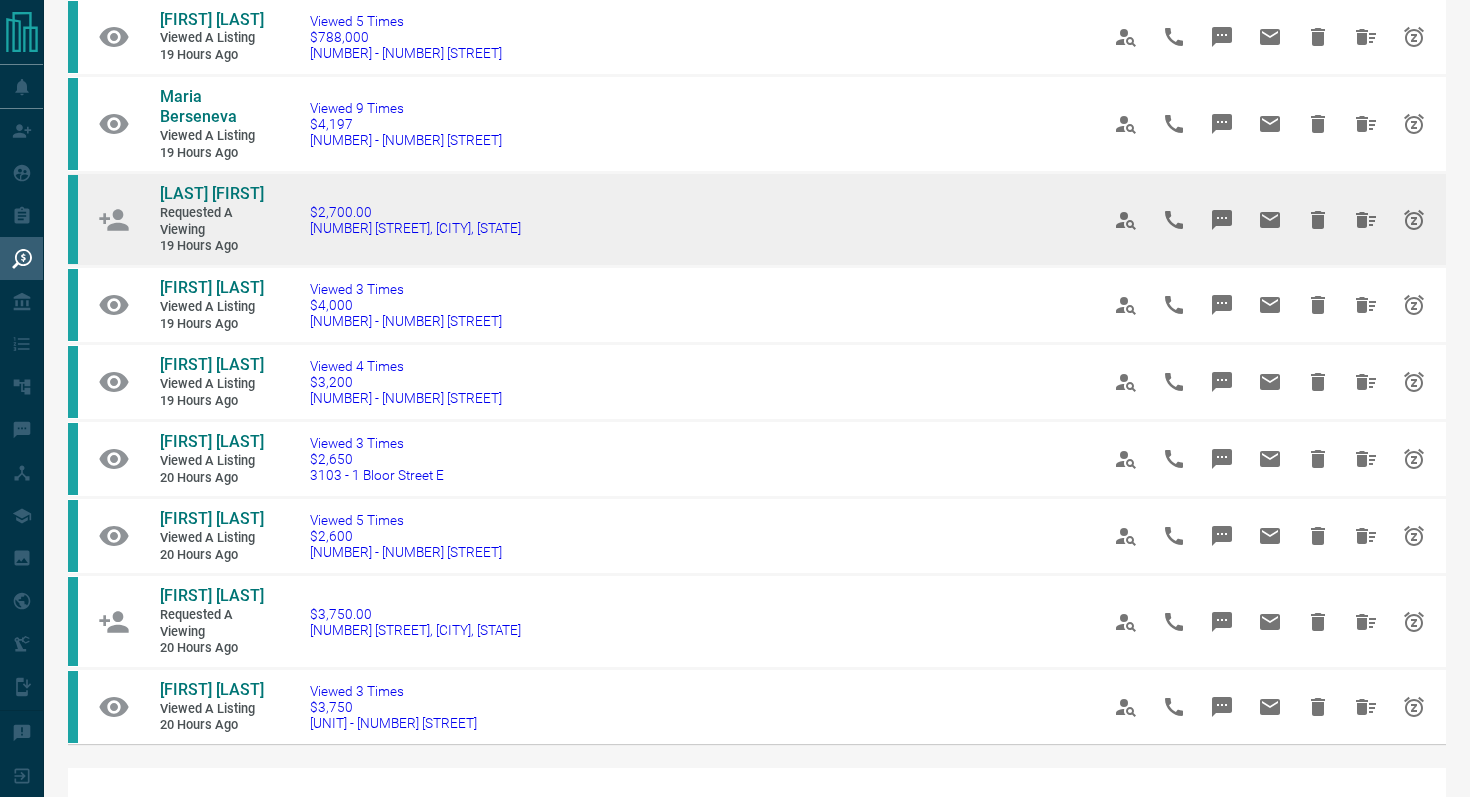 click on "$[PRICE] [NUMBER] [STREET], [CITY], [STATE]" at bounding box center [674, 220] 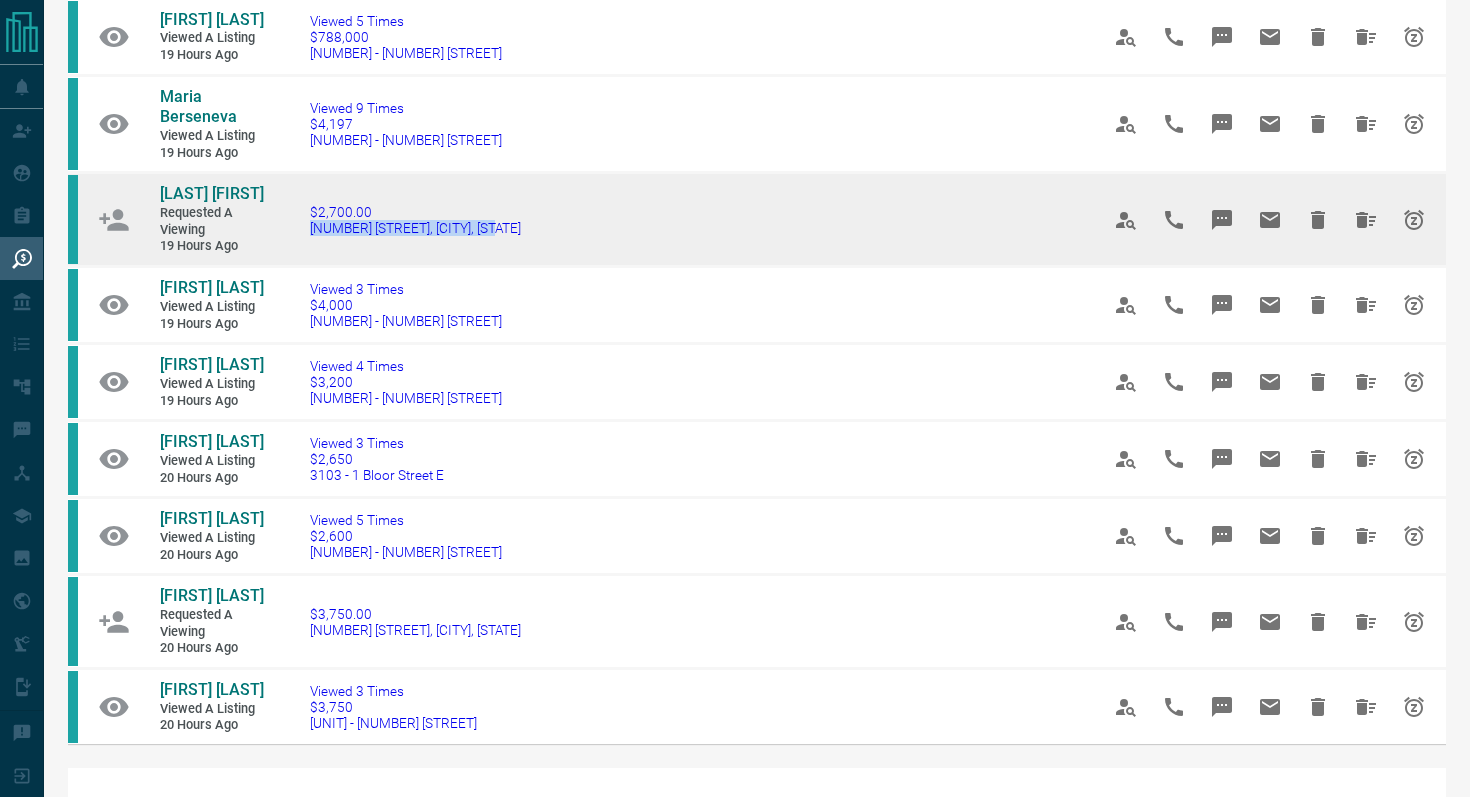 drag, startPoint x: 530, startPoint y: 206, endPoint x: 304, endPoint y: 202, distance: 226.0354 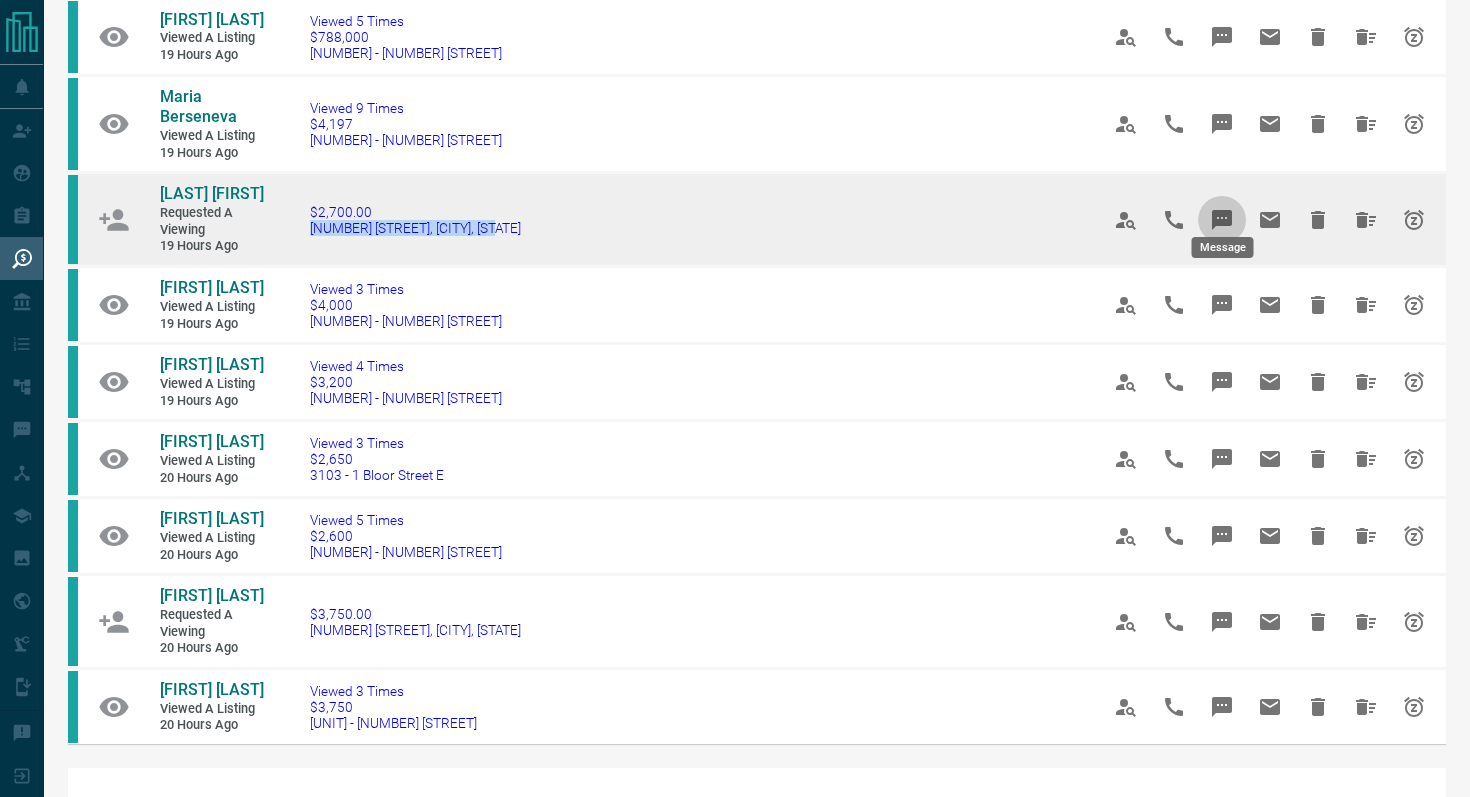 click 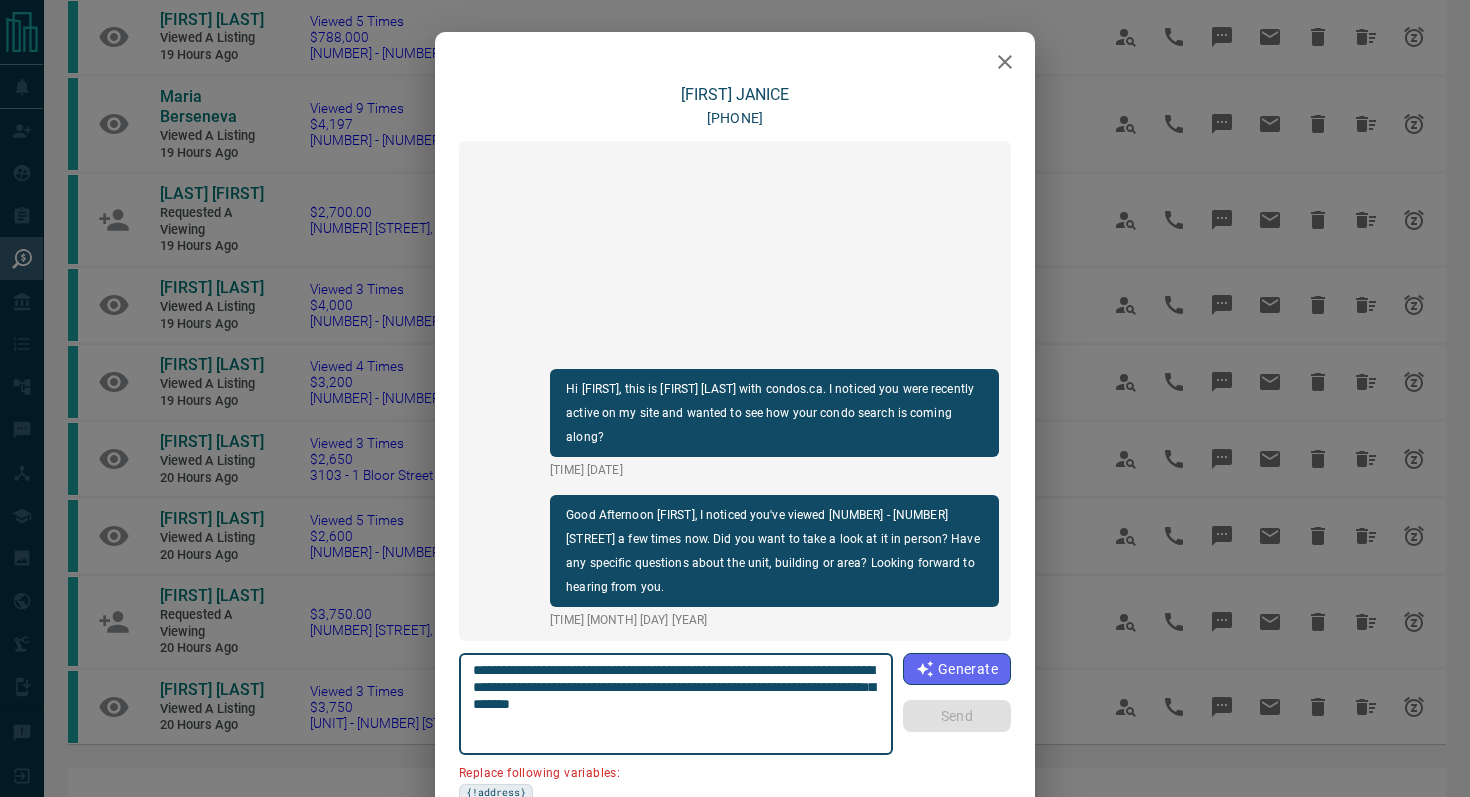 scroll, scrollTop: 94, scrollLeft: 0, axis: vertical 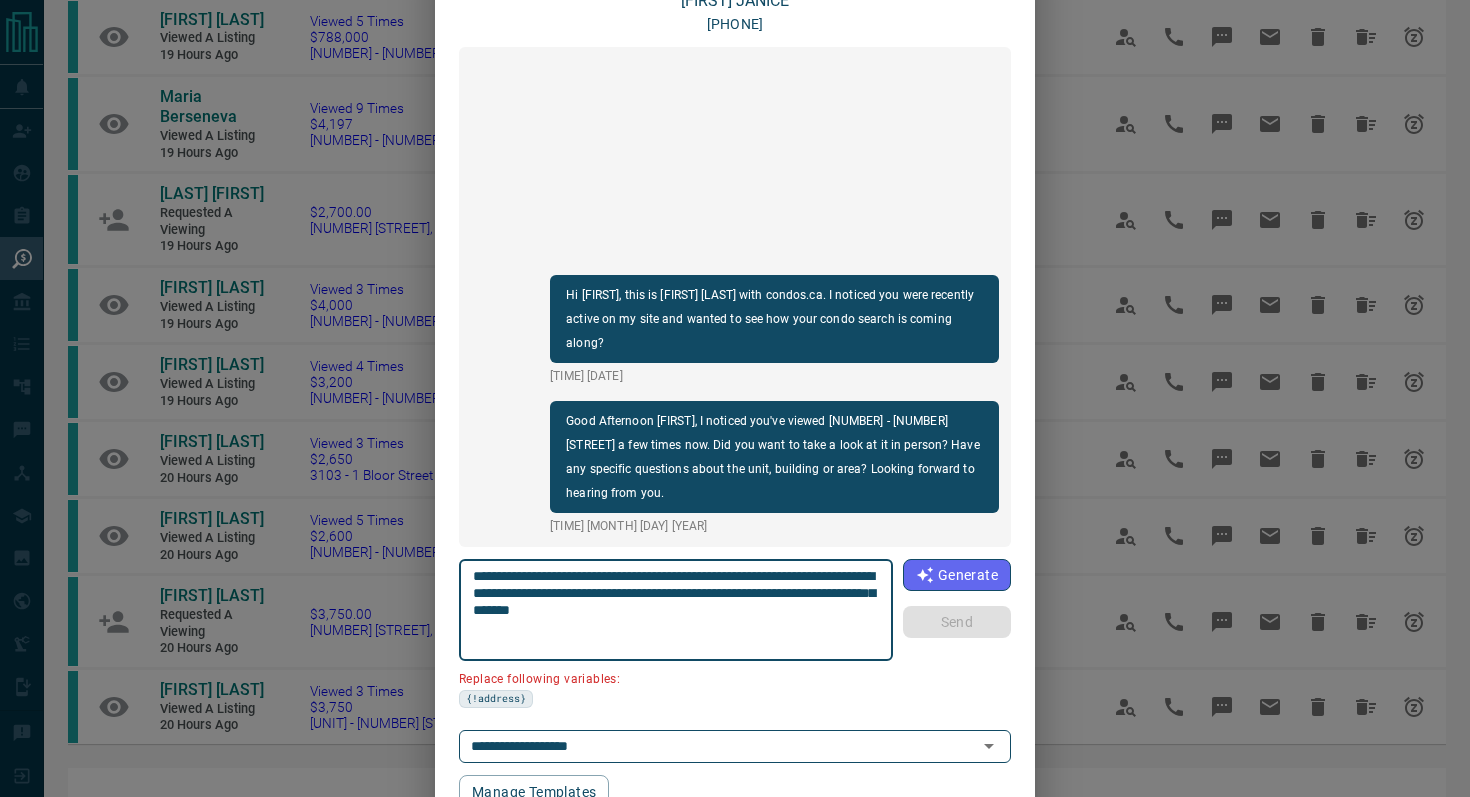 drag, startPoint x: 561, startPoint y: 590, endPoint x: 500, endPoint y: 590, distance: 61 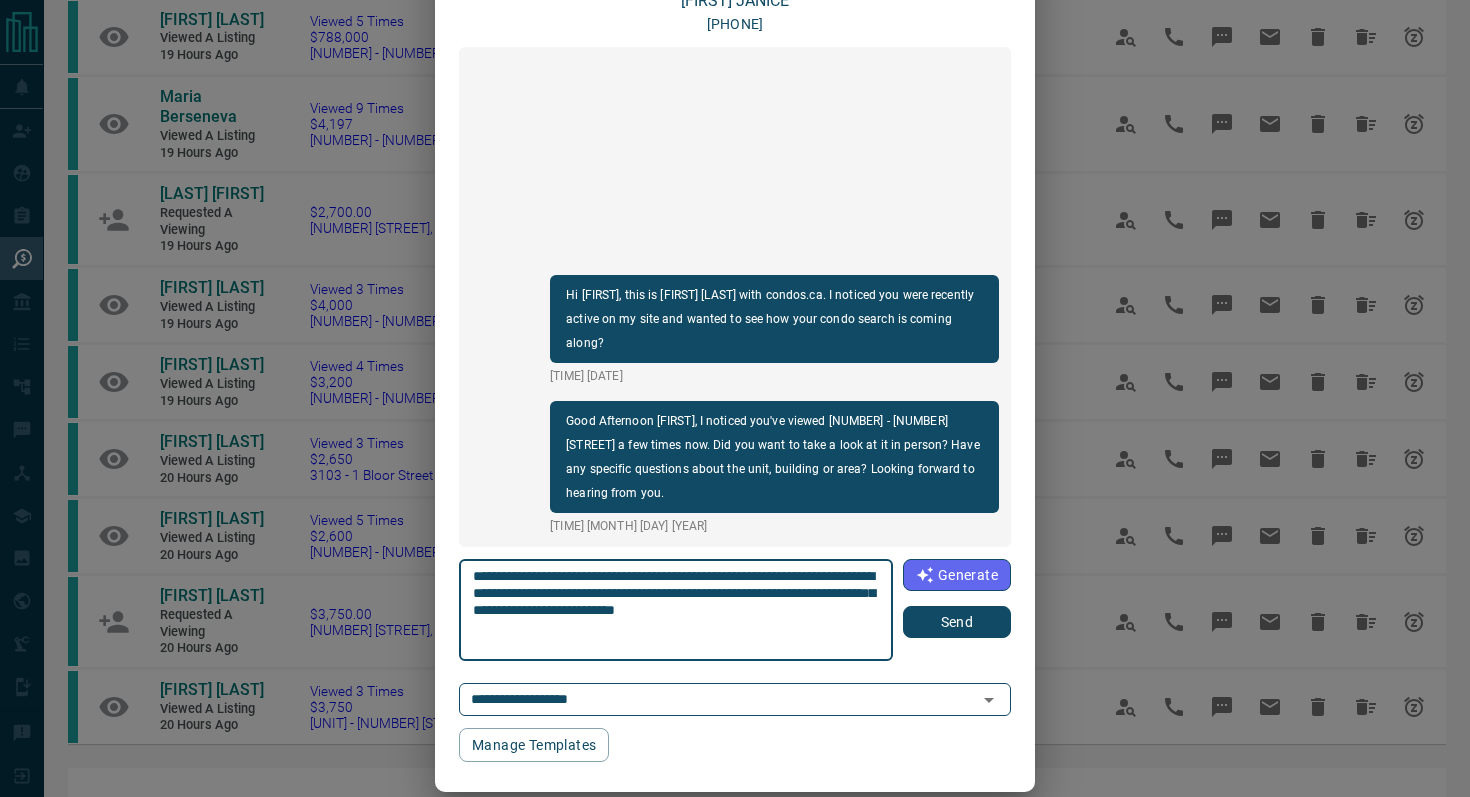 click on "**********" at bounding box center (676, 610) 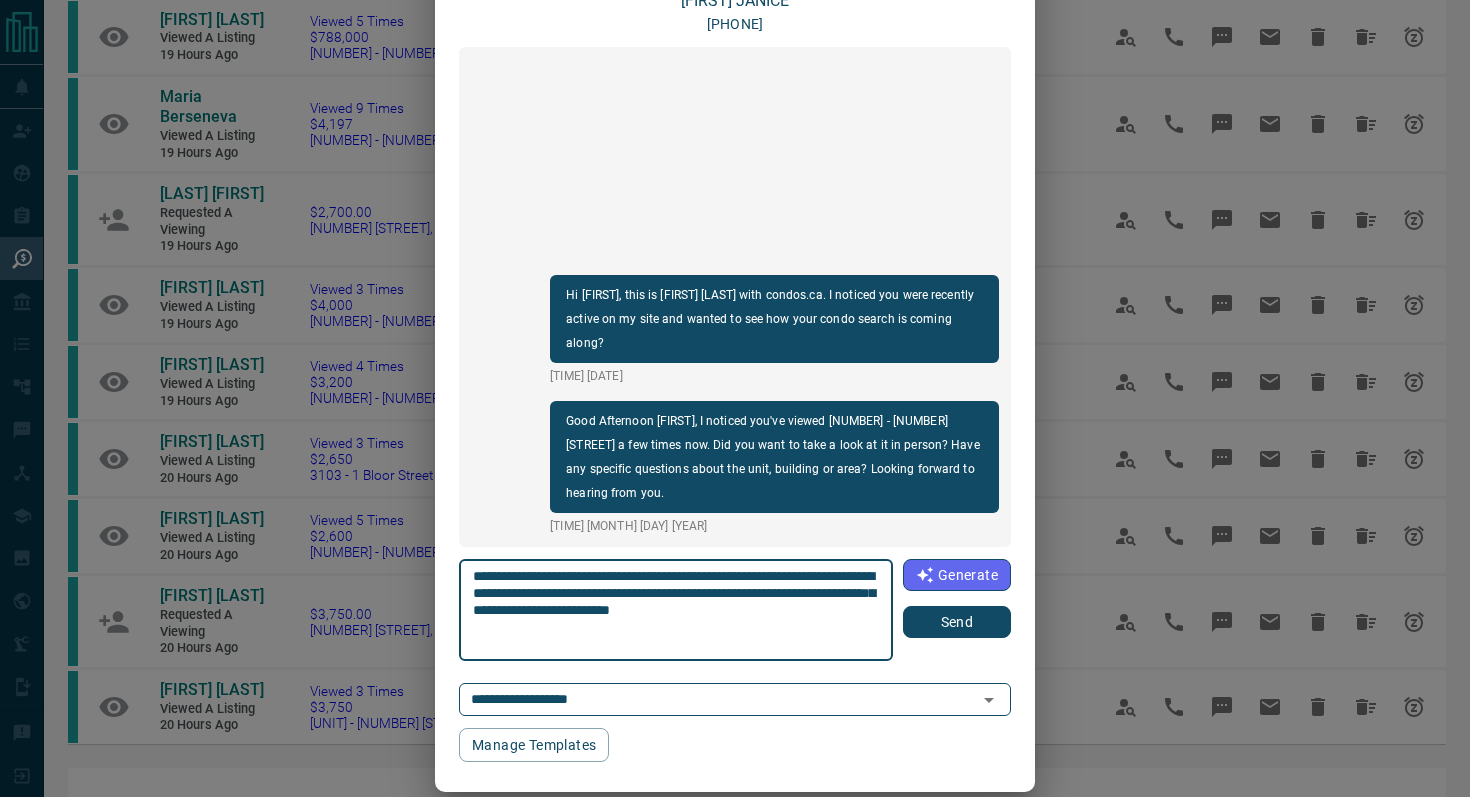 drag, startPoint x: 606, startPoint y: 569, endPoint x: 568, endPoint y: 571, distance: 38.052597 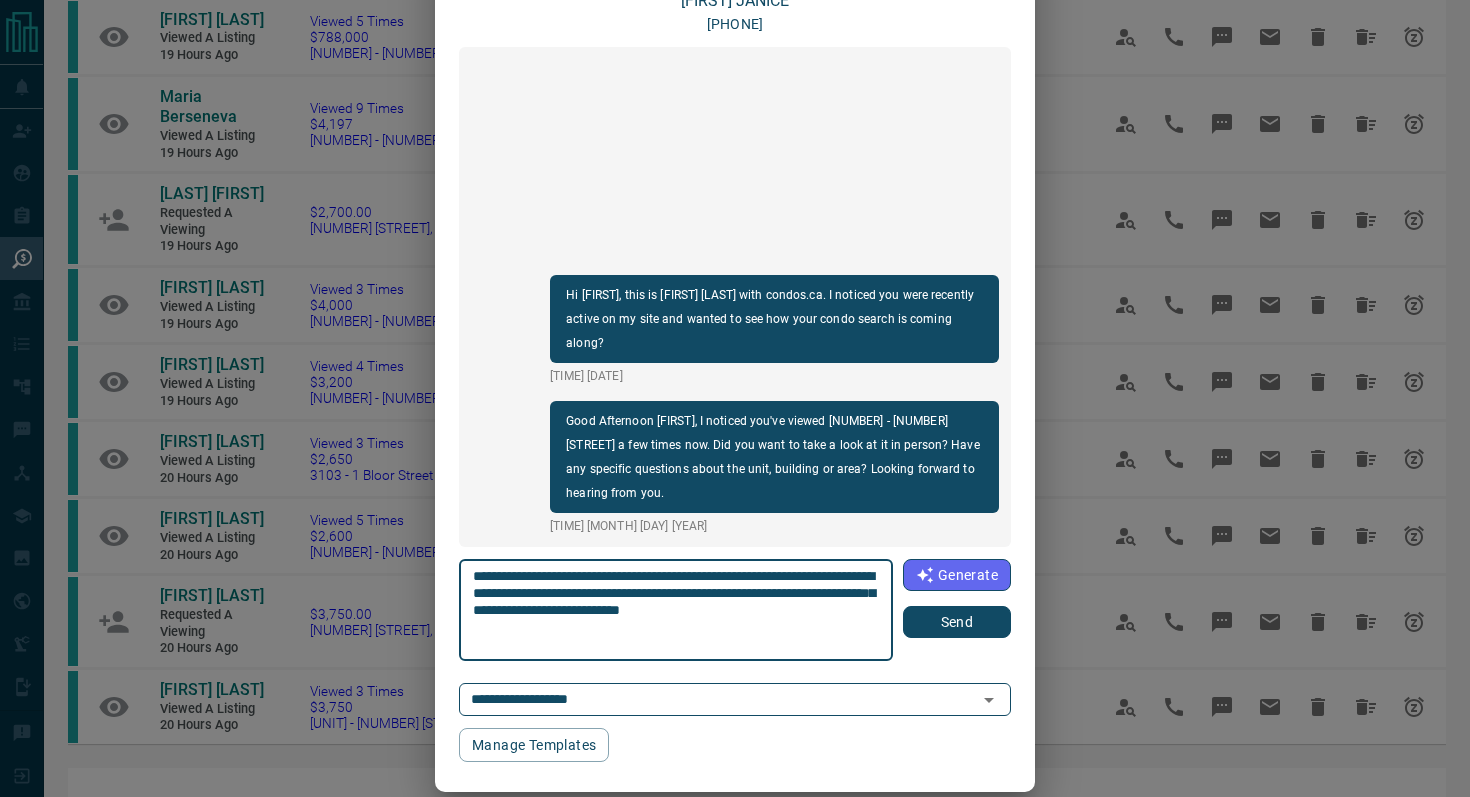 type on "**********" 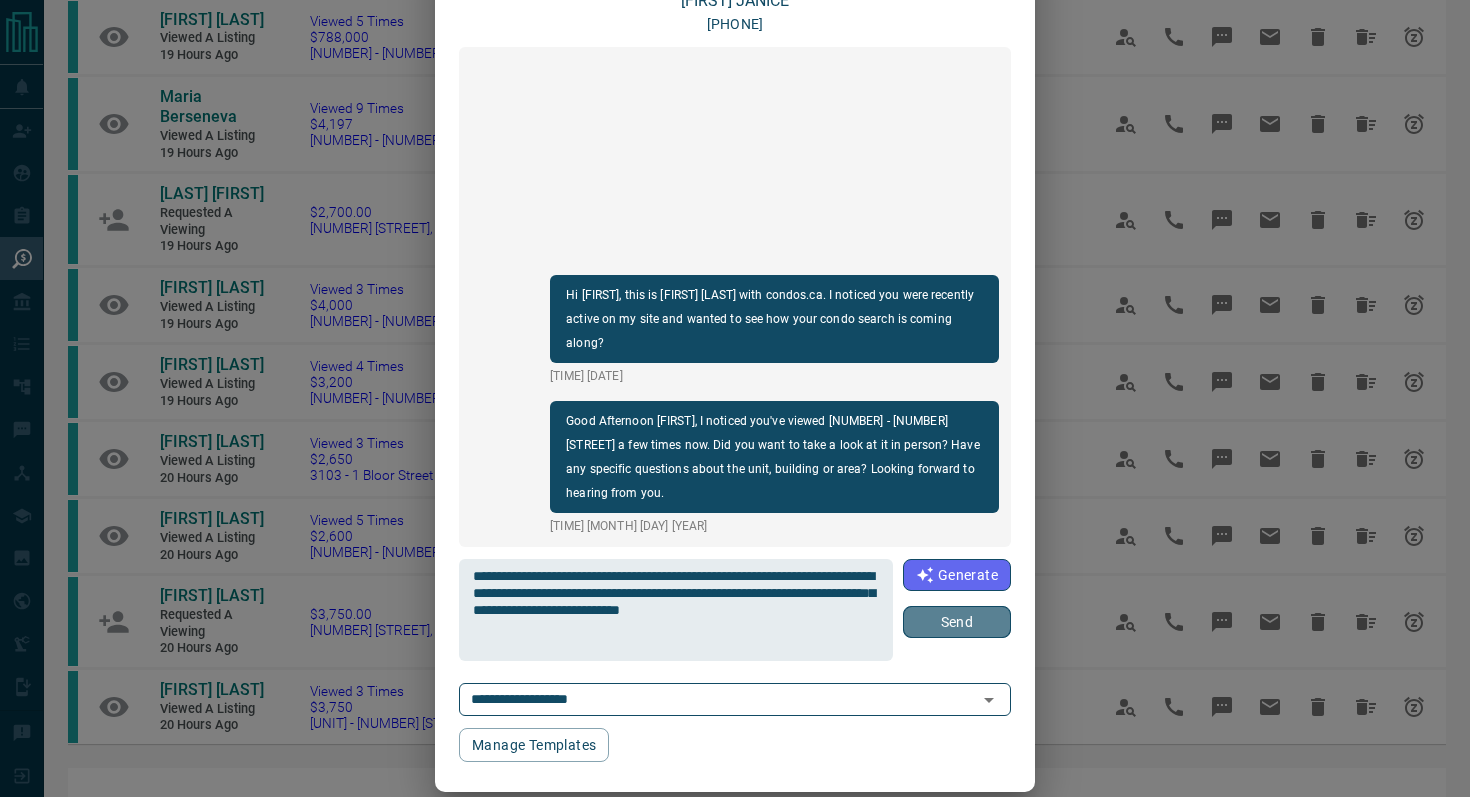 click on "Send" at bounding box center [957, 622] 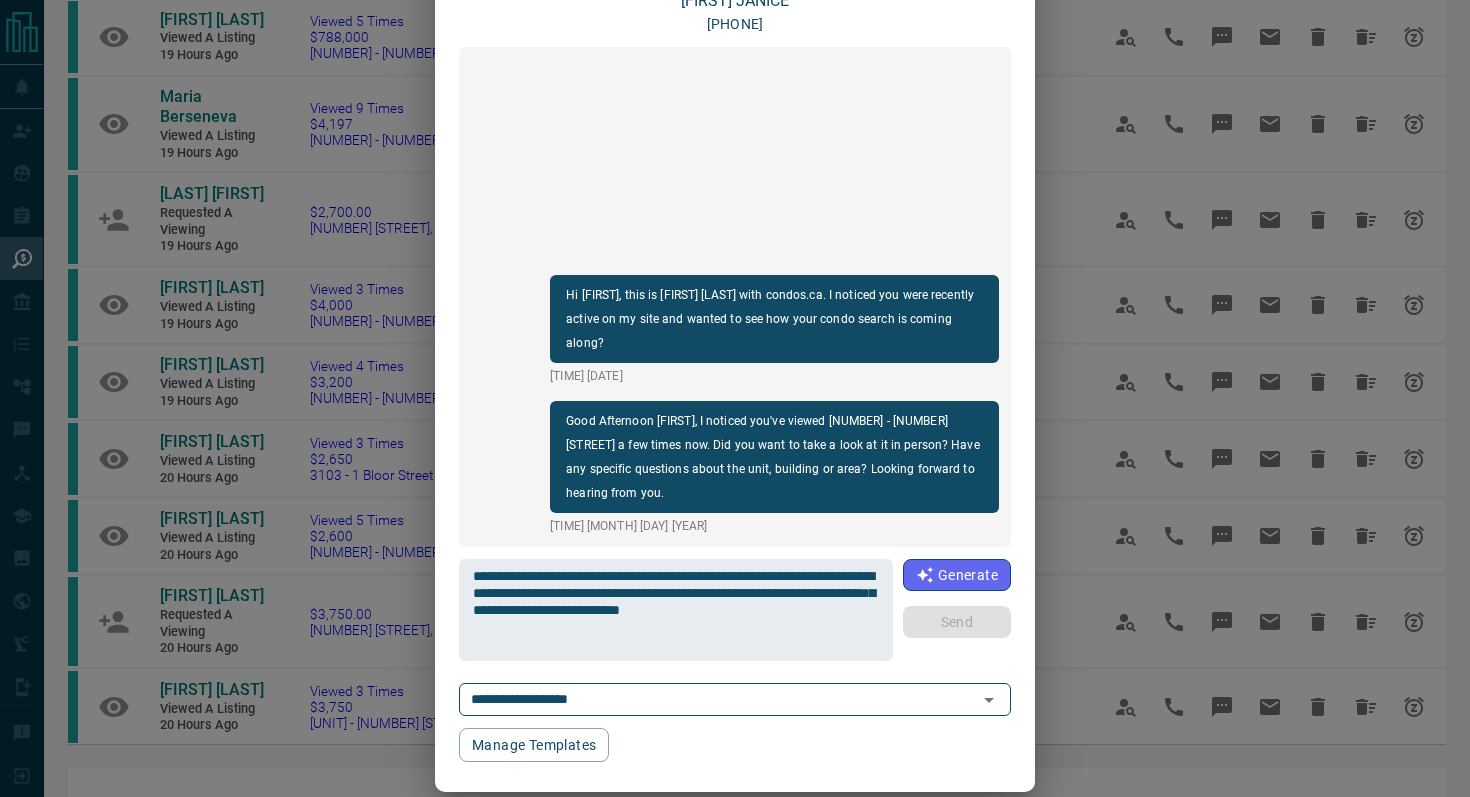 type 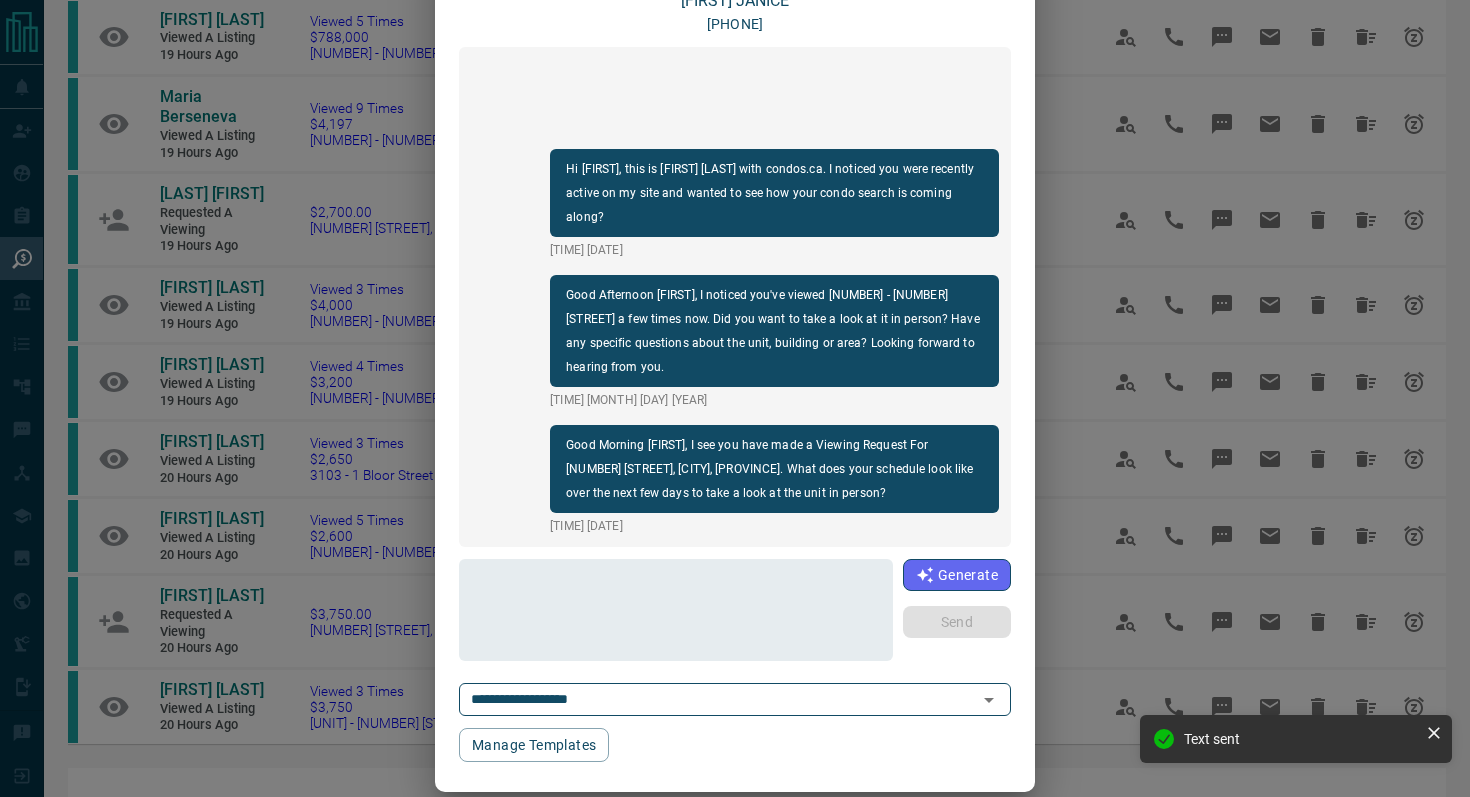 scroll, scrollTop: 0, scrollLeft: 0, axis: both 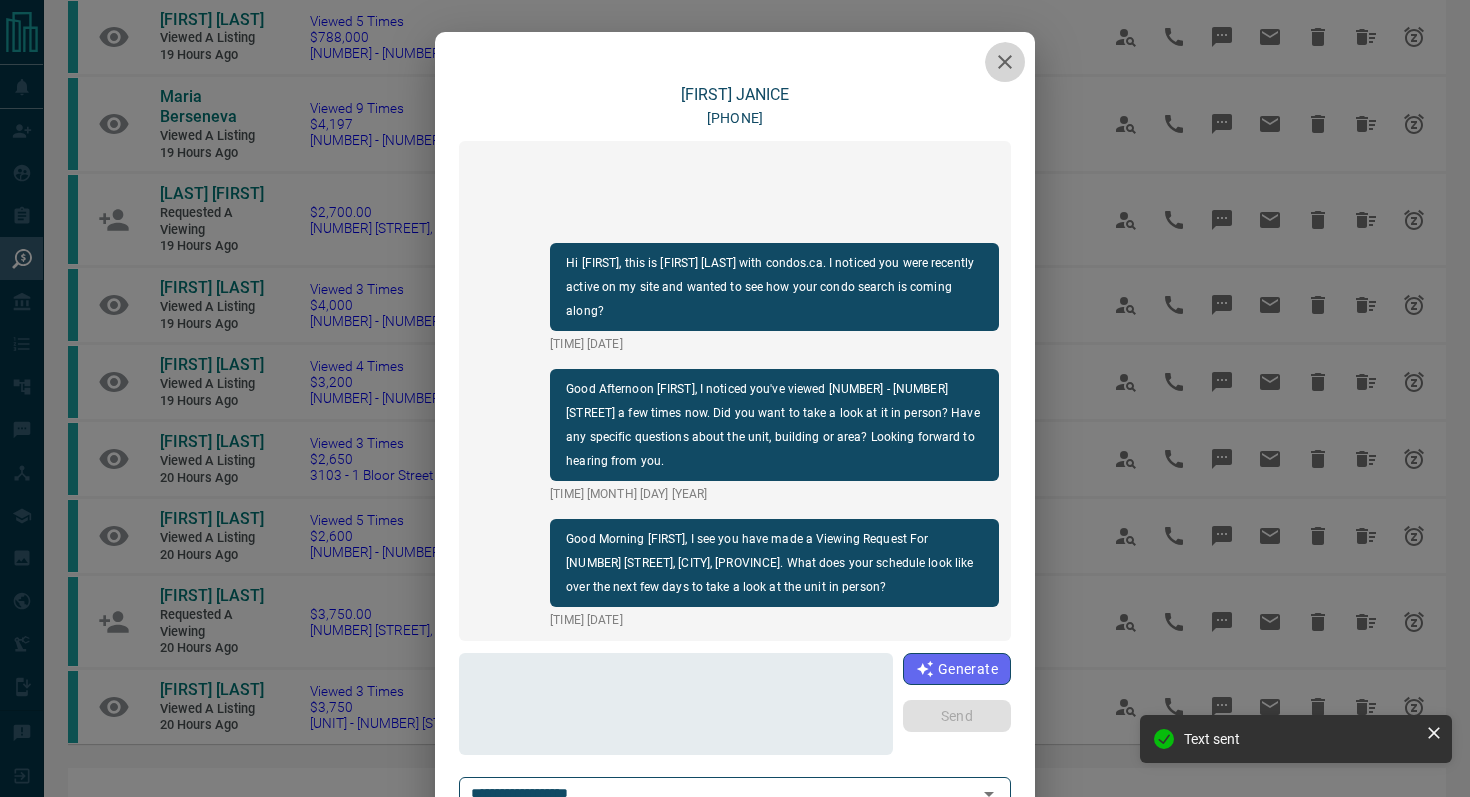 click 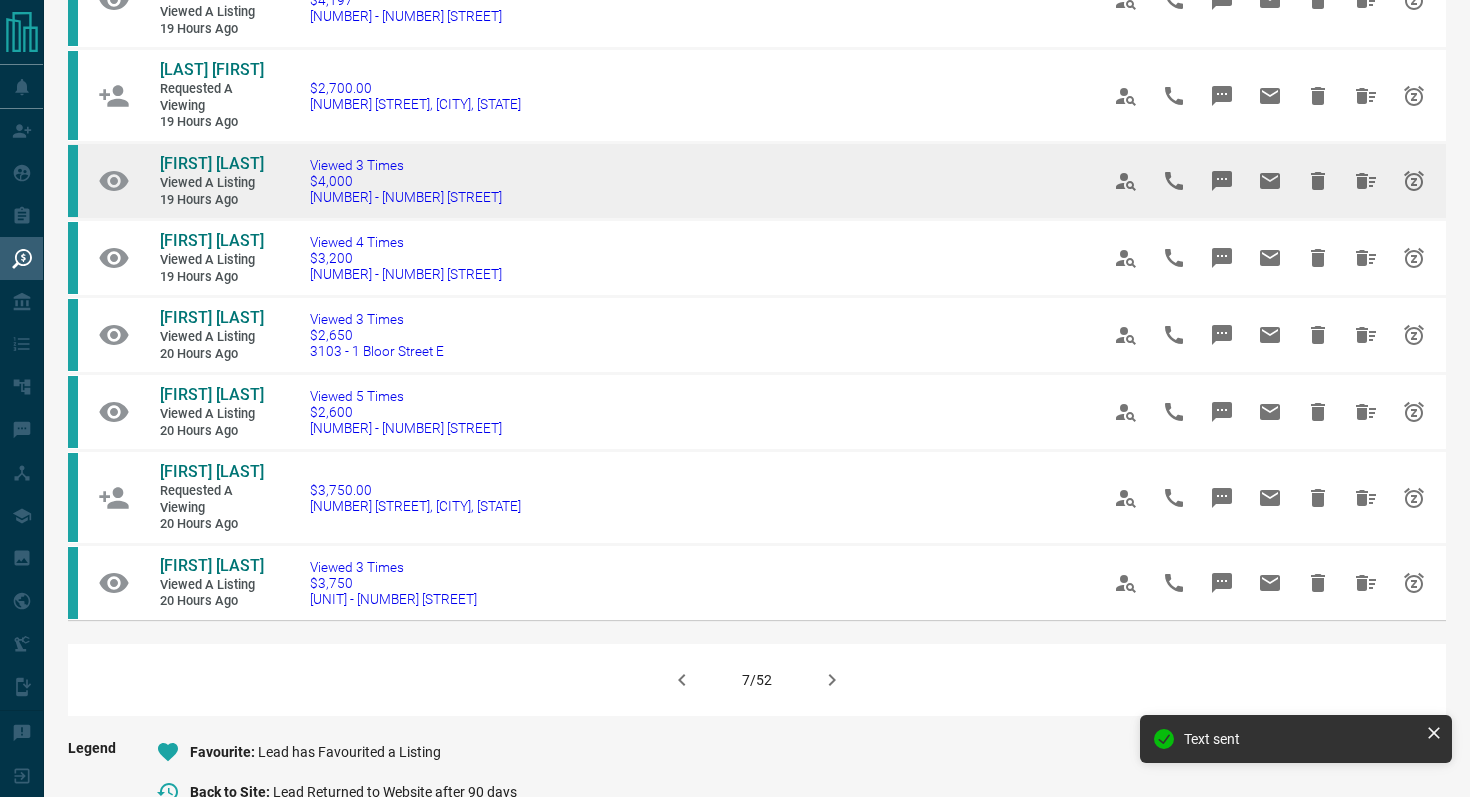 scroll, scrollTop: 1131, scrollLeft: 0, axis: vertical 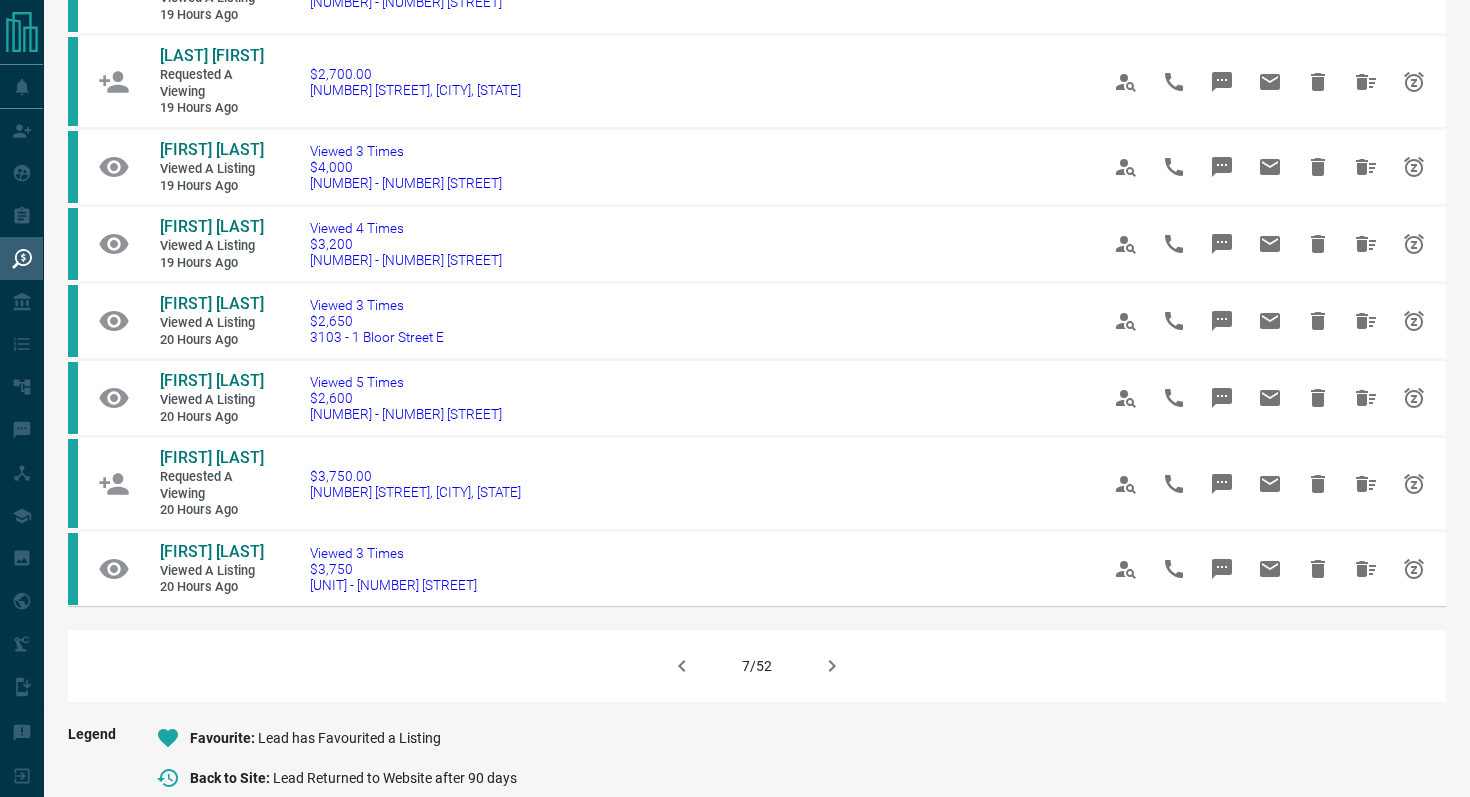 click 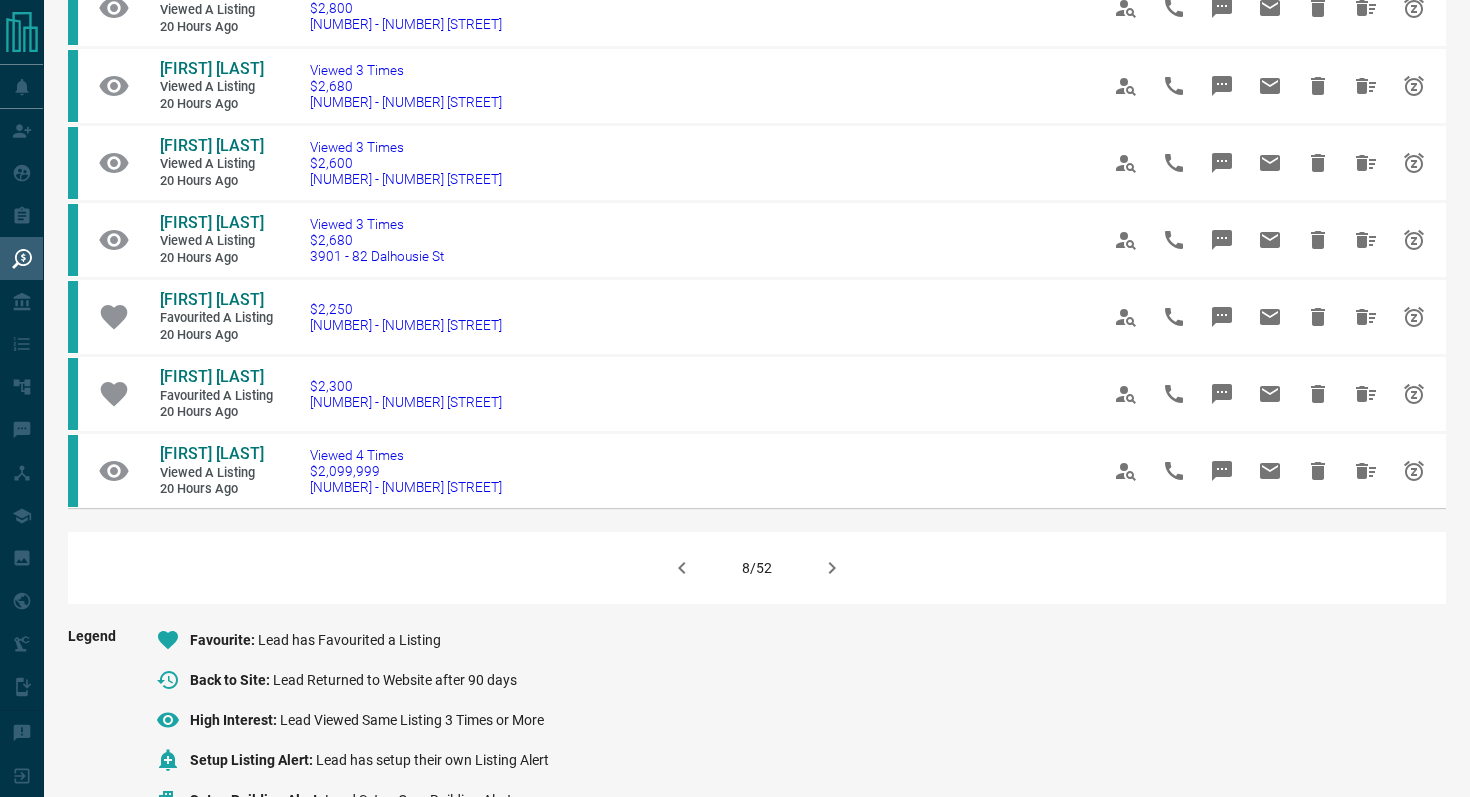 scroll, scrollTop: 1332, scrollLeft: 0, axis: vertical 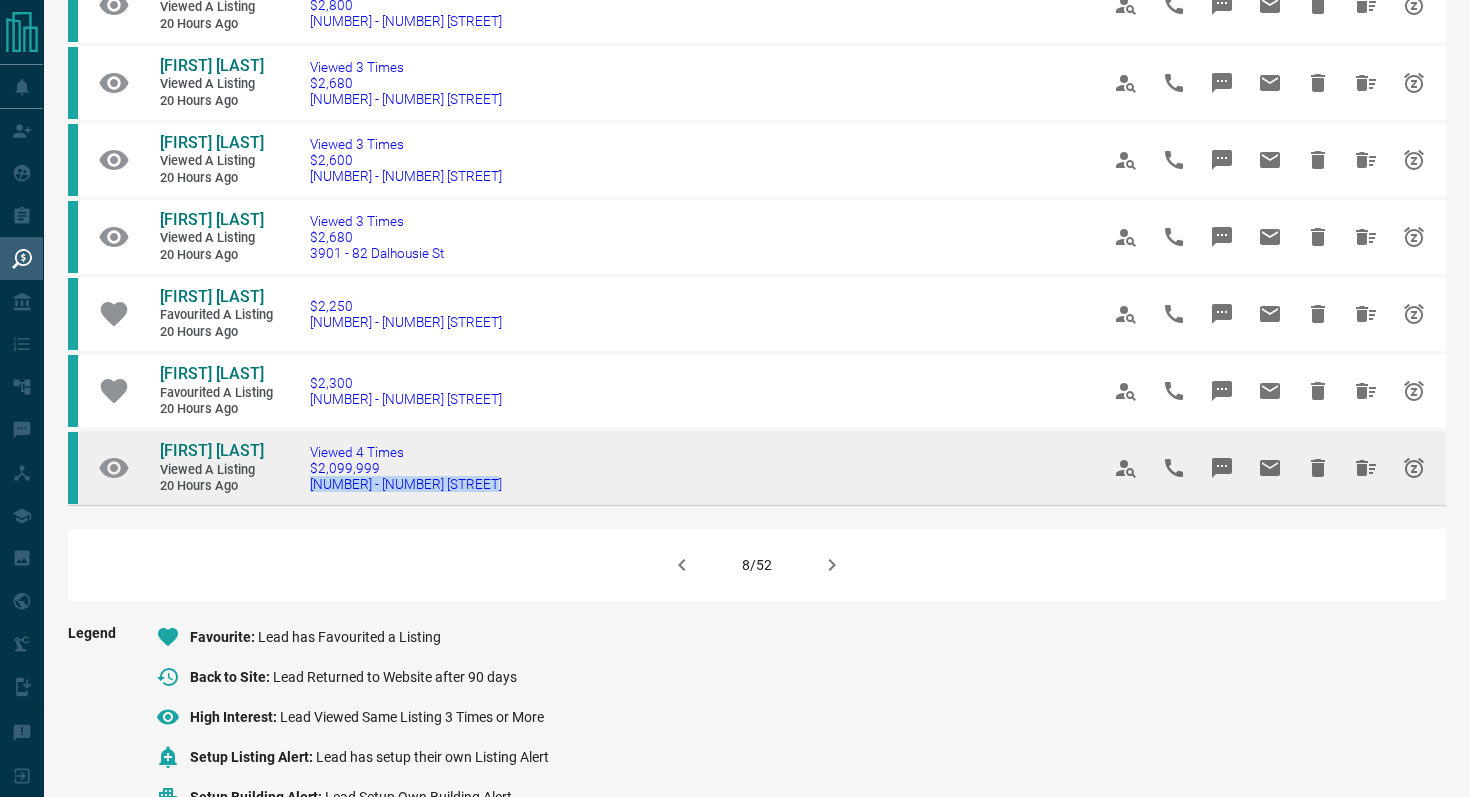 drag, startPoint x: 530, startPoint y: 414, endPoint x: 283, endPoint y: 410, distance: 247.03238 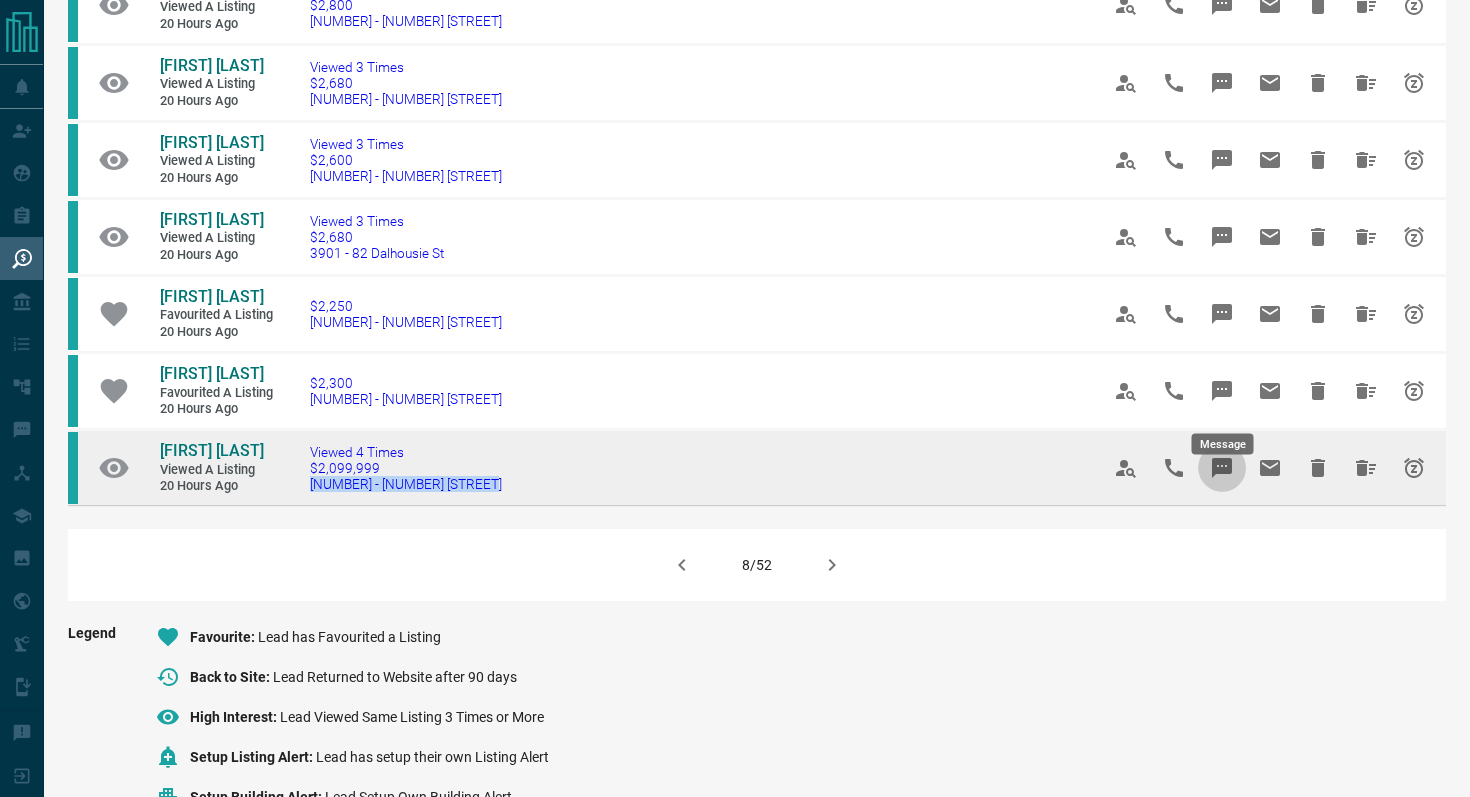 click 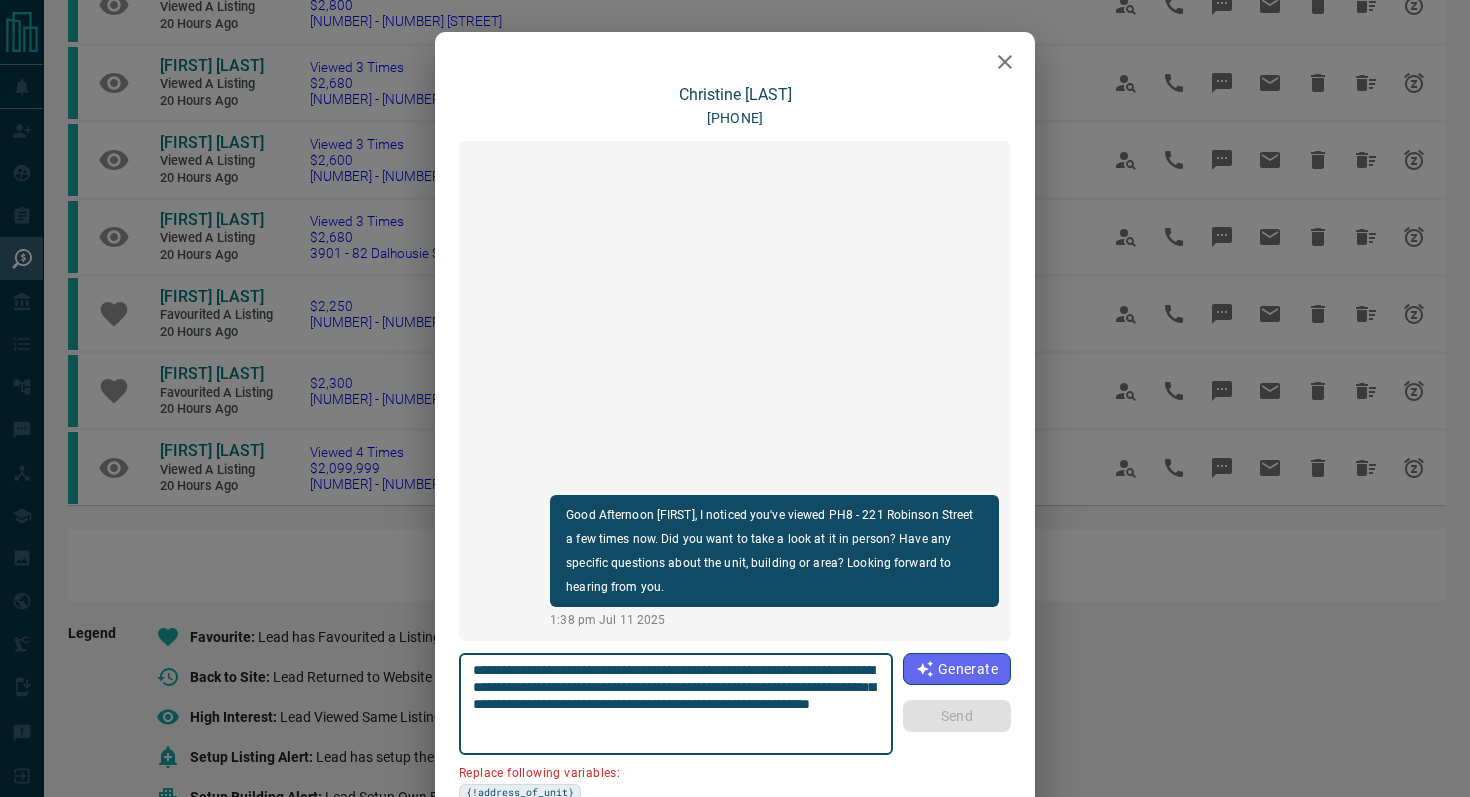 drag, startPoint x: 588, startPoint y: 690, endPoint x: 428, endPoint y: 689, distance: 160.00313 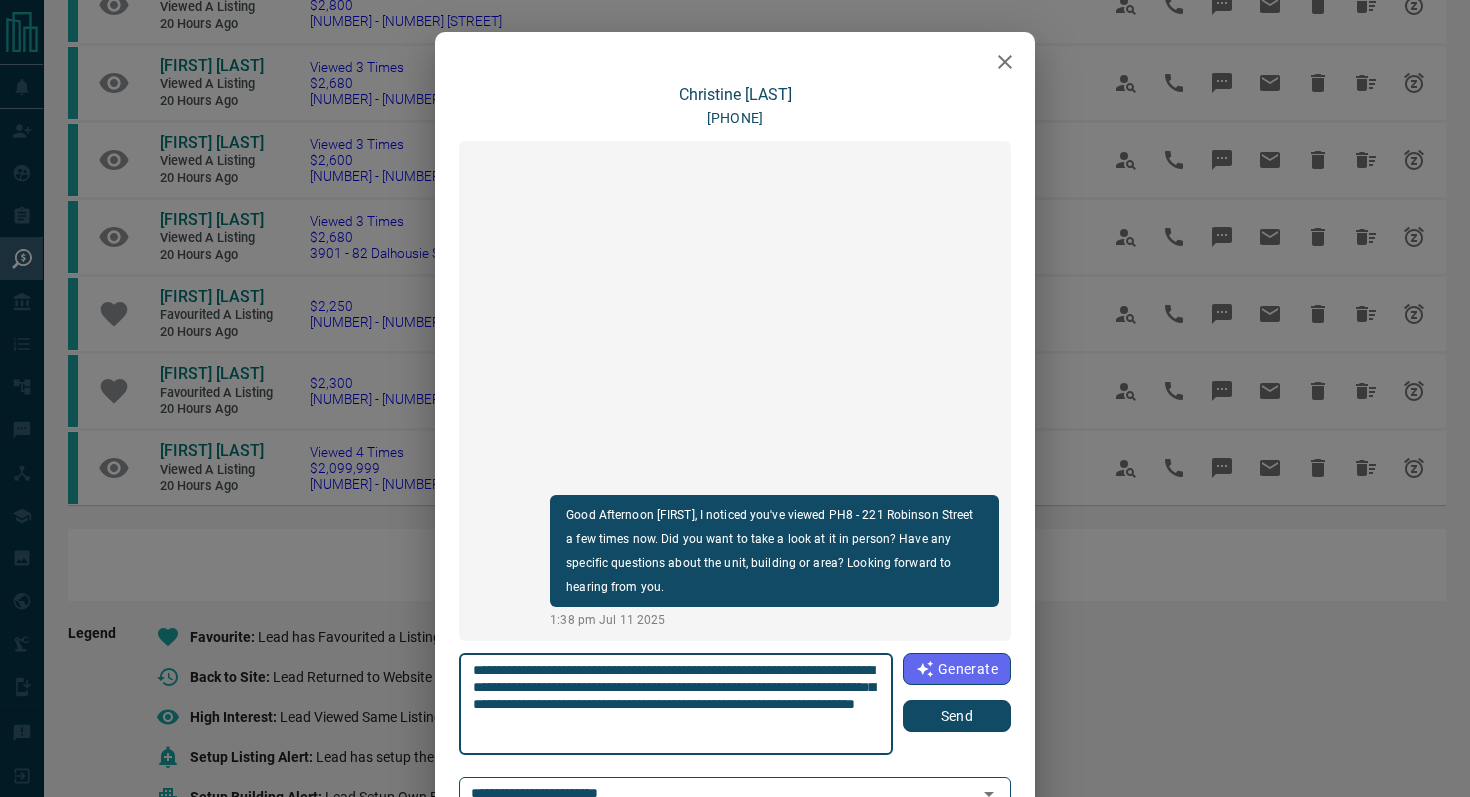 type on "**********" 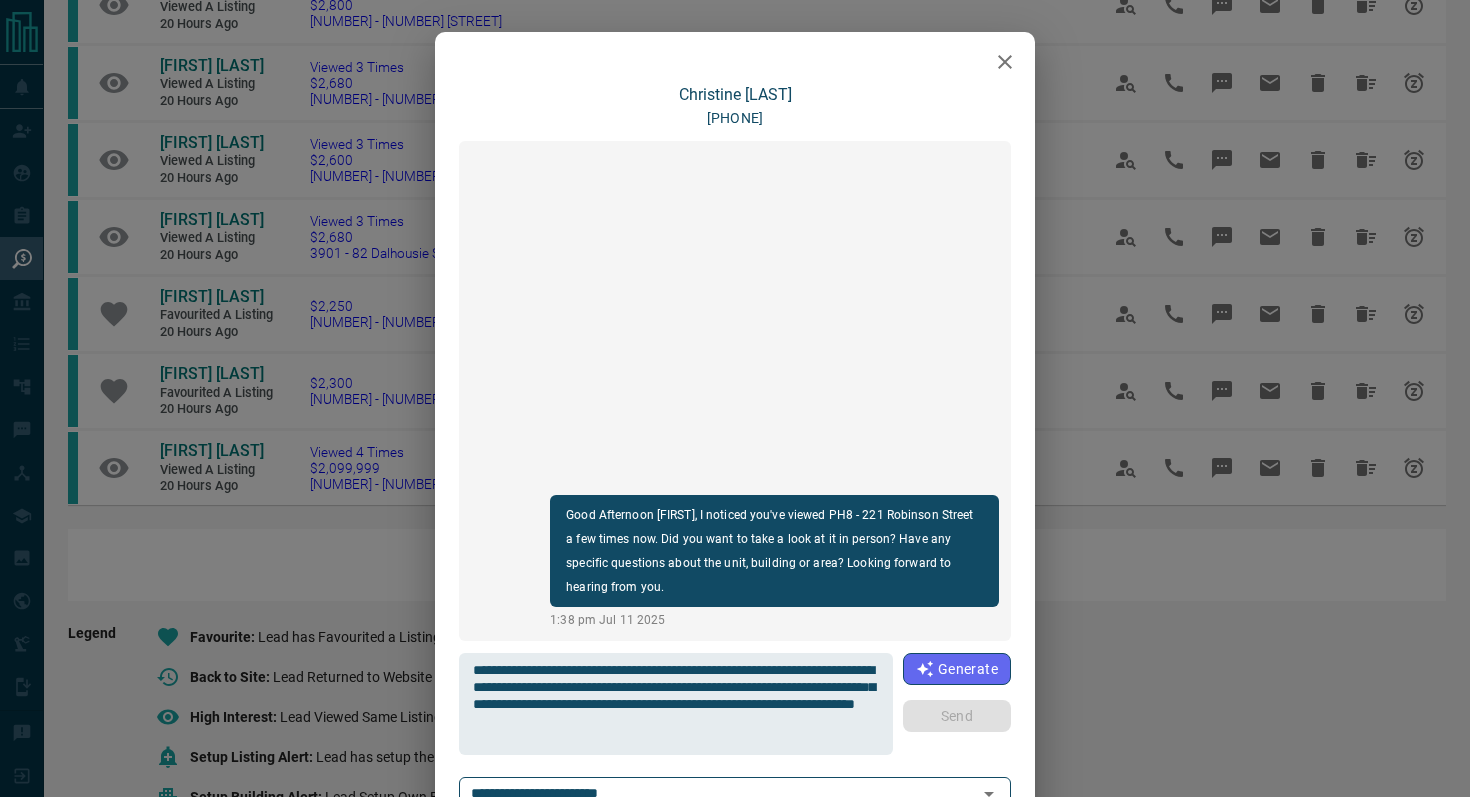 type 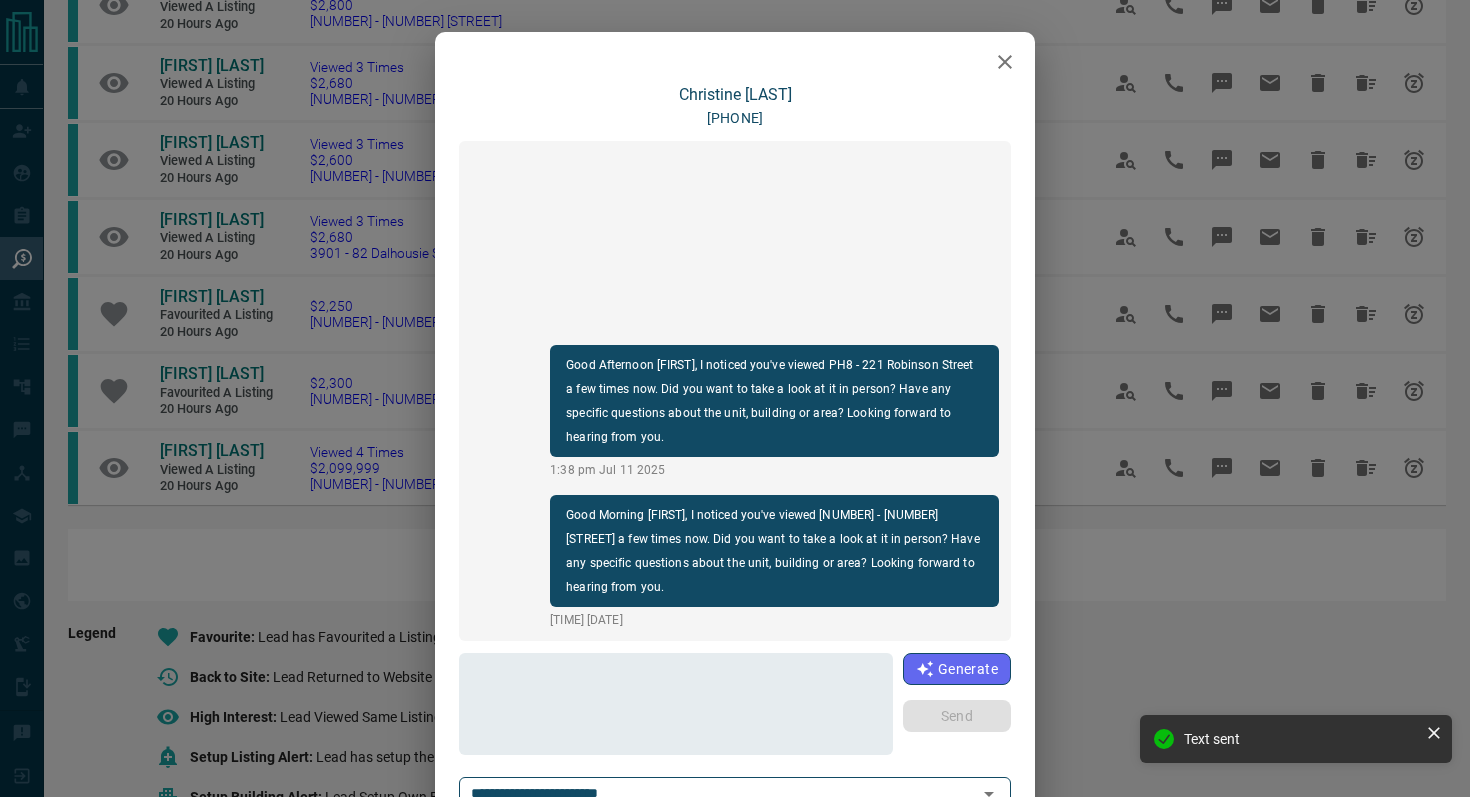 click 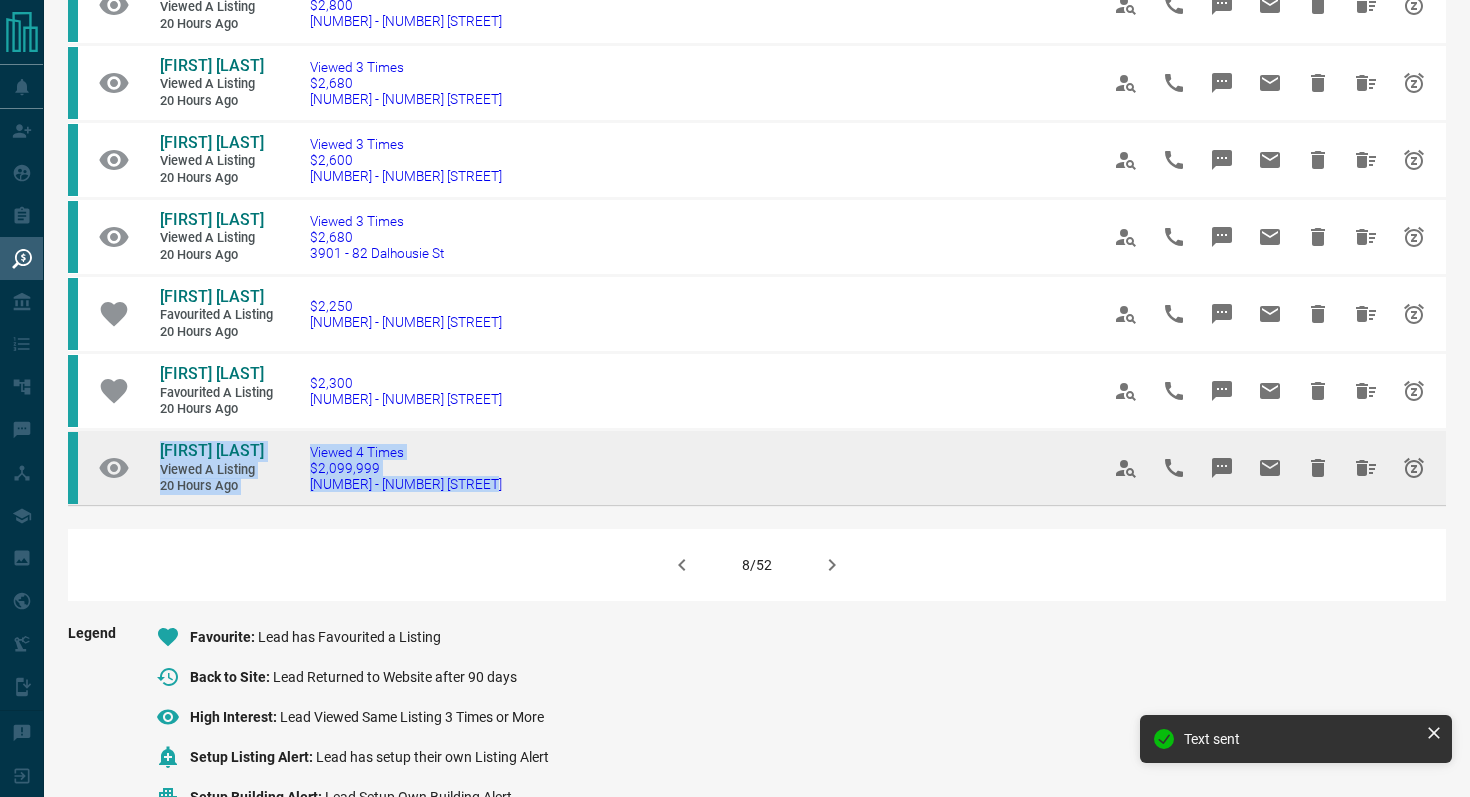 drag, startPoint x: 529, startPoint y: 426, endPoint x: 133, endPoint y: 369, distance: 400.08124 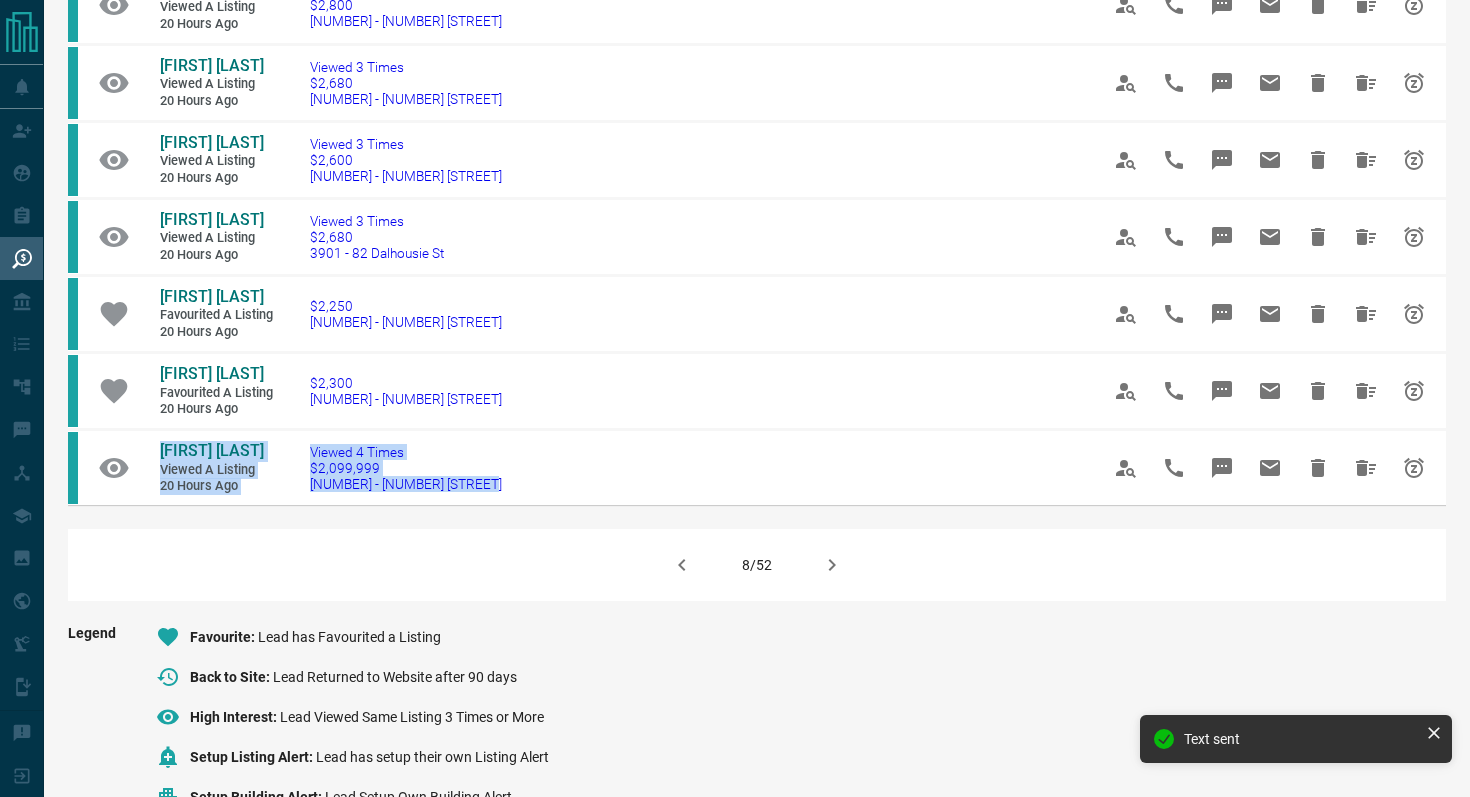 click 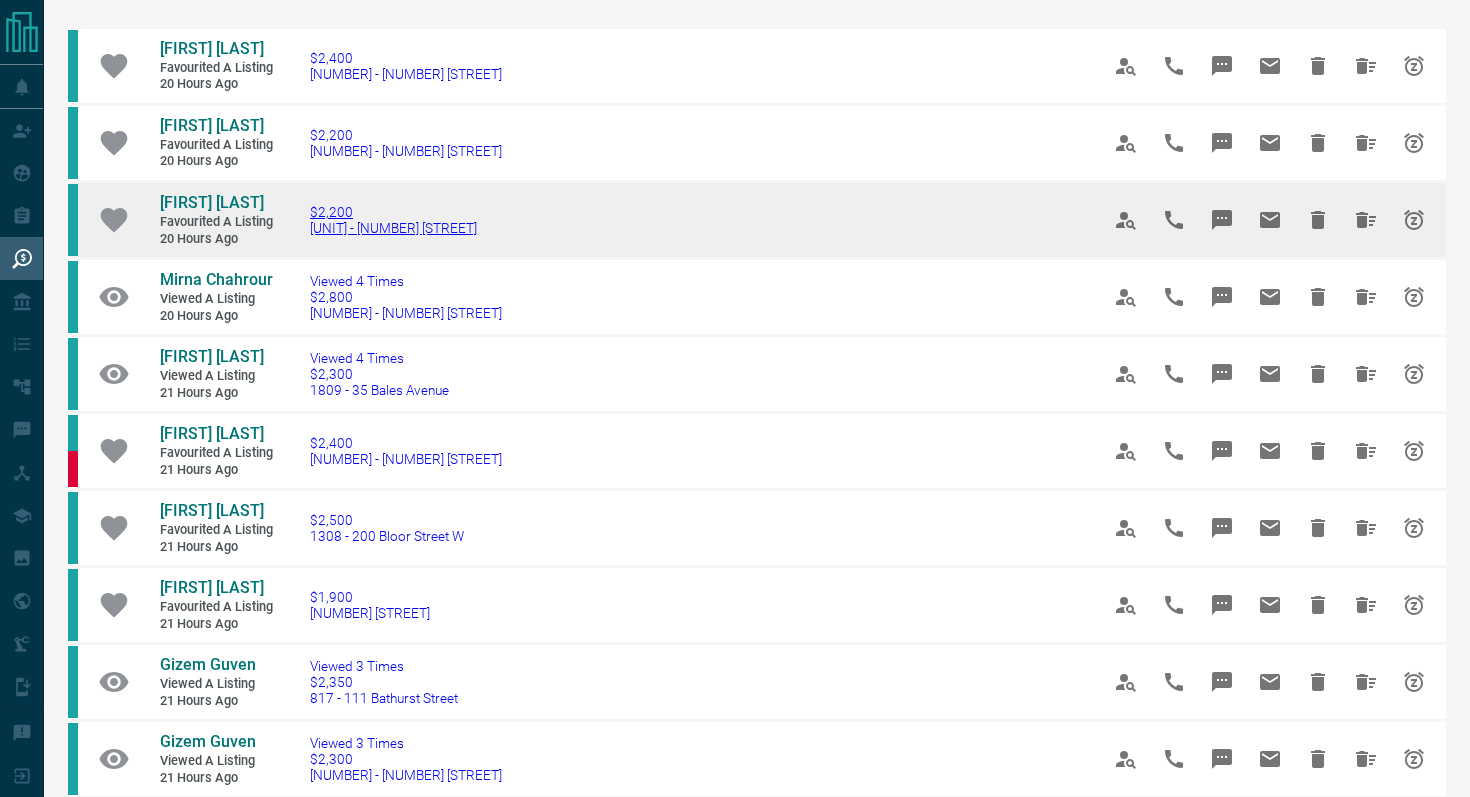 scroll, scrollTop: 124, scrollLeft: 0, axis: vertical 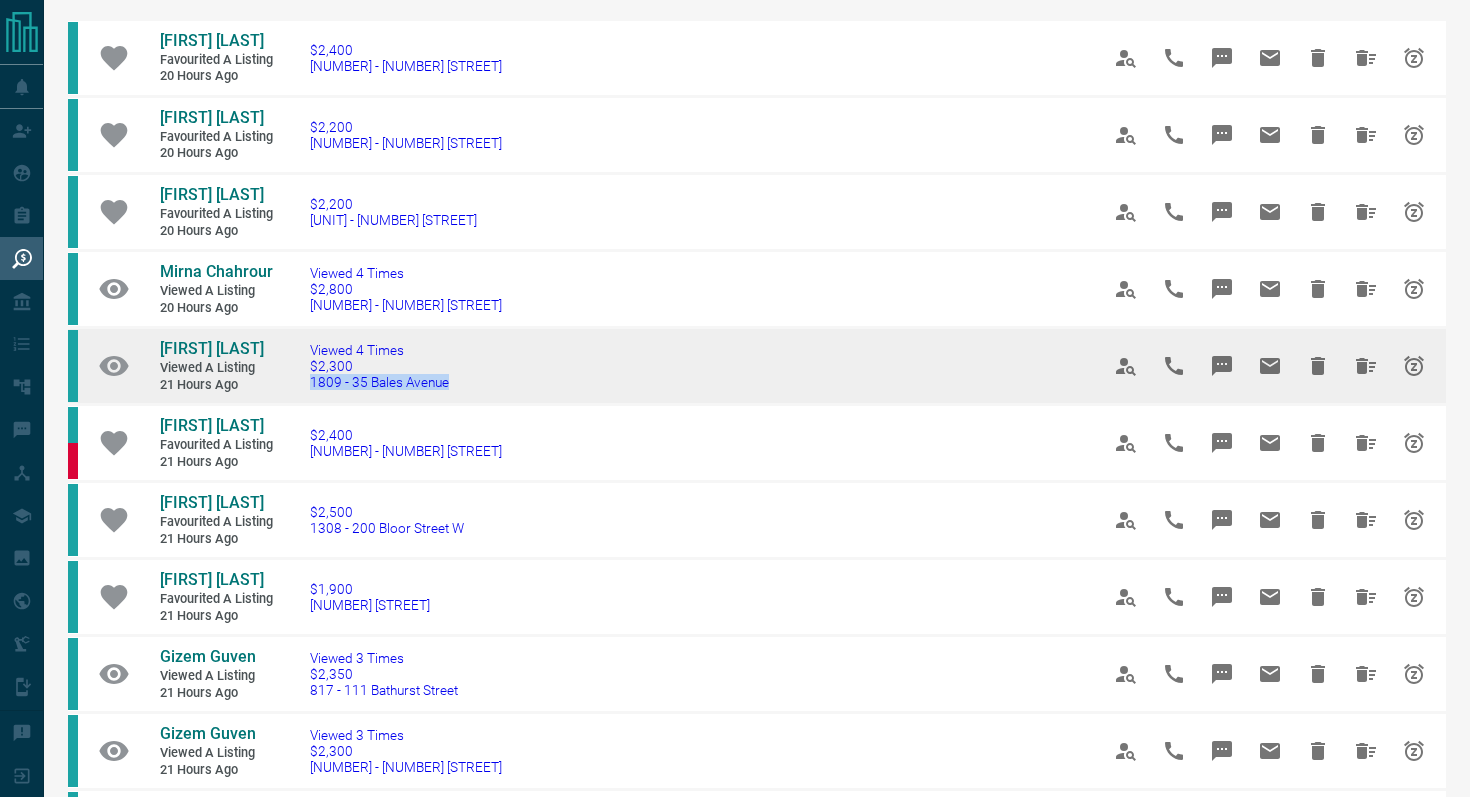 drag, startPoint x: 497, startPoint y: 400, endPoint x: 293, endPoint y: 393, distance: 204.12006 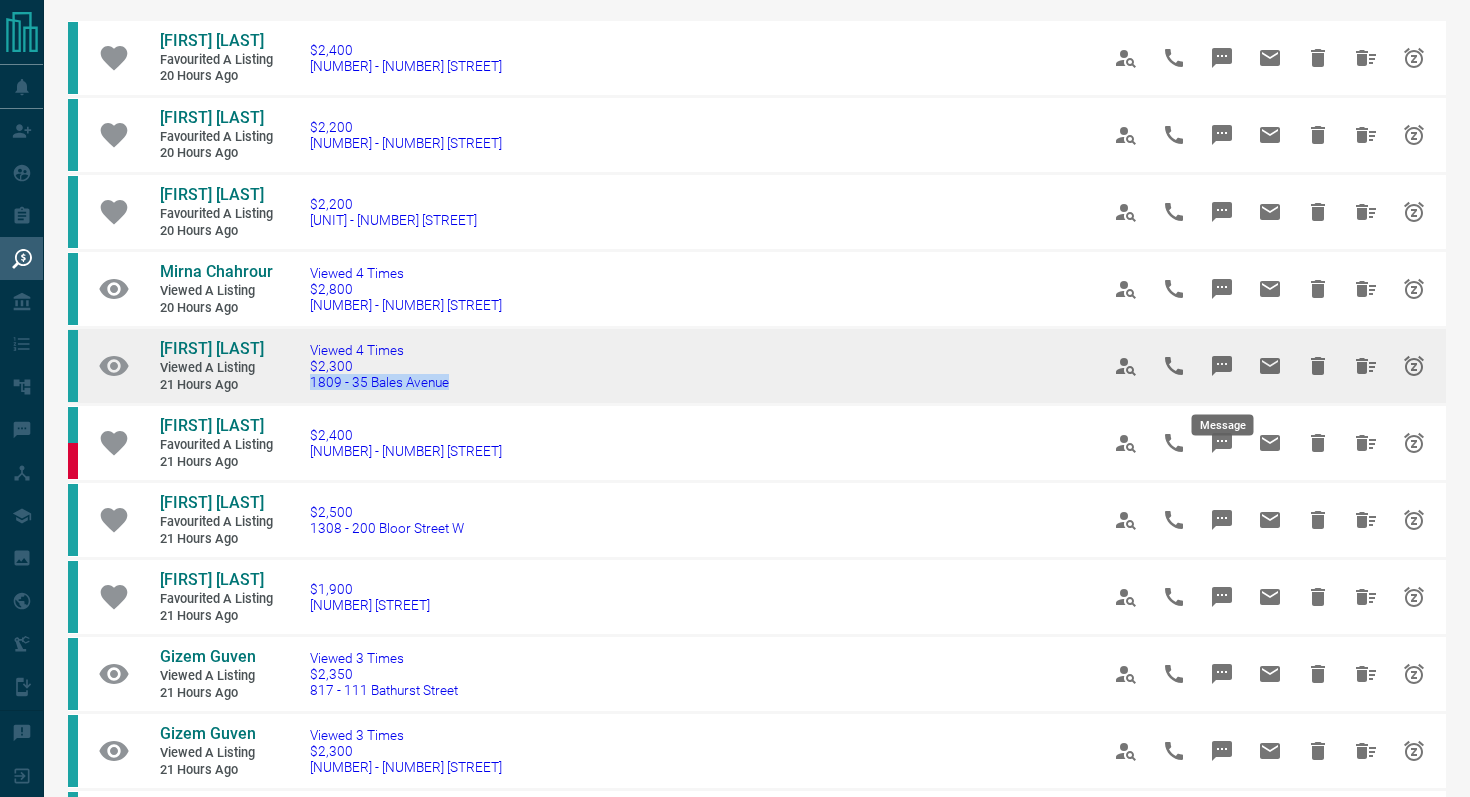 click 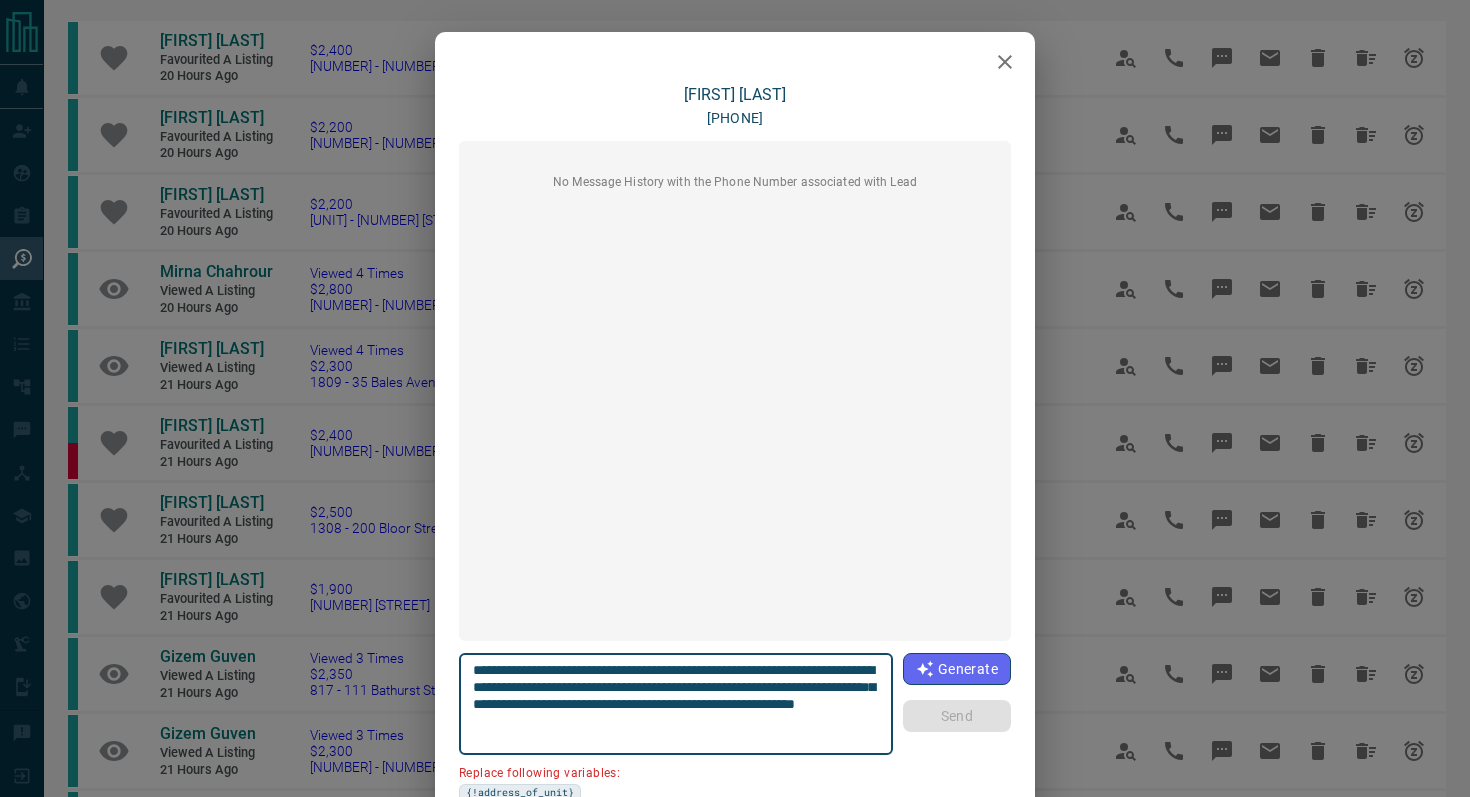drag, startPoint x: 588, startPoint y: 687, endPoint x: 423, endPoint y: 686, distance: 165.00304 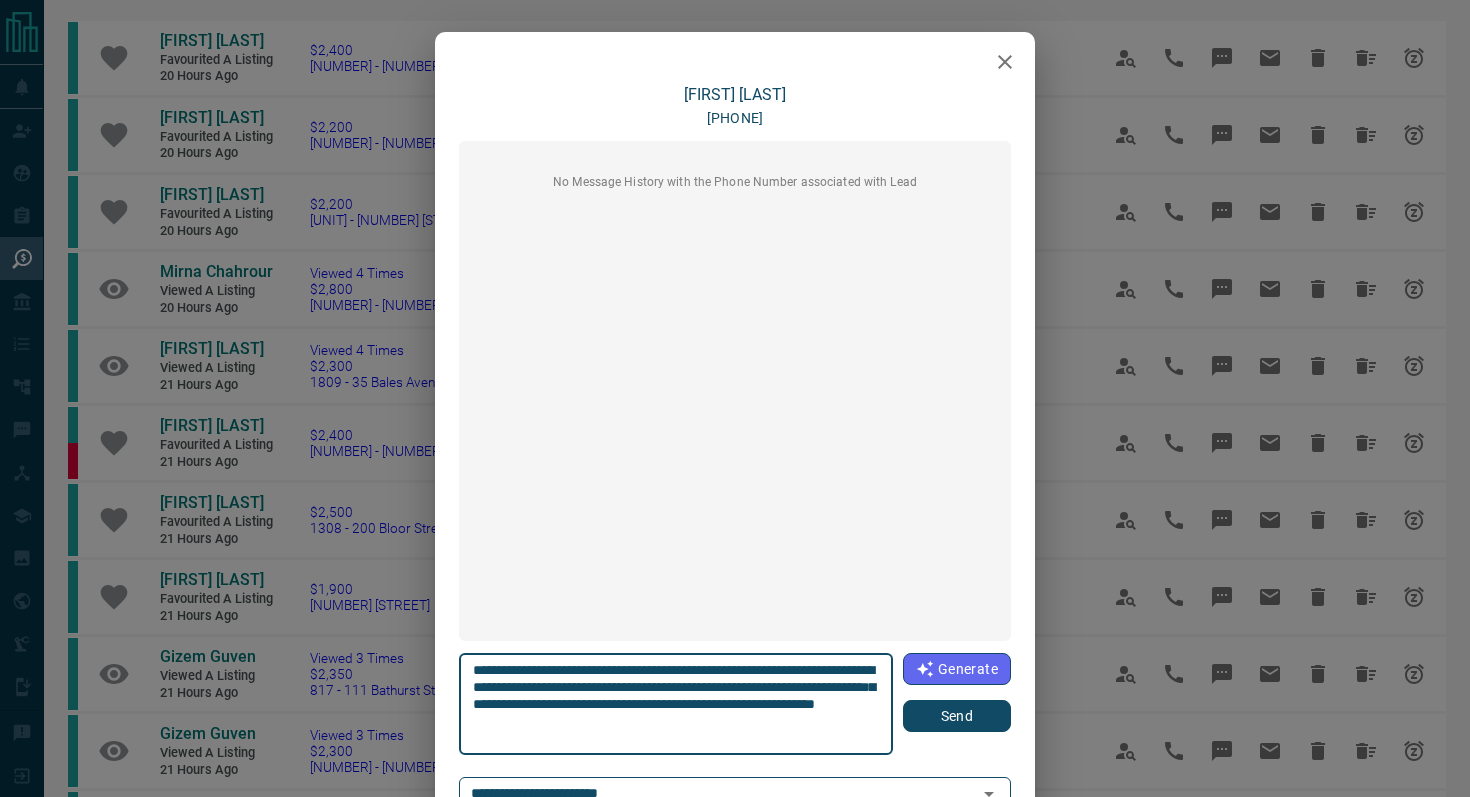 type on "**********" 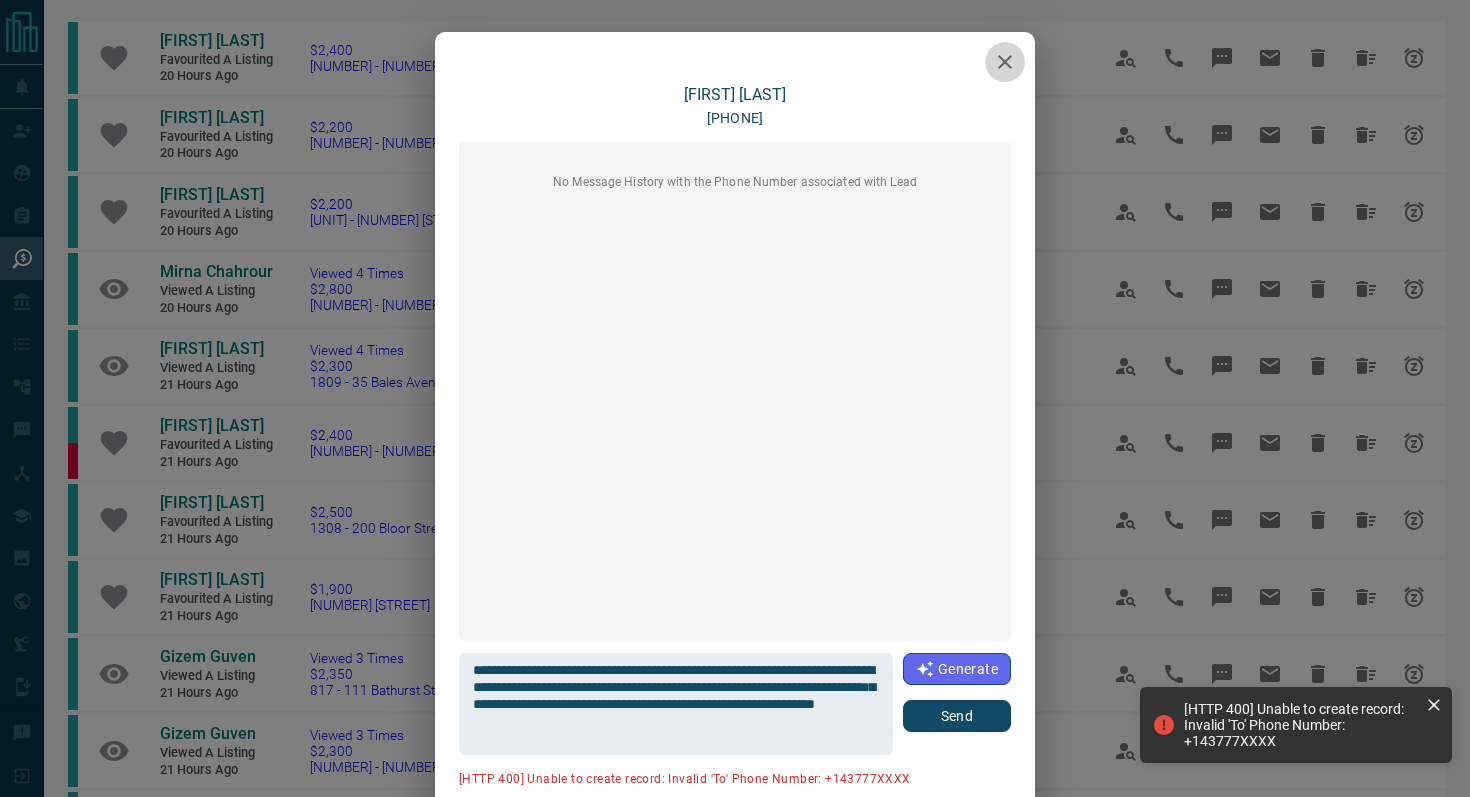 click 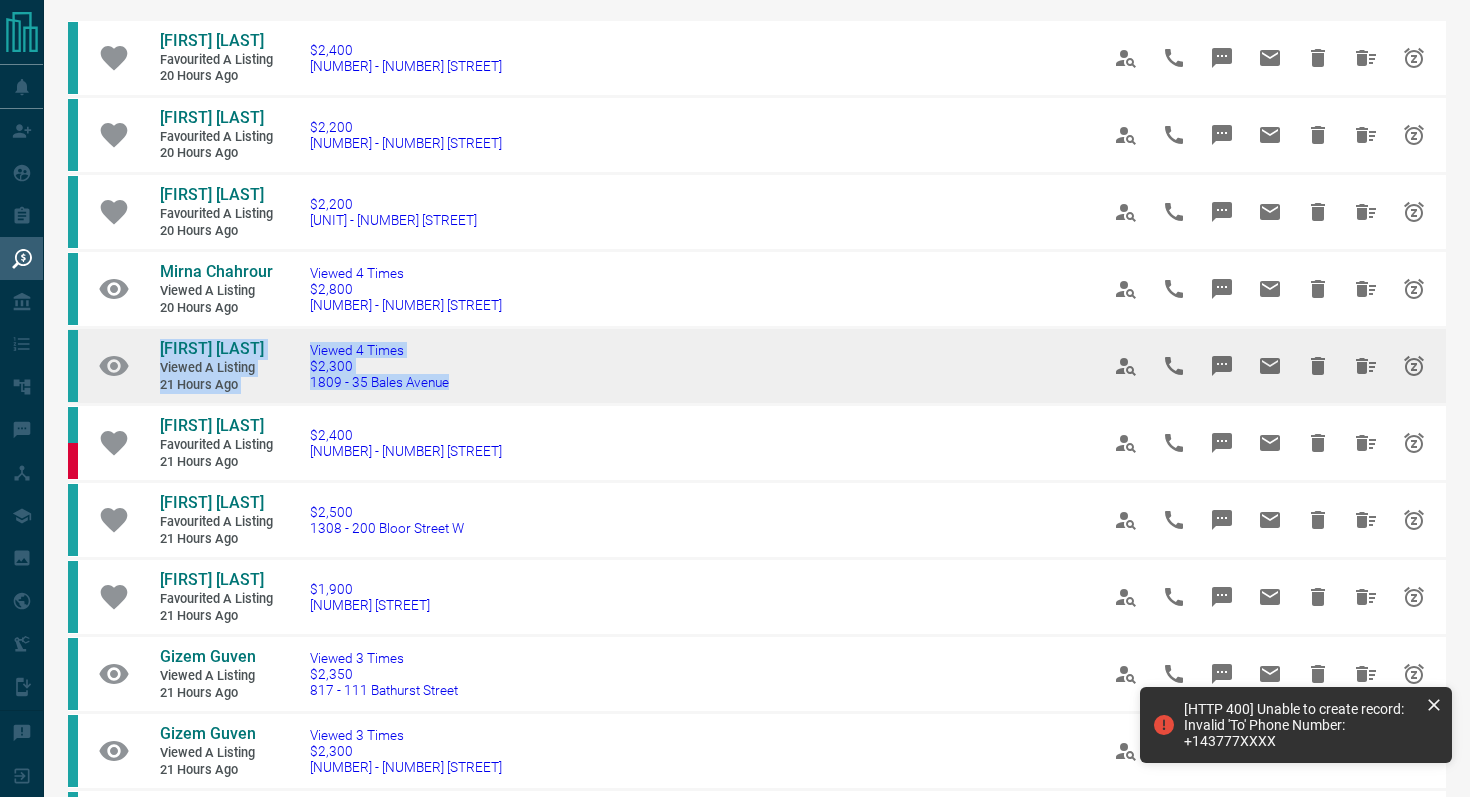 drag, startPoint x: 496, startPoint y: 399, endPoint x: 86, endPoint y: 338, distance: 414.51297 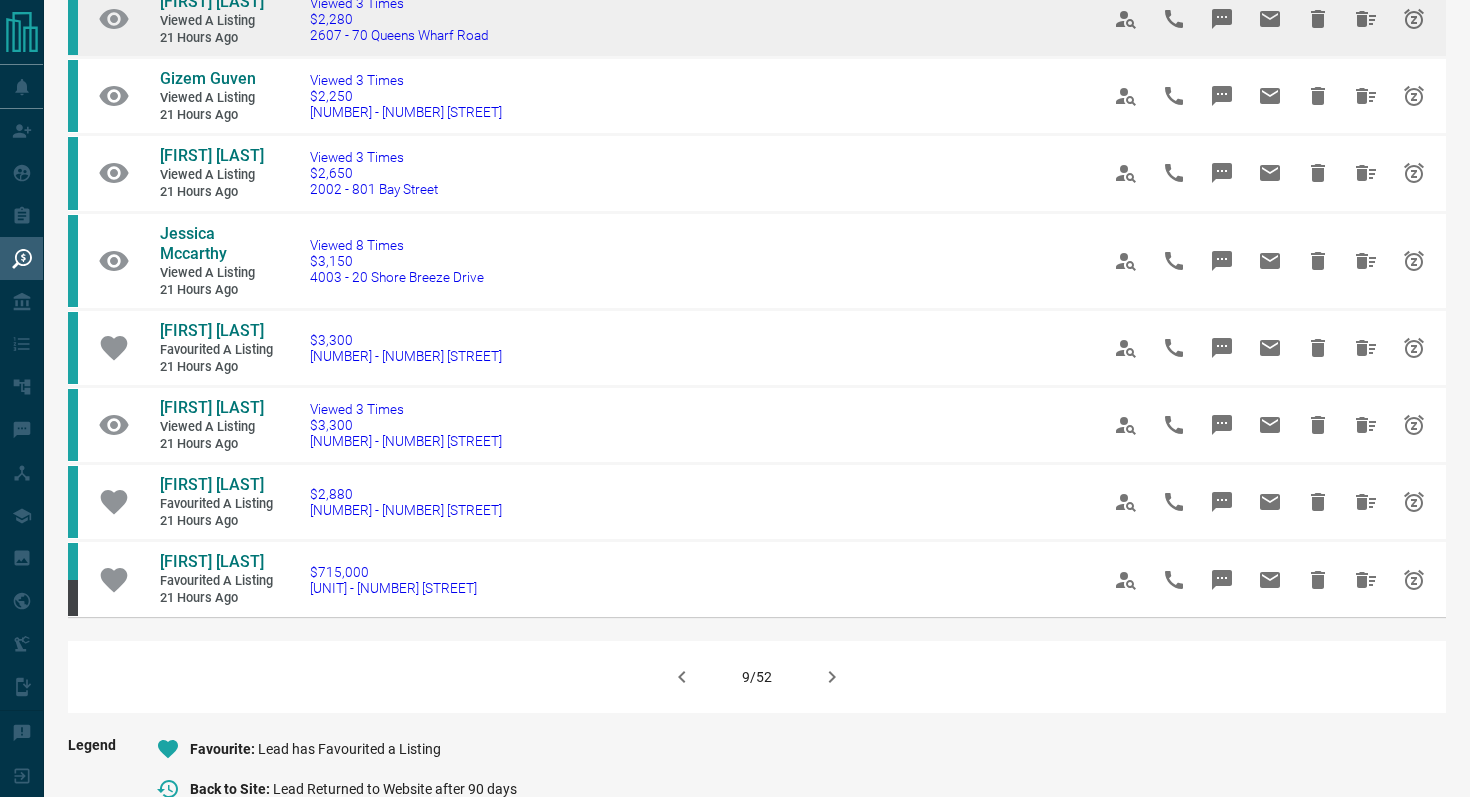 scroll, scrollTop: 1112, scrollLeft: 0, axis: vertical 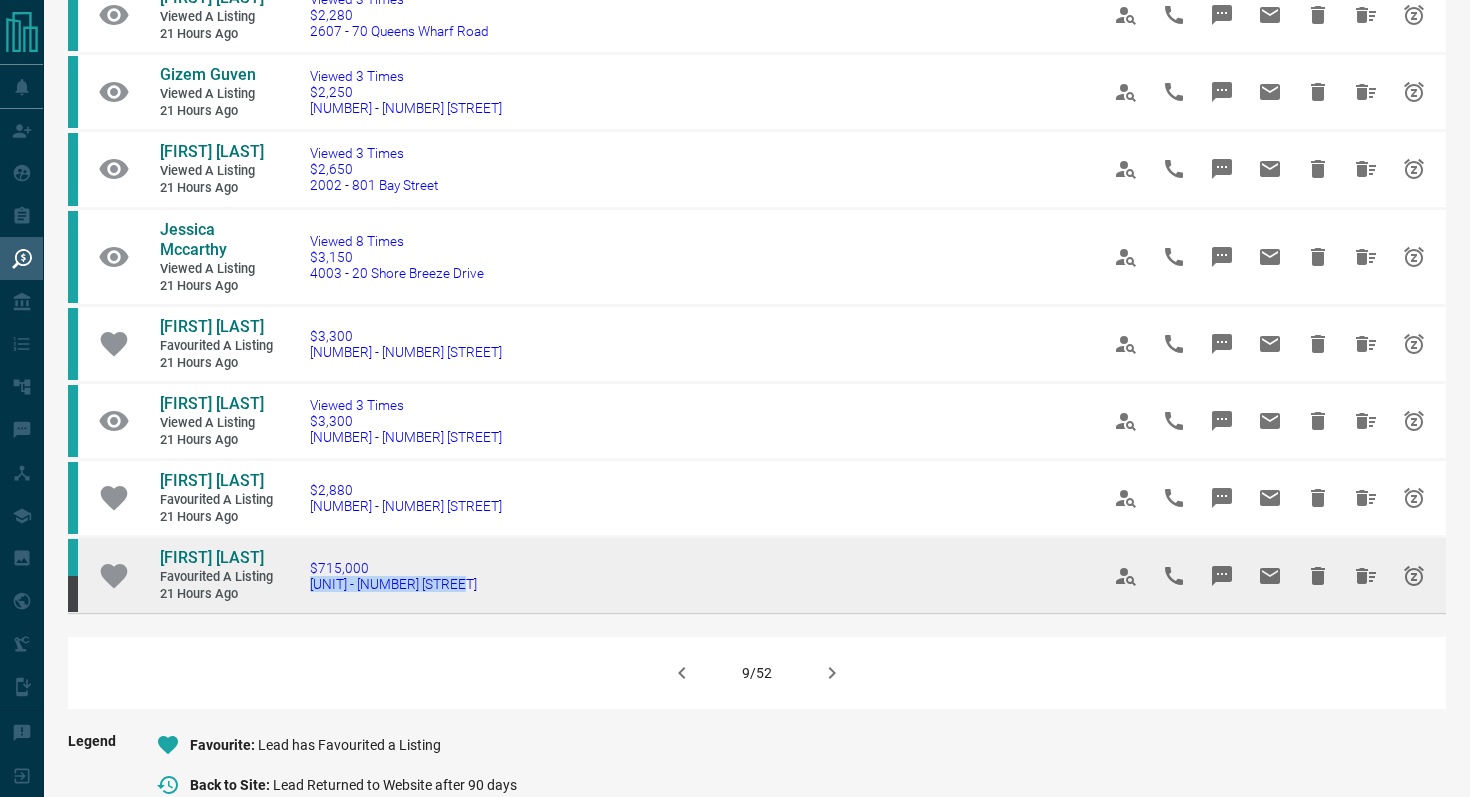 drag, startPoint x: 487, startPoint y: 628, endPoint x: 298, endPoint y: 625, distance: 189.0238 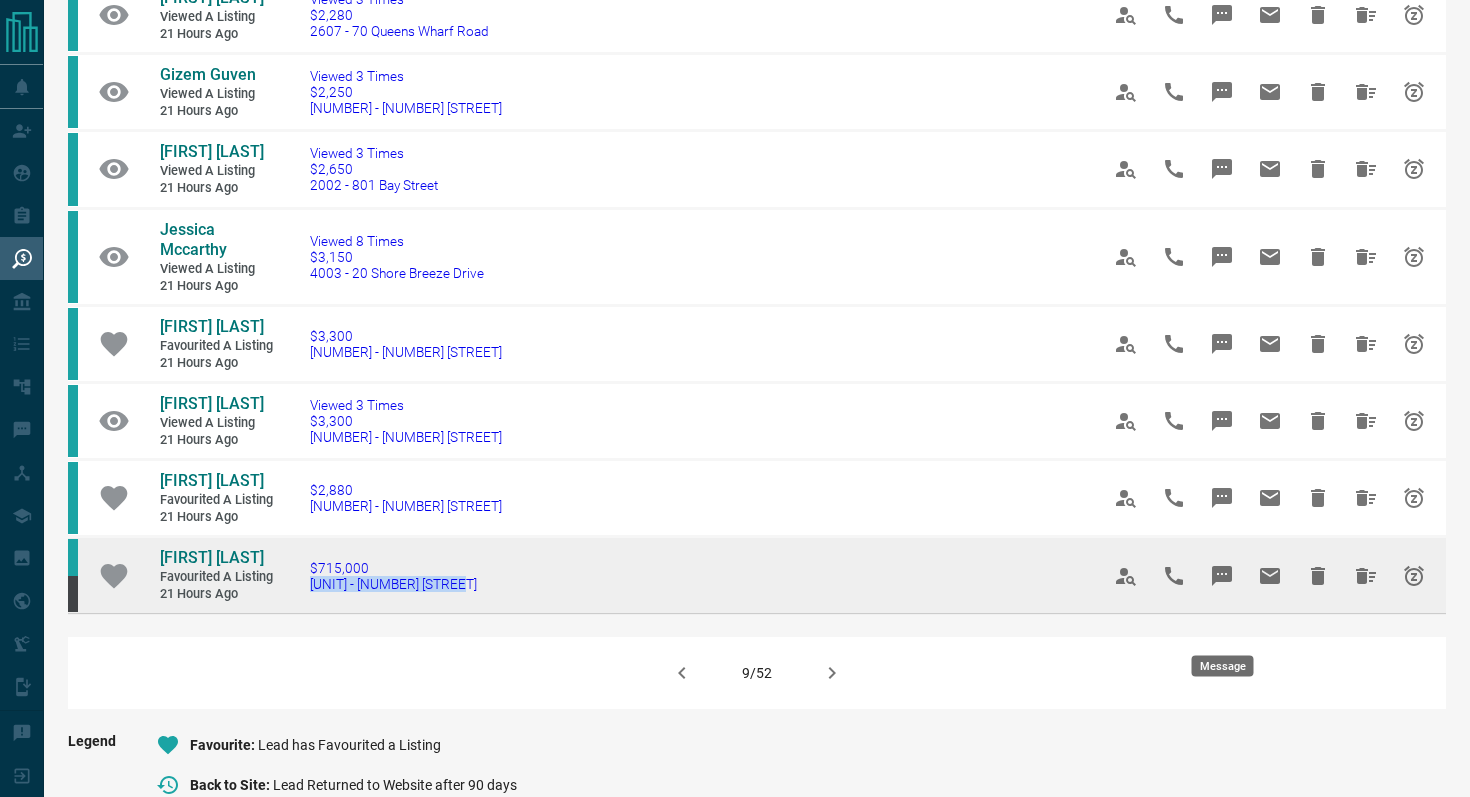 click 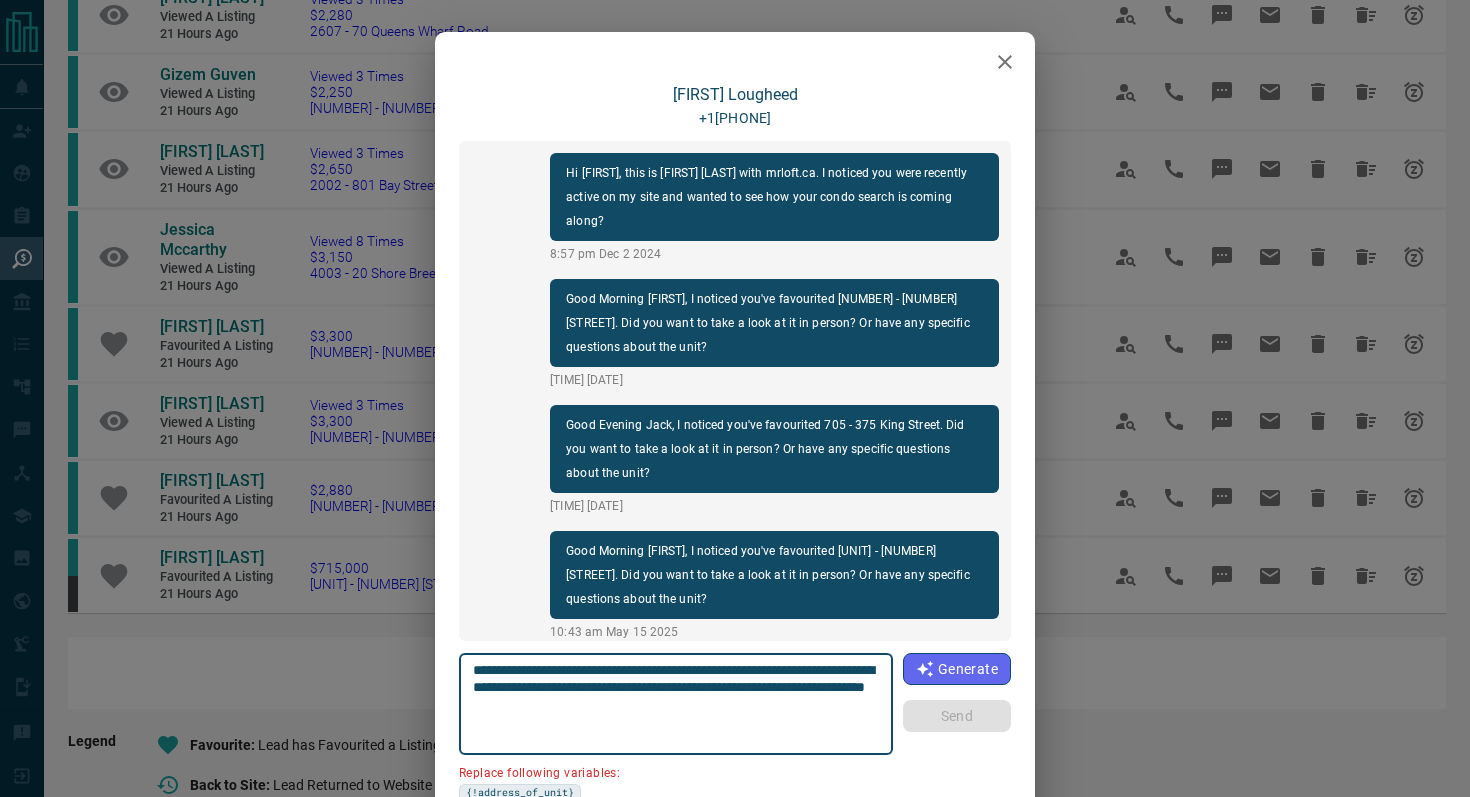 scroll, scrollTop: 444, scrollLeft: 0, axis: vertical 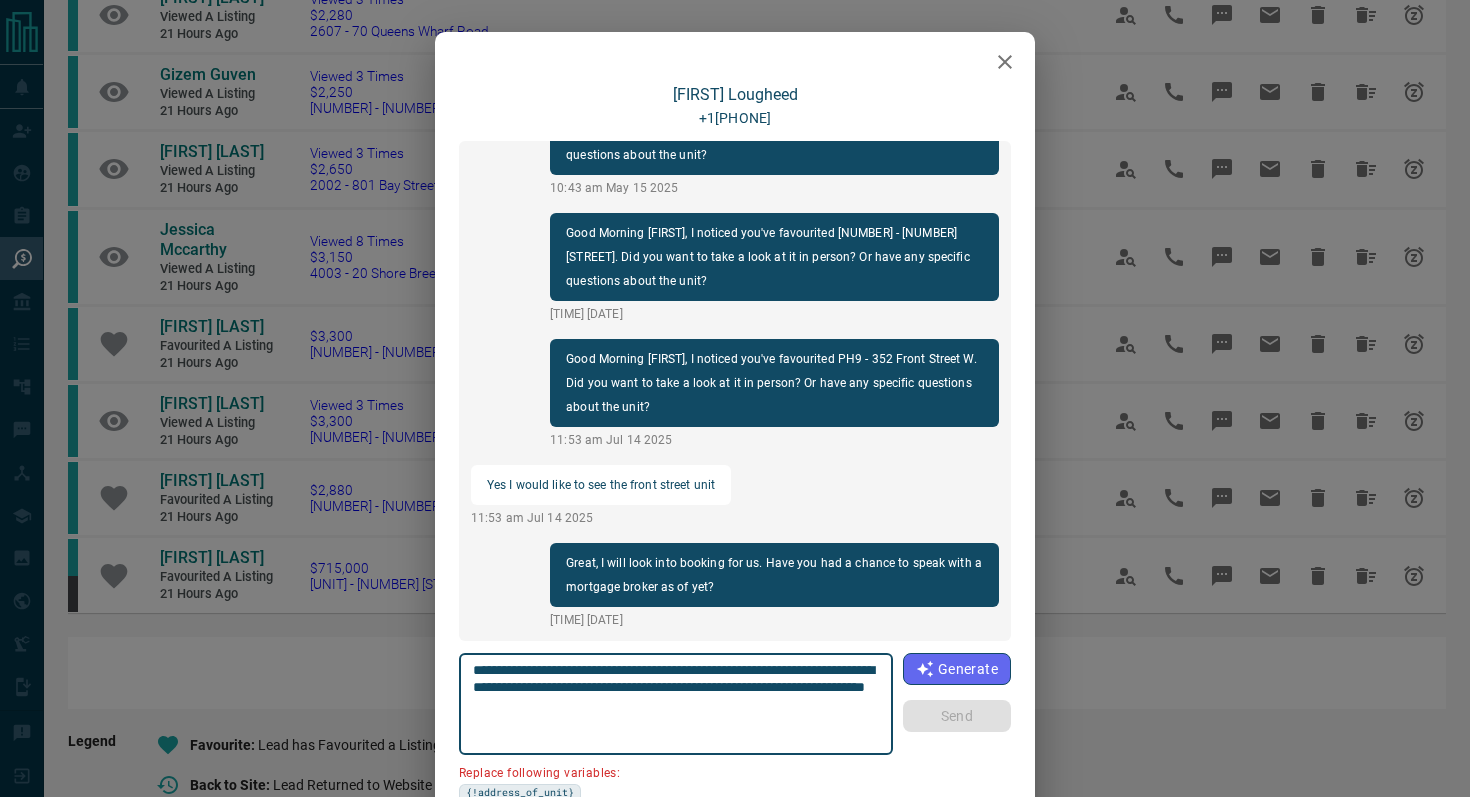 drag, startPoint x: 587, startPoint y: 684, endPoint x: 305, endPoint y: 684, distance: 282 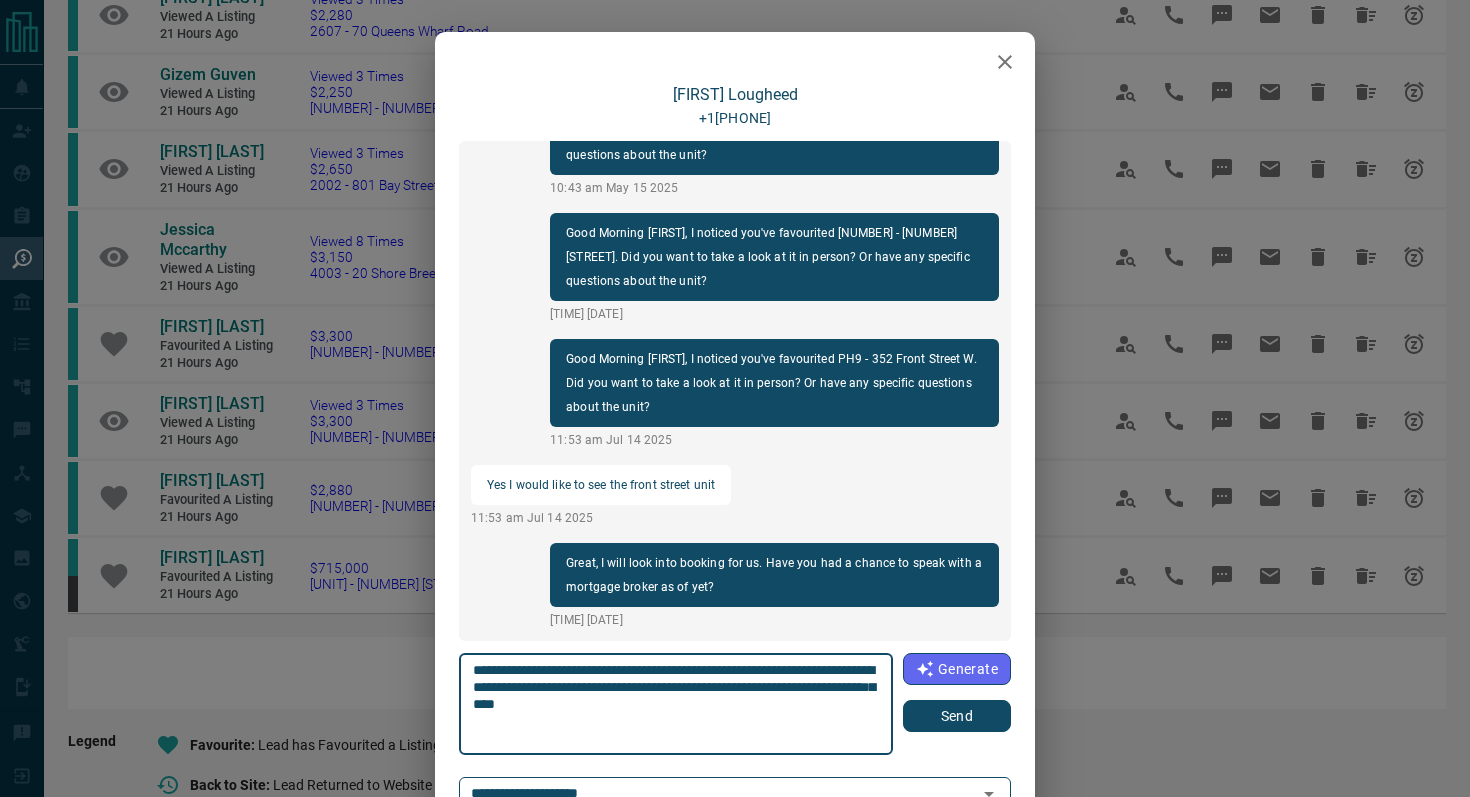 type on "**********" 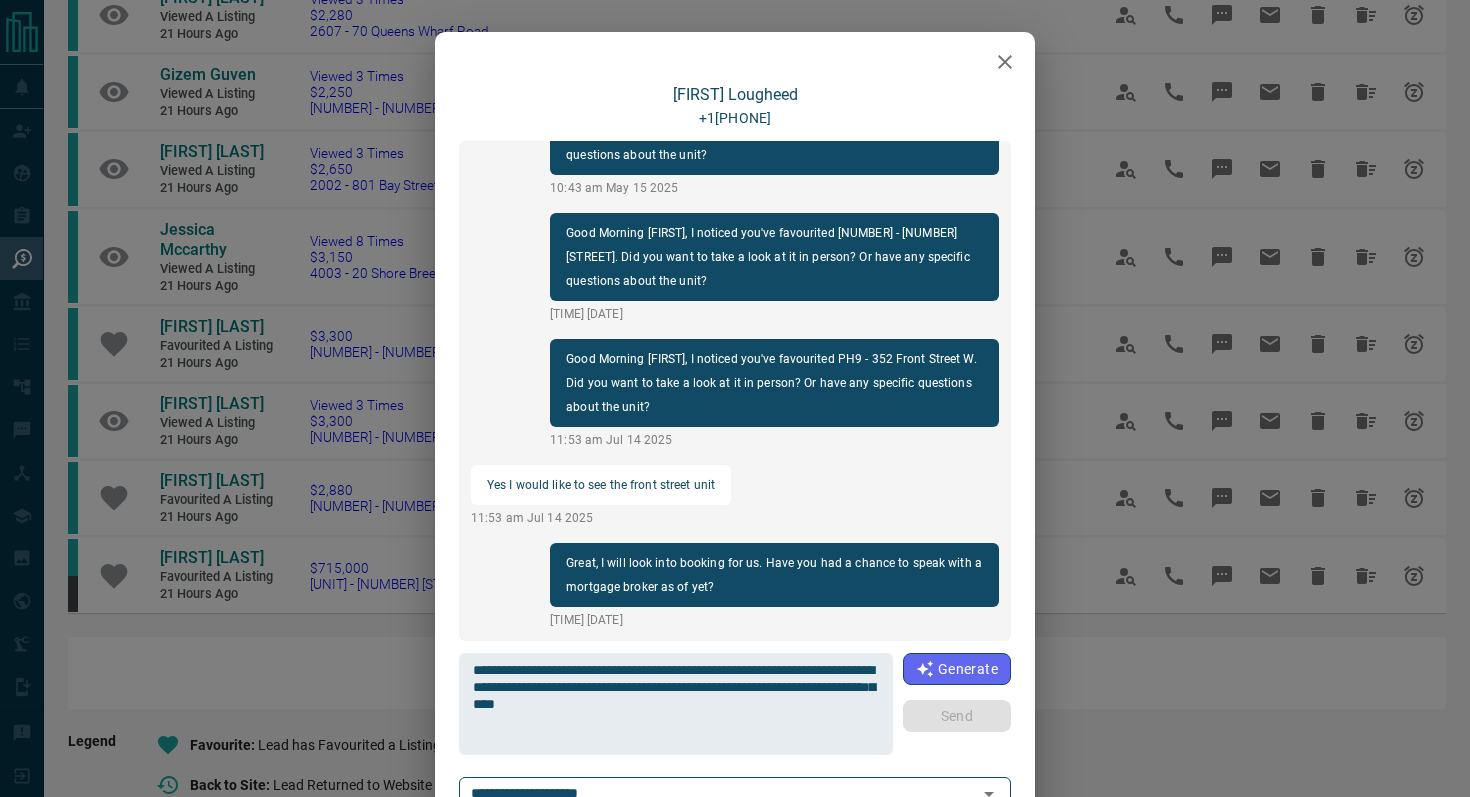 type 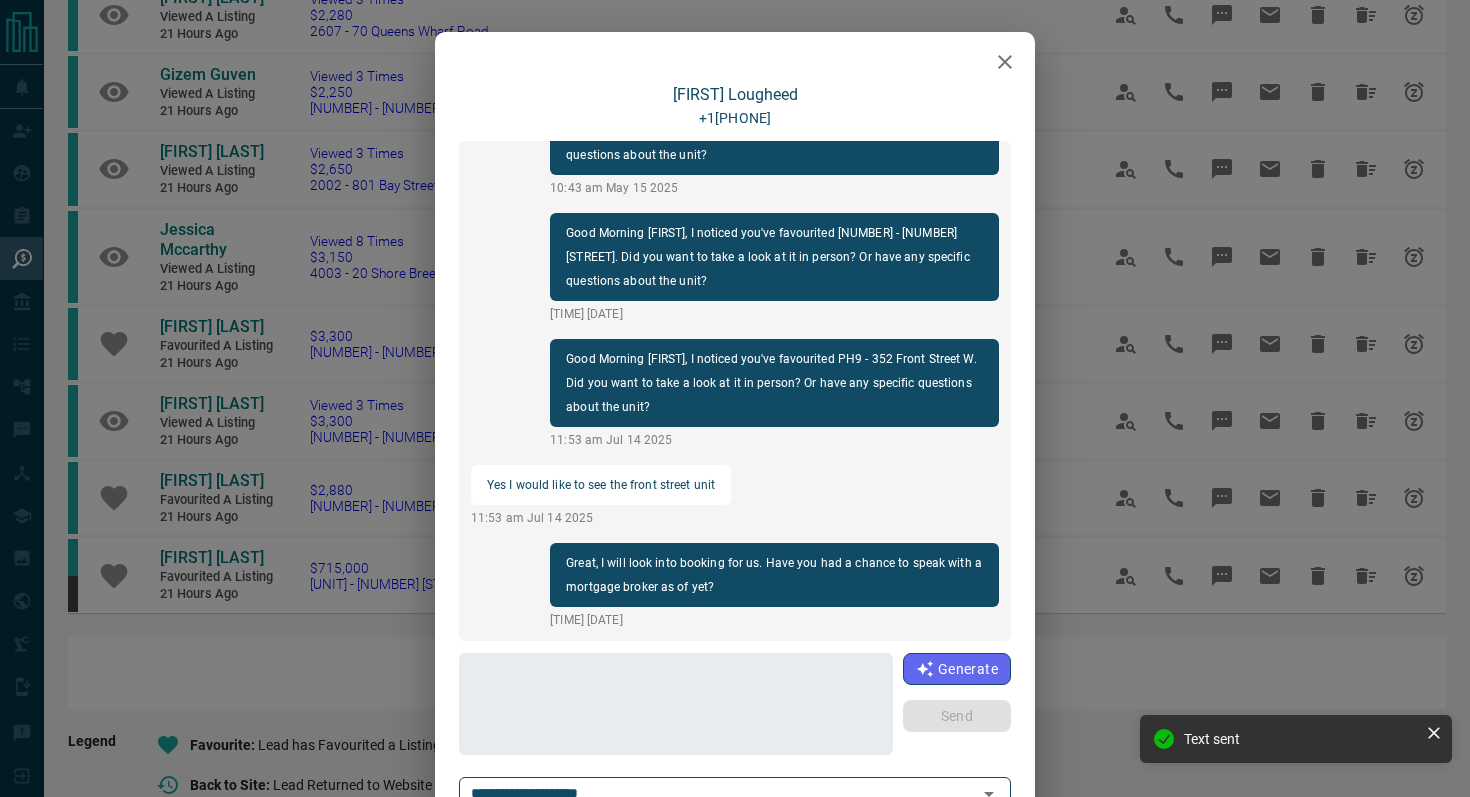 scroll, scrollTop: 570, scrollLeft: 0, axis: vertical 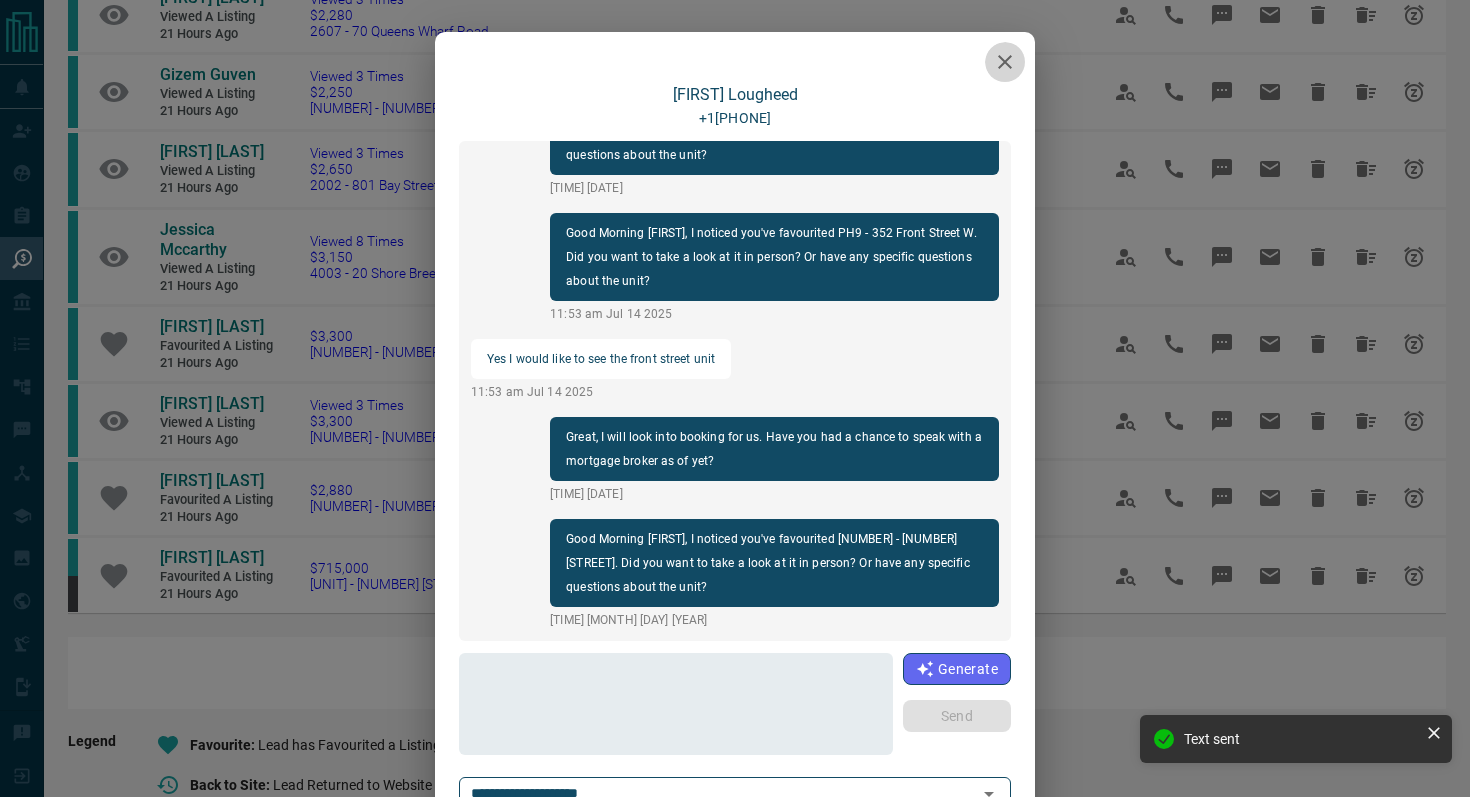 click 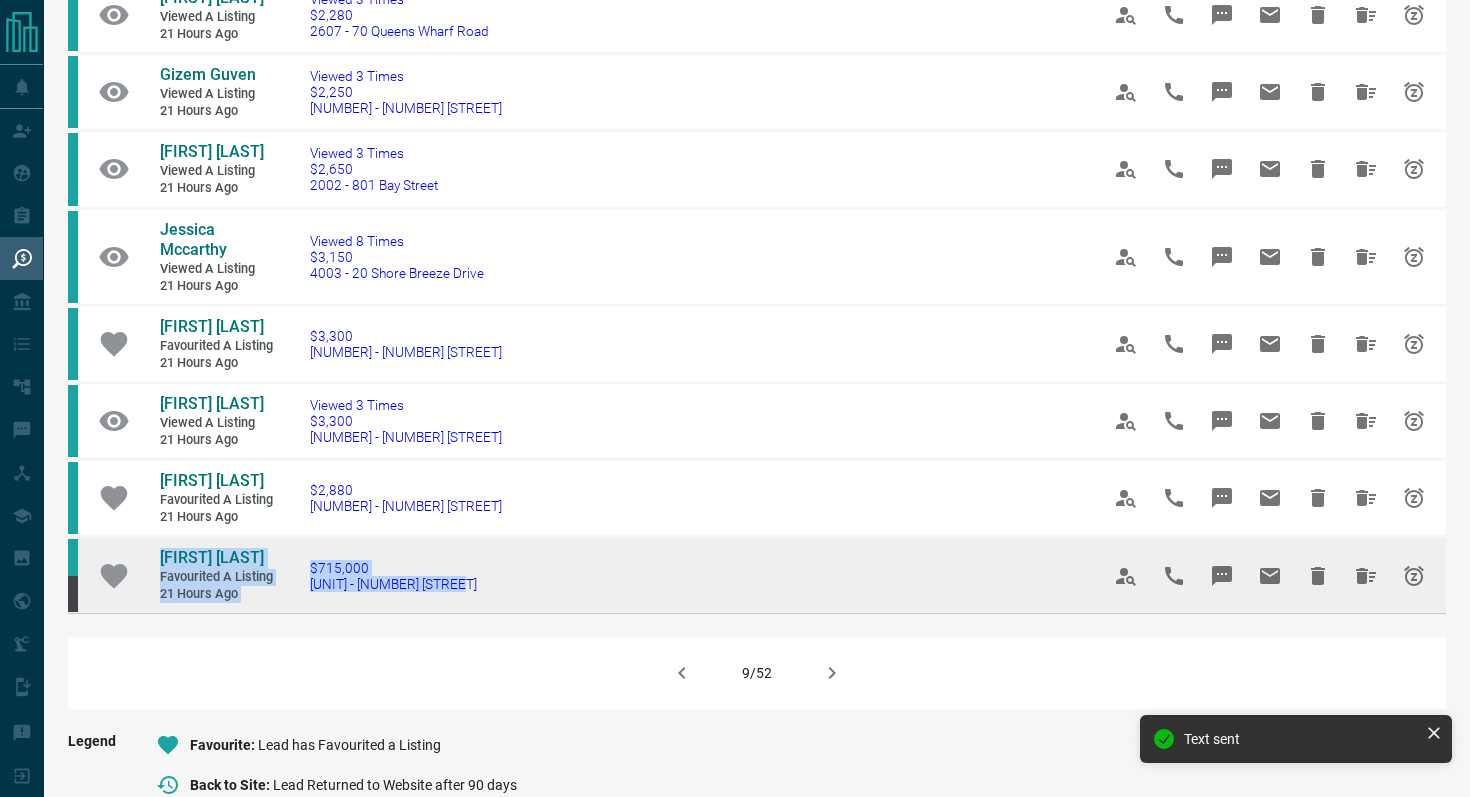drag, startPoint x: 505, startPoint y: 619, endPoint x: 136, endPoint y: 601, distance: 369.43875 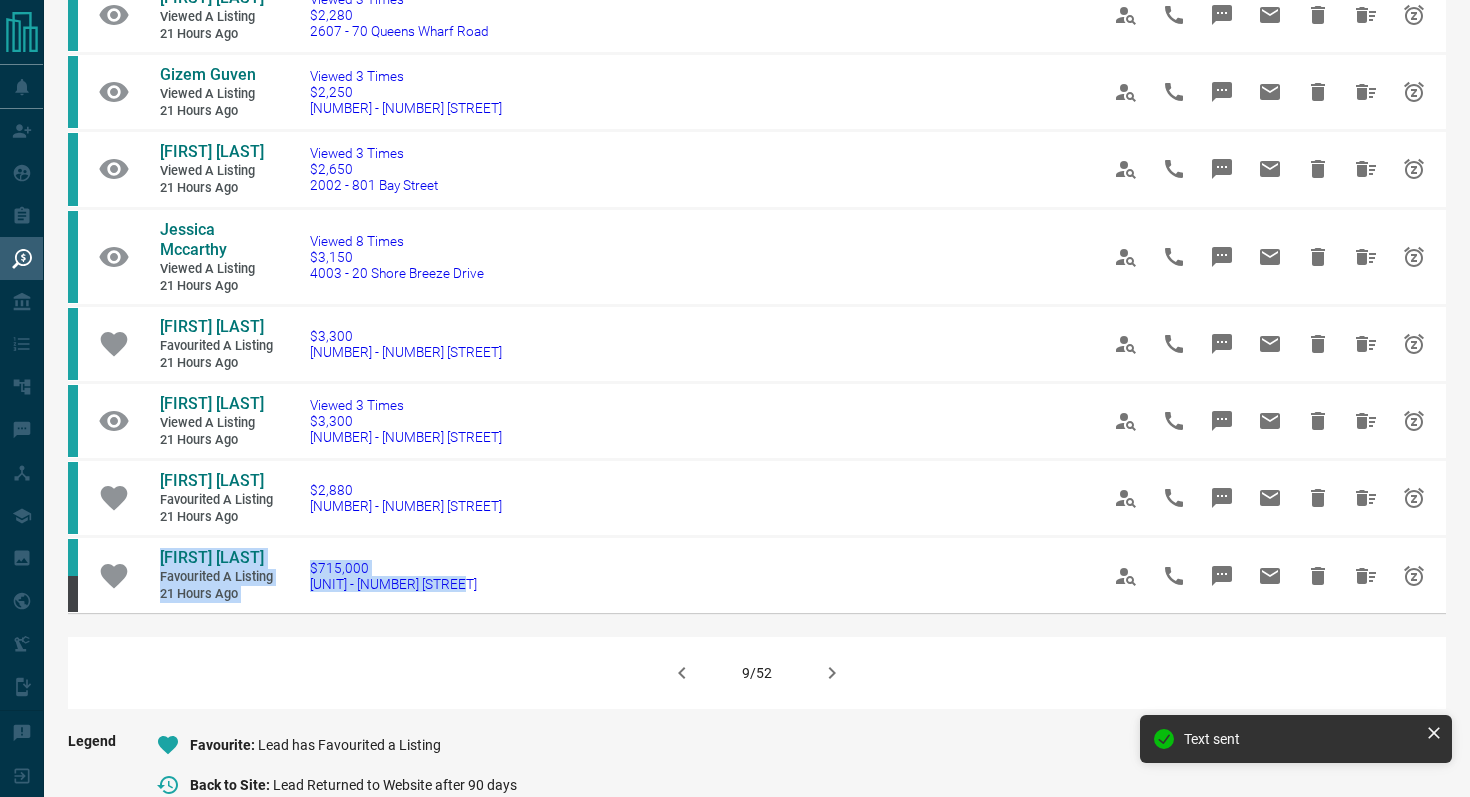 click 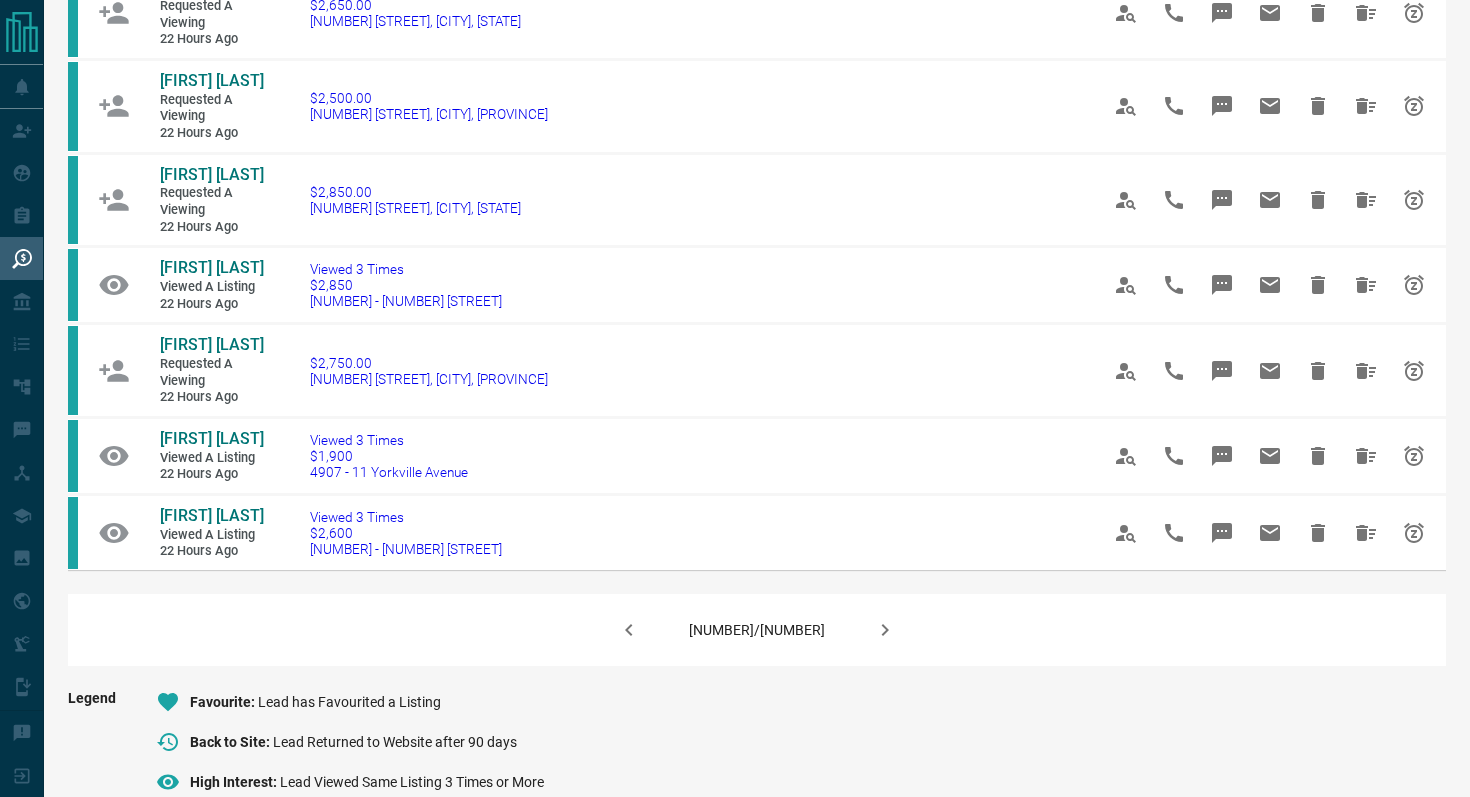 scroll, scrollTop: 1265, scrollLeft: 0, axis: vertical 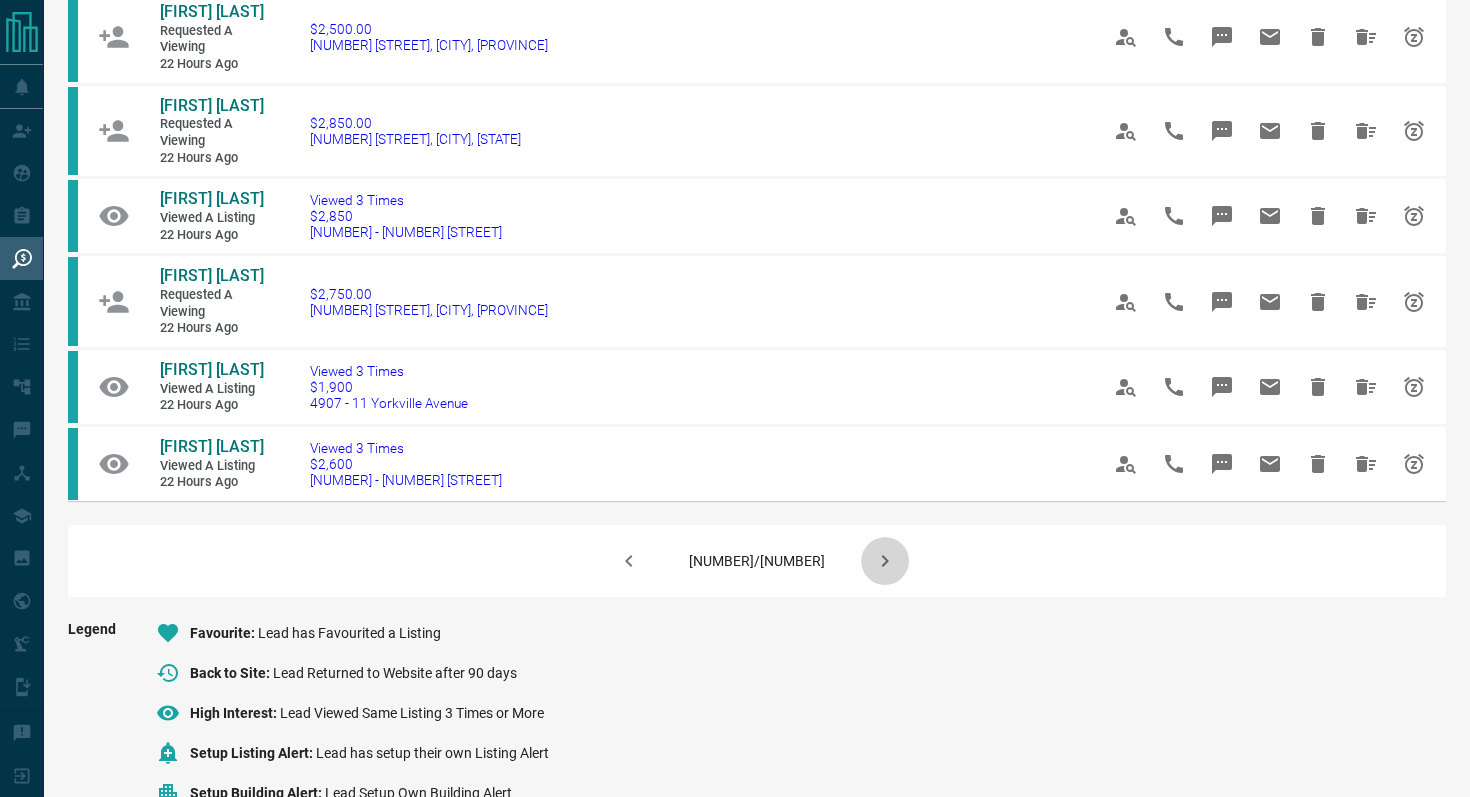 click at bounding box center [885, 561] 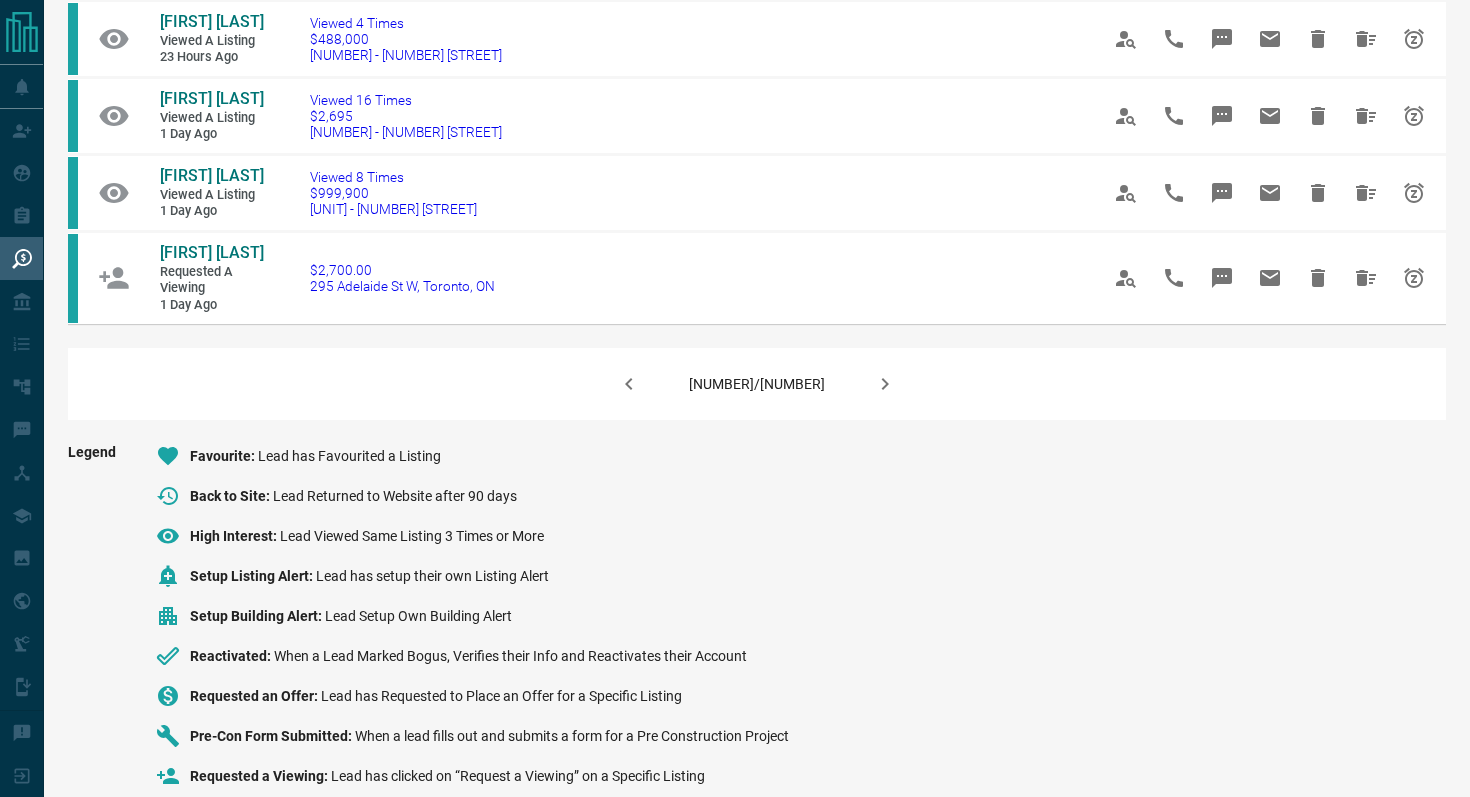 scroll, scrollTop: 1378, scrollLeft: 0, axis: vertical 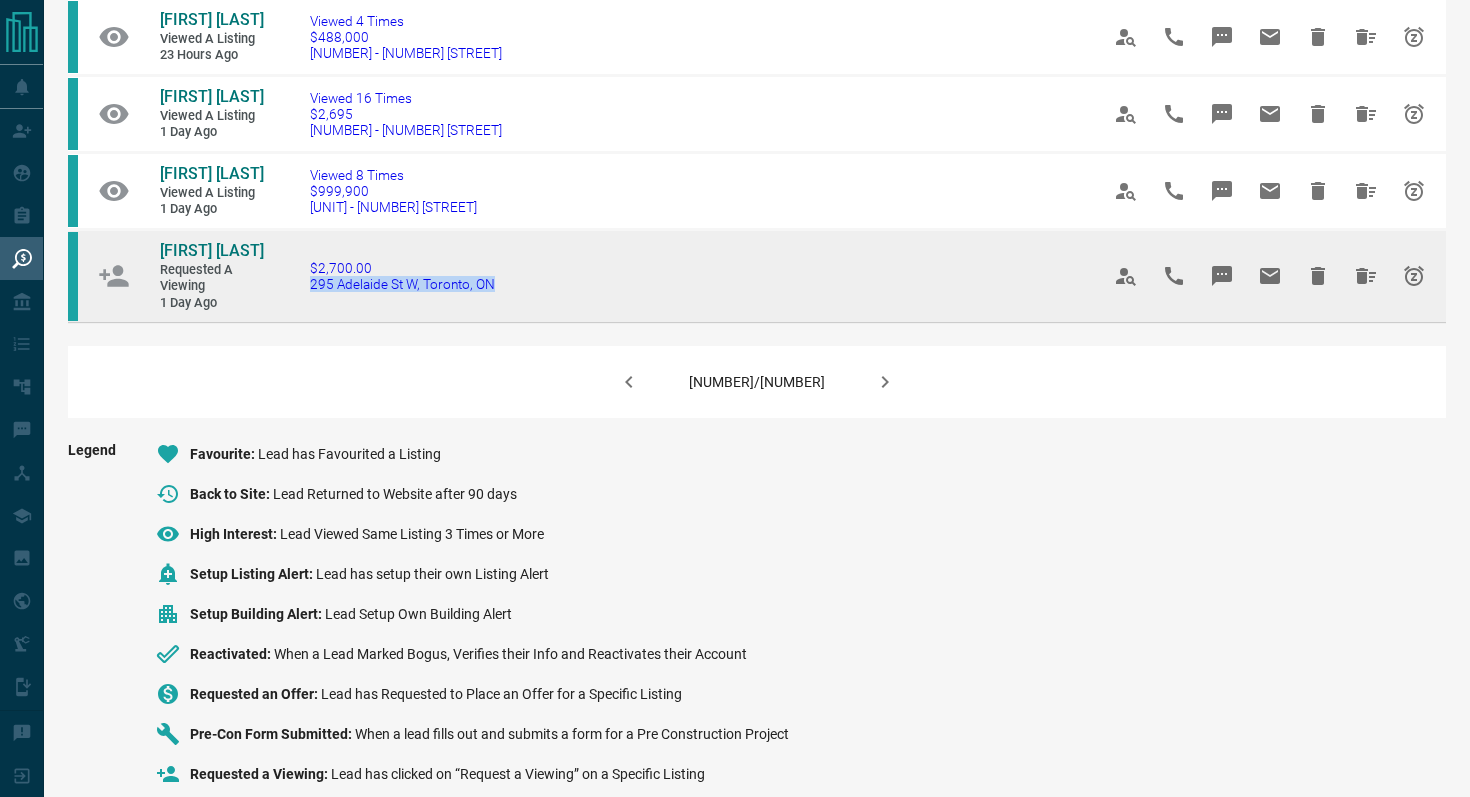 drag, startPoint x: 515, startPoint y: 557, endPoint x: 299, endPoint y: 552, distance: 216.05786 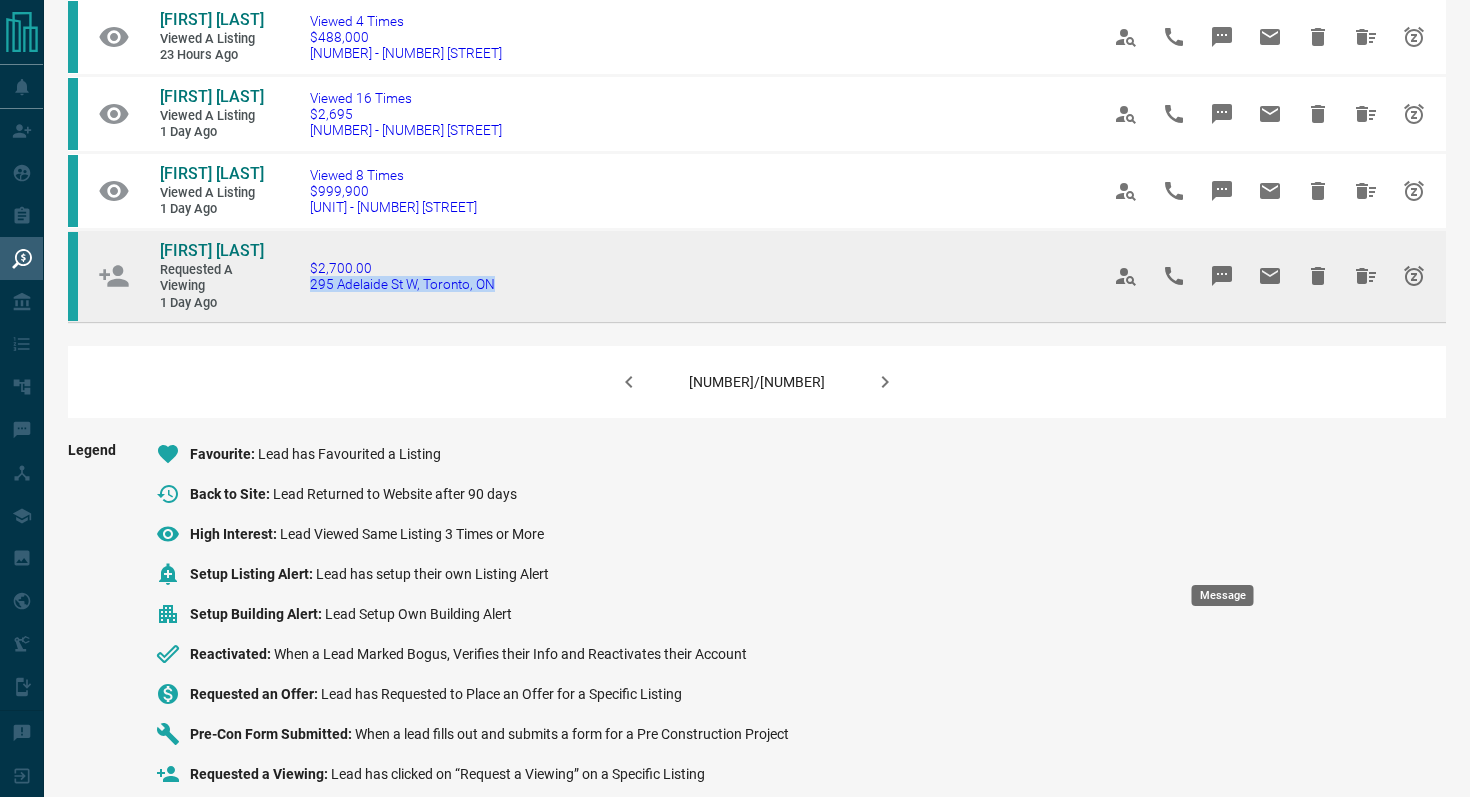 click 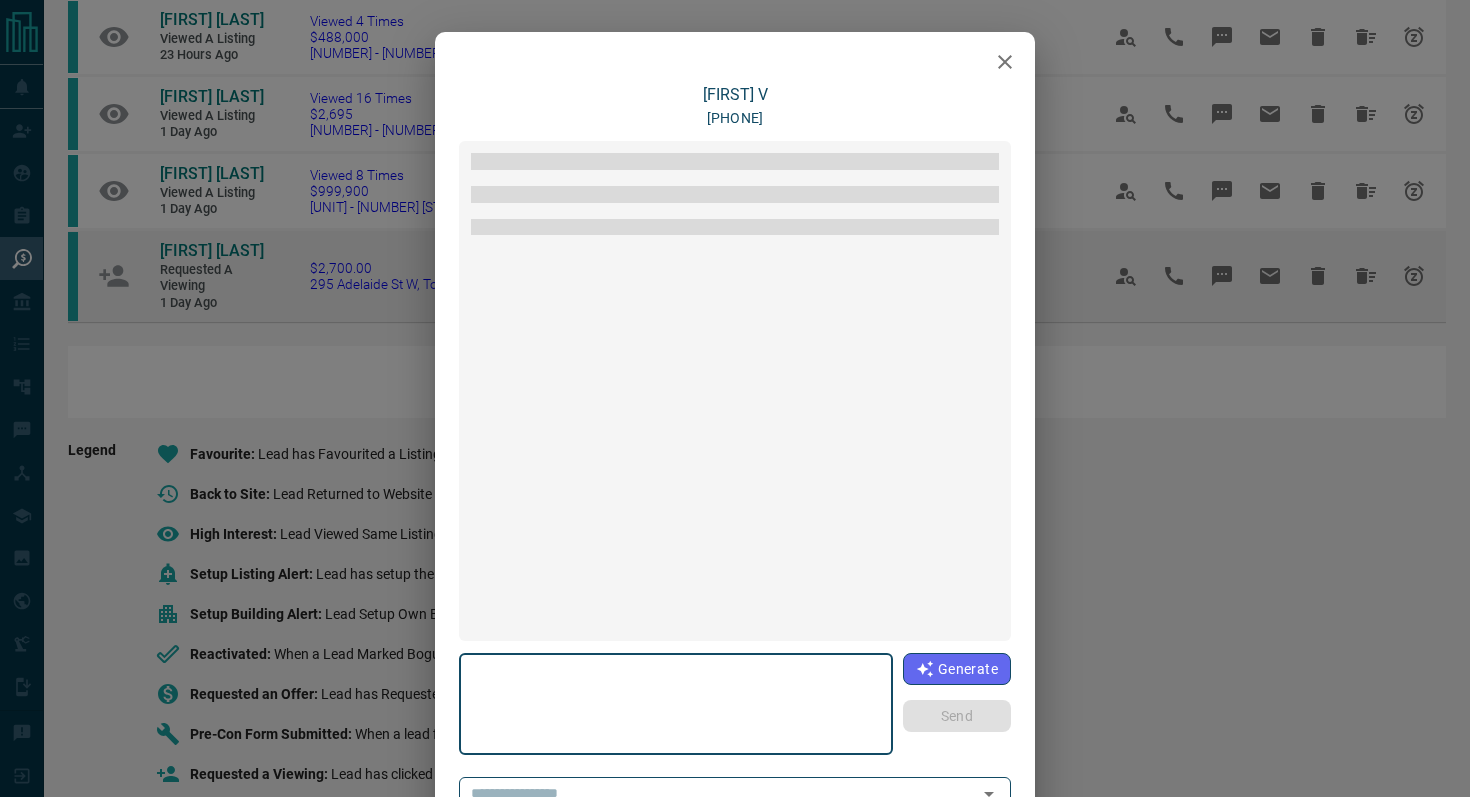 type on "**********" 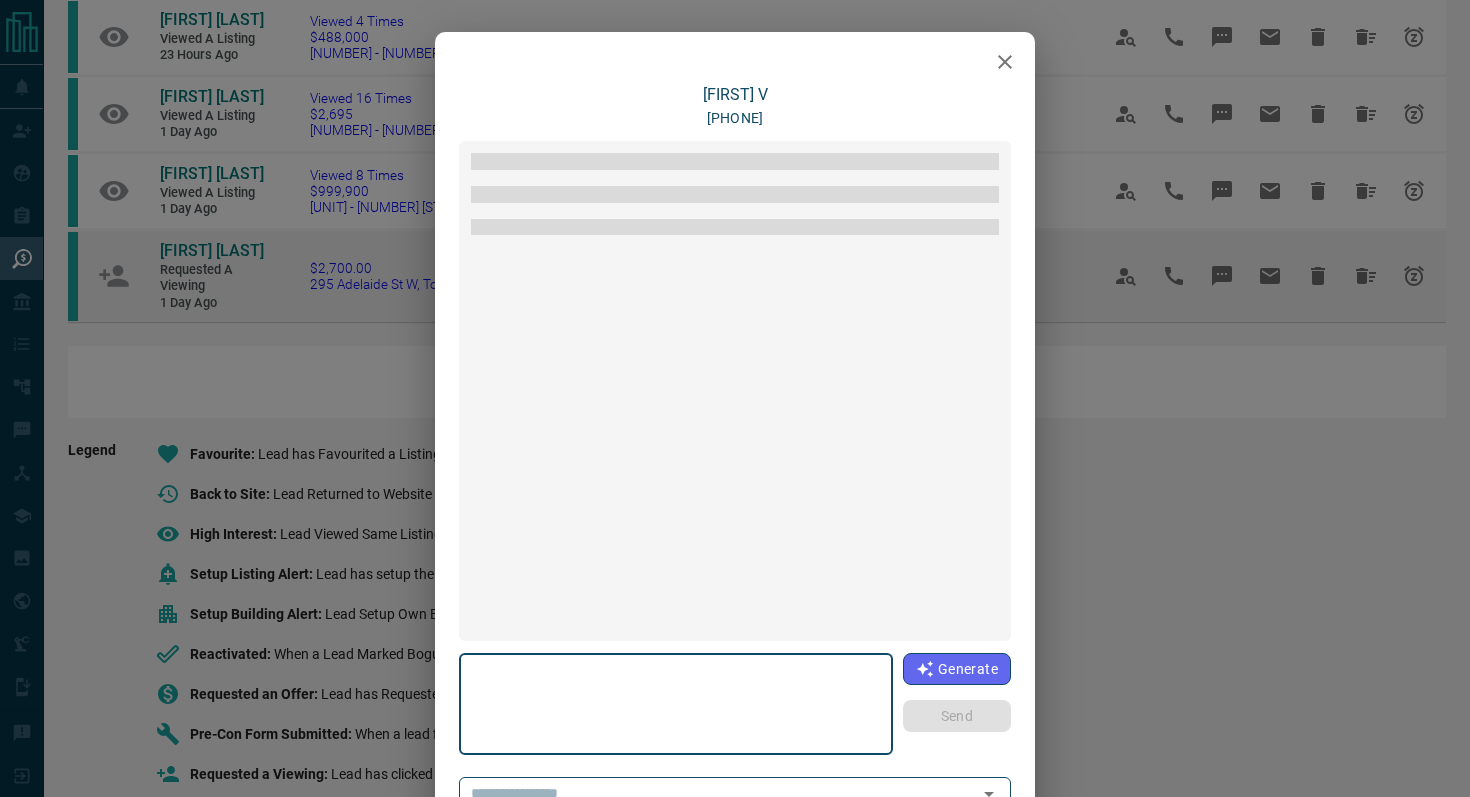 type on "**********" 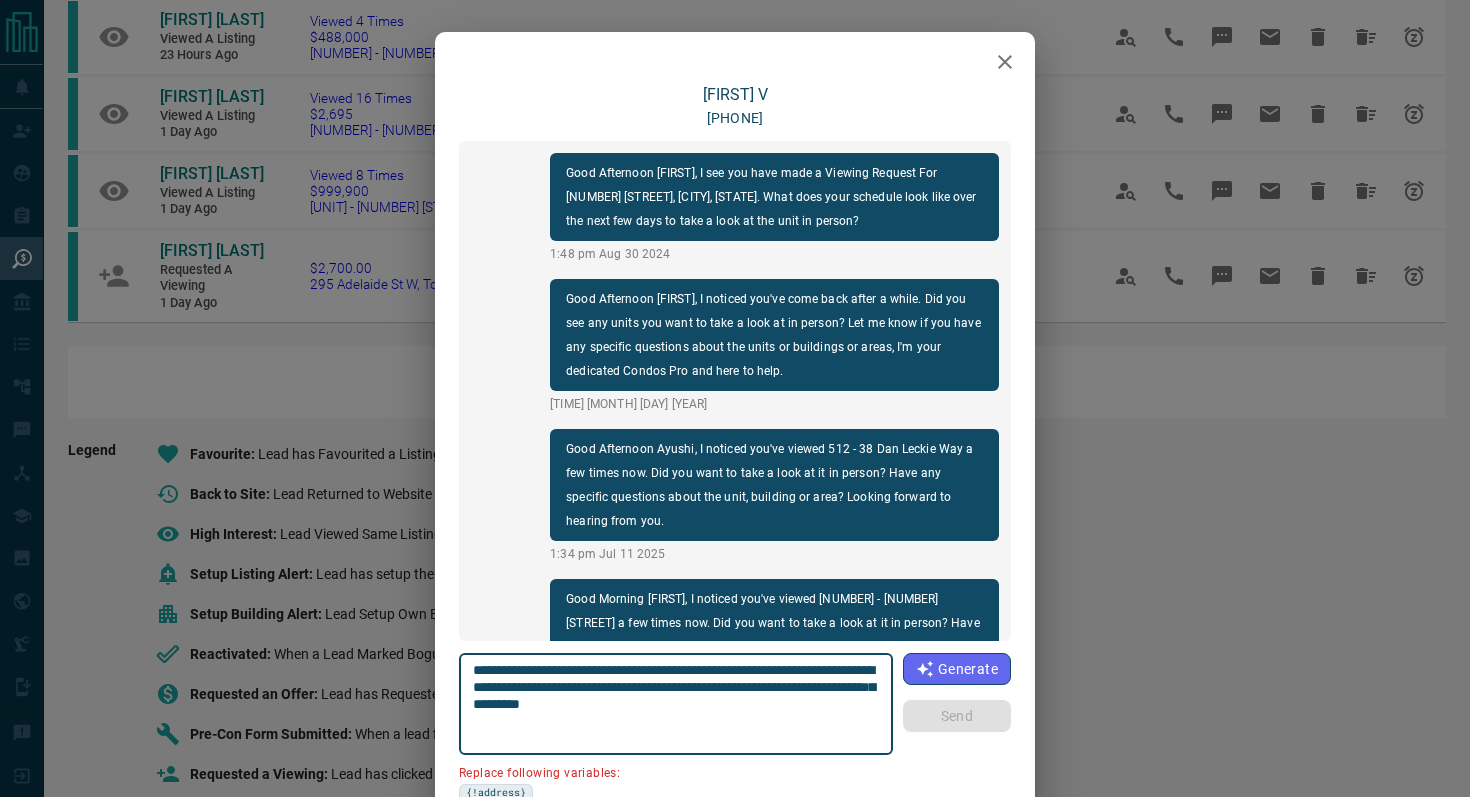 scroll, scrollTop: 234, scrollLeft: 0, axis: vertical 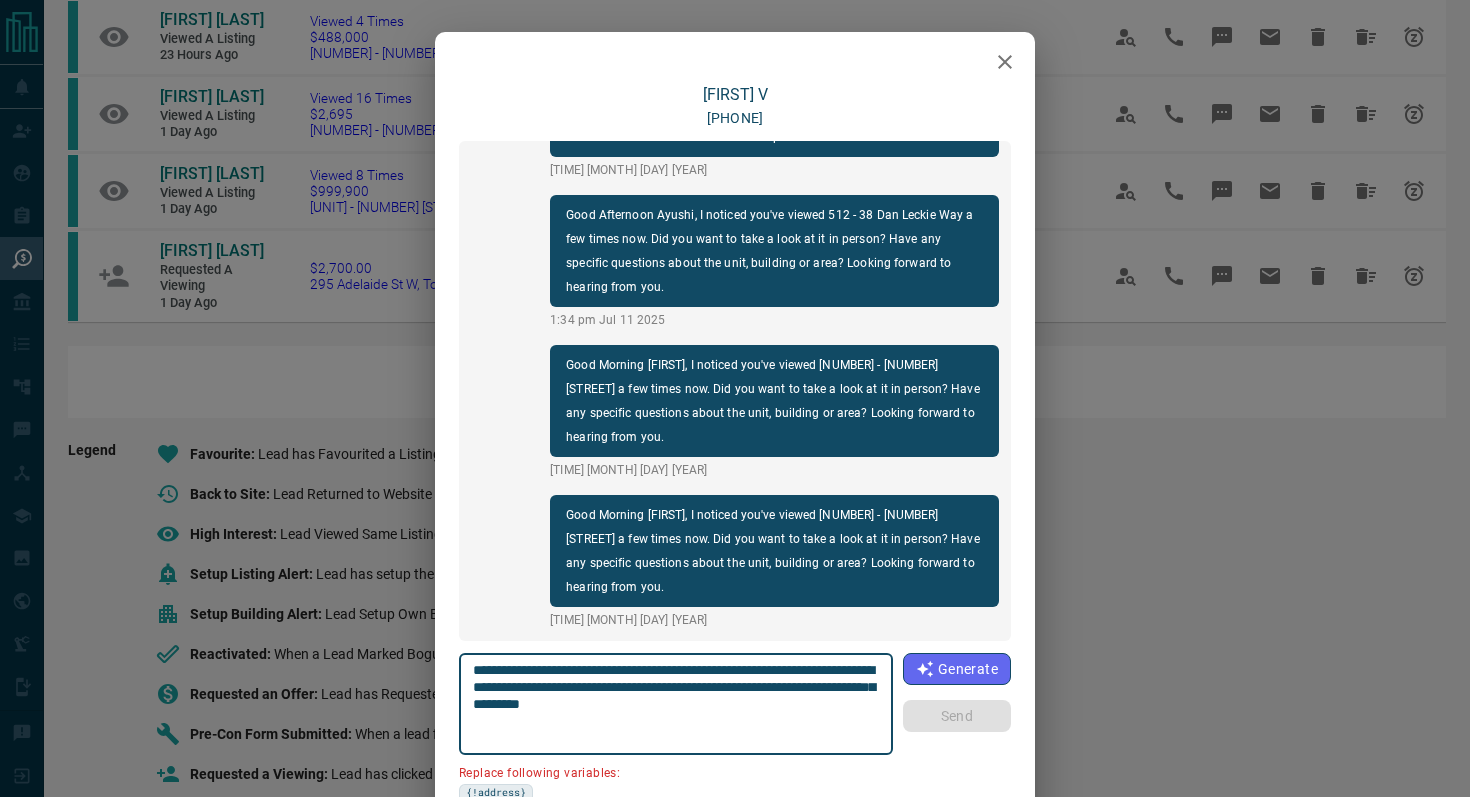 click 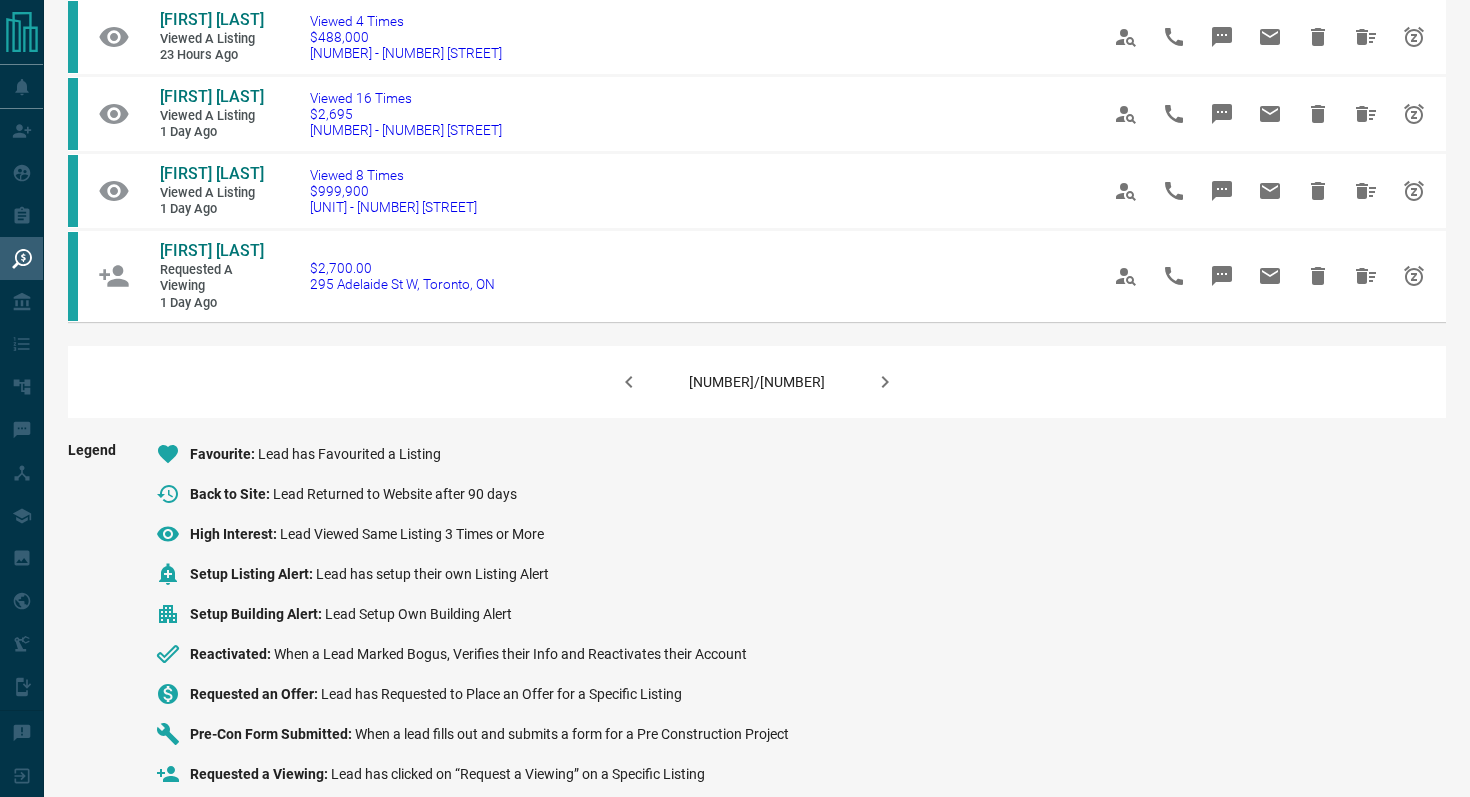 click 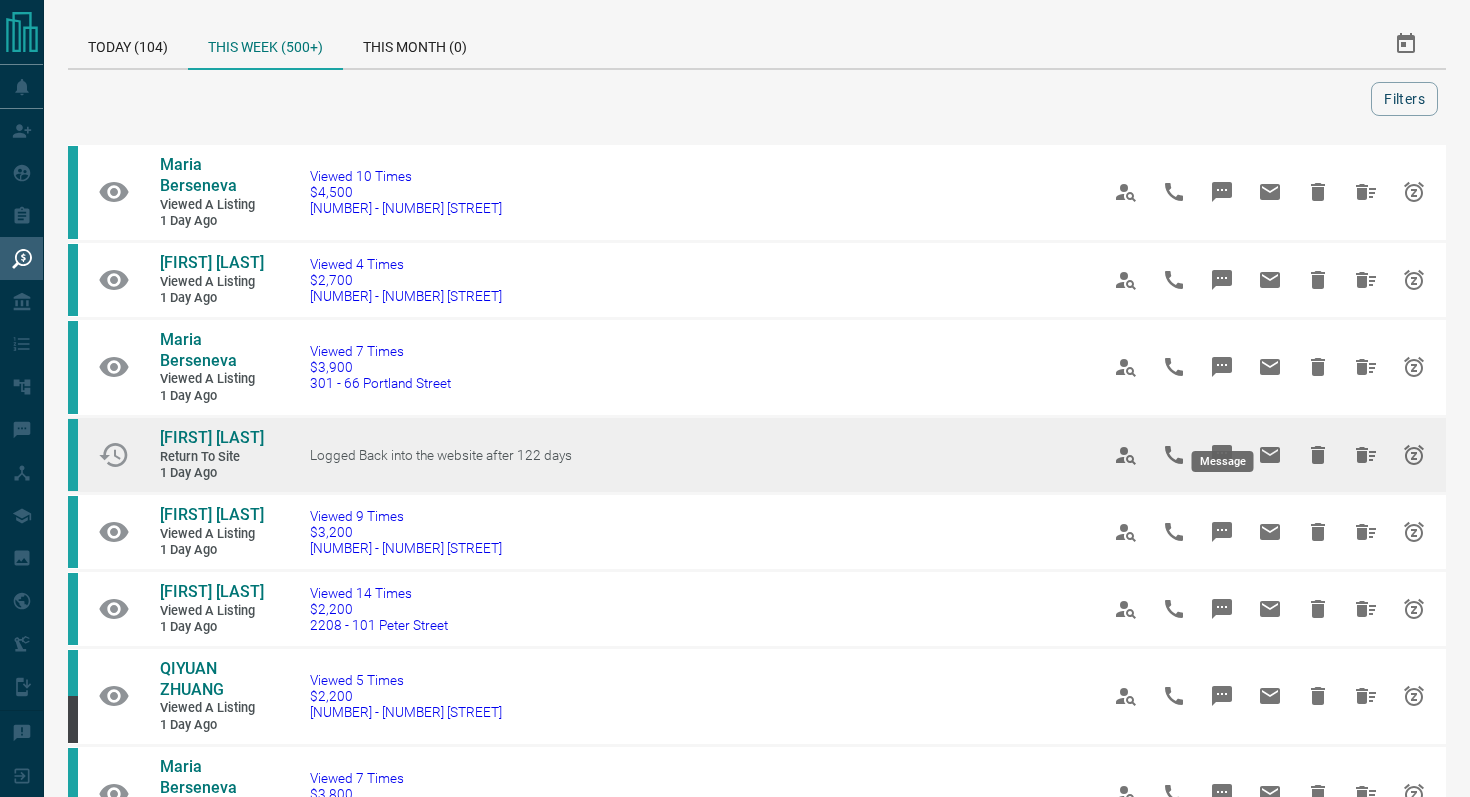 click 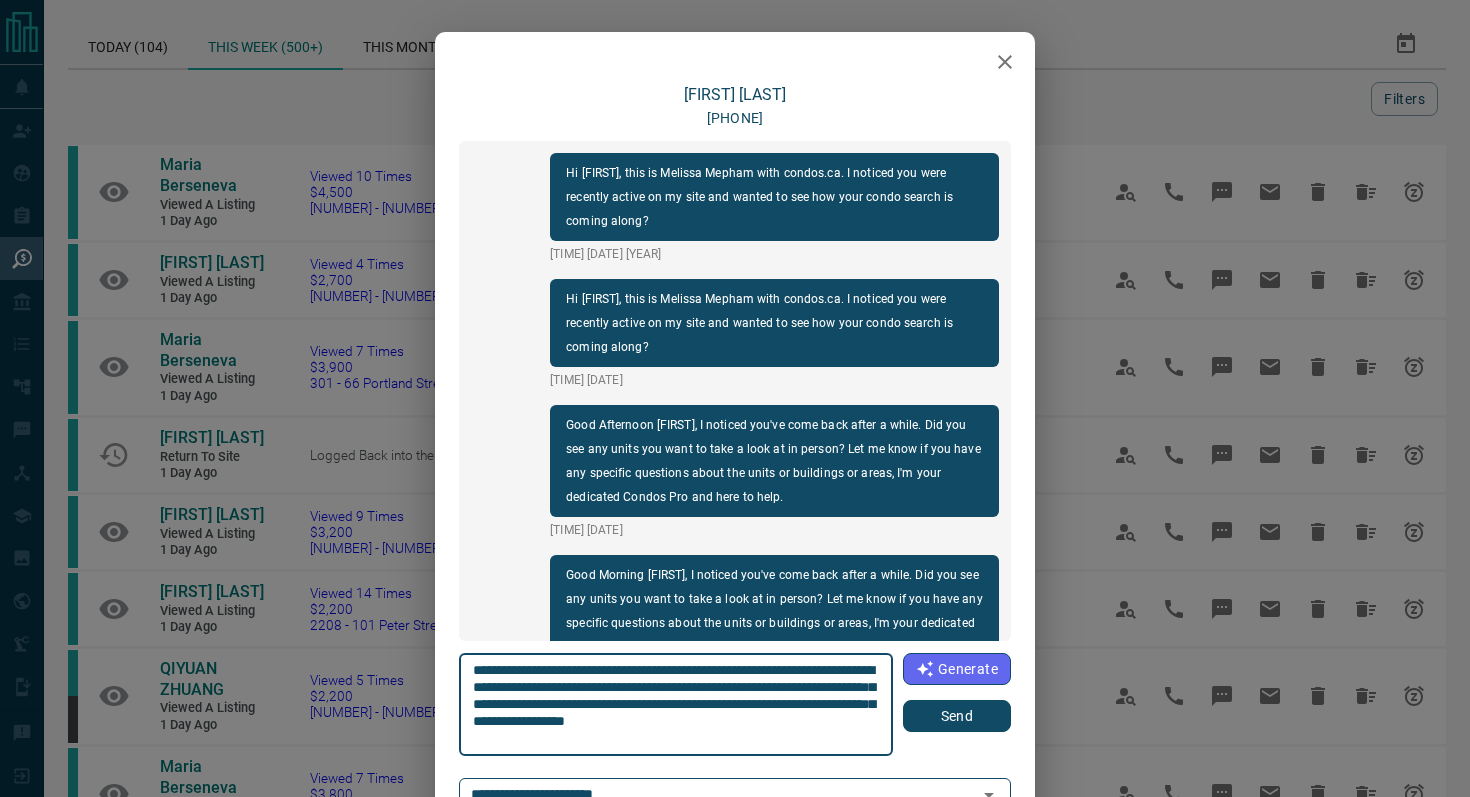 scroll, scrollTop: 60, scrollLeft: 0, axis: vertical 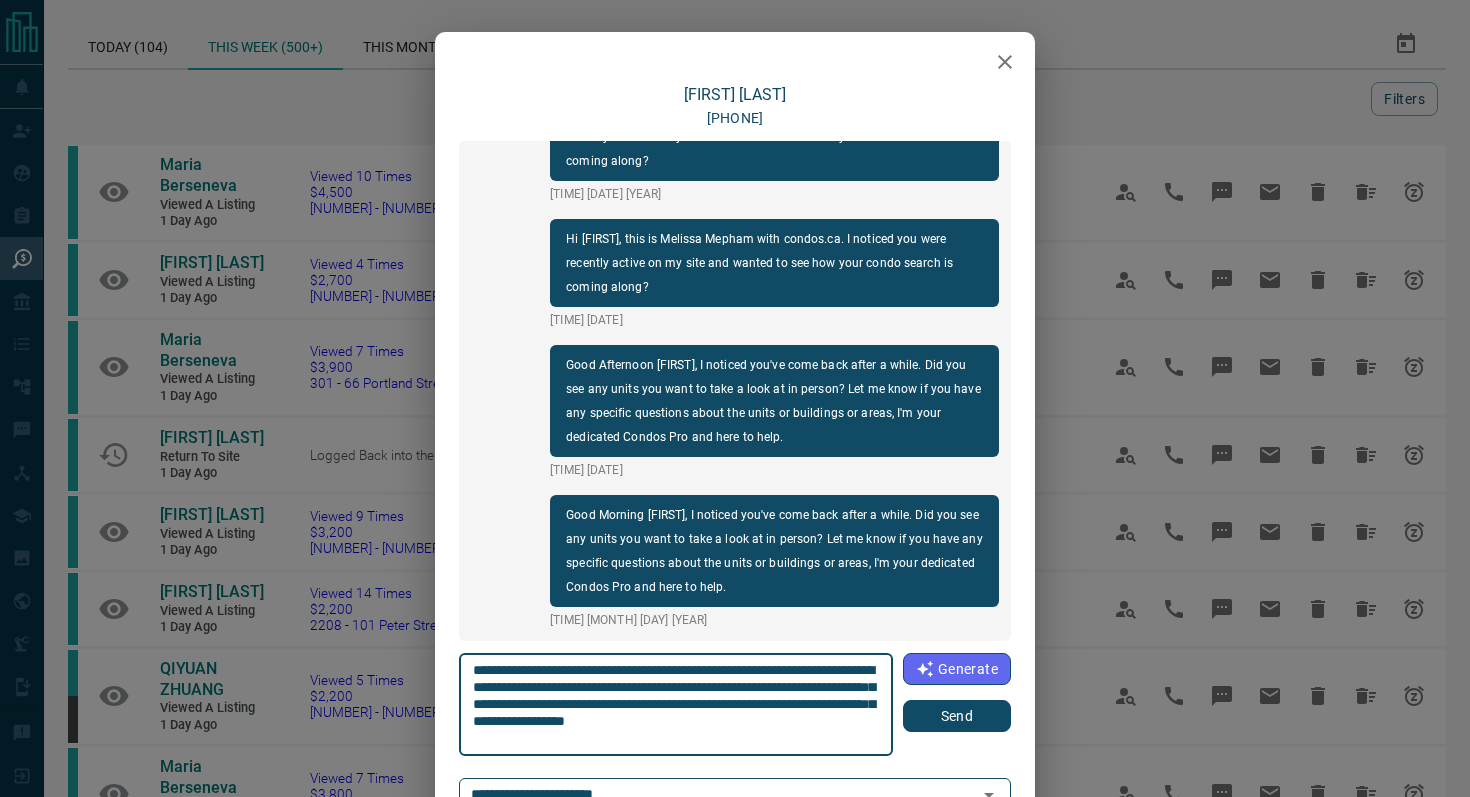 click on "Send" at bounding box center [957, 716] 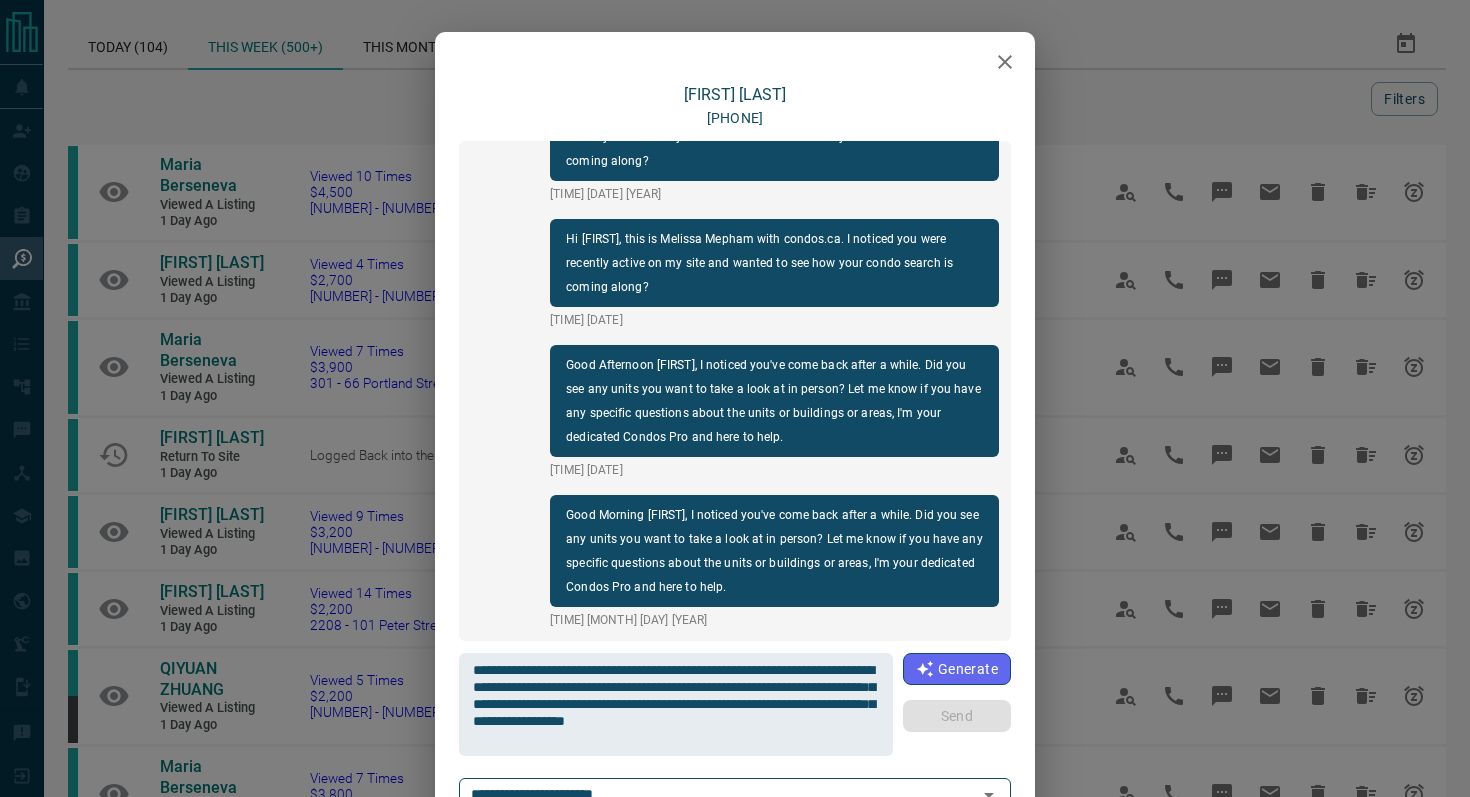 type 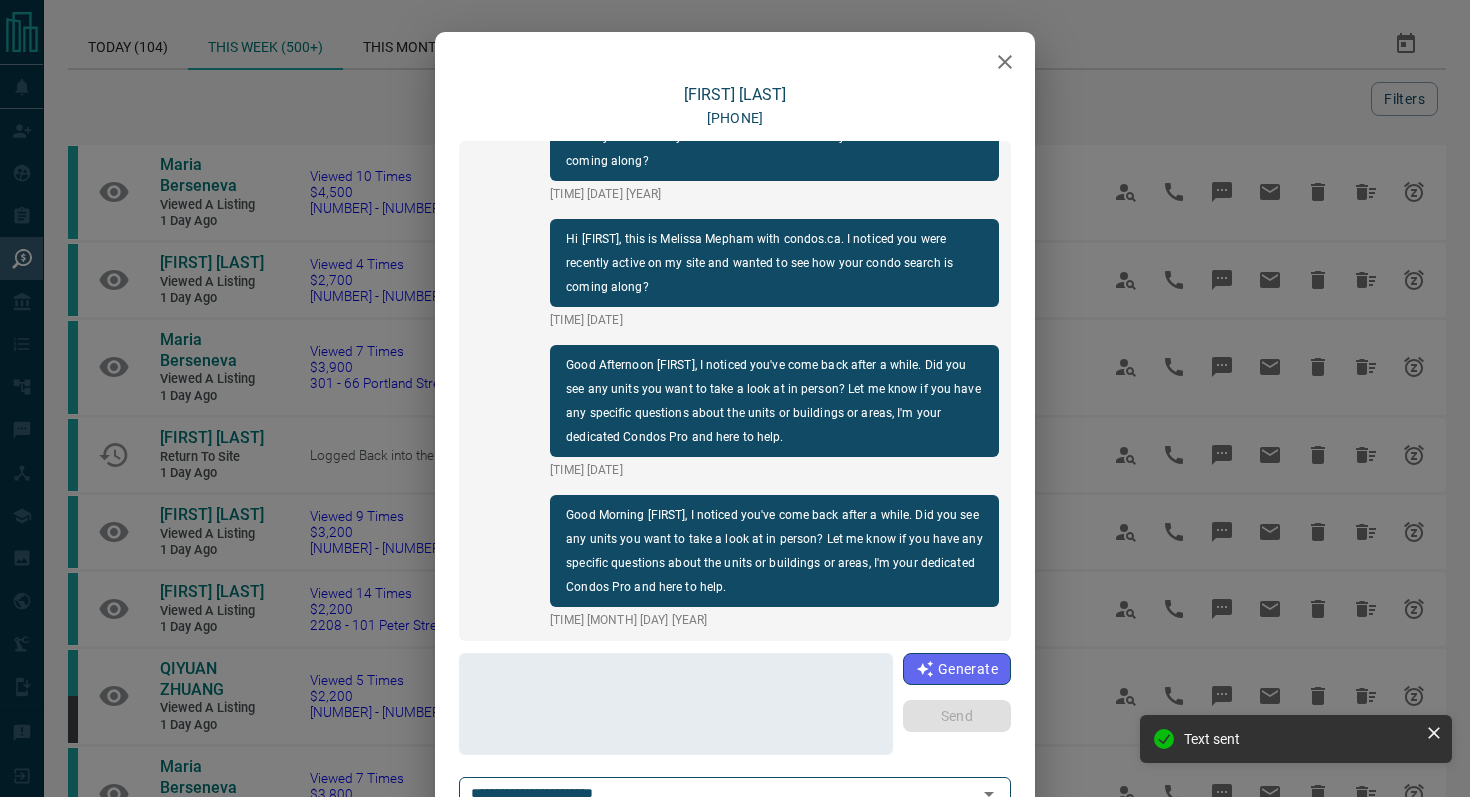 scroll, scrollTop: 210, scrollLeft: 0, axis: vertical 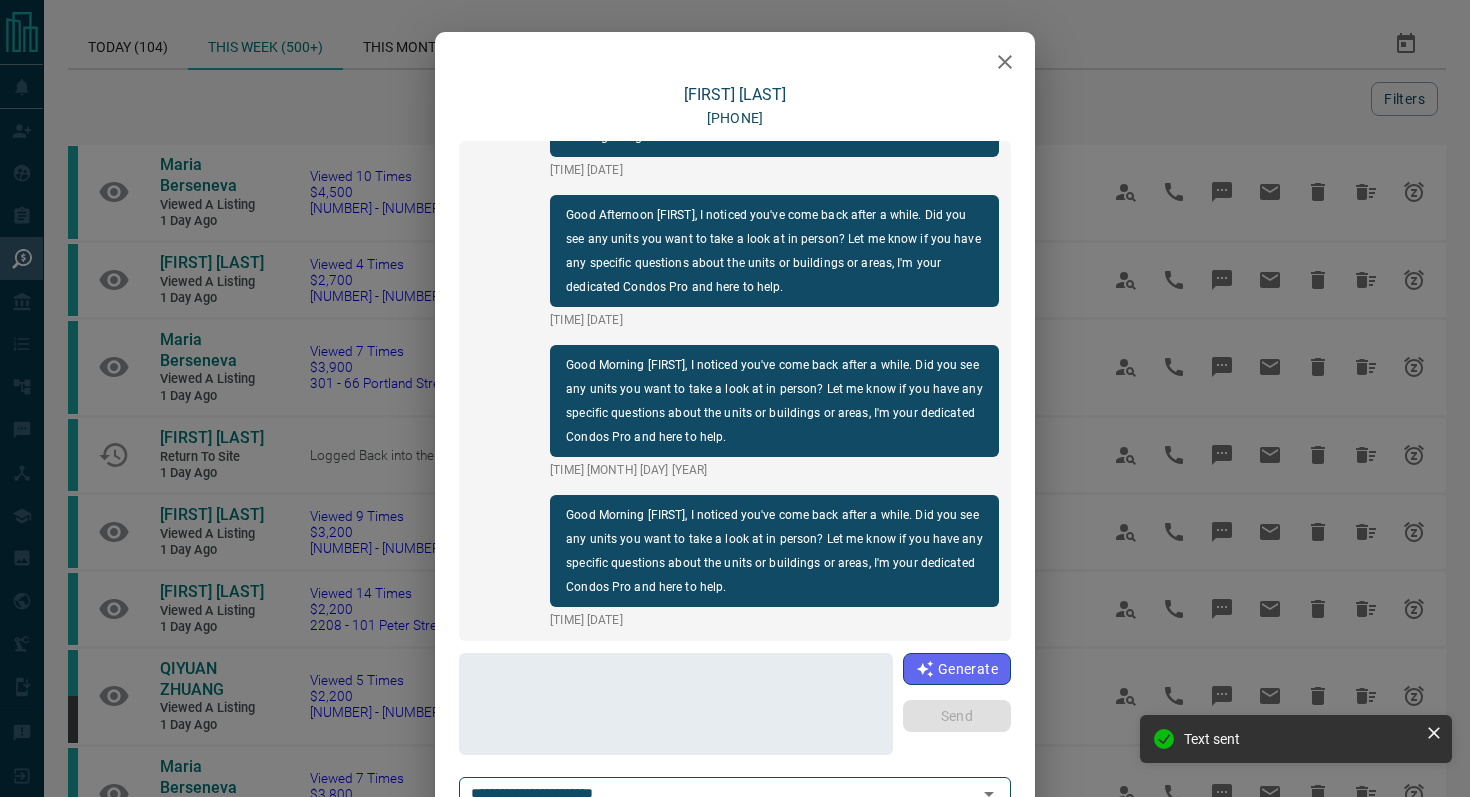 click 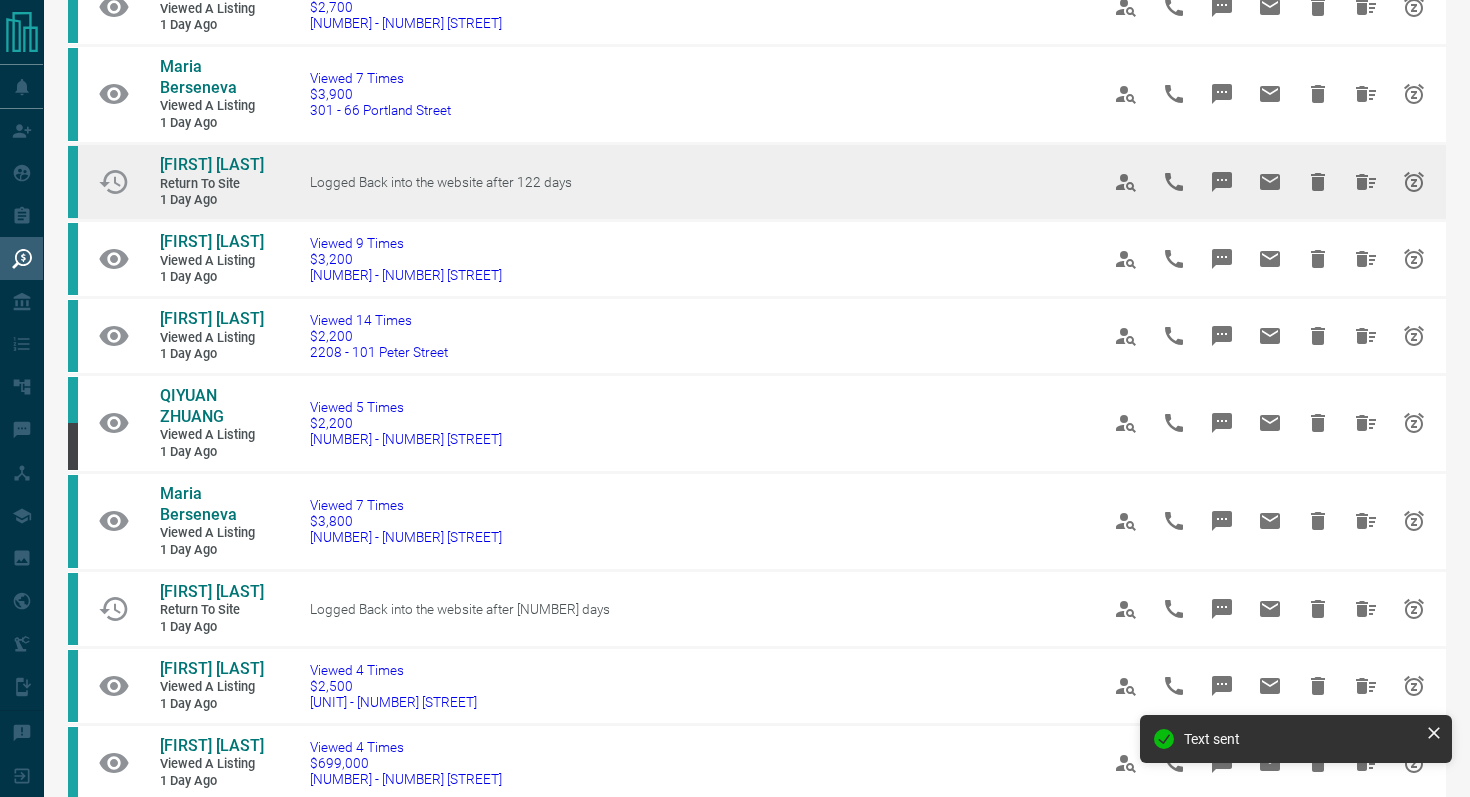 scroll, scrollTop: 276, scrollLeft: 0, axis: vertical 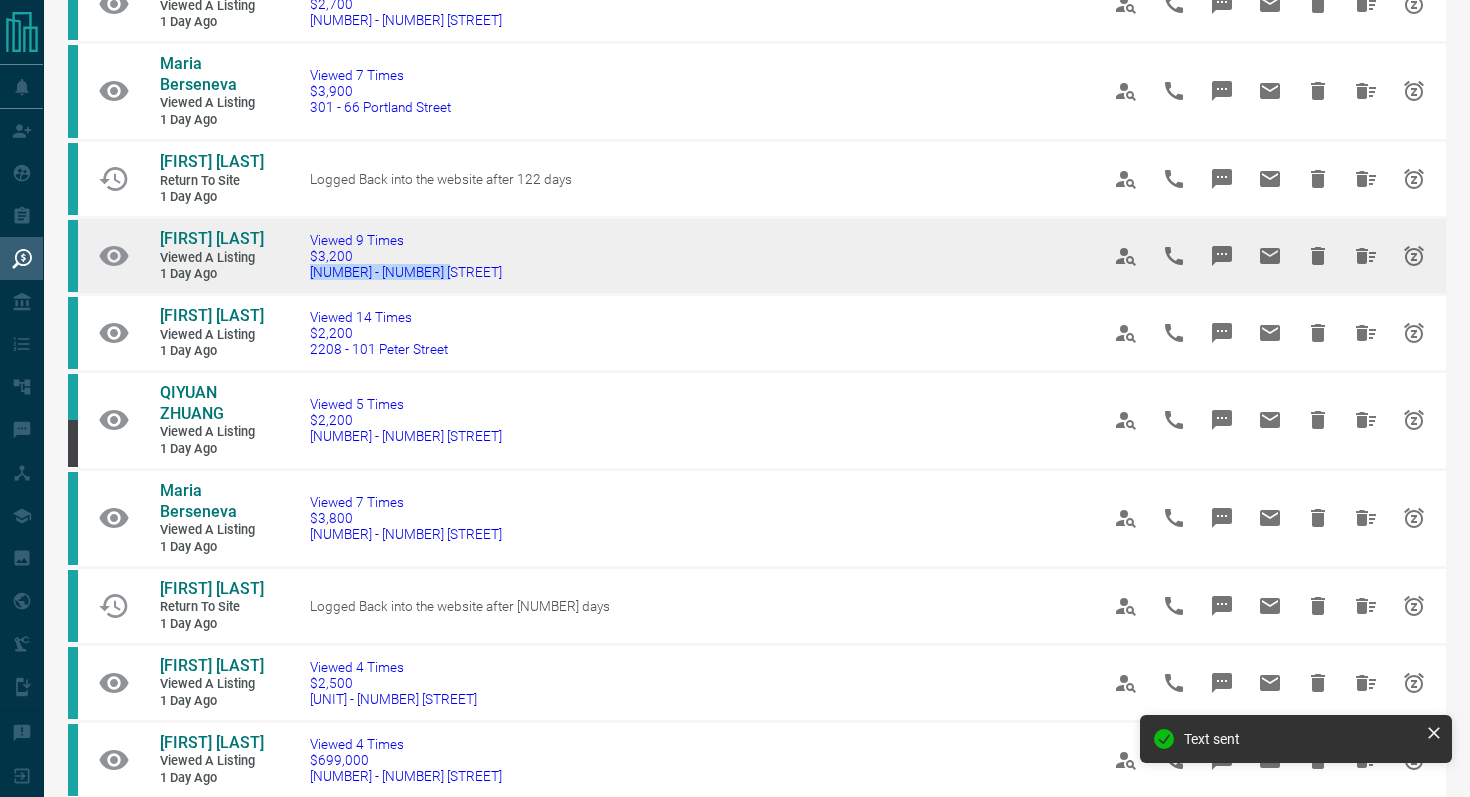 drag, startPoint x: 462, startPoint y: 236, endPoint x: 304, endPoint y: 230, distance: 158.11388 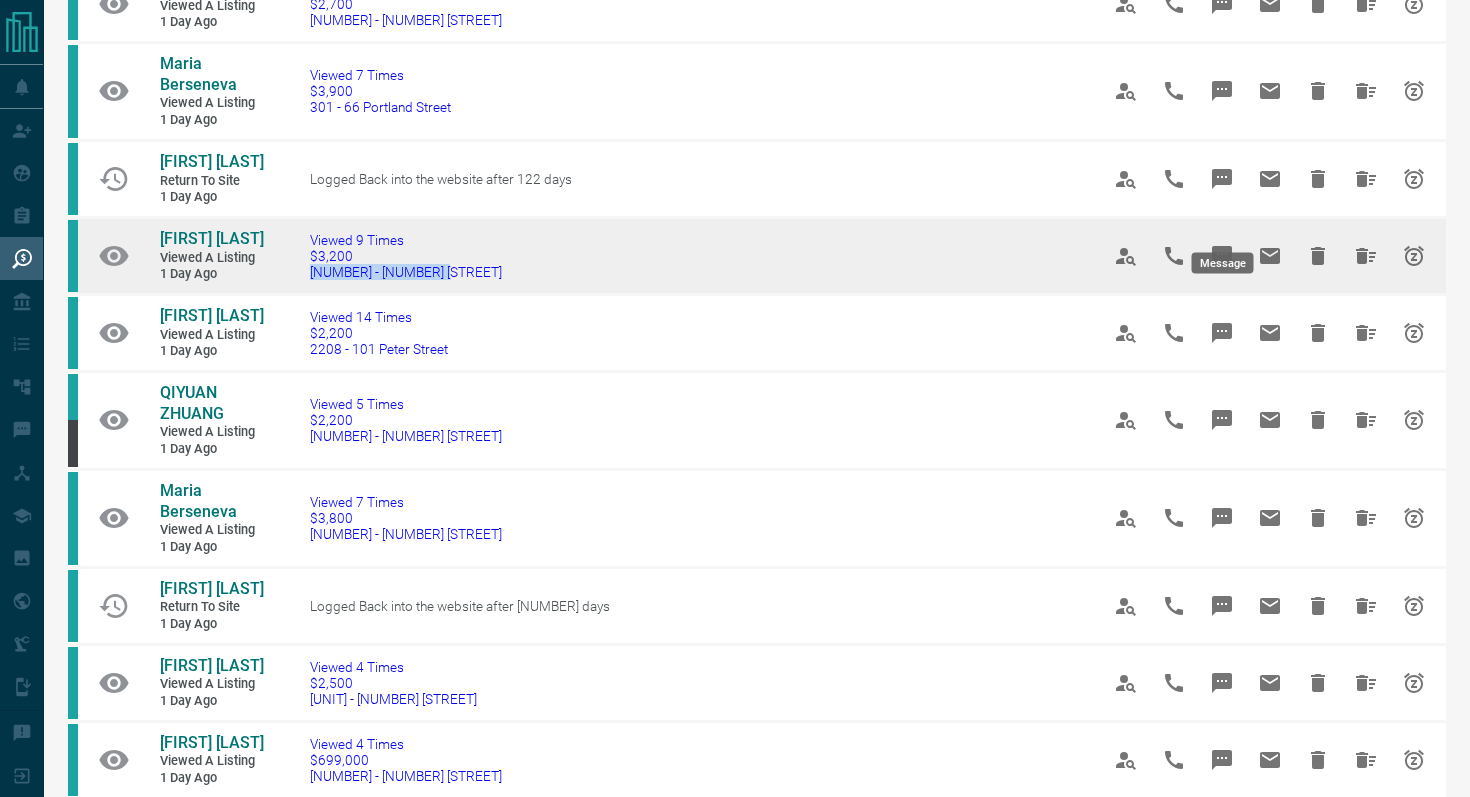 click 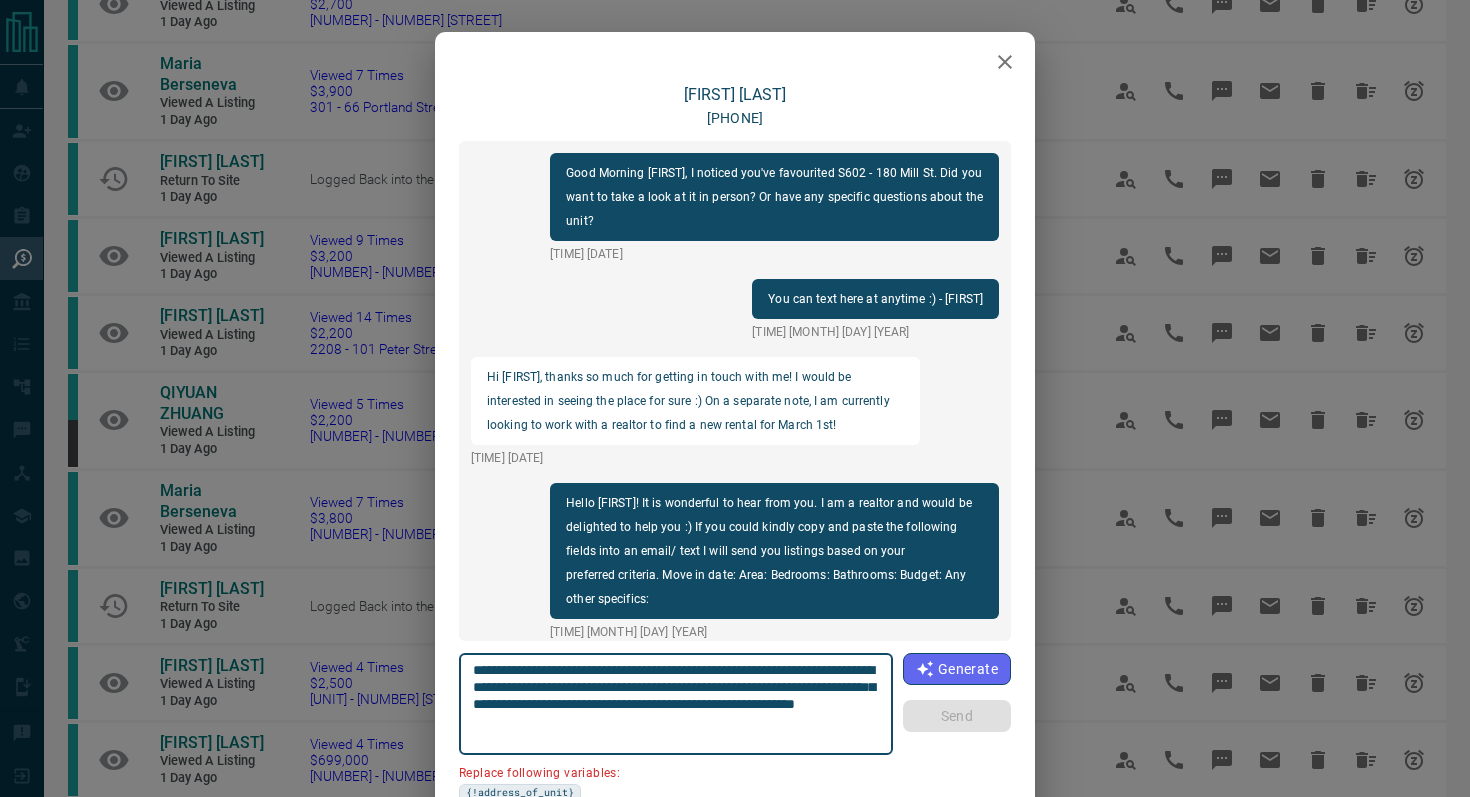 scroll, scrollTop: 1470, scrollLeft: 0, axis: vertical 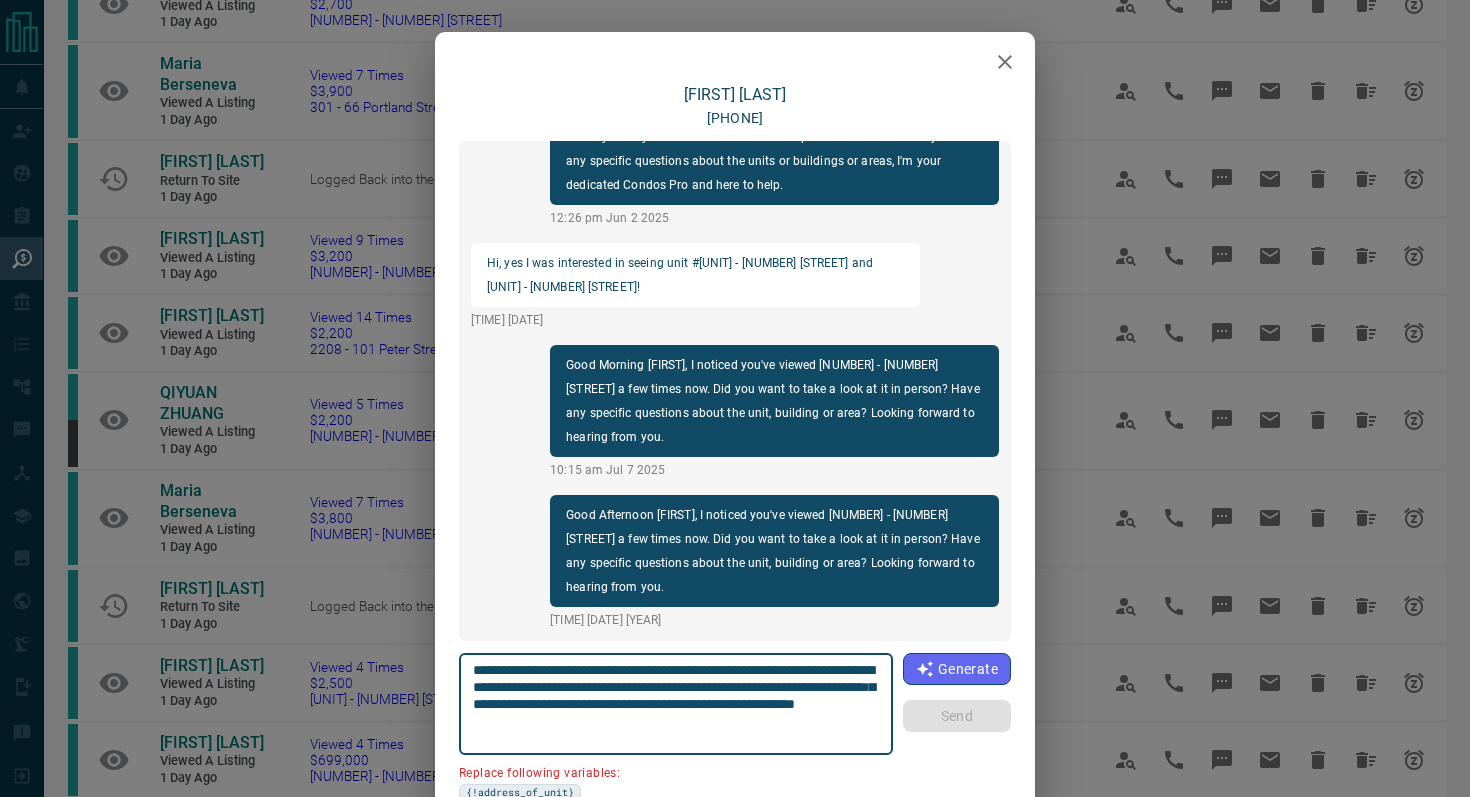 drag, startPoint x: 587, startPoint y: 687, endPoint x: 443, endPoint y: 686, distance: 144.00348 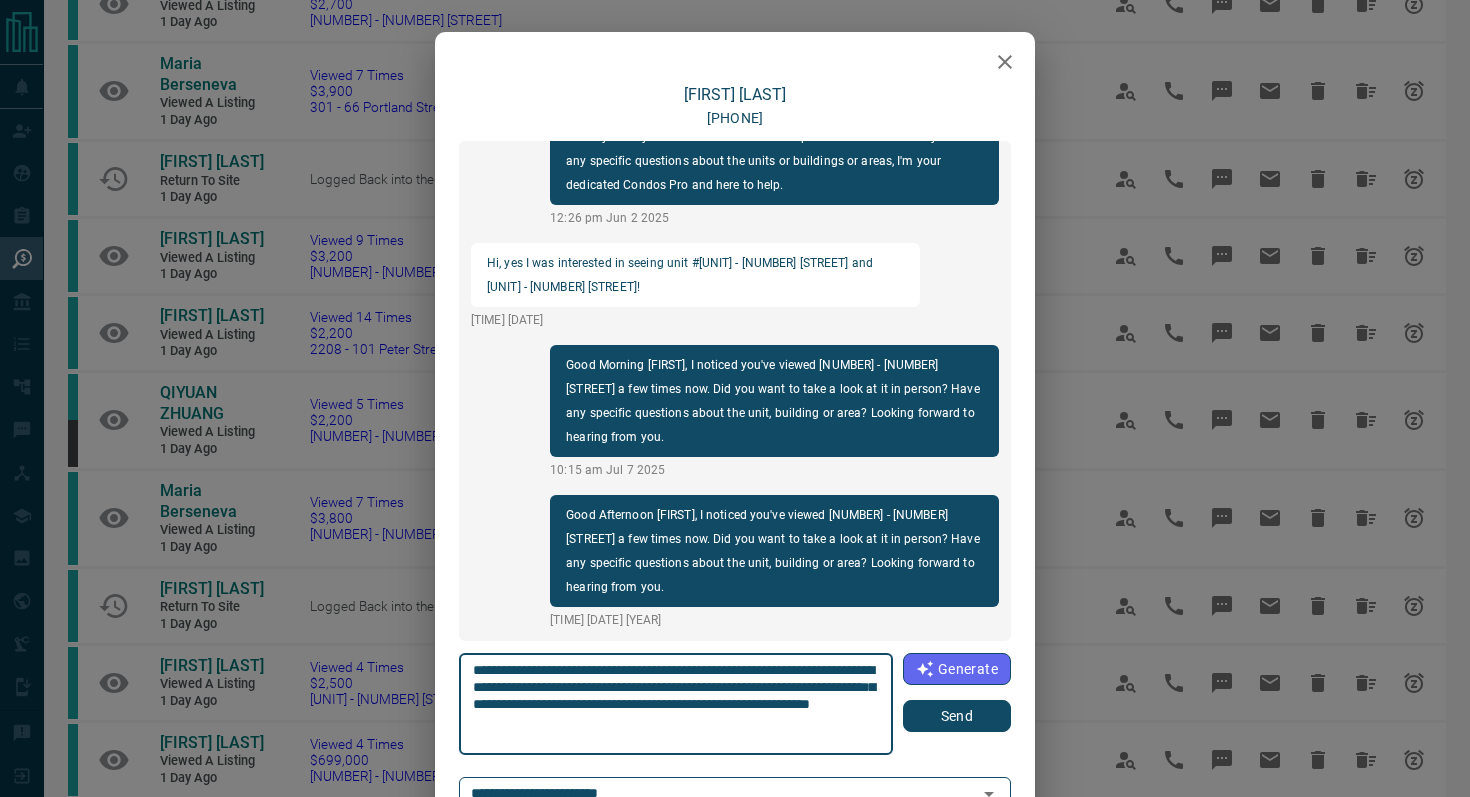 type on "**********" 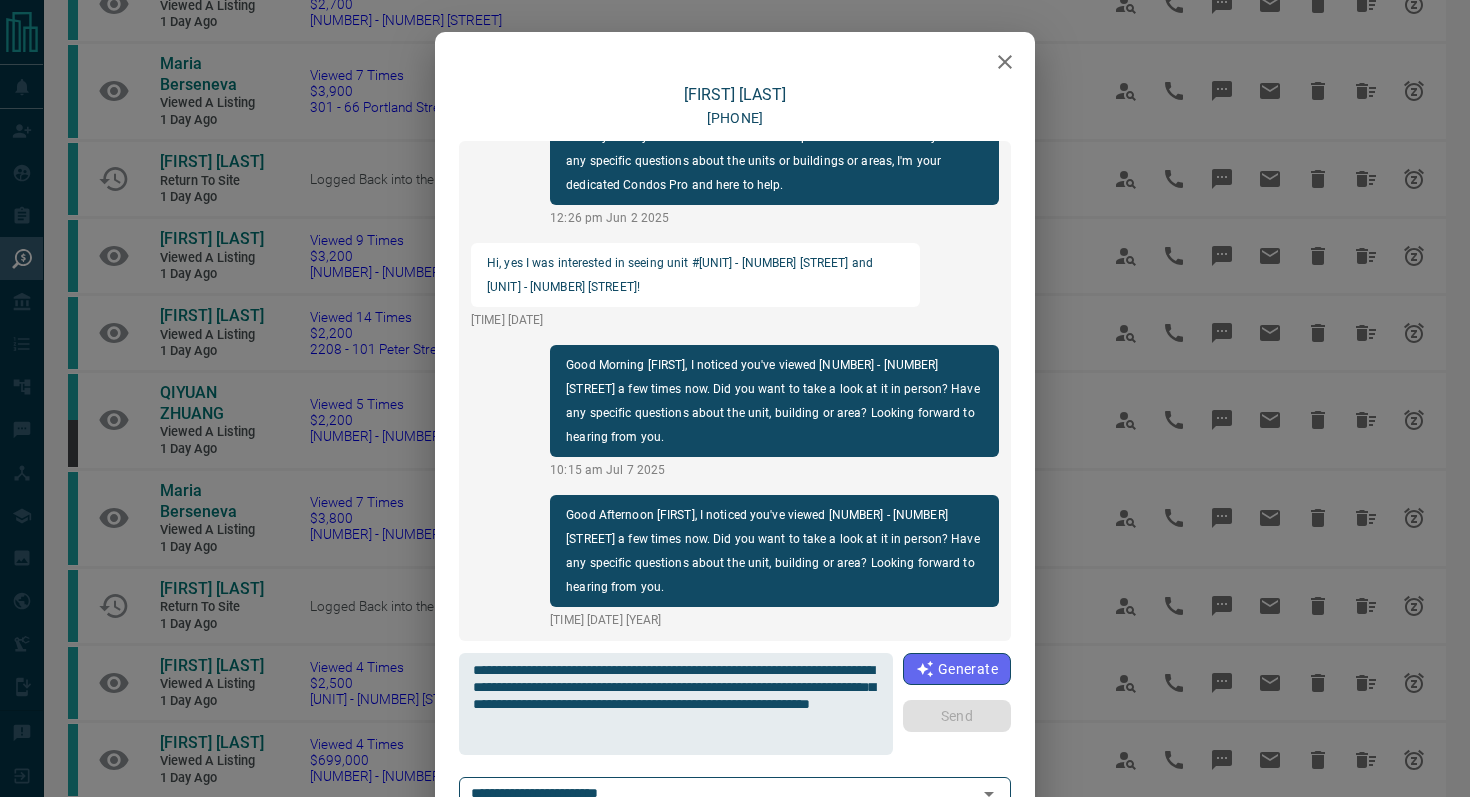 type 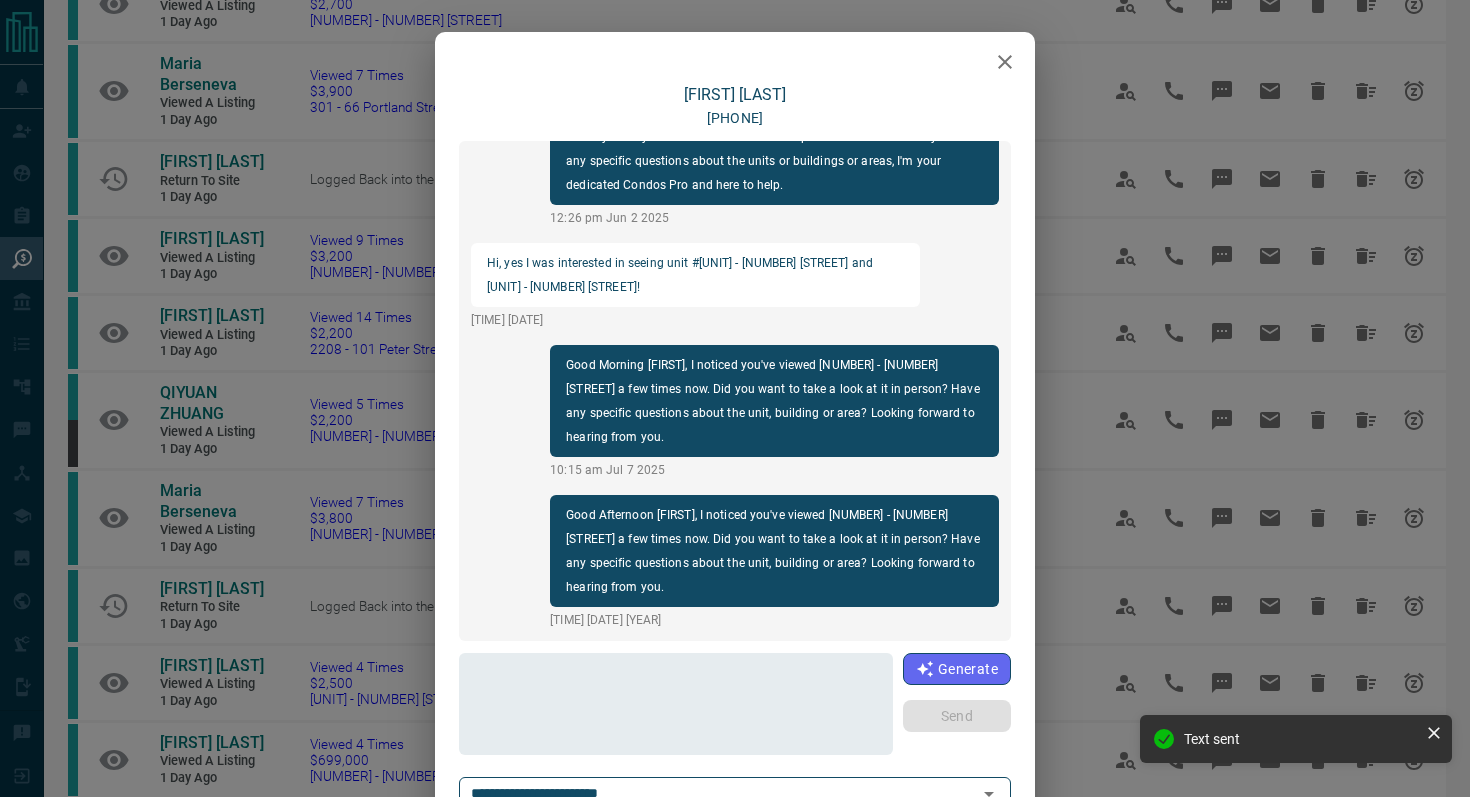 scroll, scrollTop: 1620, scrollLeft: 0, axis: vertical 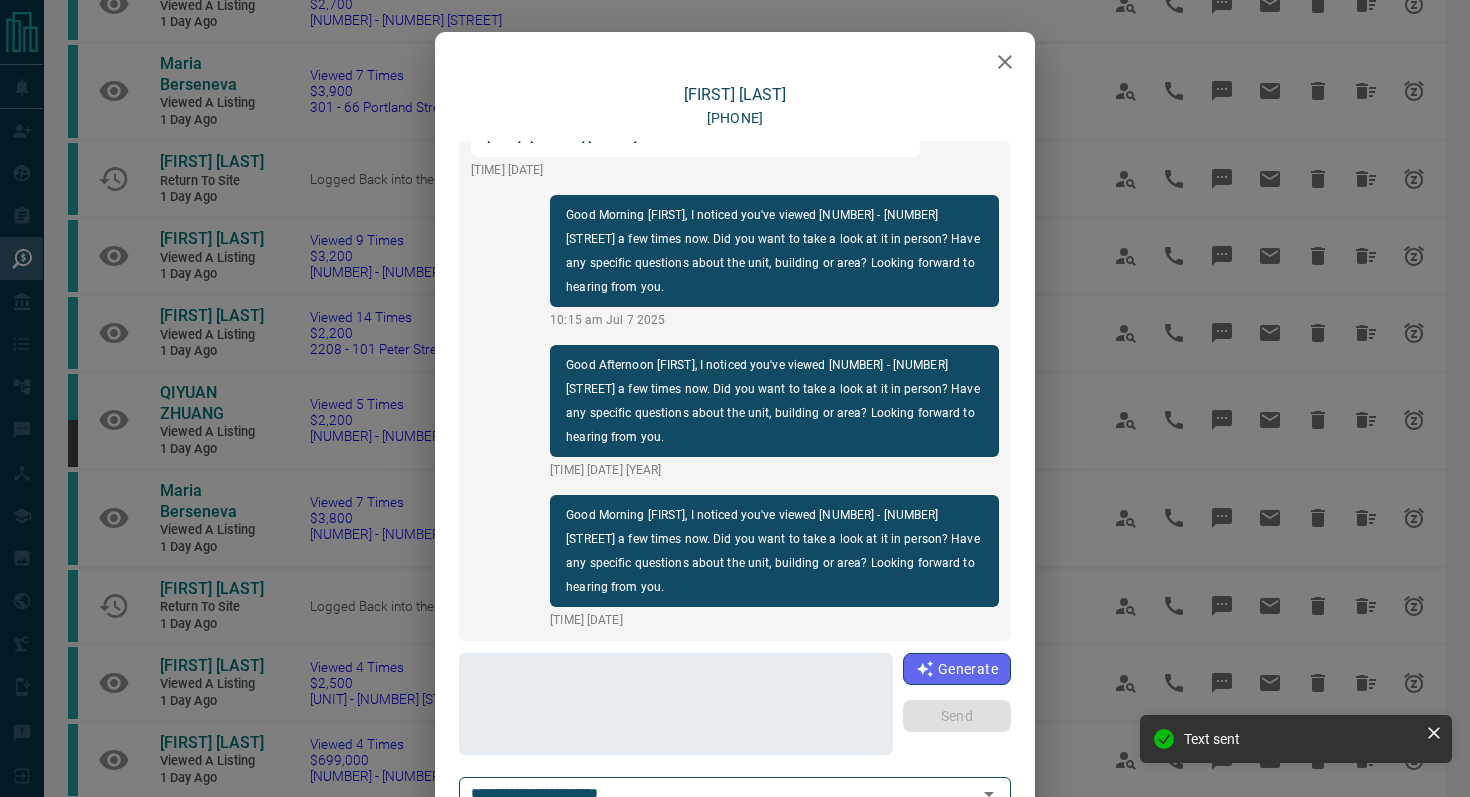 click at bounding box center (1005, 62) 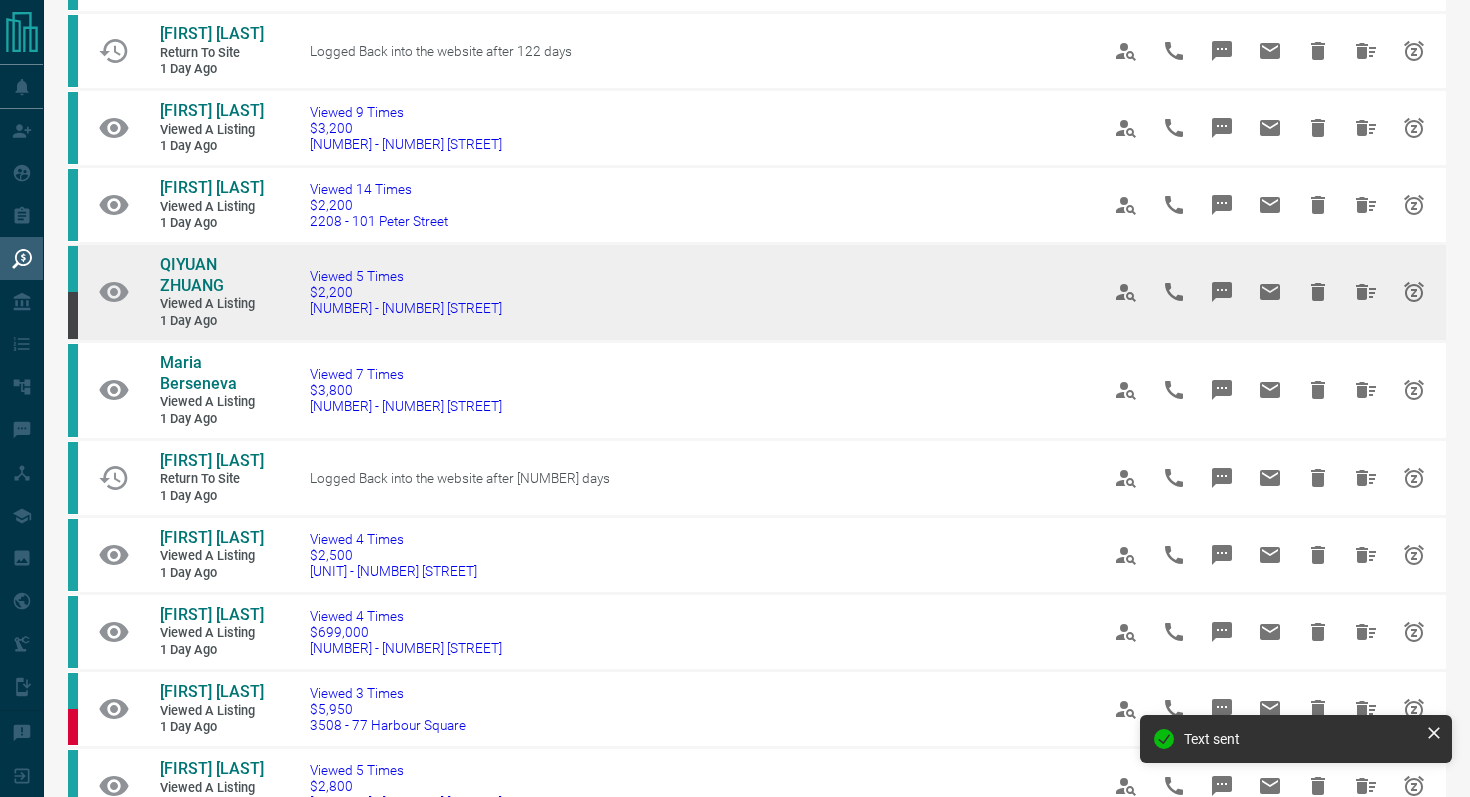 scroll, scrollTop: 407, scrollLeft: 0, axis: vertical 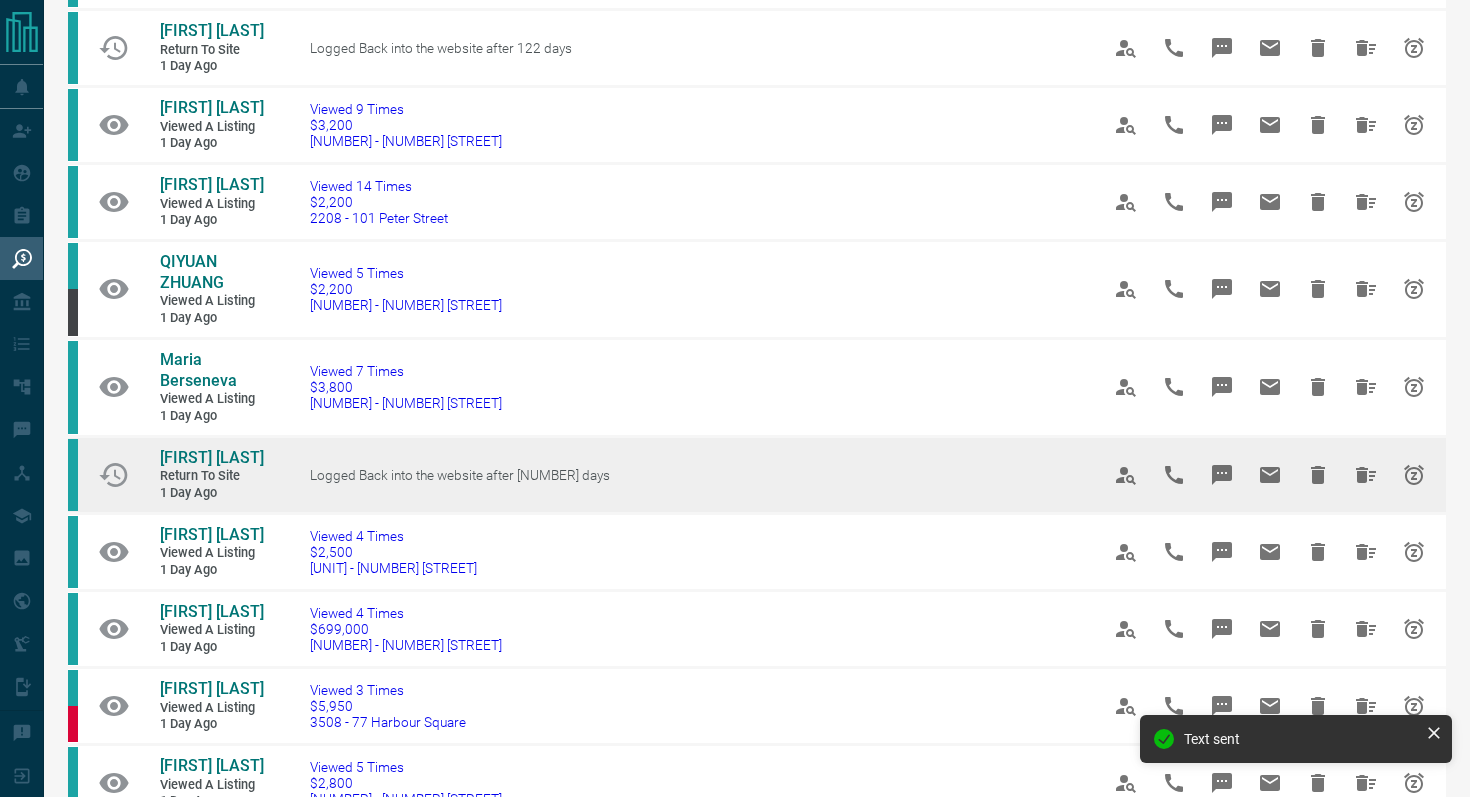 click 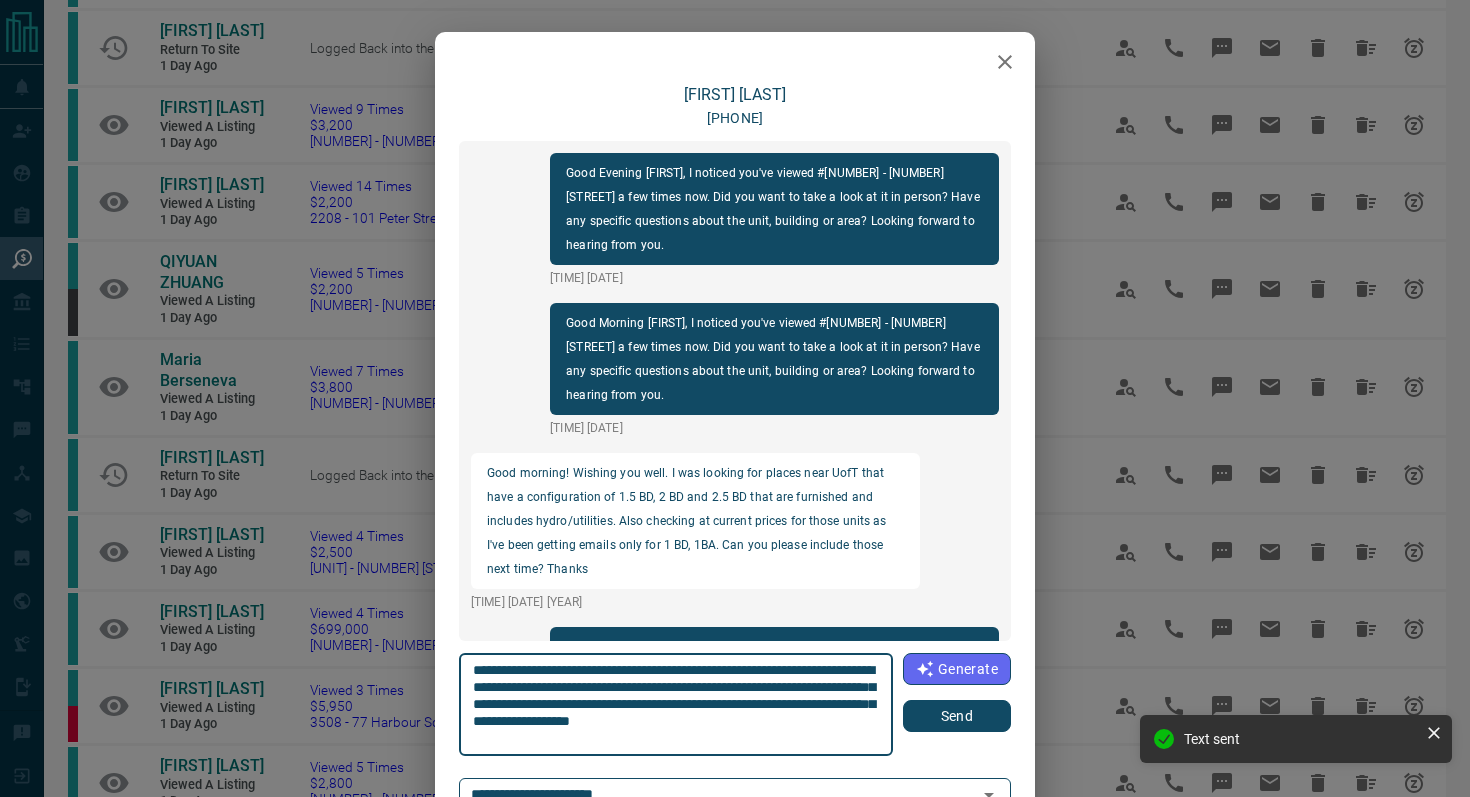 scroll, scrollTop: 1644, scrollLeft: 0, axis: vertical 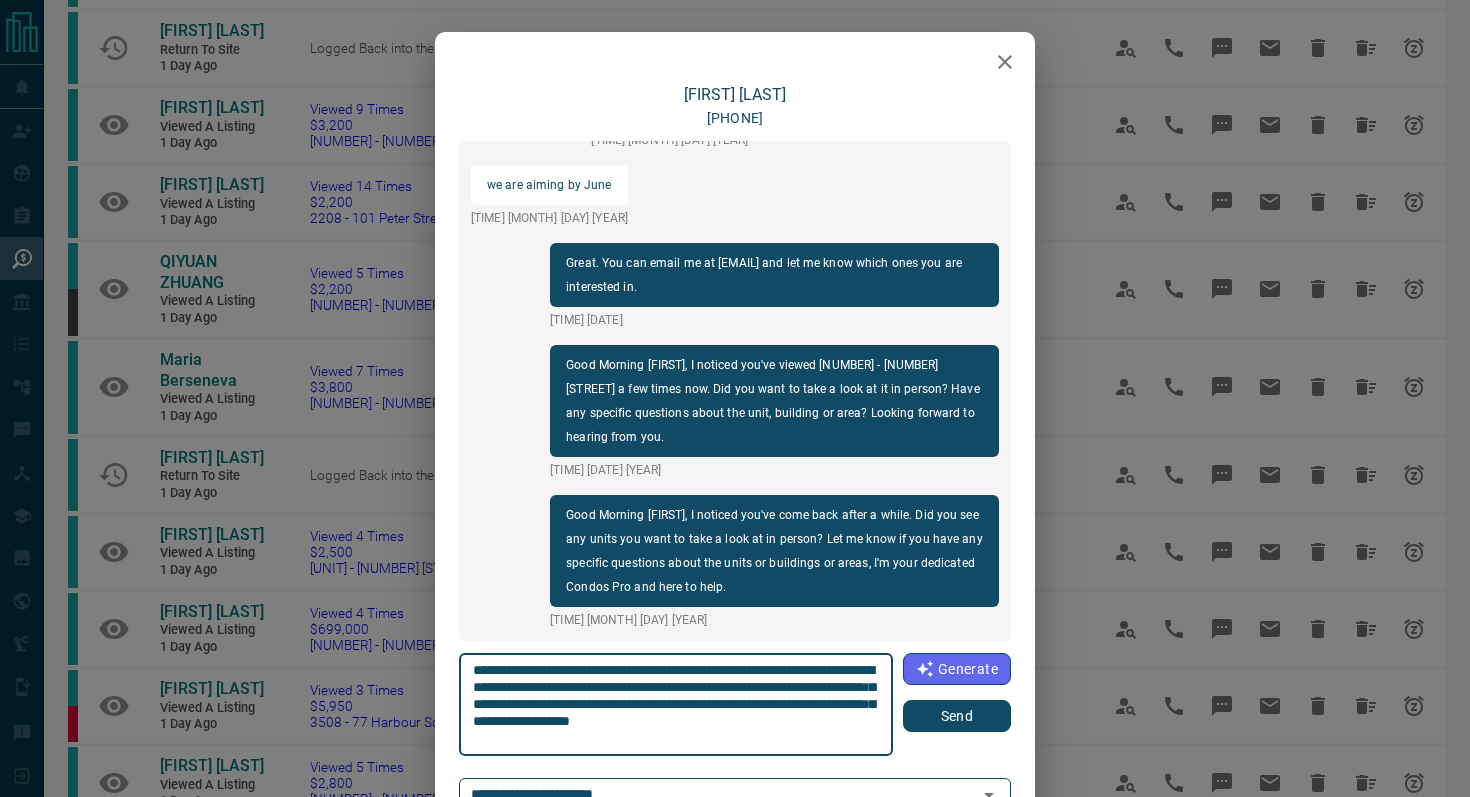 click 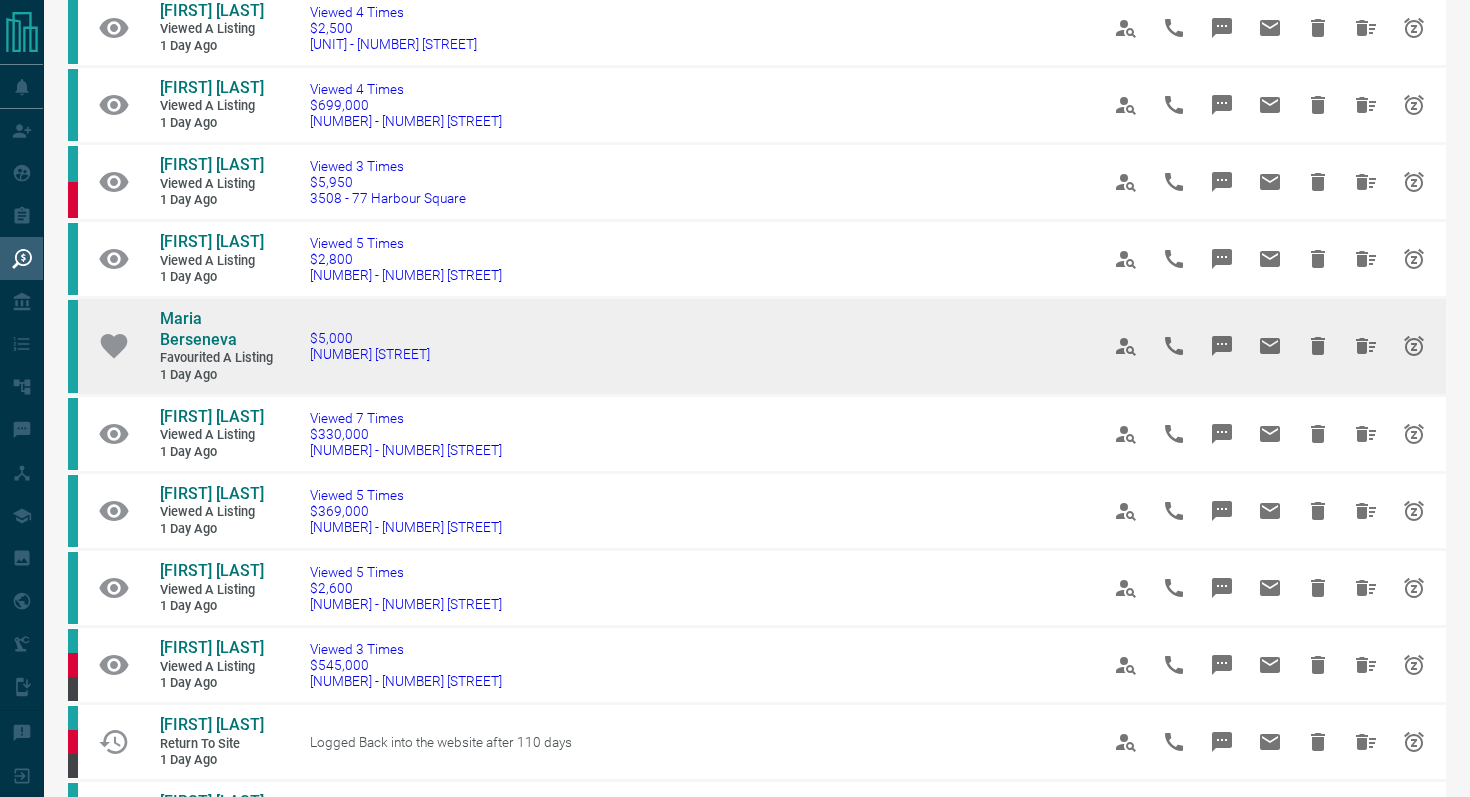 scroll, scrollTop: 986, scrollLeft: 0, axis: vertical 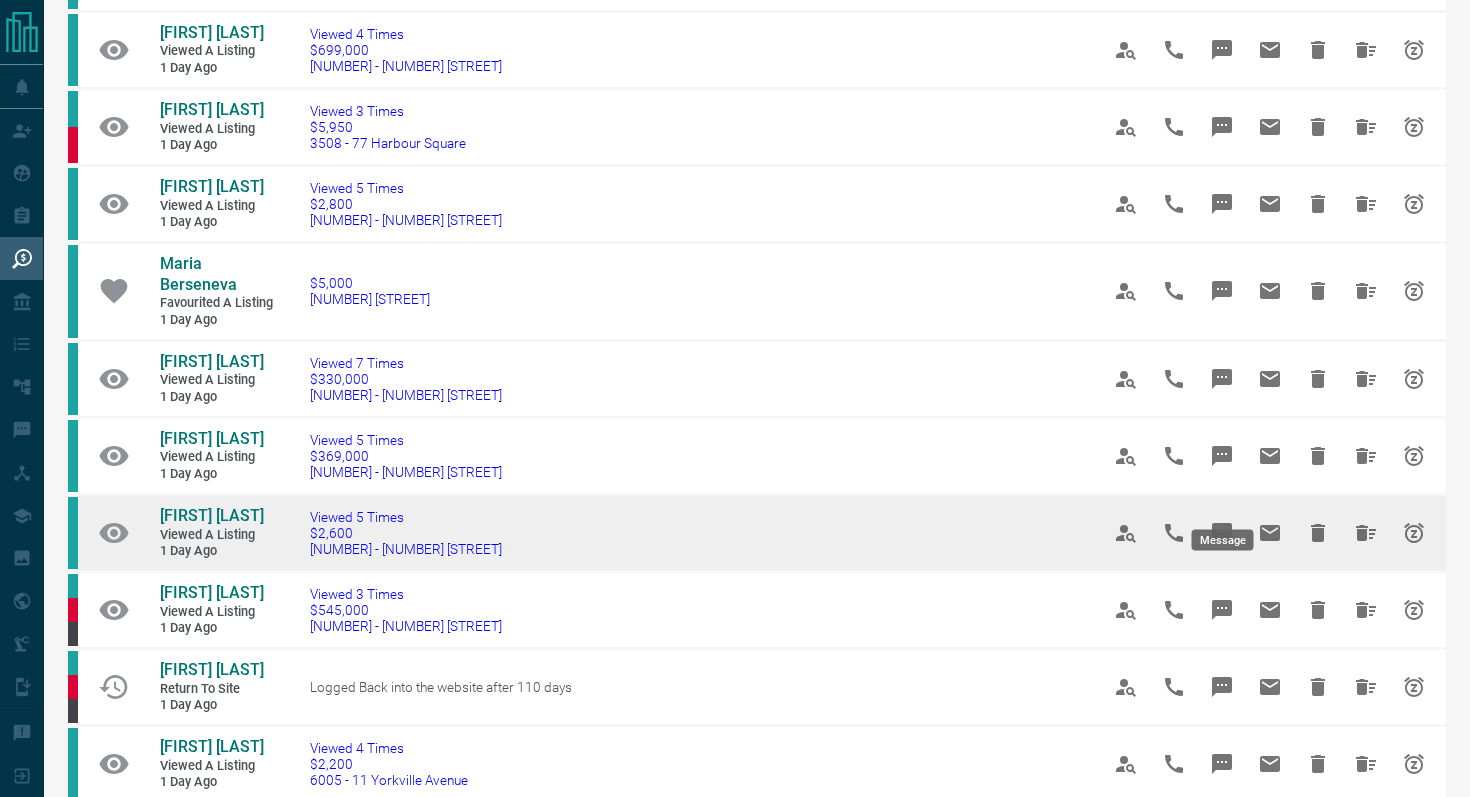 click 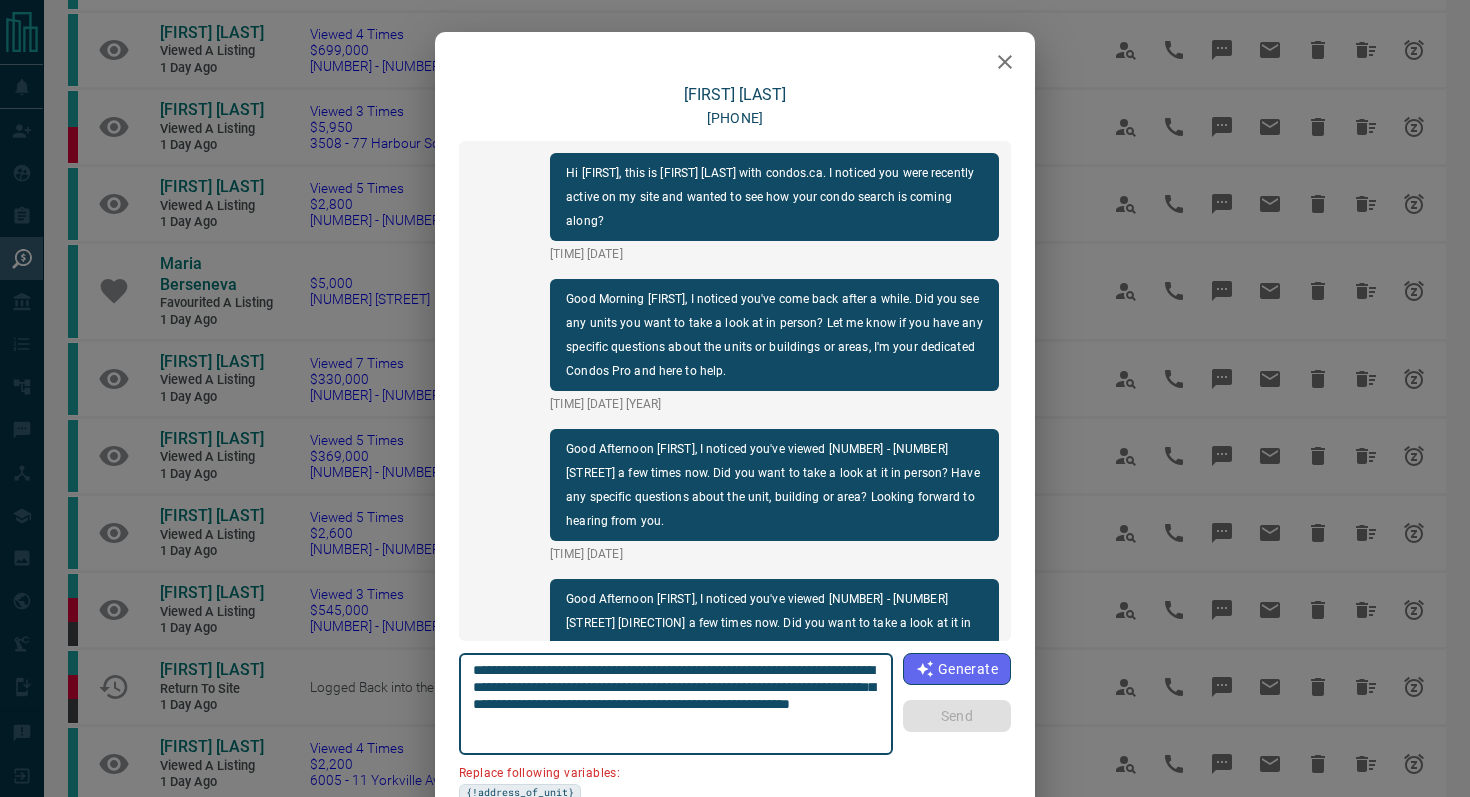 scroll, scrollTop: 384, scrollLeft: 0, axis: vertical 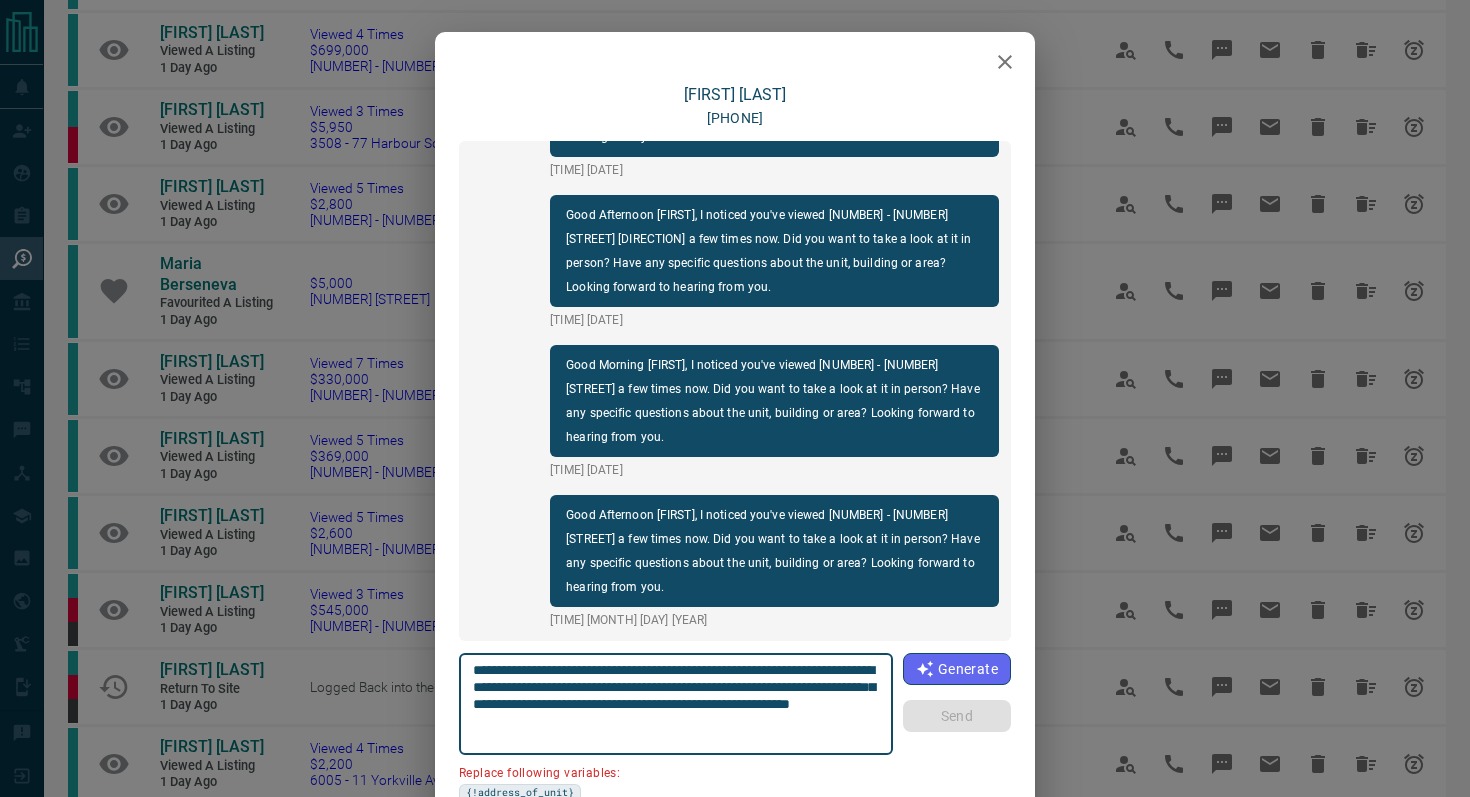 click 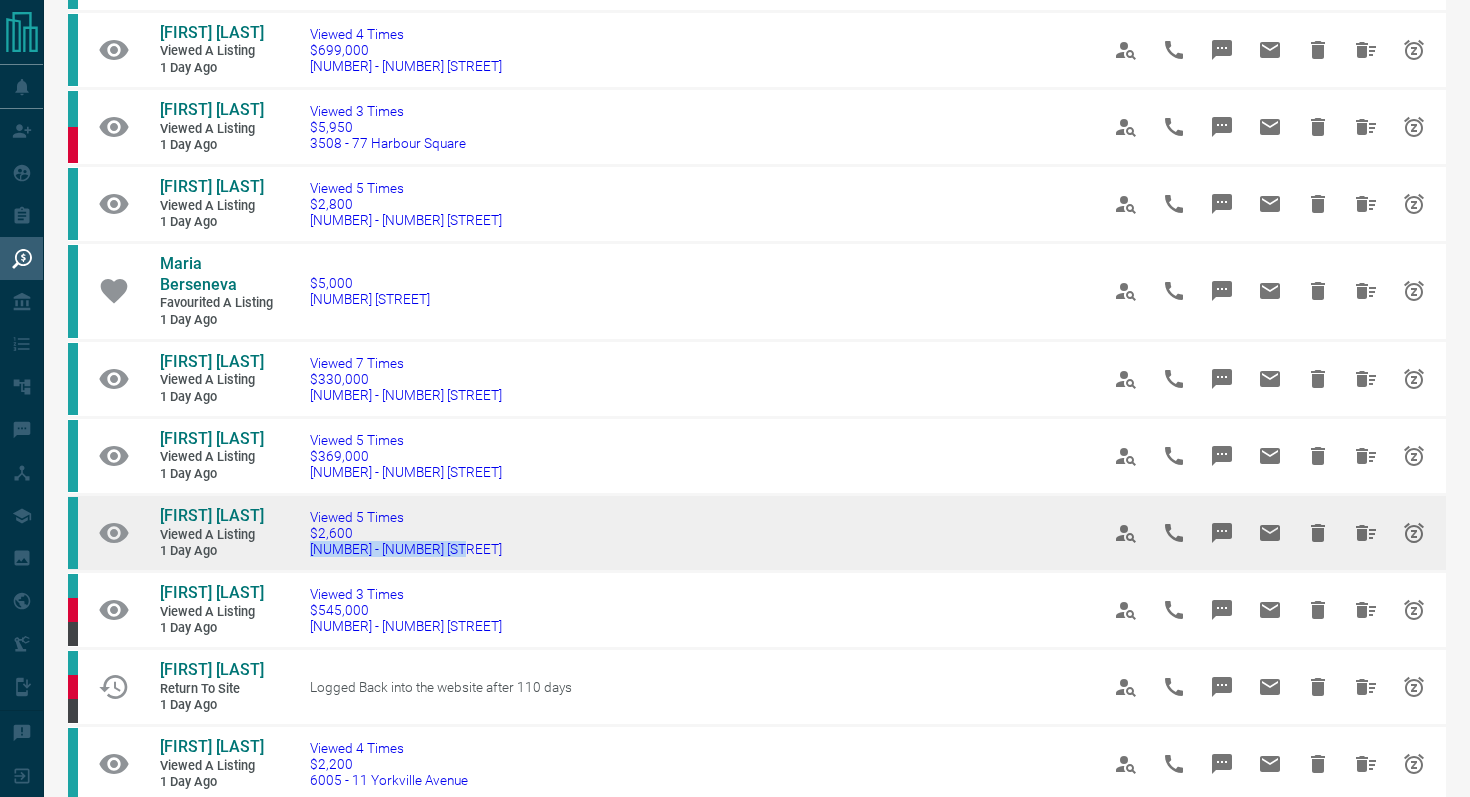 drag, startPoint x: 486, startPoint y: 507, endPoint x: 299, endPoint y: 503, distance: 187.04277 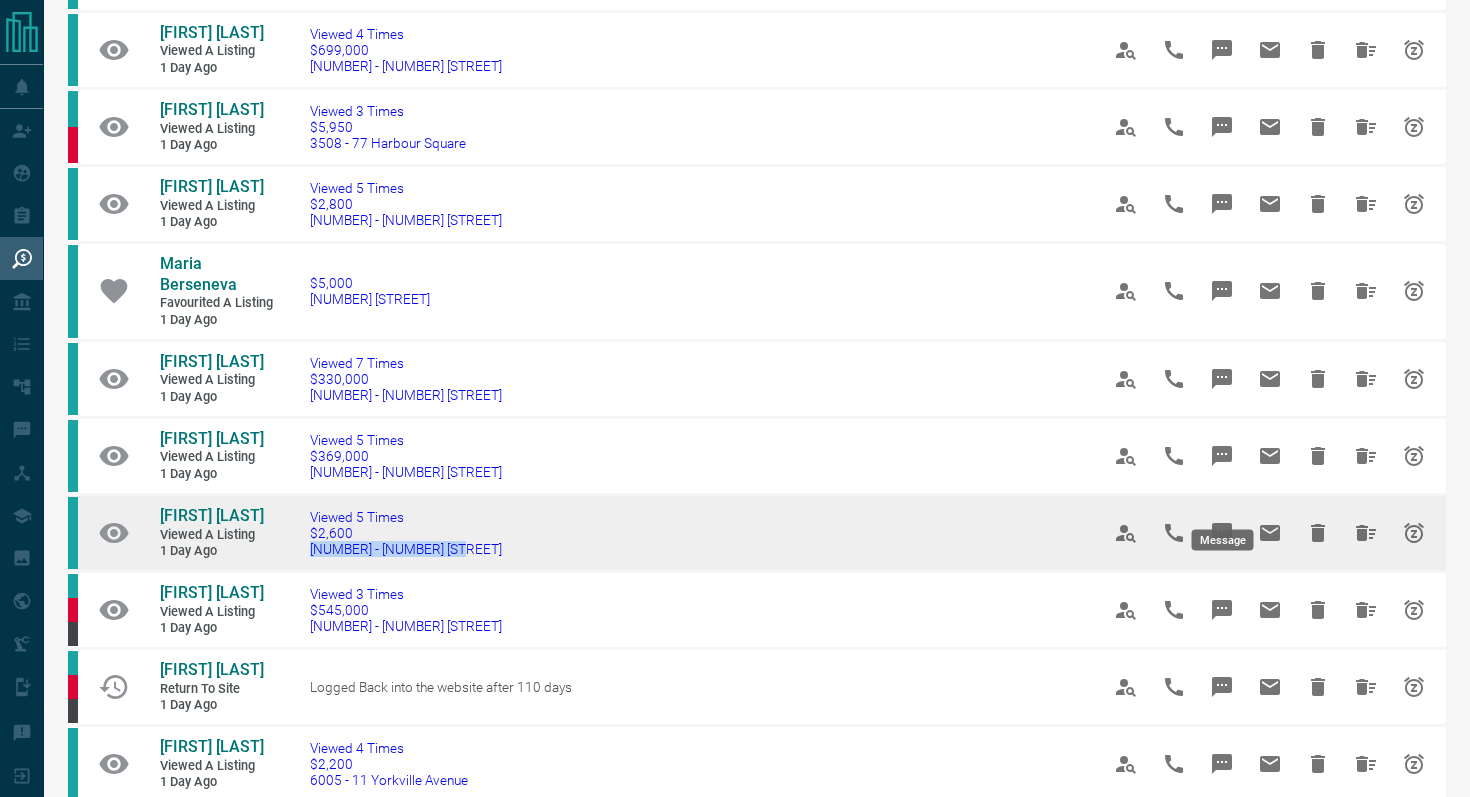 click 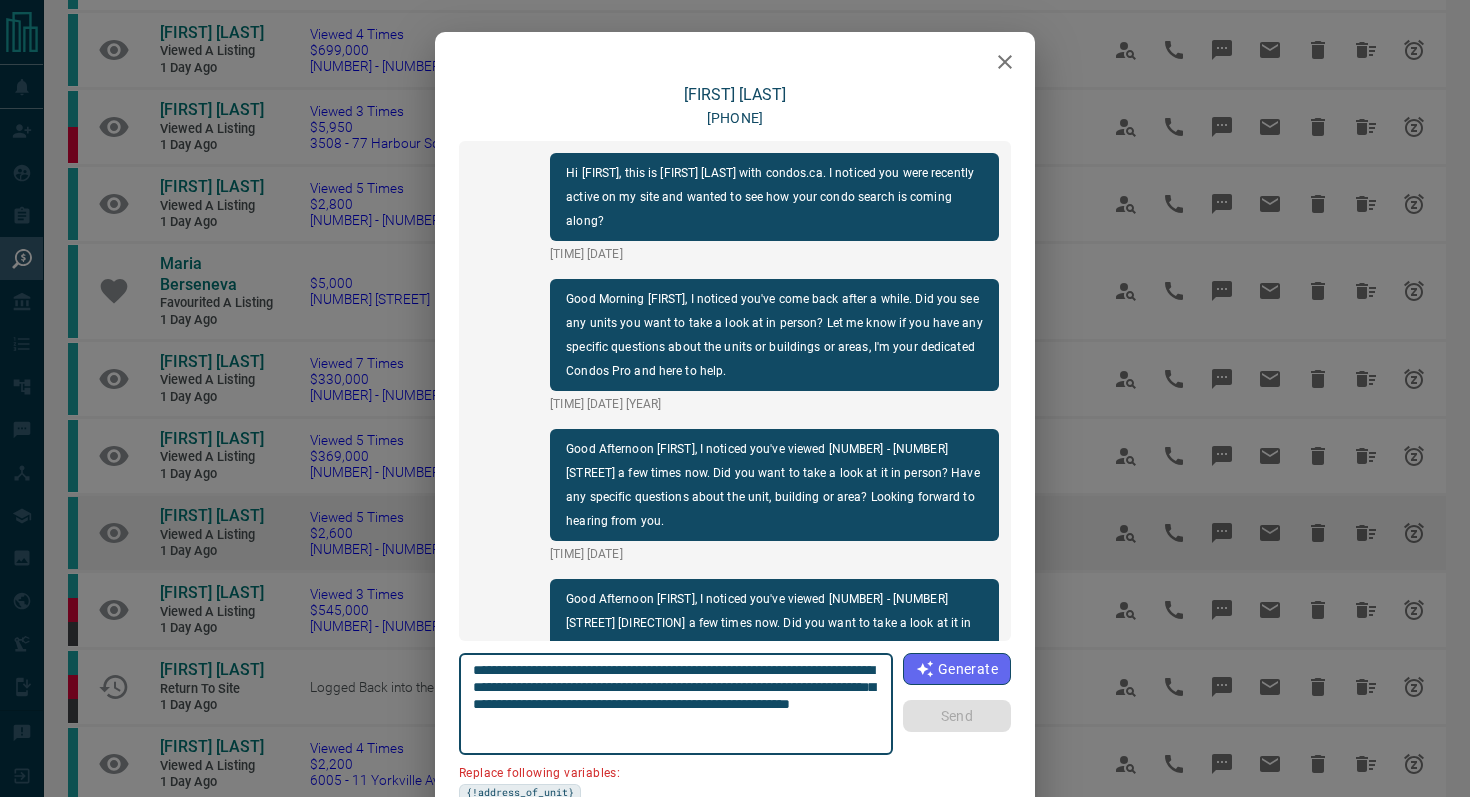 scroll, scrollTop: 384, scrollLeft: 0, axis: vertical 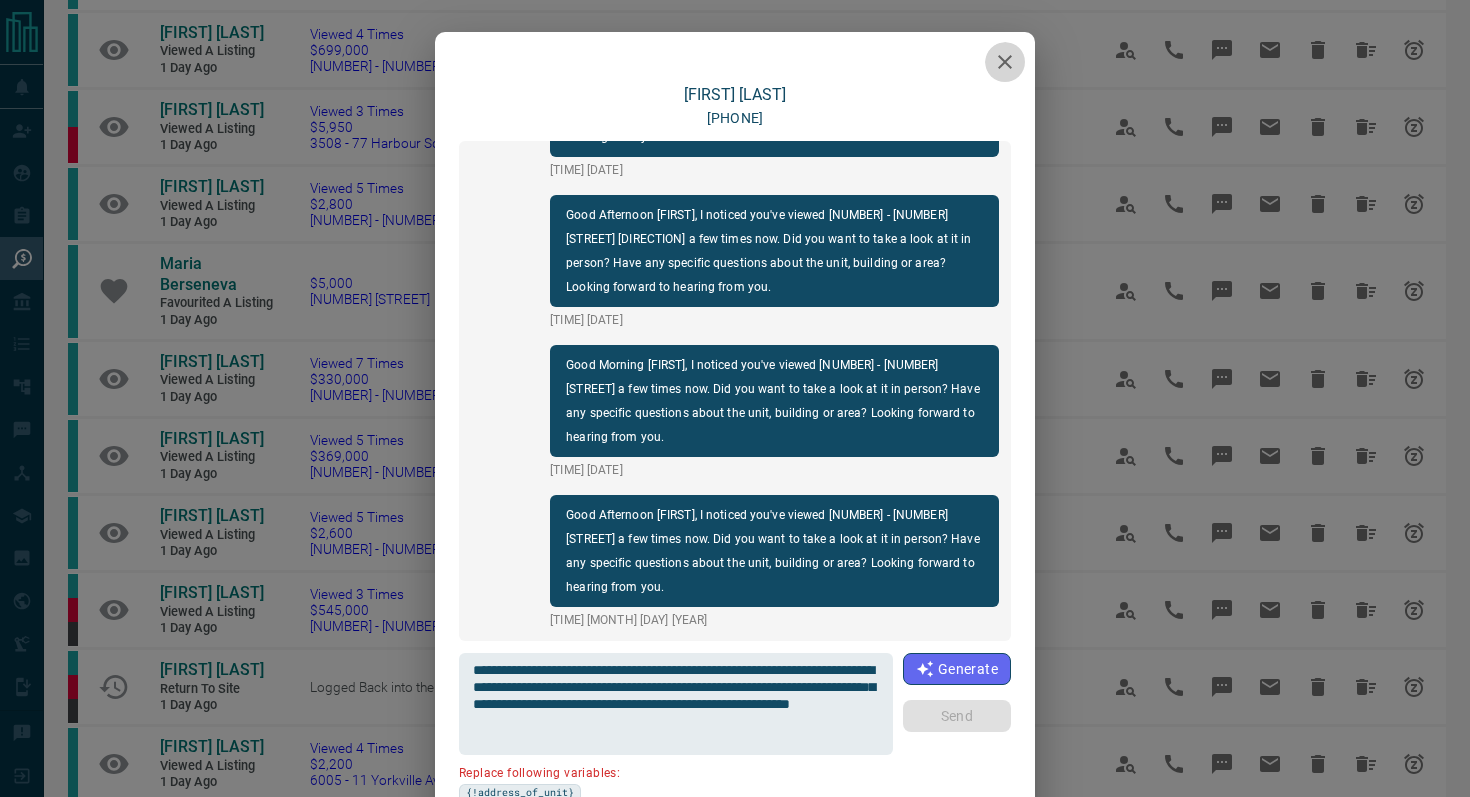 click 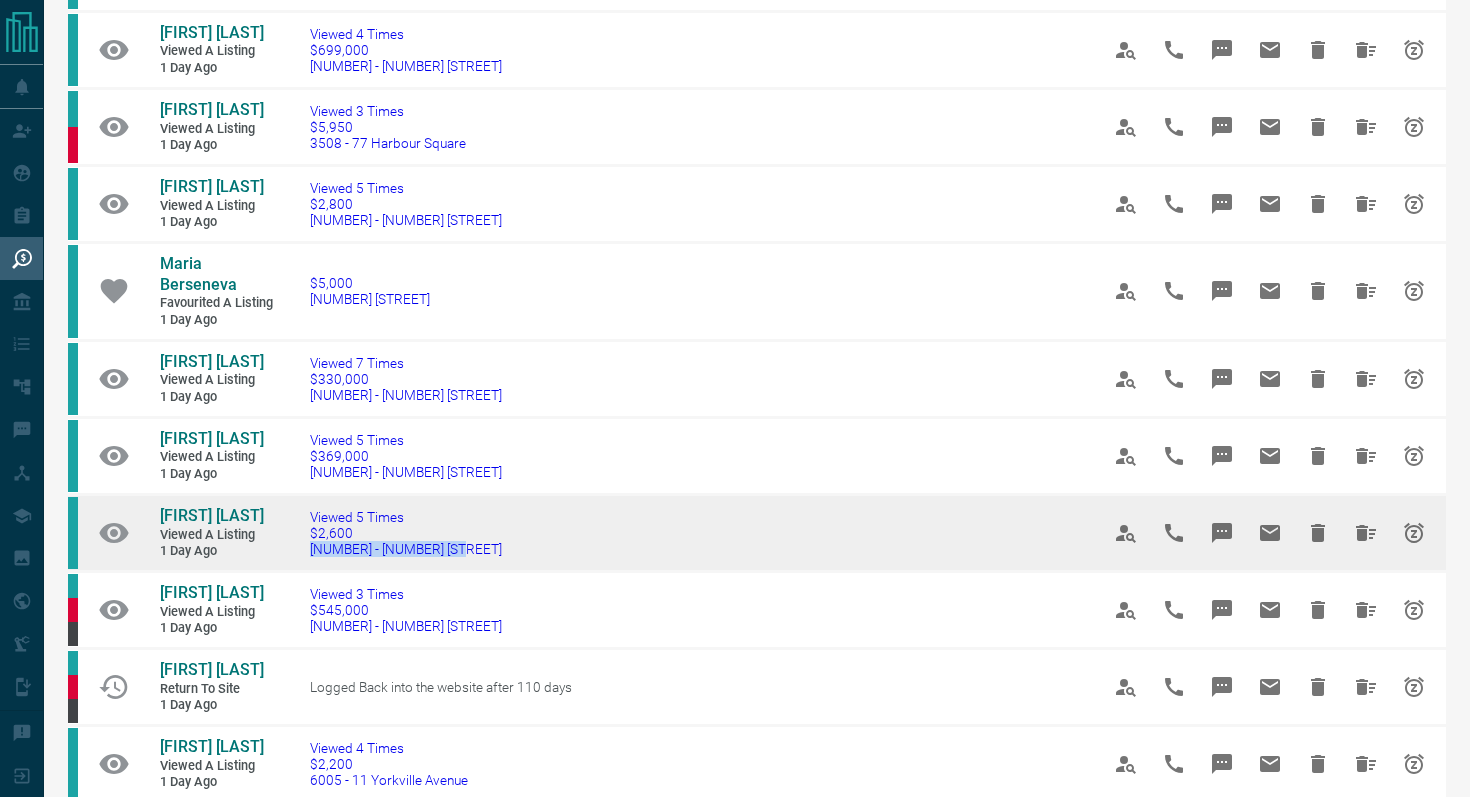 drag, startPoint x: 485, startPoint y: 501, endPoint x: 305, endPoint y: 508, distance: 180.13606 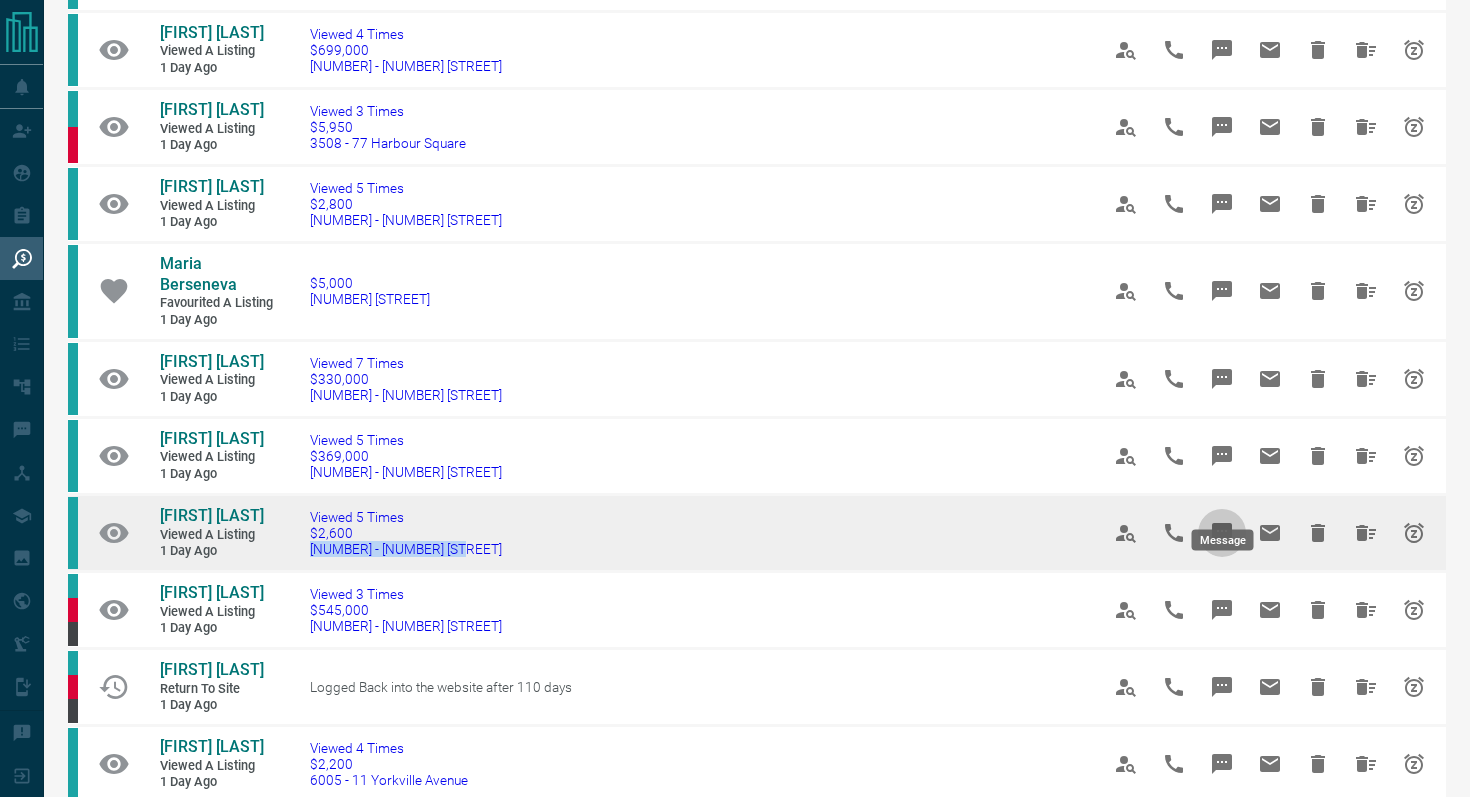 click 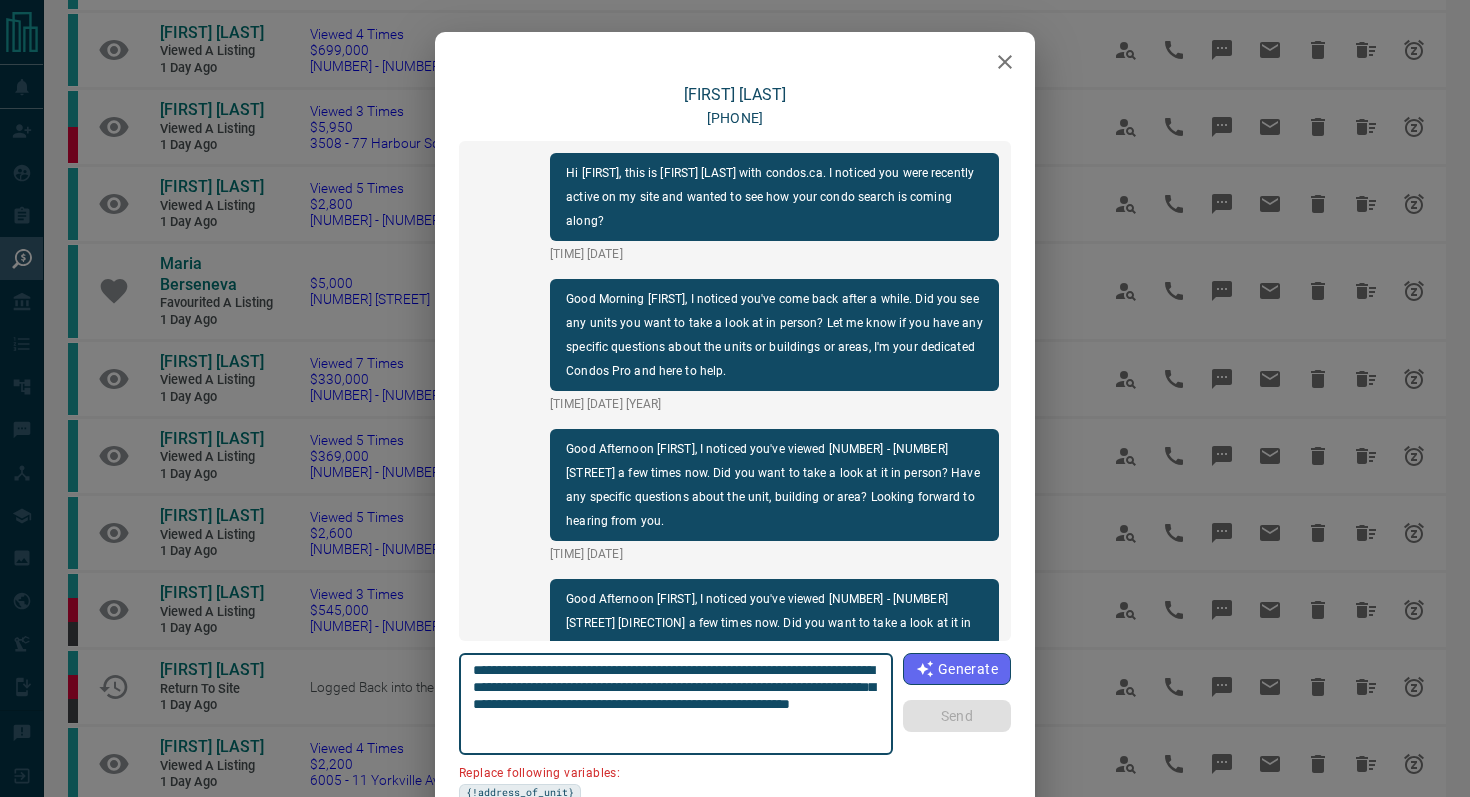 scroll, scrollTop: 384, scrollLeft: 0, axis: vertical 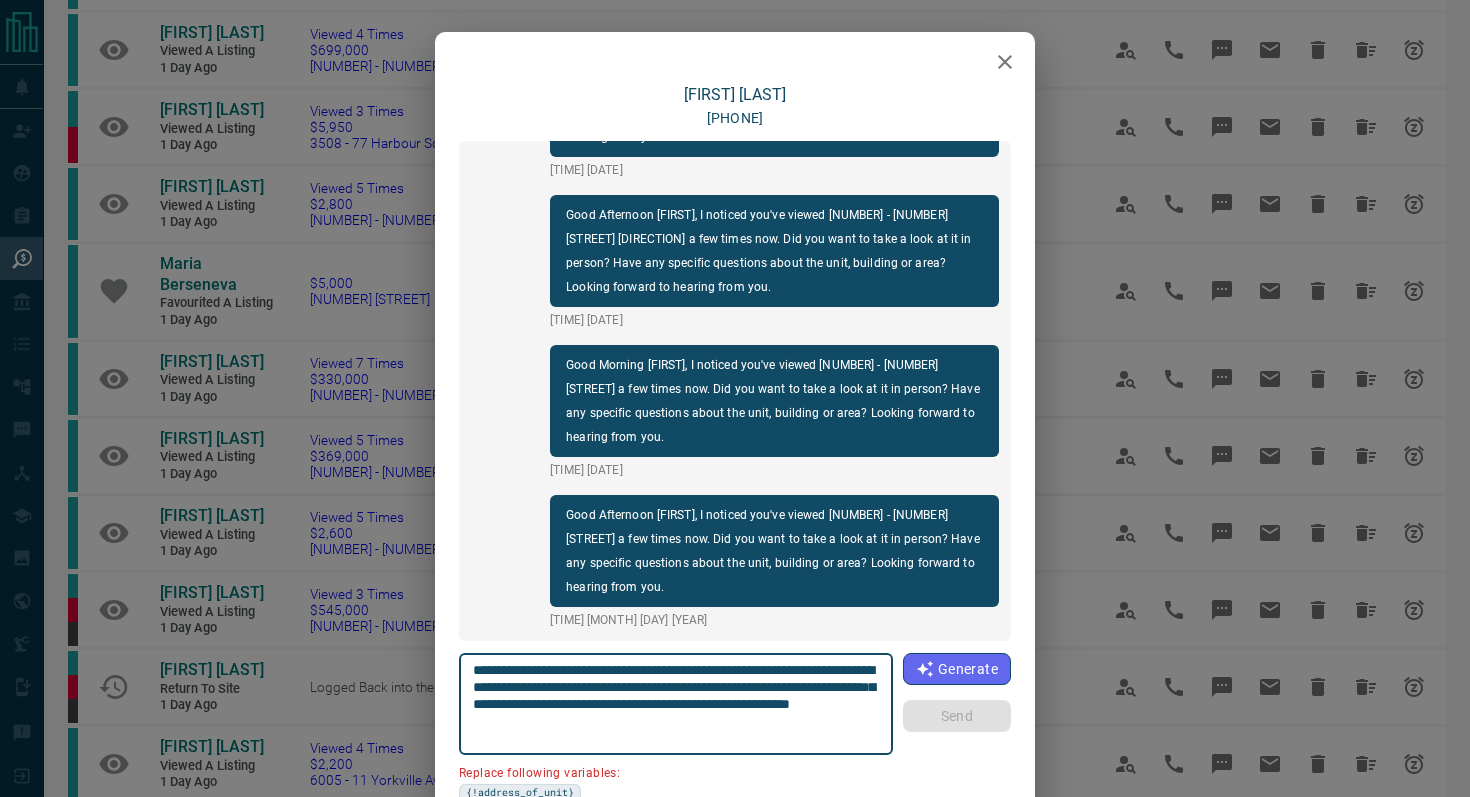 drag, startPoint x: 876, startPoint y: 666, endPoint x: 762, endPoint y: 663, distance: 114.03947 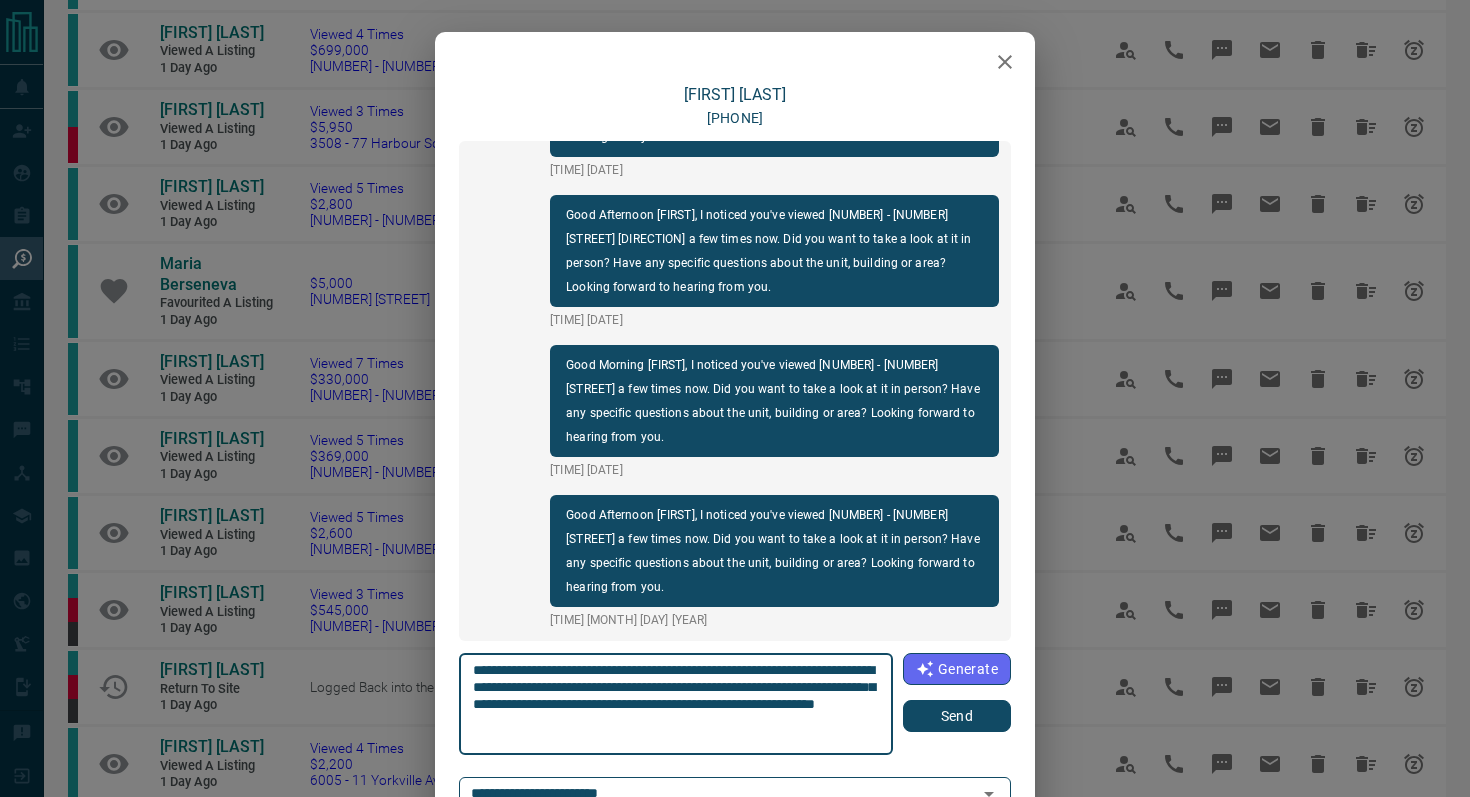type on "**********" 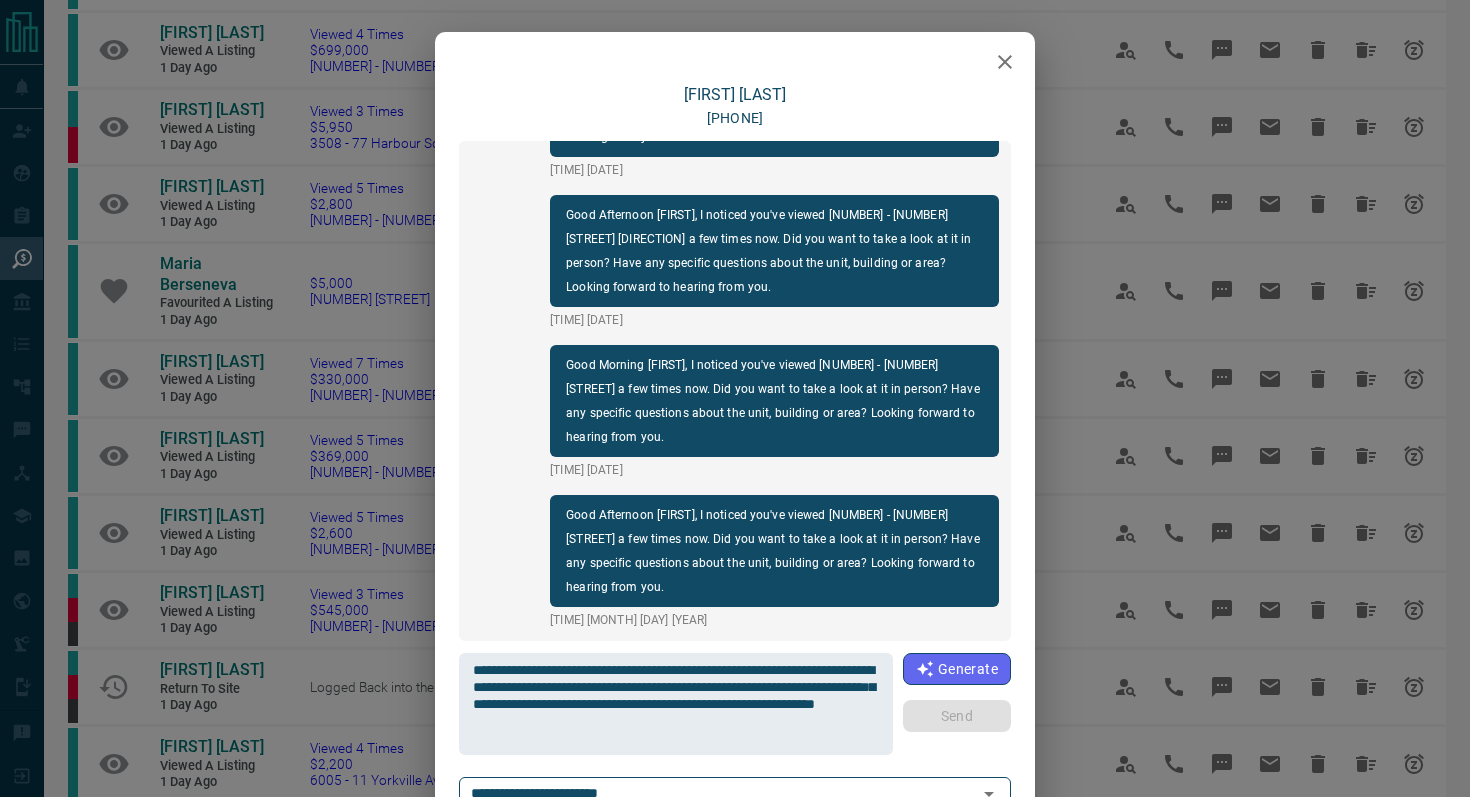 type 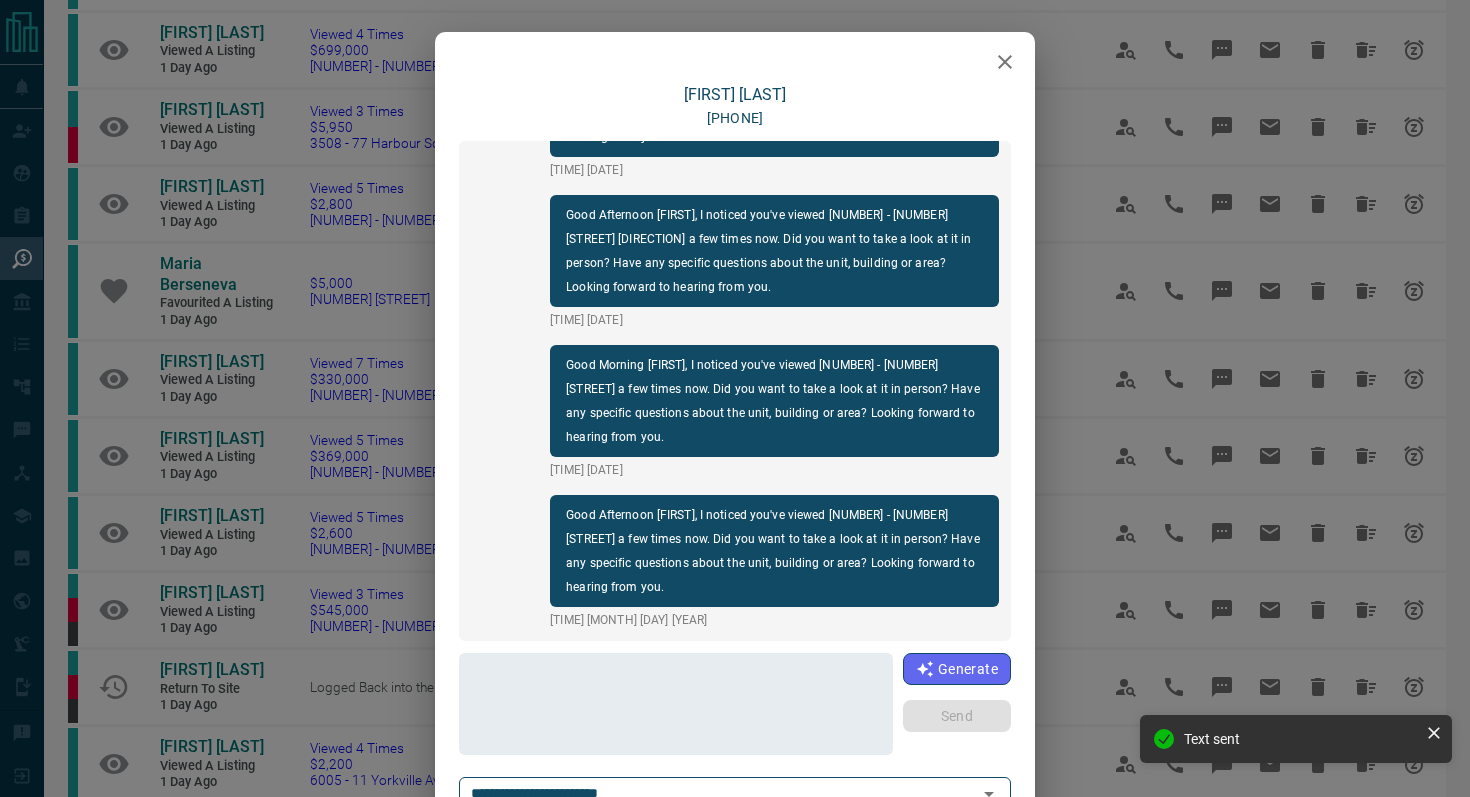 scroll, scrollTop: 534, scrollLeft: 0, axis: vertical 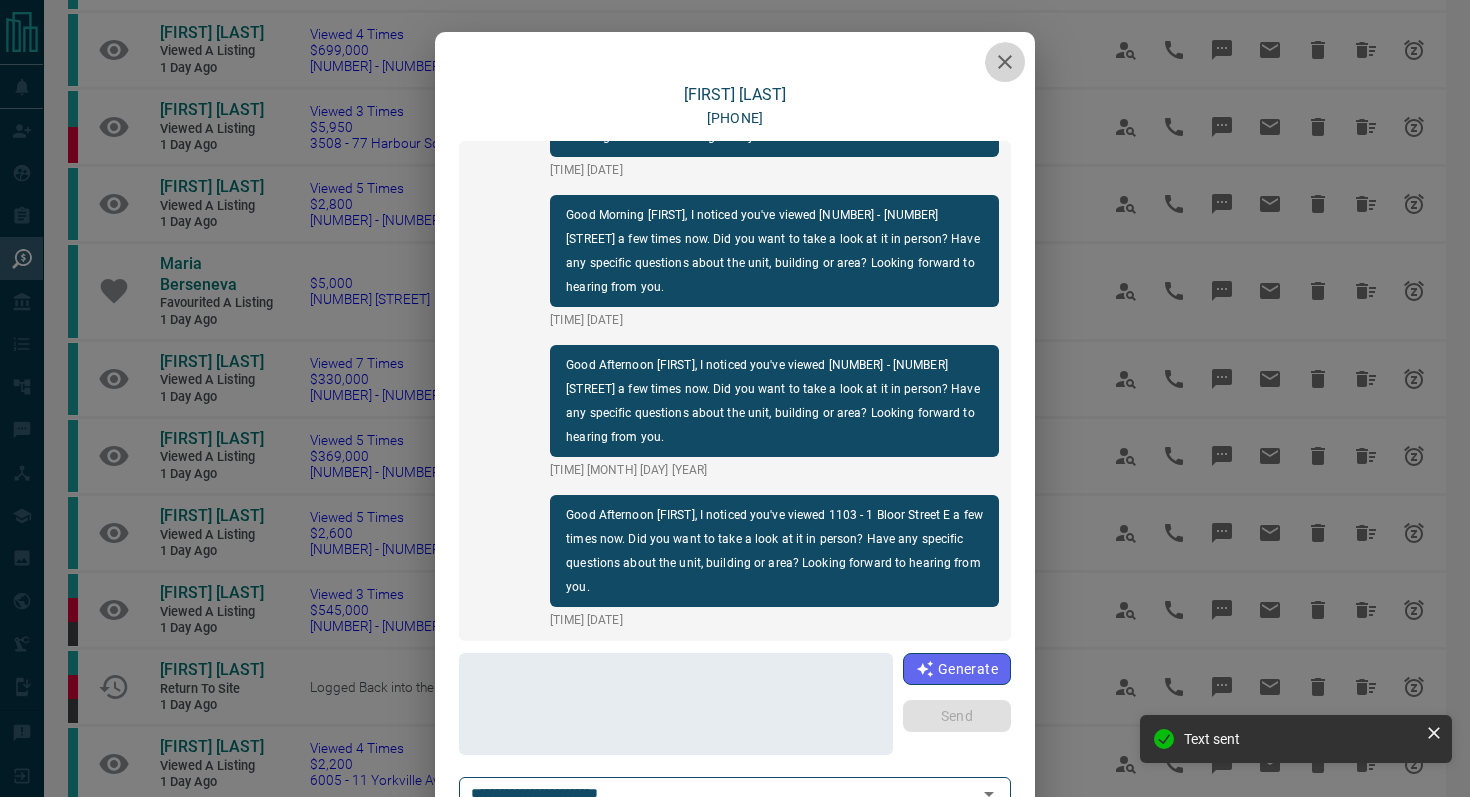 click 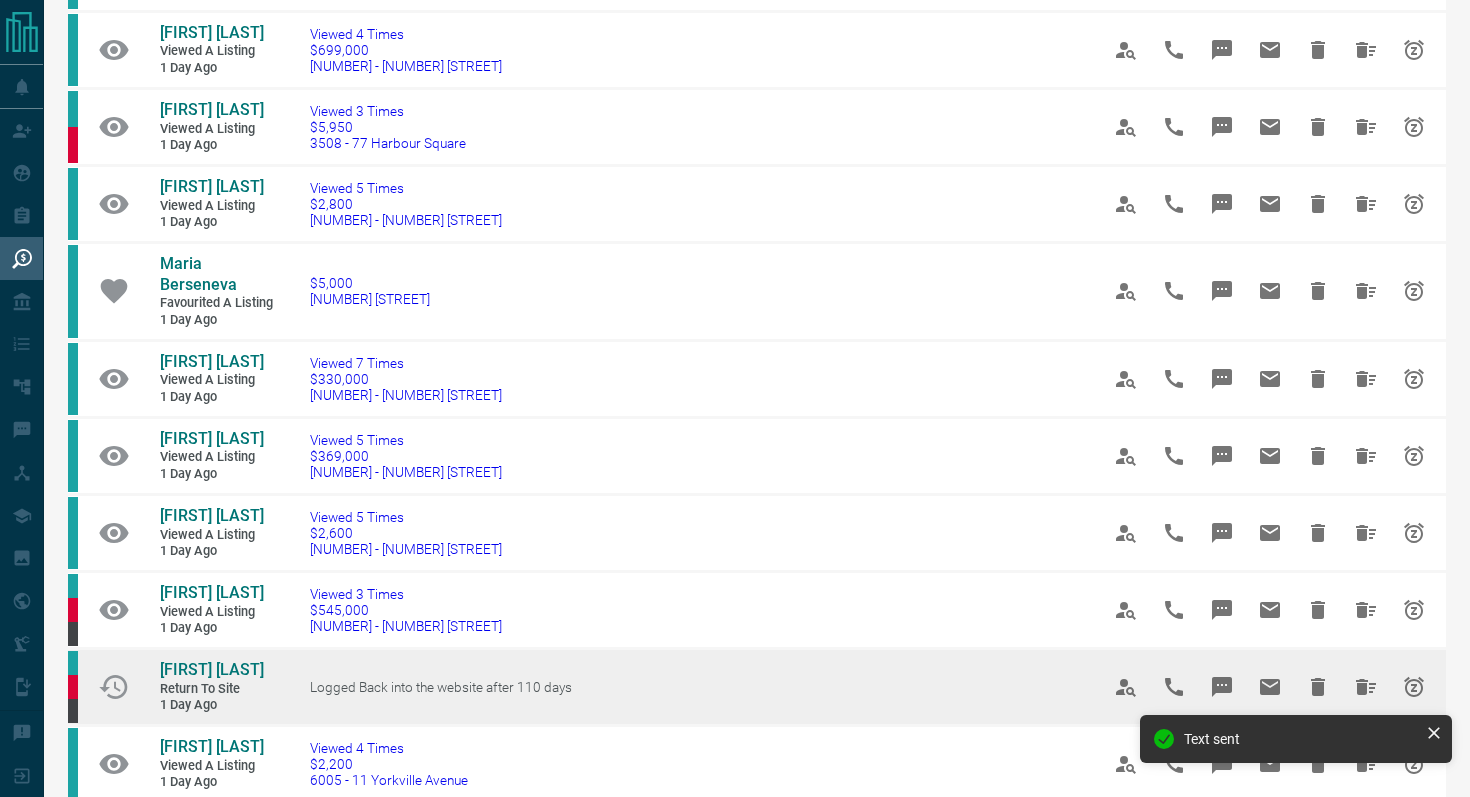 click at bounding box center (1222, 687) 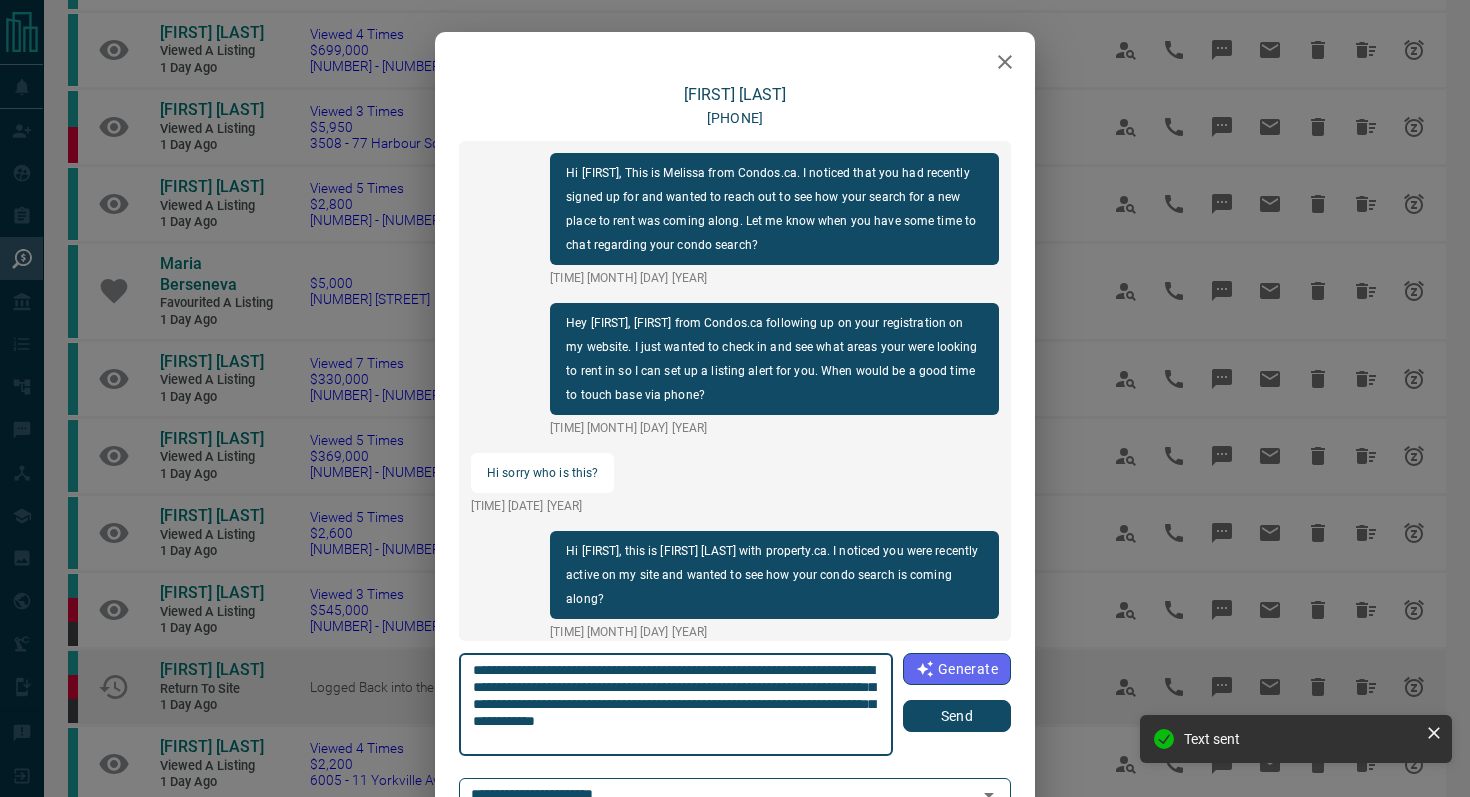 scroll, scrollTop: 1038, scrollLeft: 0, axis: vertical 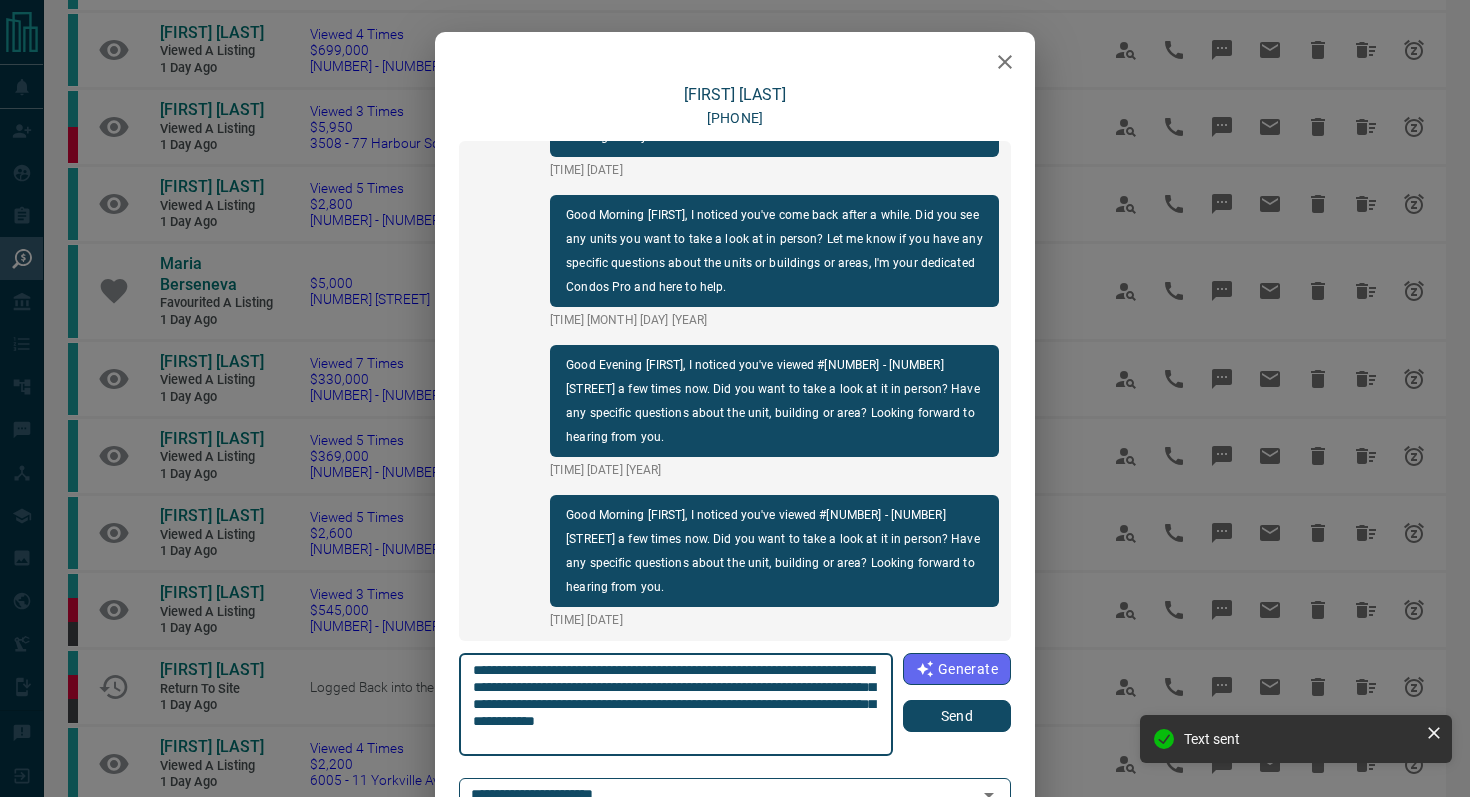 click 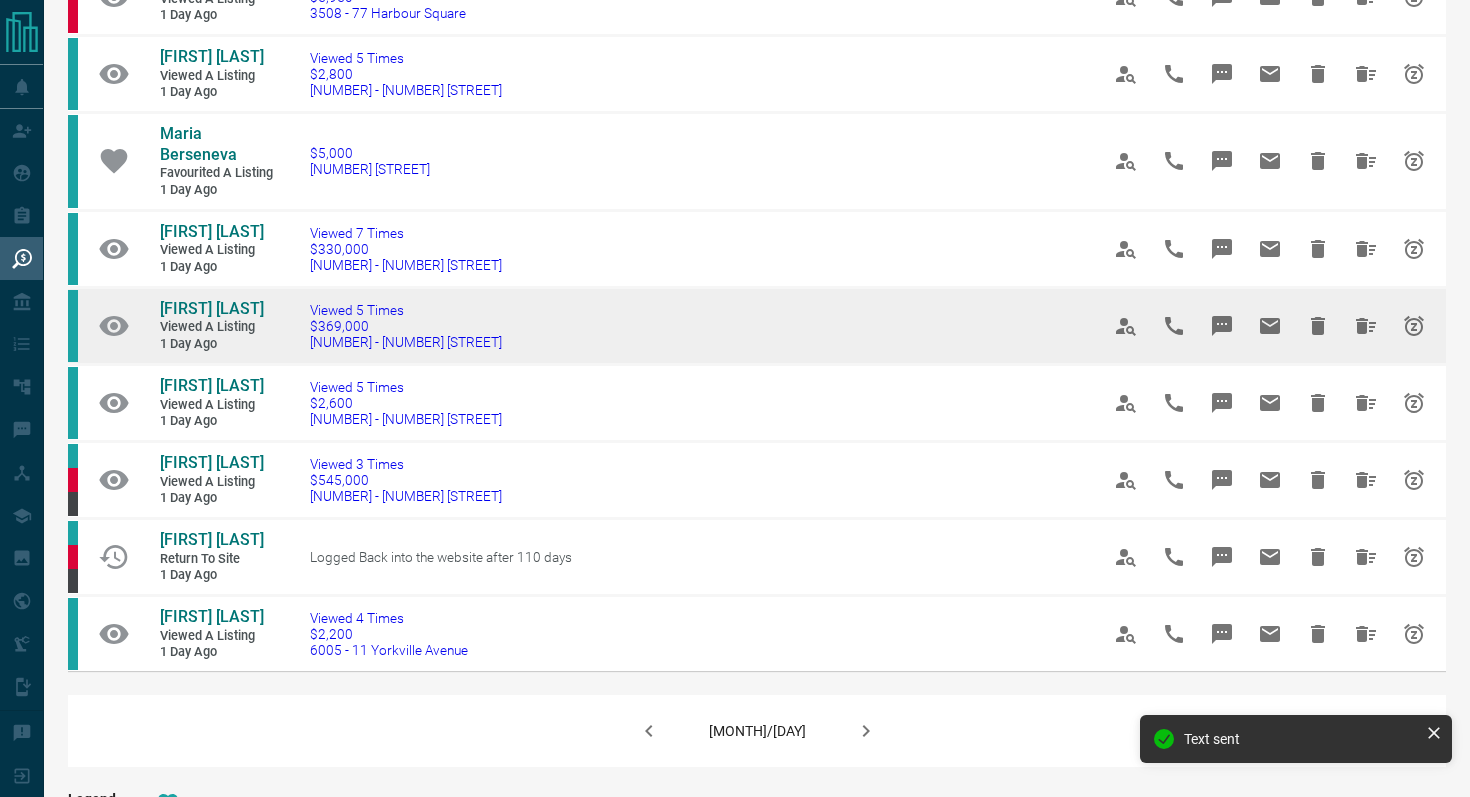 scroll, scrollTop: 1139, scrollLeft: 0, axis: vertical 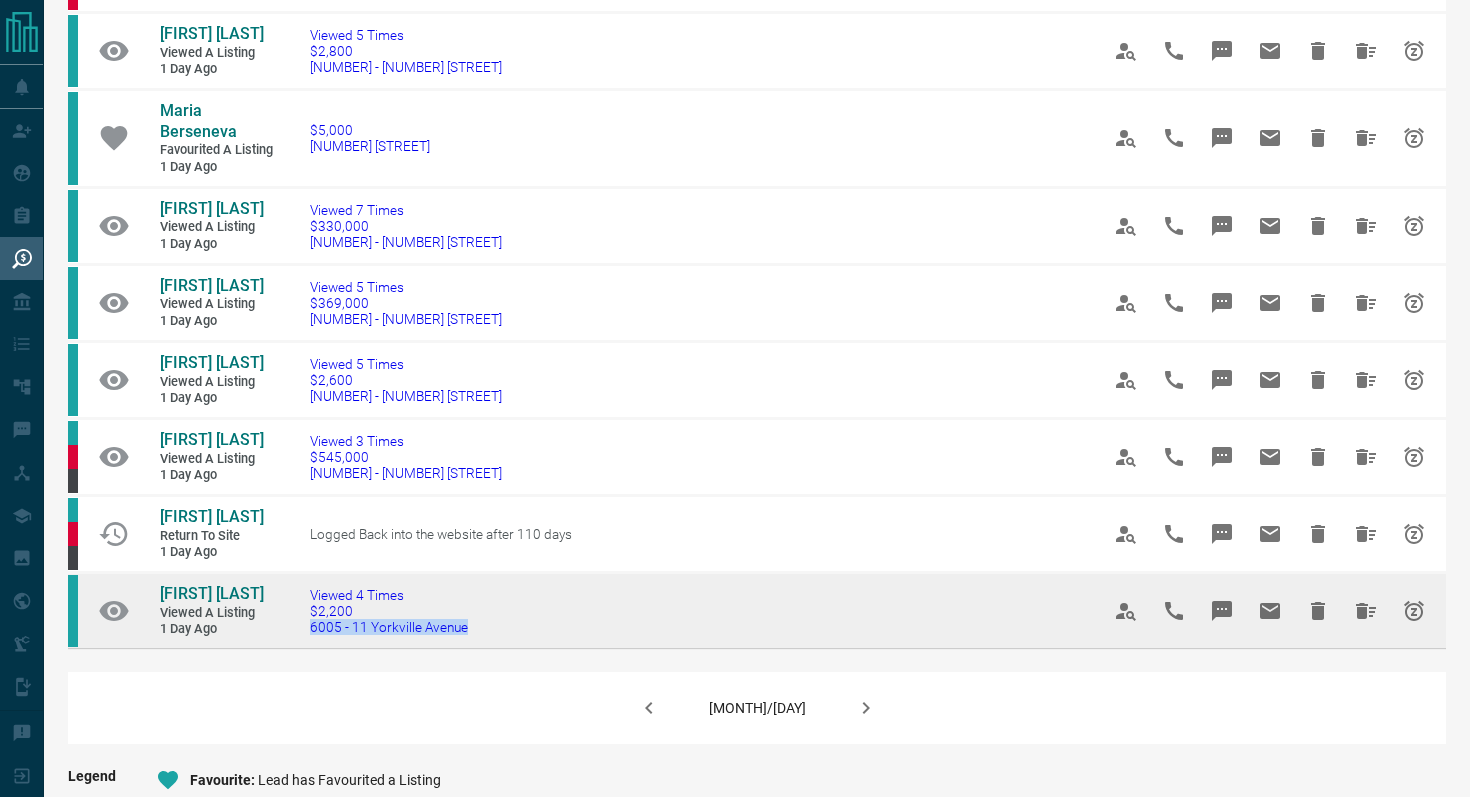 drag, startPoint x: 479, startPoint y: 595, endPoint x: 293, endPoint y: 587, distance: 186.17197 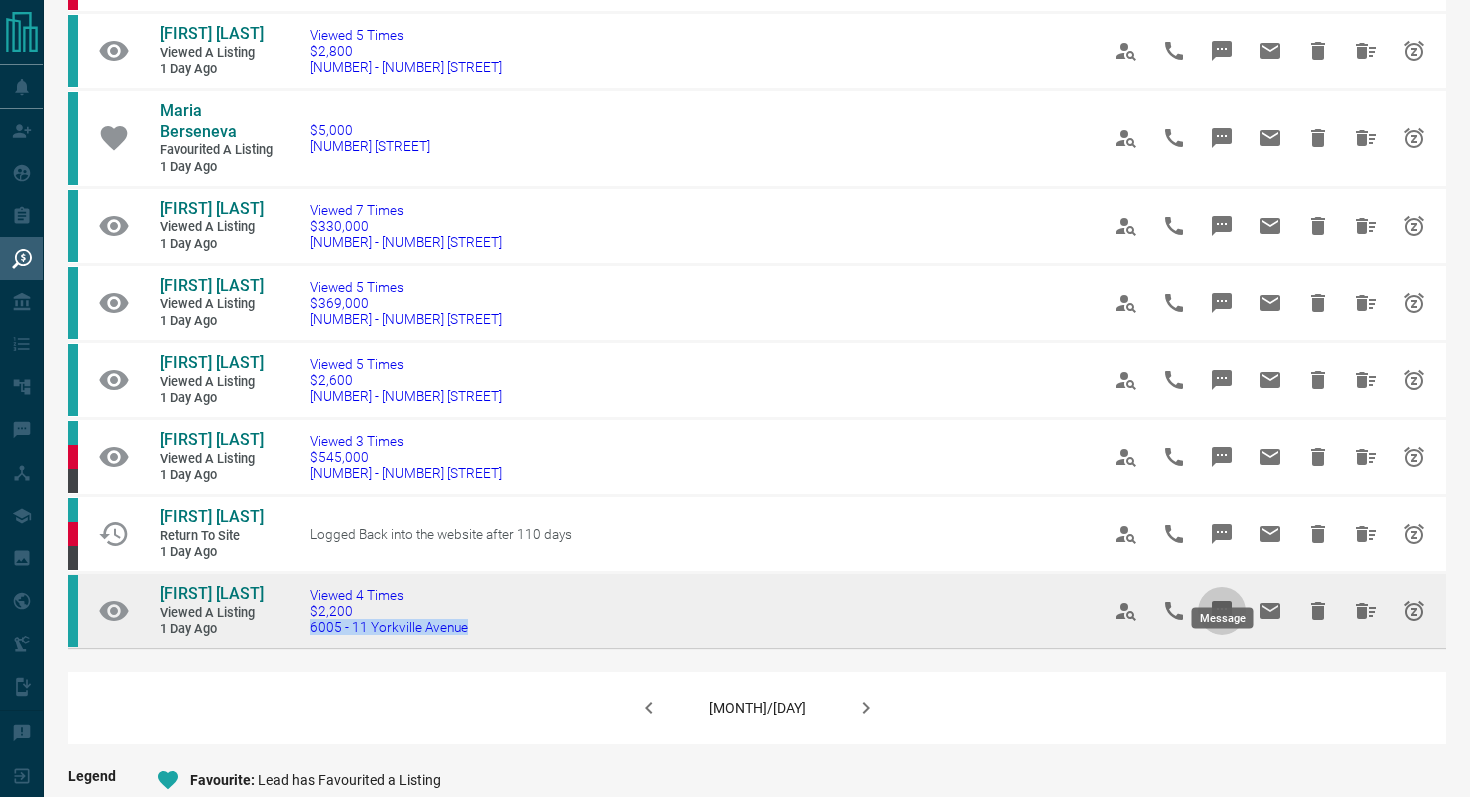 click 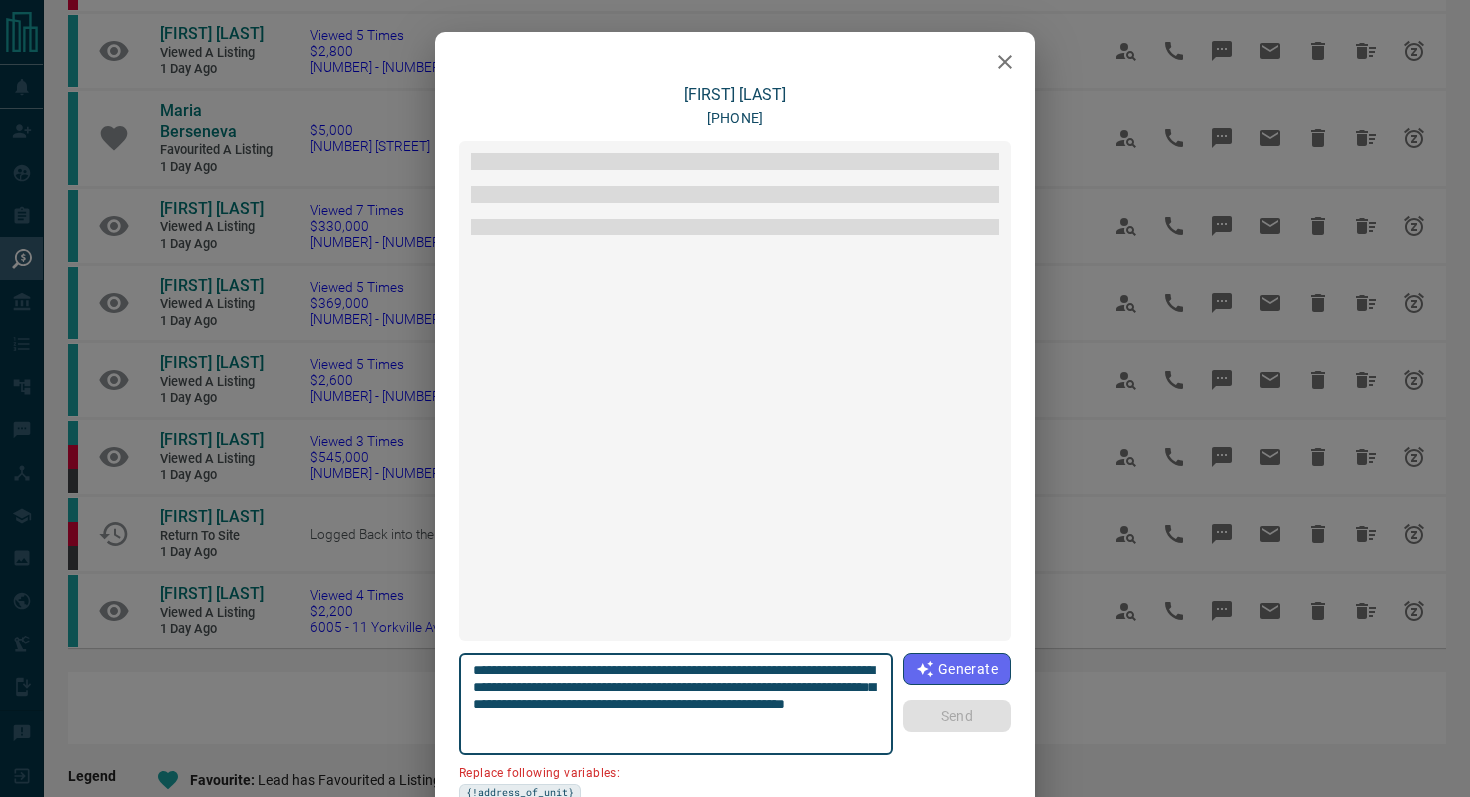 scroll, scrollTop: 2256, scrollLeft: 0, axis: vertical 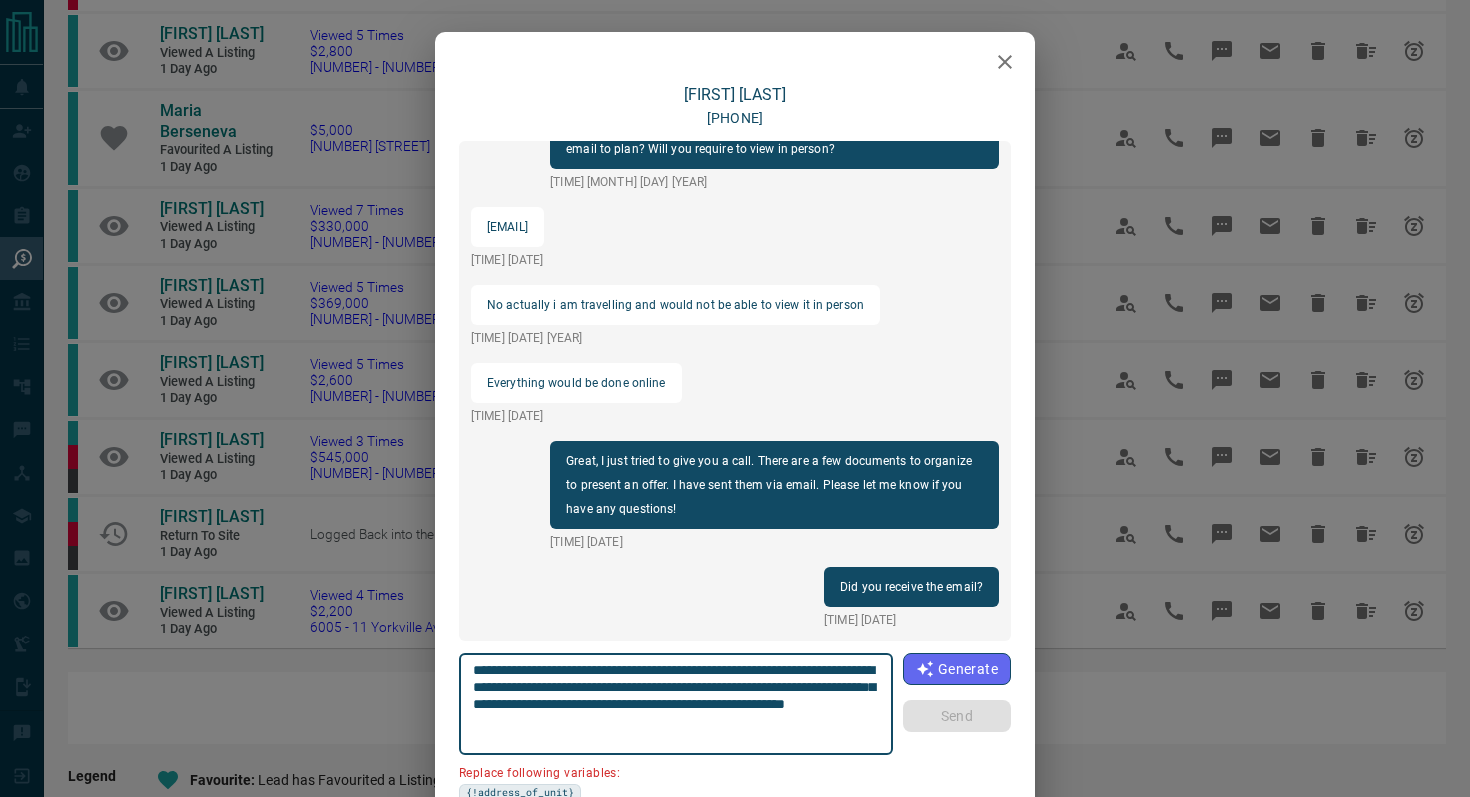 drag, startPoint x: 862, startPoint y: 669, endPoint x: 747, endPoint y: 663, distance: 115.15642 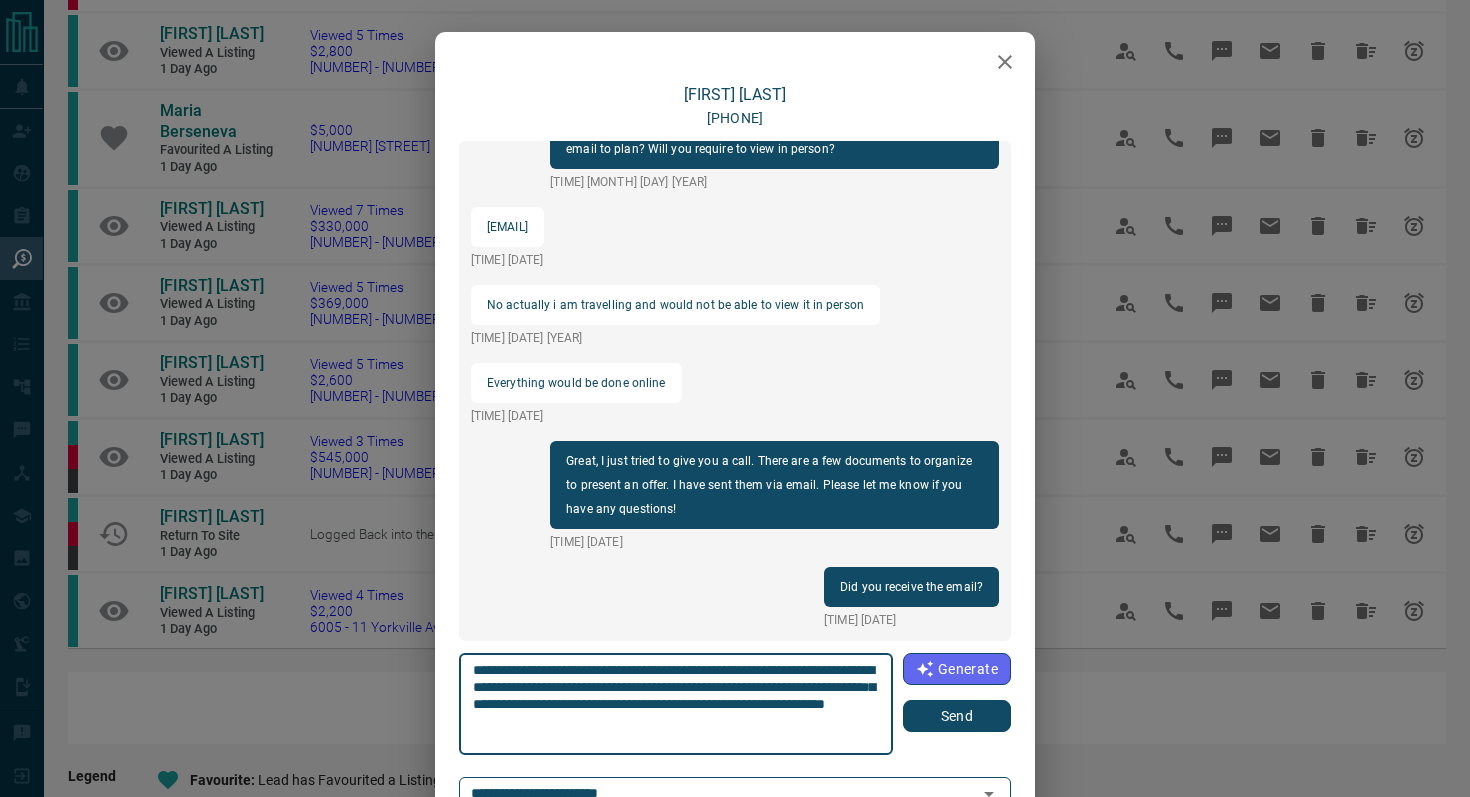 type on "**********" 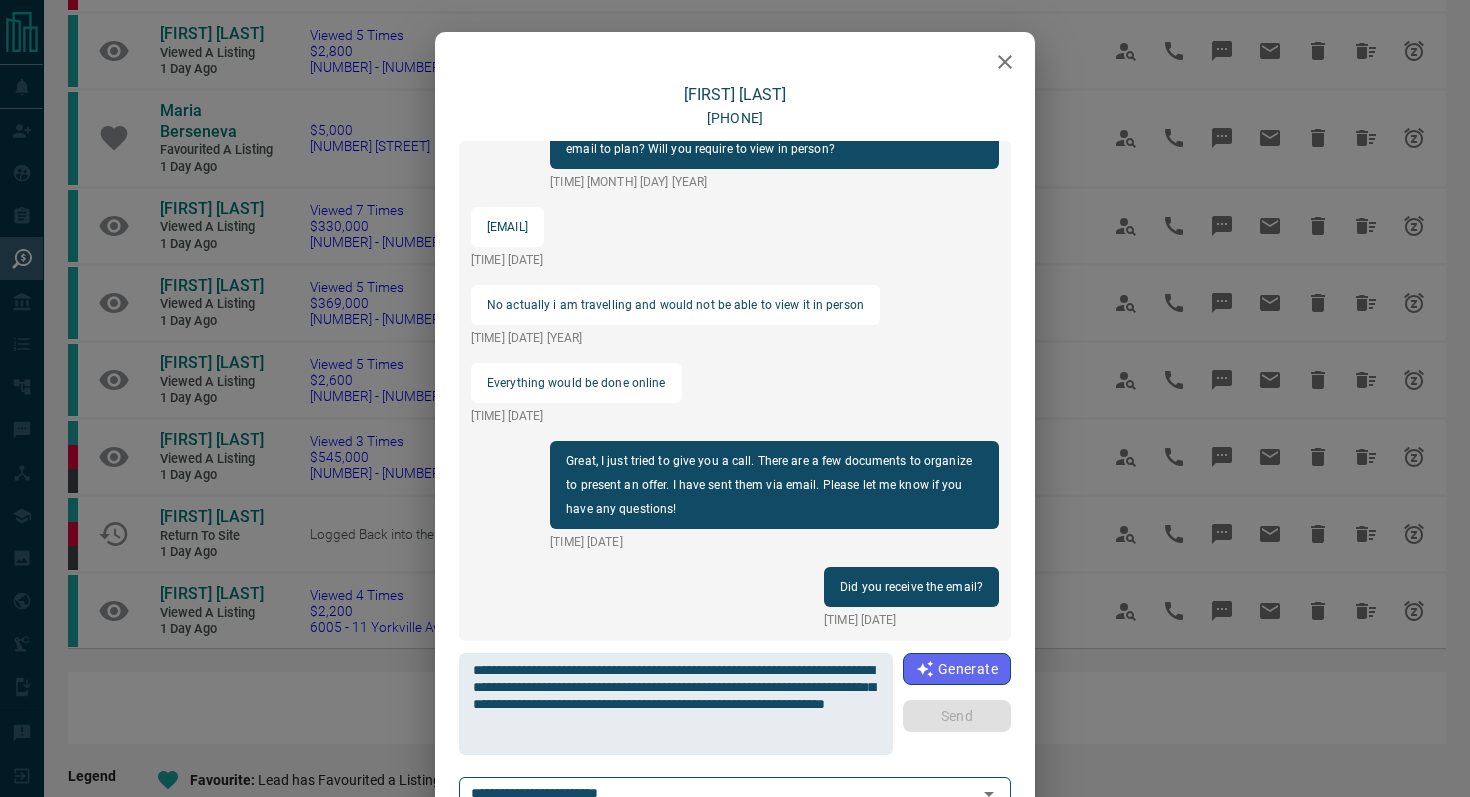 type 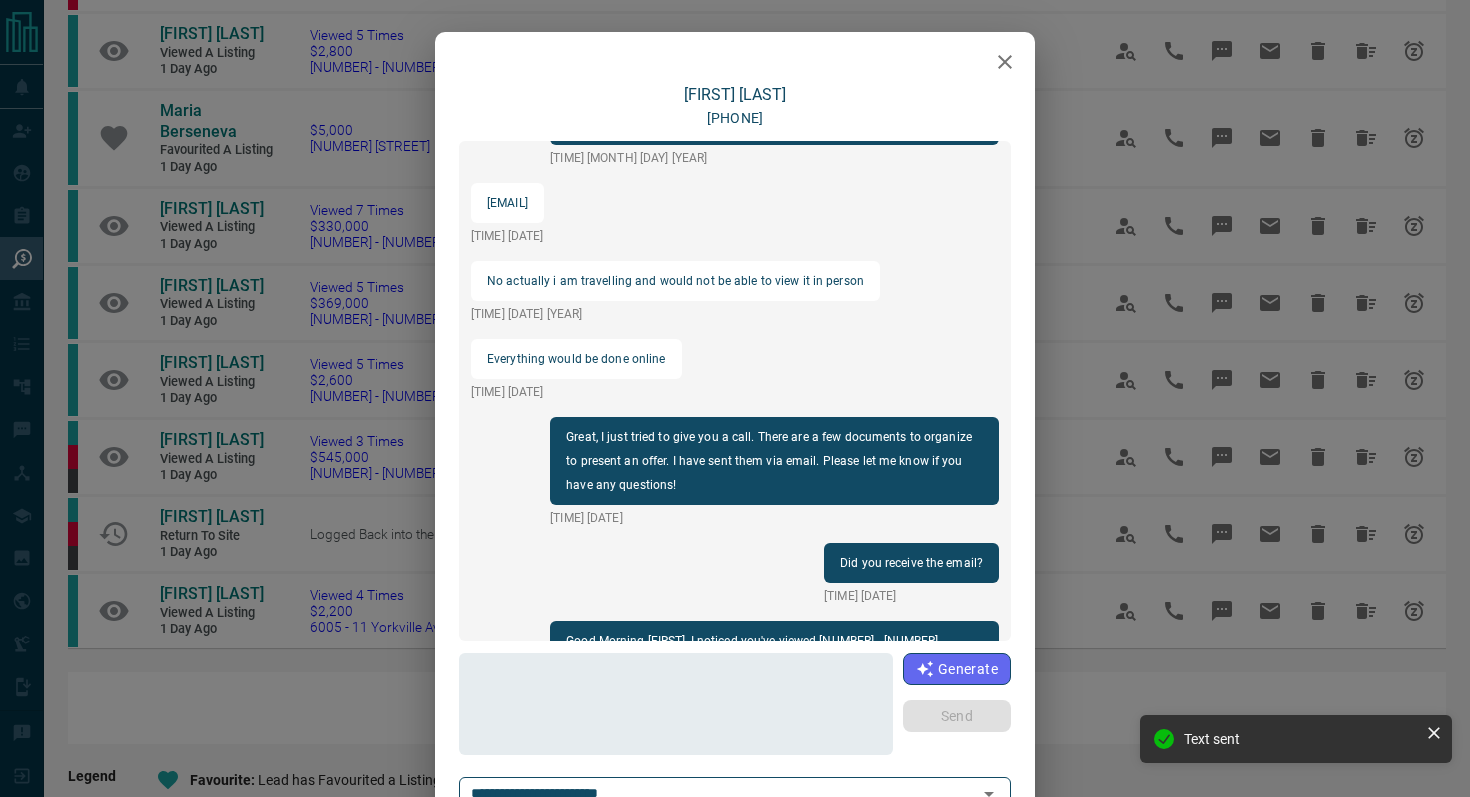 scroll, scrollTop: 2406, scrollLeft: 0, axis: vertical 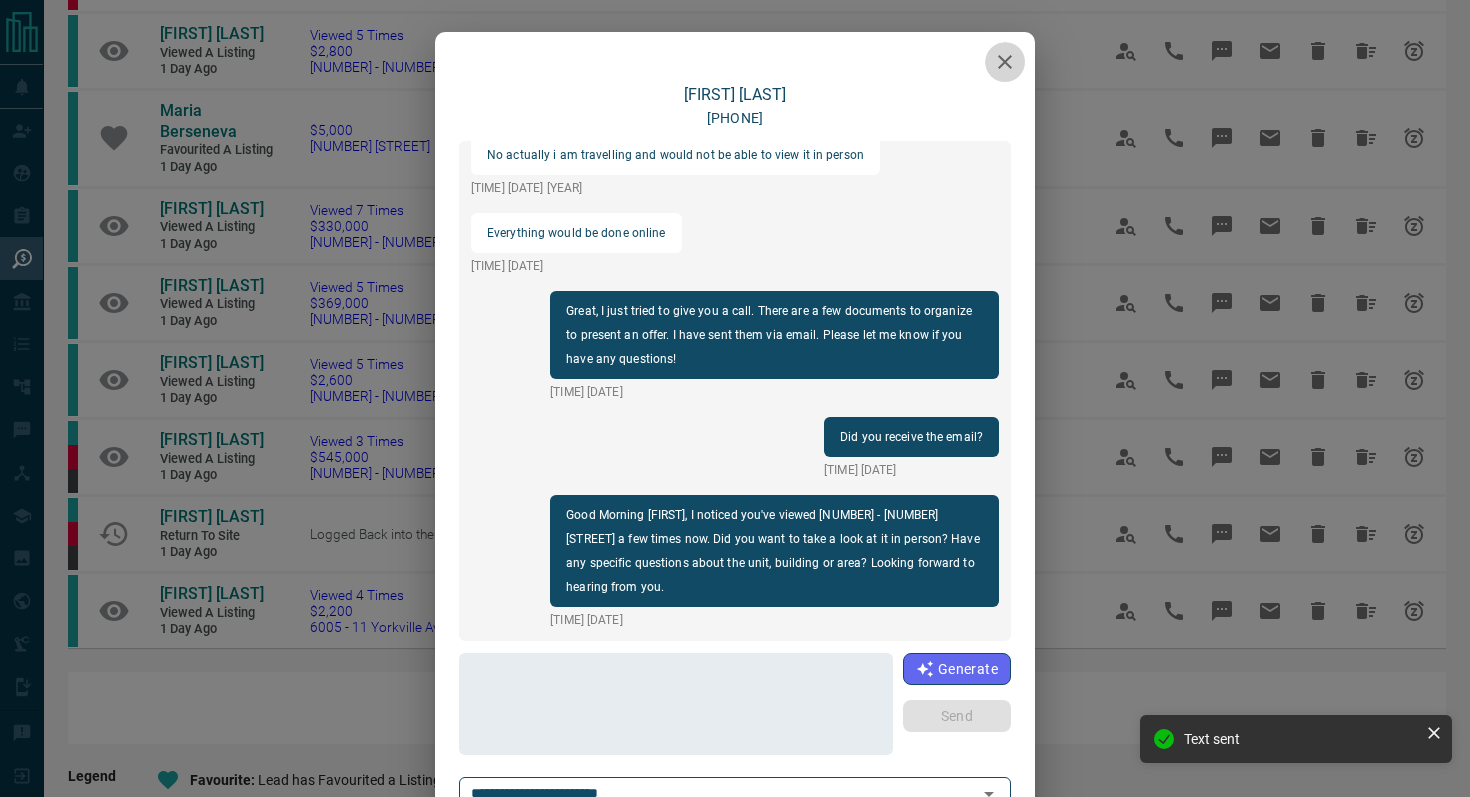 click 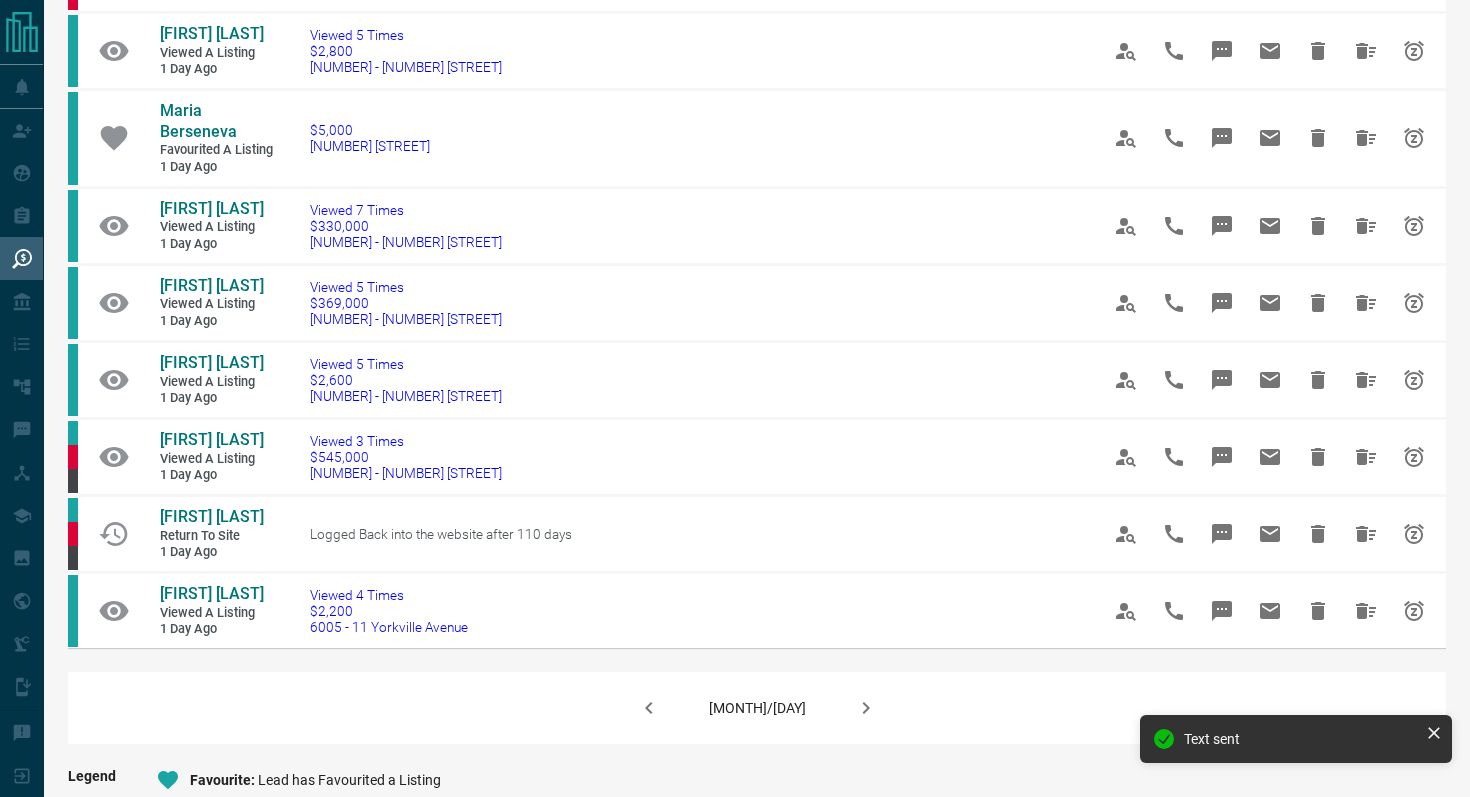 click 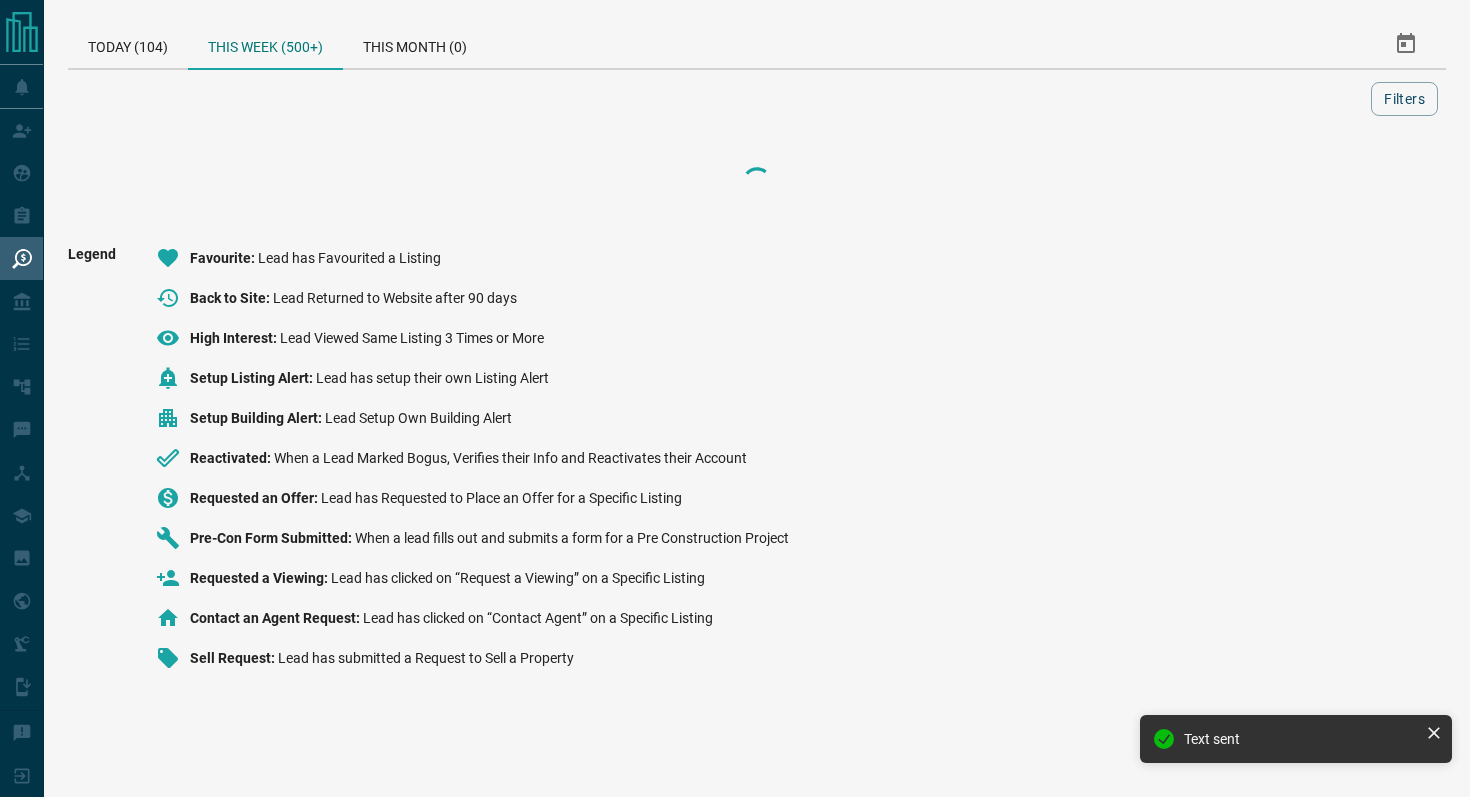 scroll, scrollTop: 0, scrollLeft: 0, axis: both 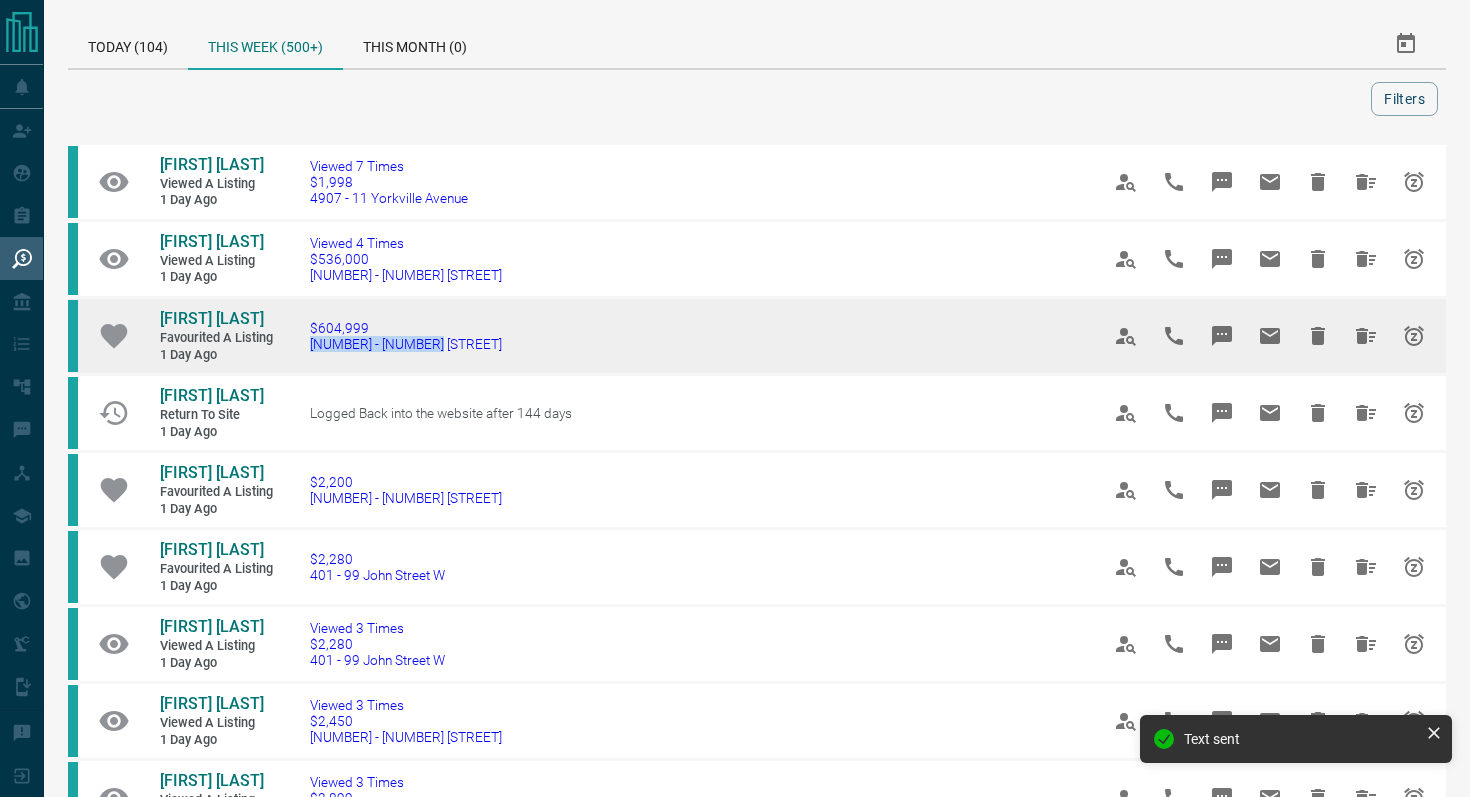 drag, startPoint x: 453, startPoint y: 346, endPoint x: 303, endPoint y: 344, distance: 150.01334 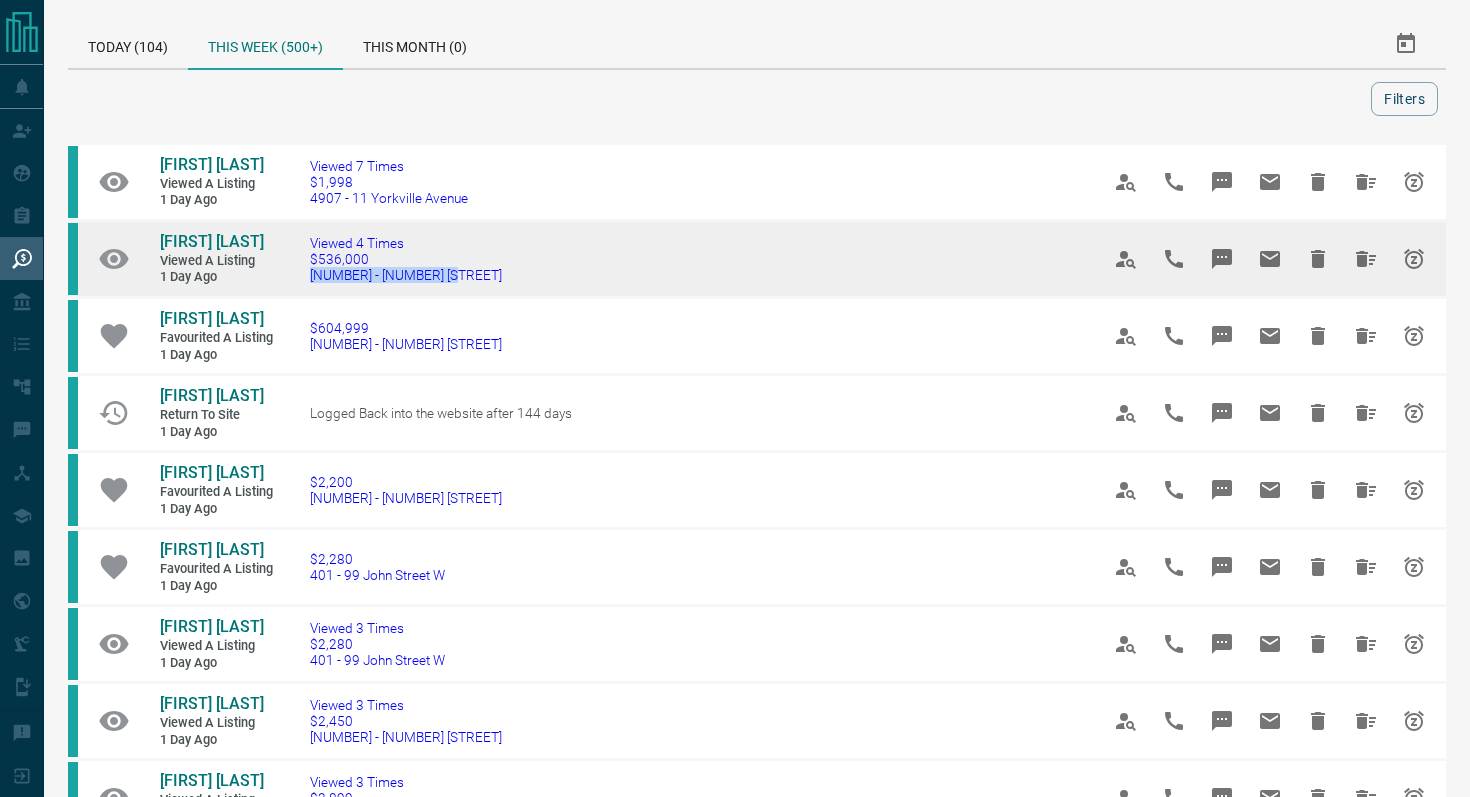 drag, startPoint x: 440, startPoint y: 277, endPoint x: 291, endPoint y: 270, distance: 149.16434 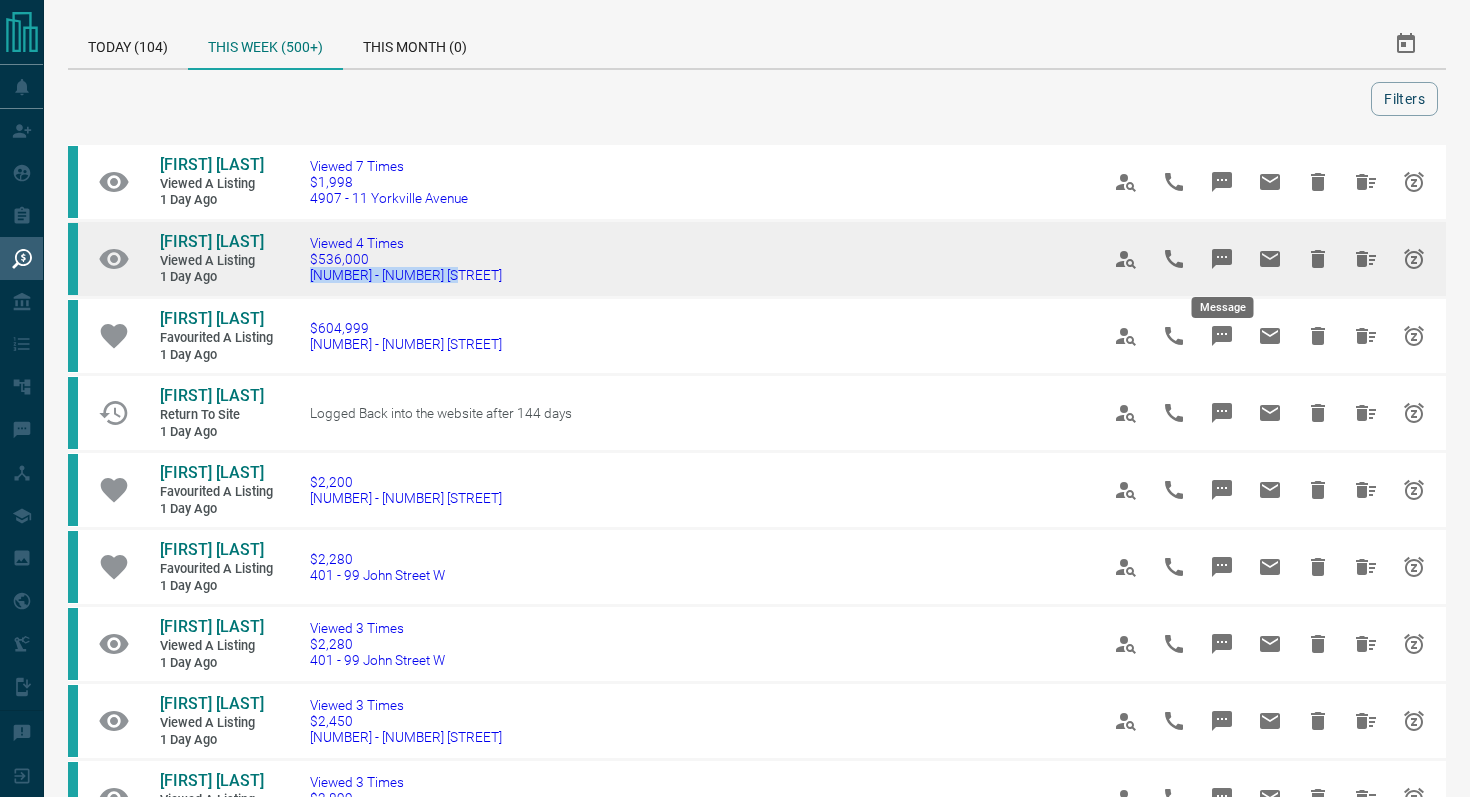 click at bounding box center [1222, 259] 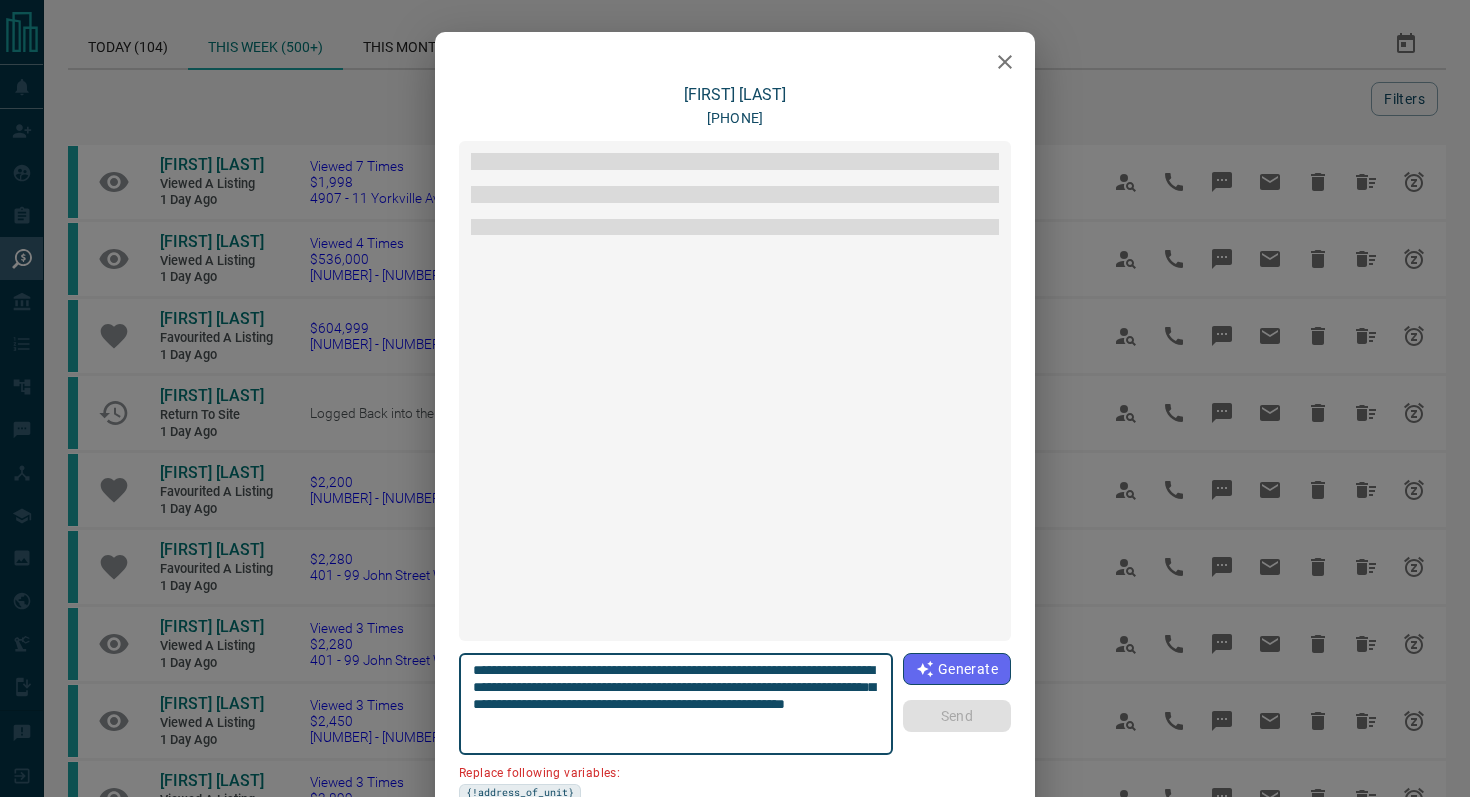 scroll, scrollTop: 606, scrollLeft: 0, axis: vertical 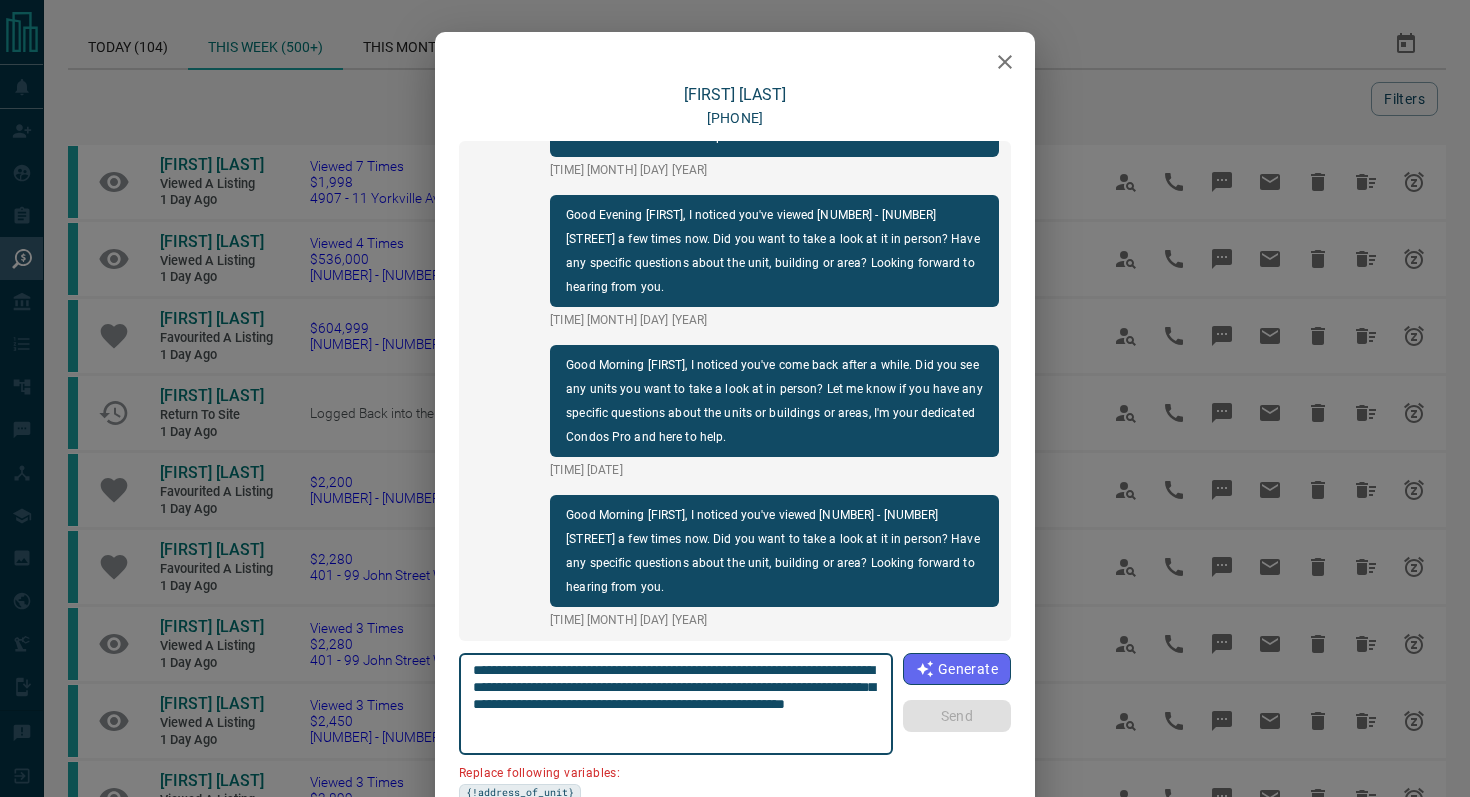 click 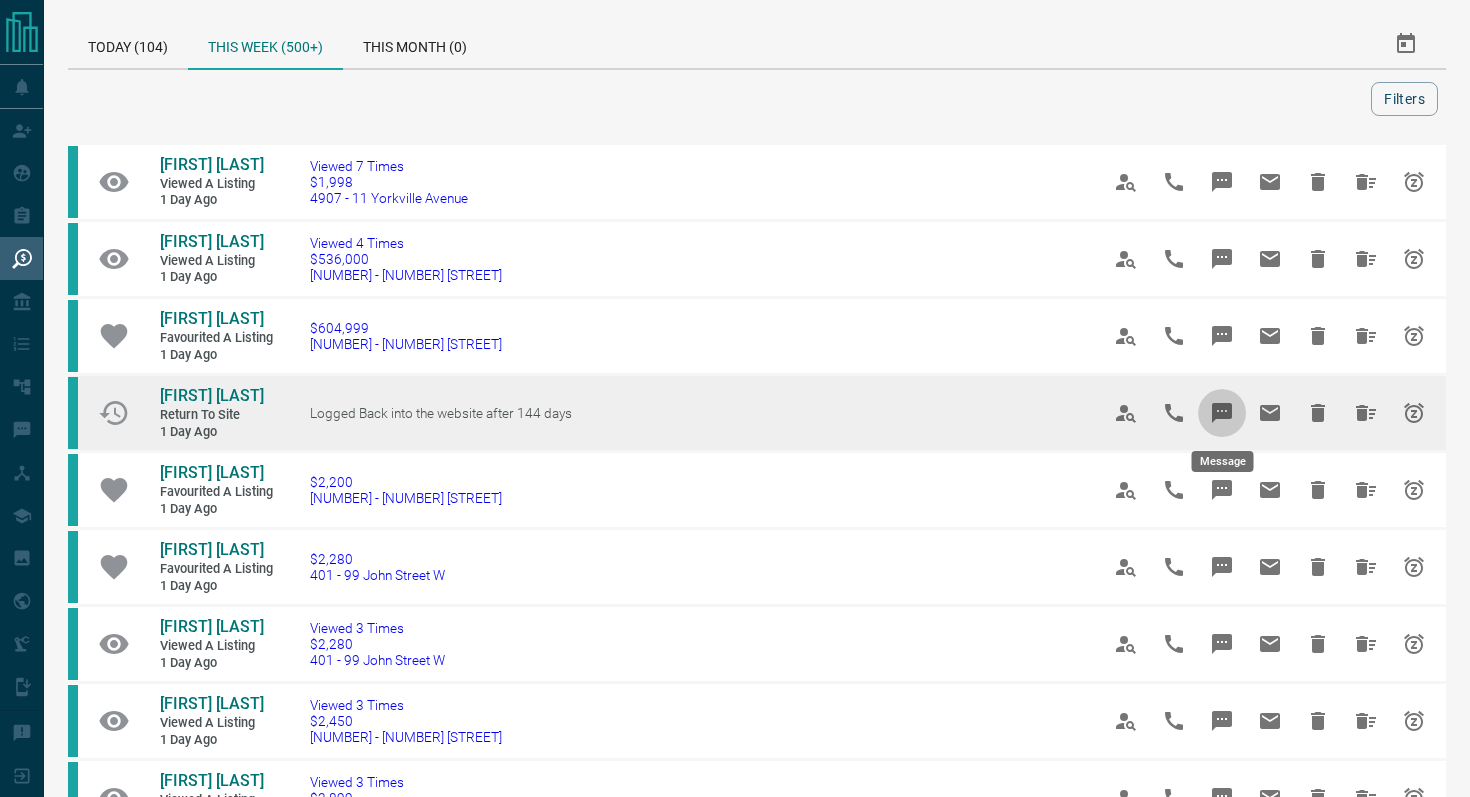 click at bounding box center (1222, 413) 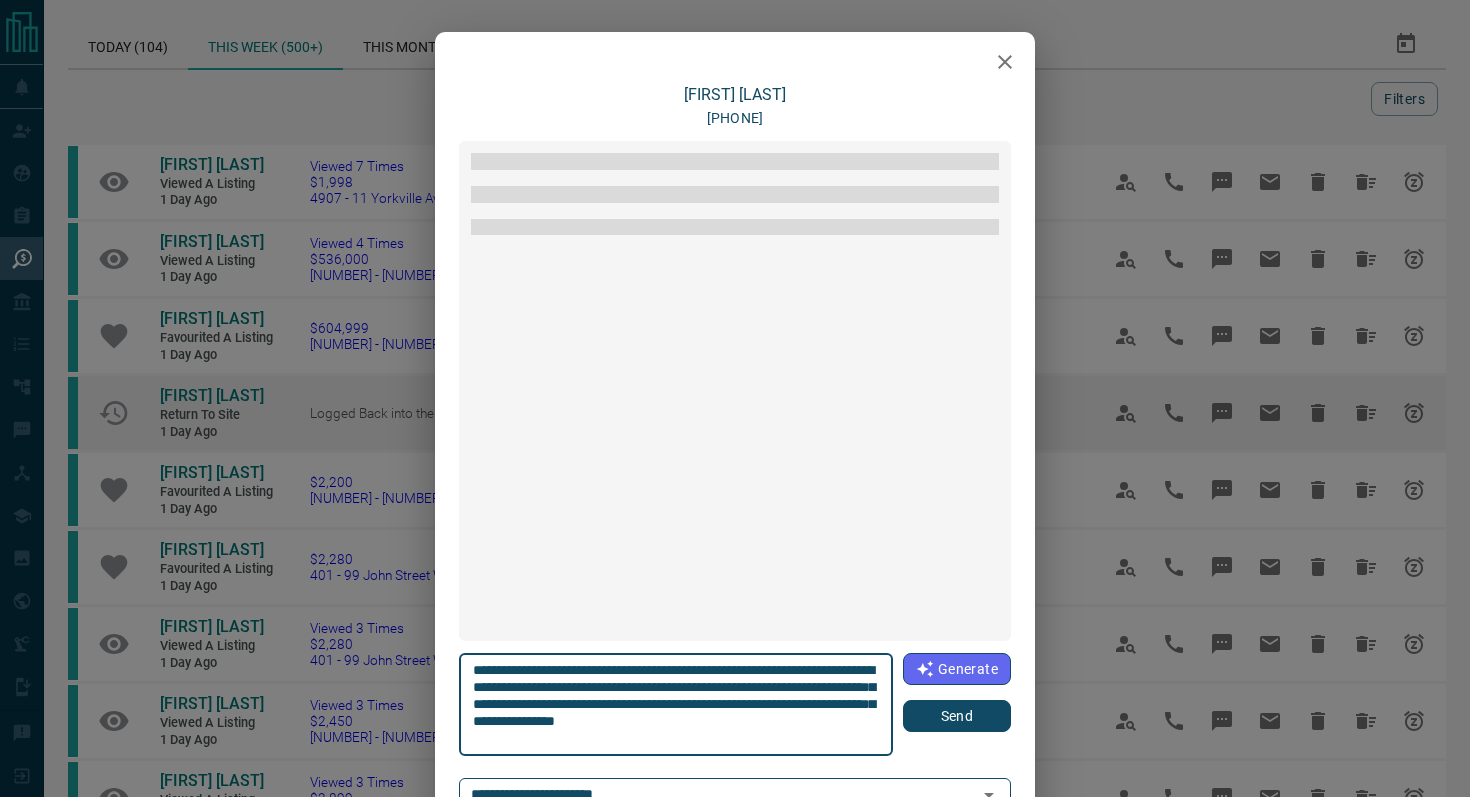 scroll, scrollTop: 540, scrollLeft: 0, axis: vertical 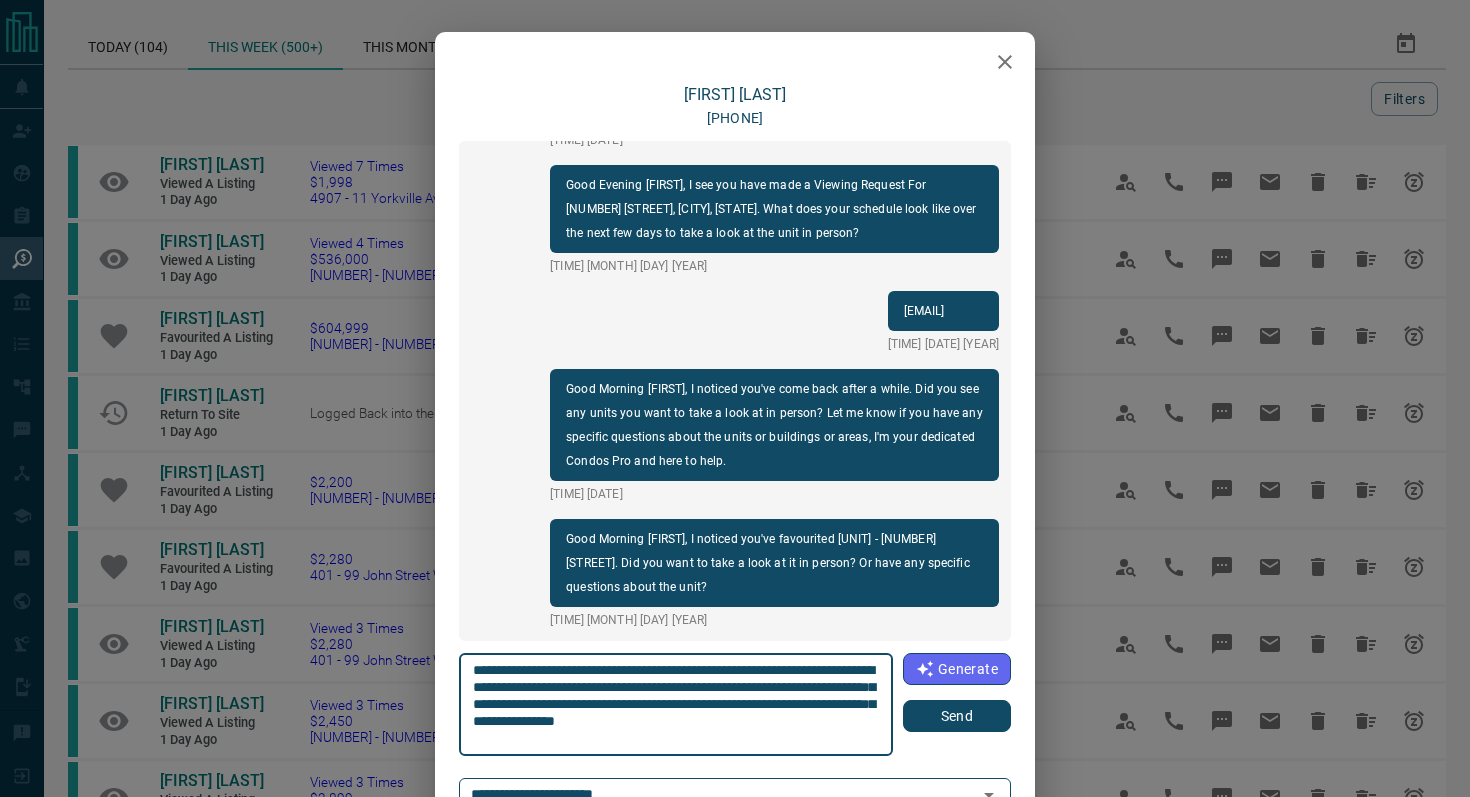 click 